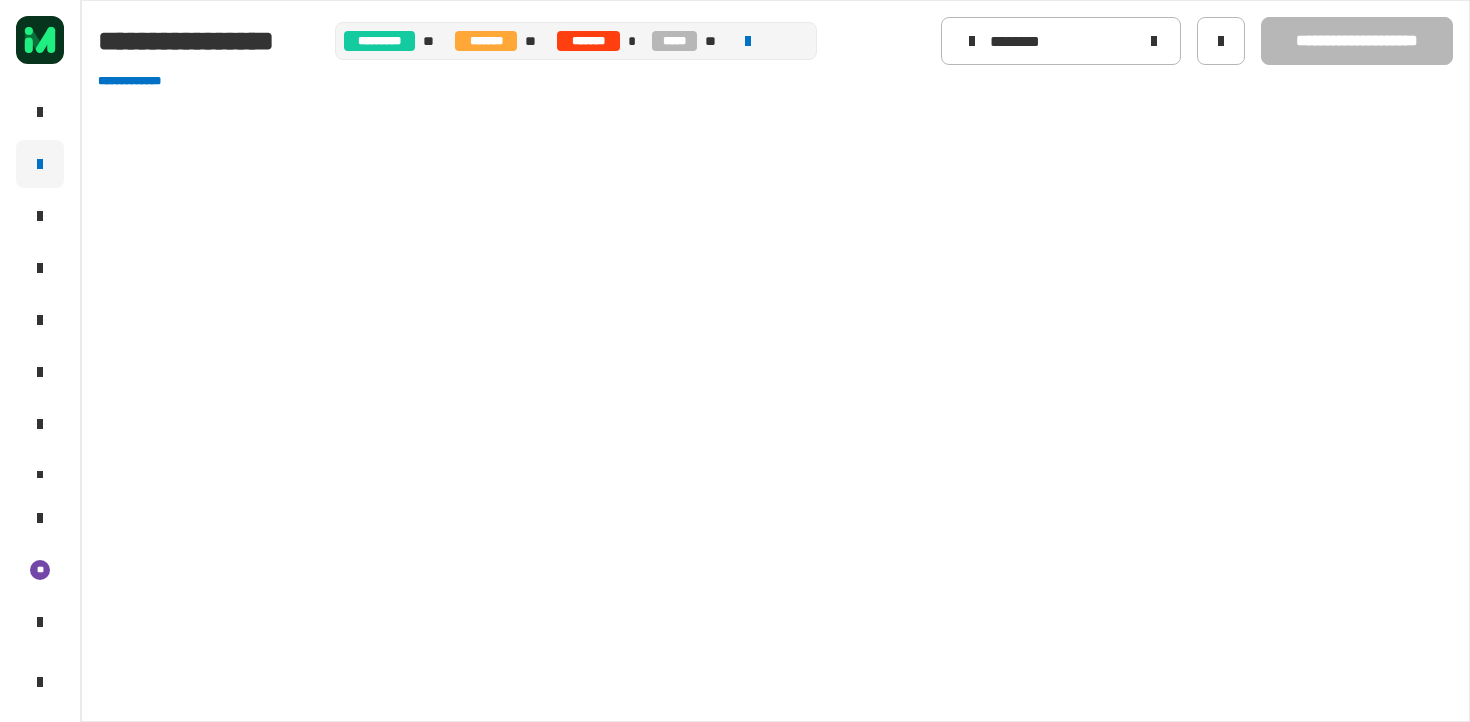scroll, scrollTop: 0, scrollLeft: 0, axis: both 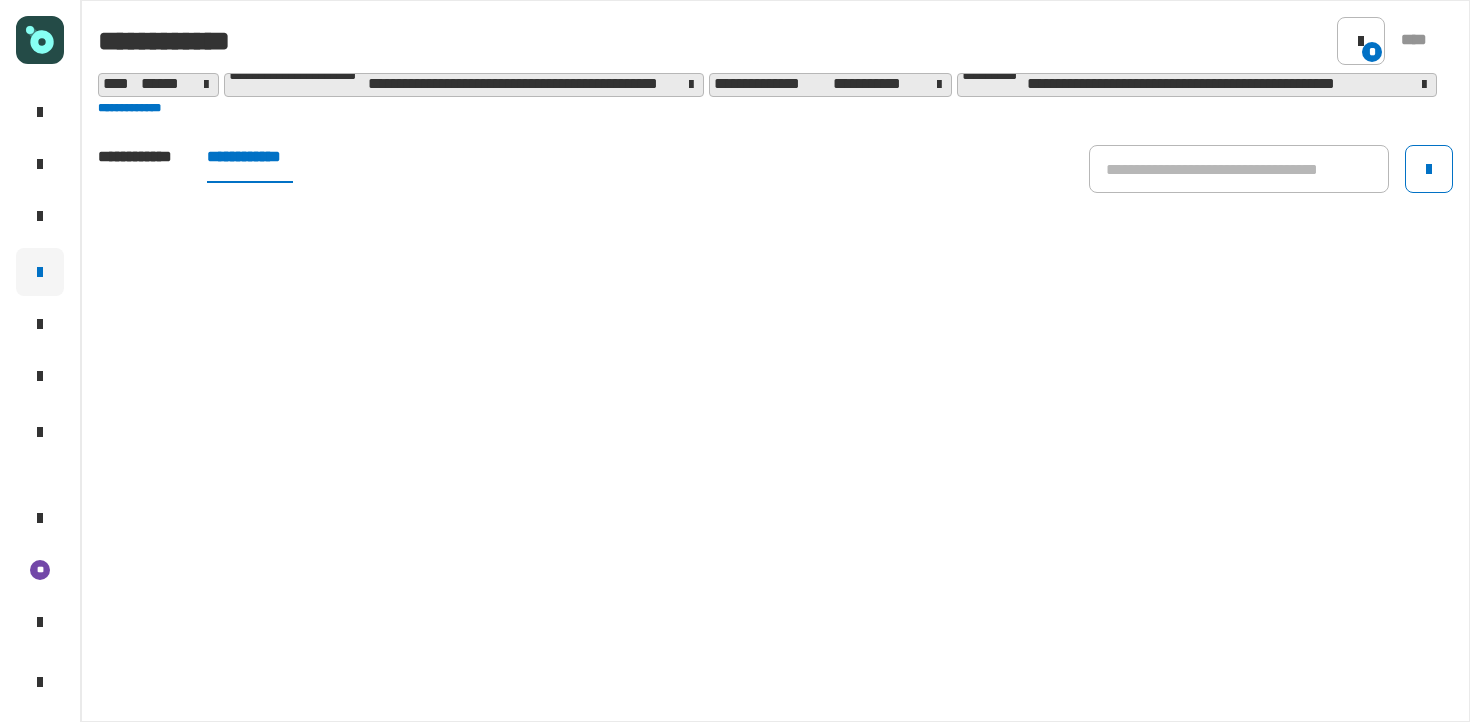 click on "**********" 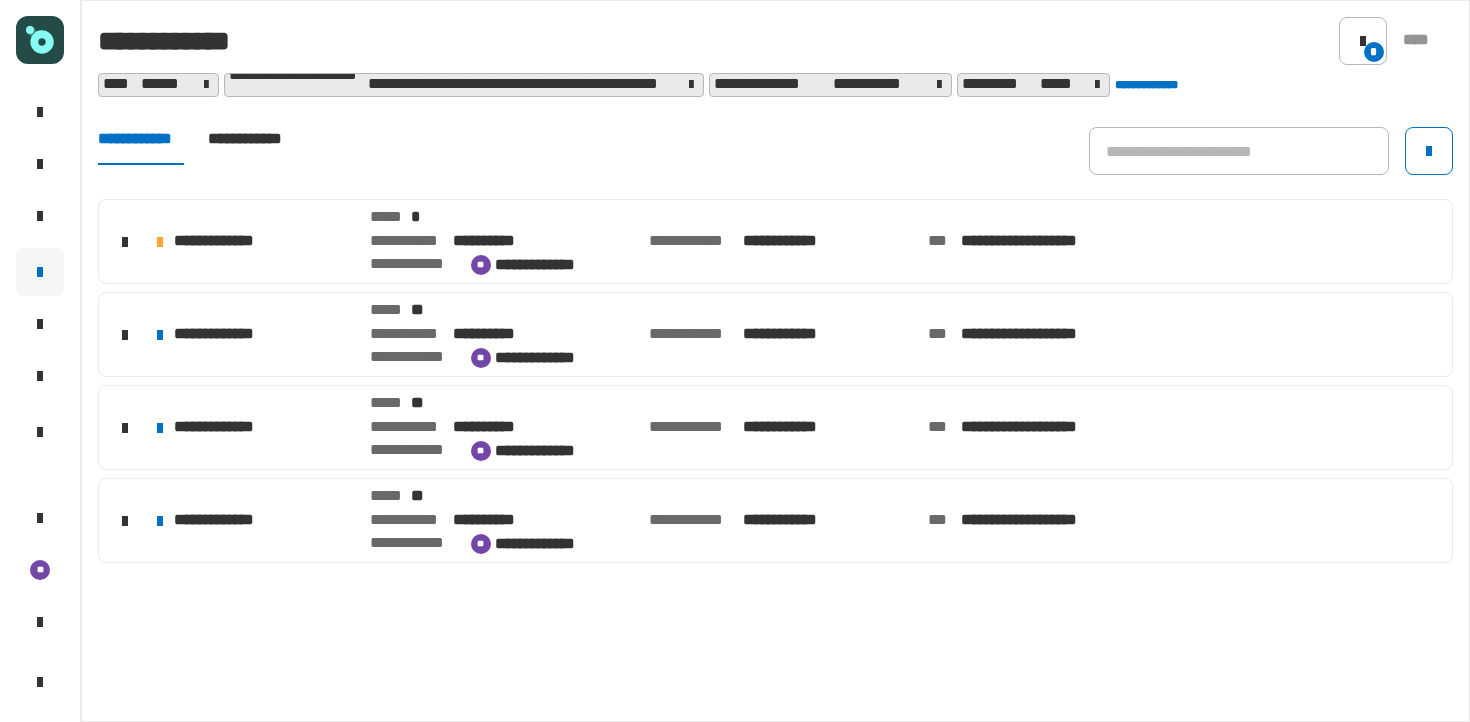 click on "**********" 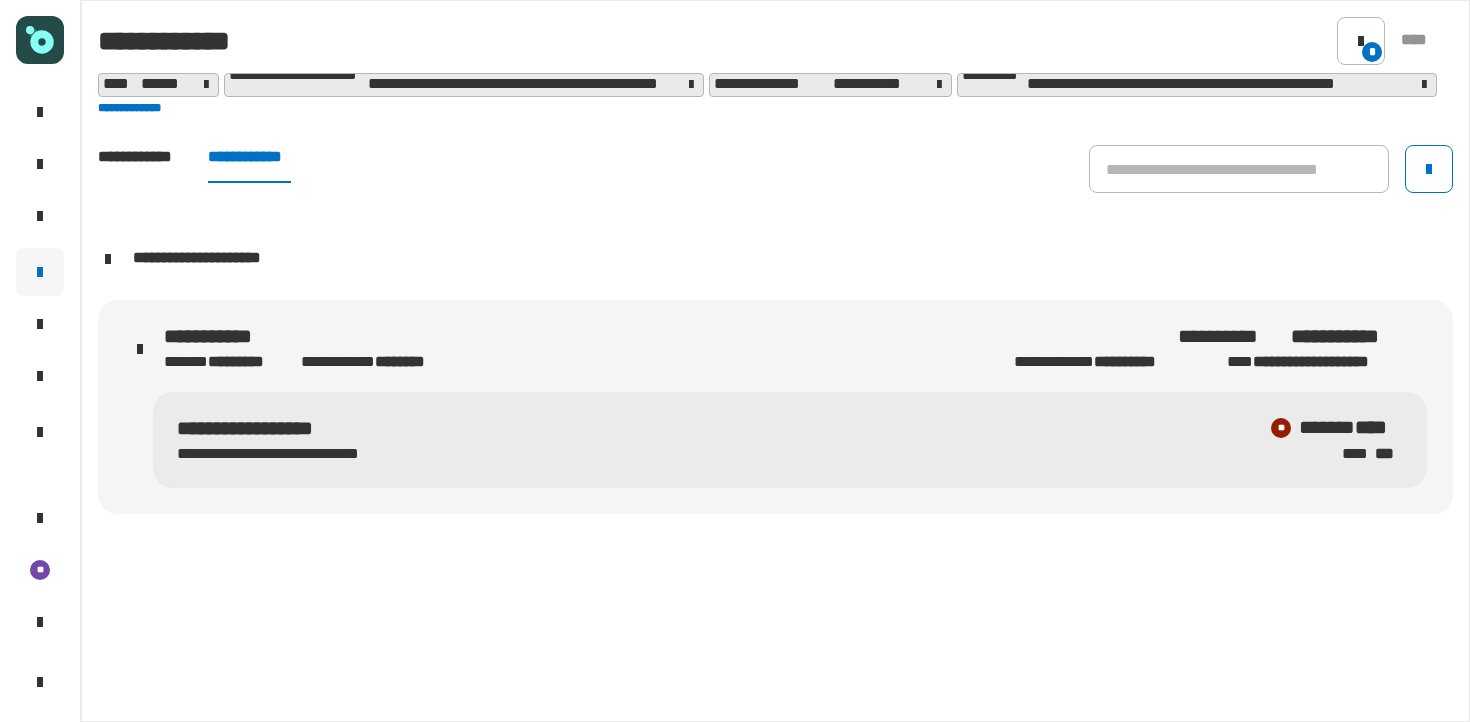 click on "**********" 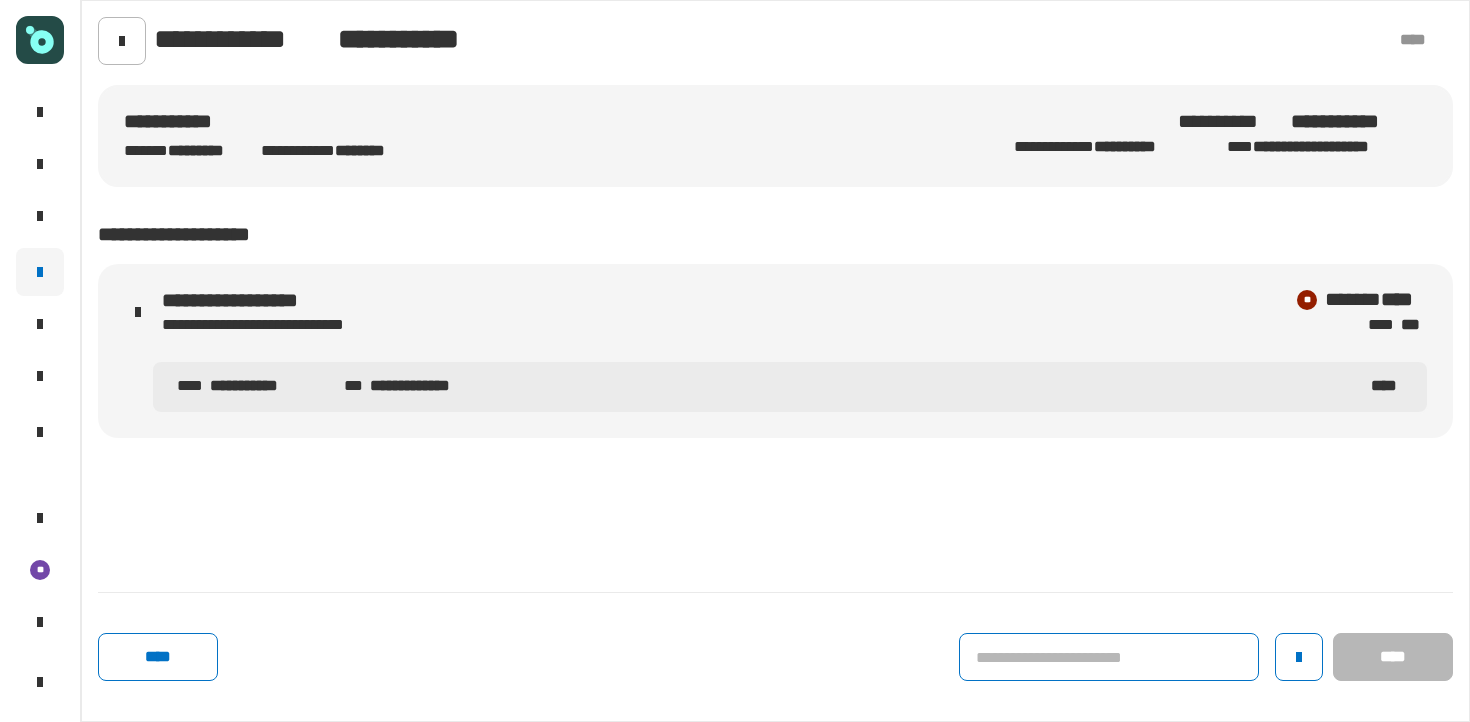 click 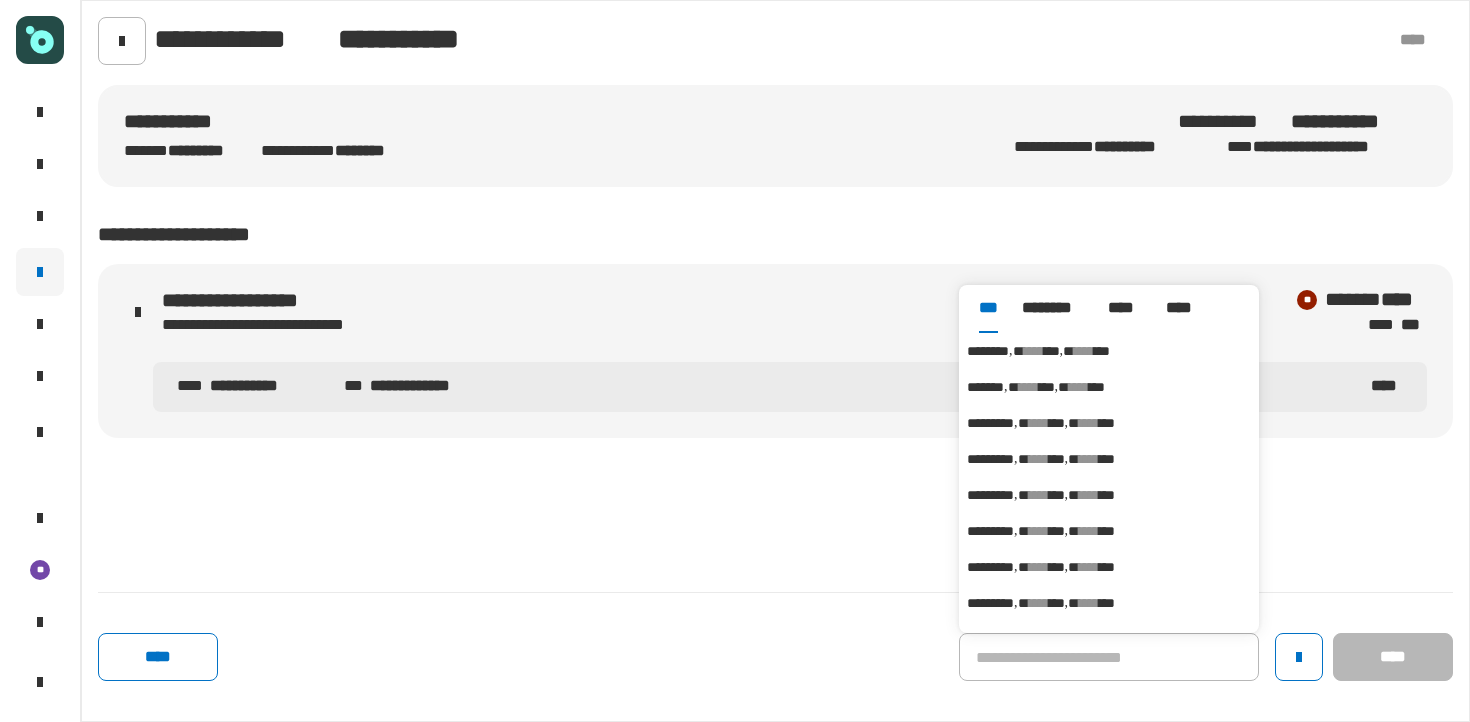 click on "****" at bounding box center [1034, 351] 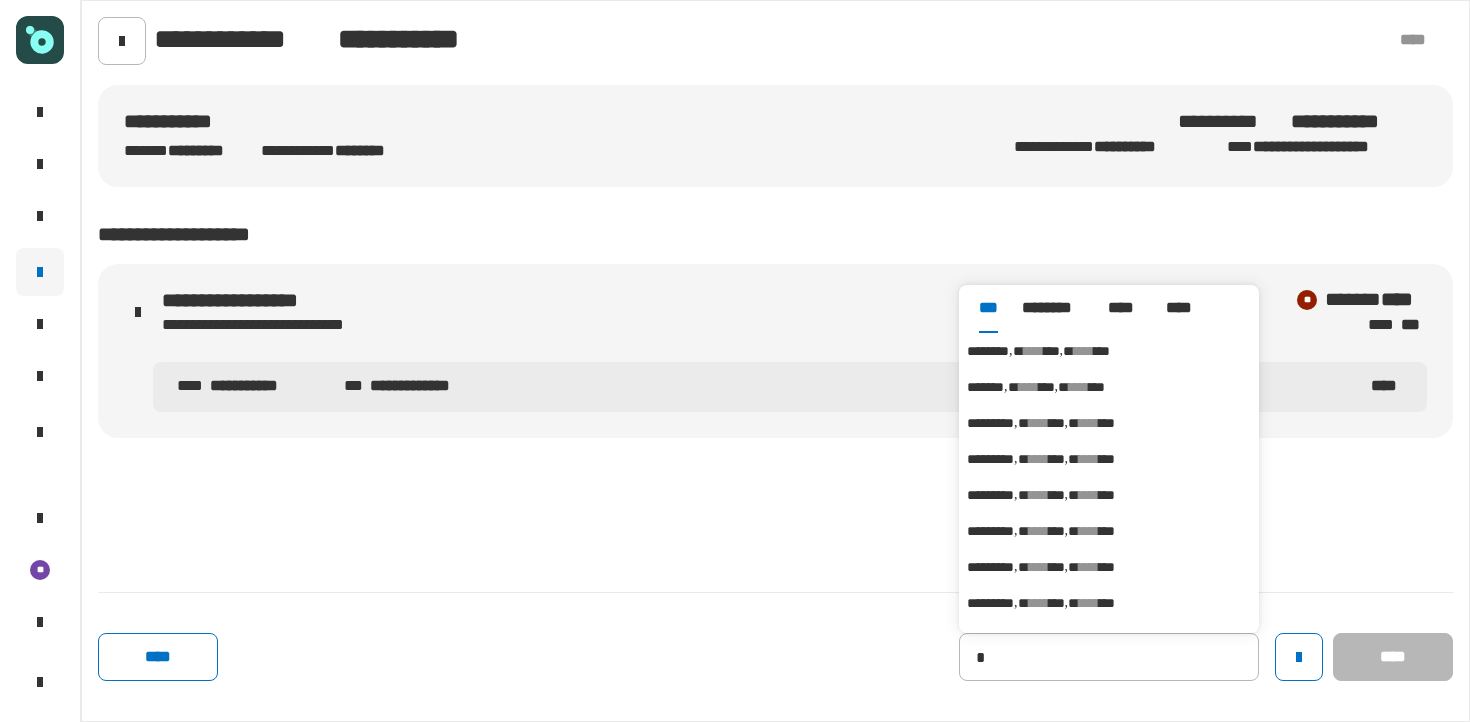type on "********" 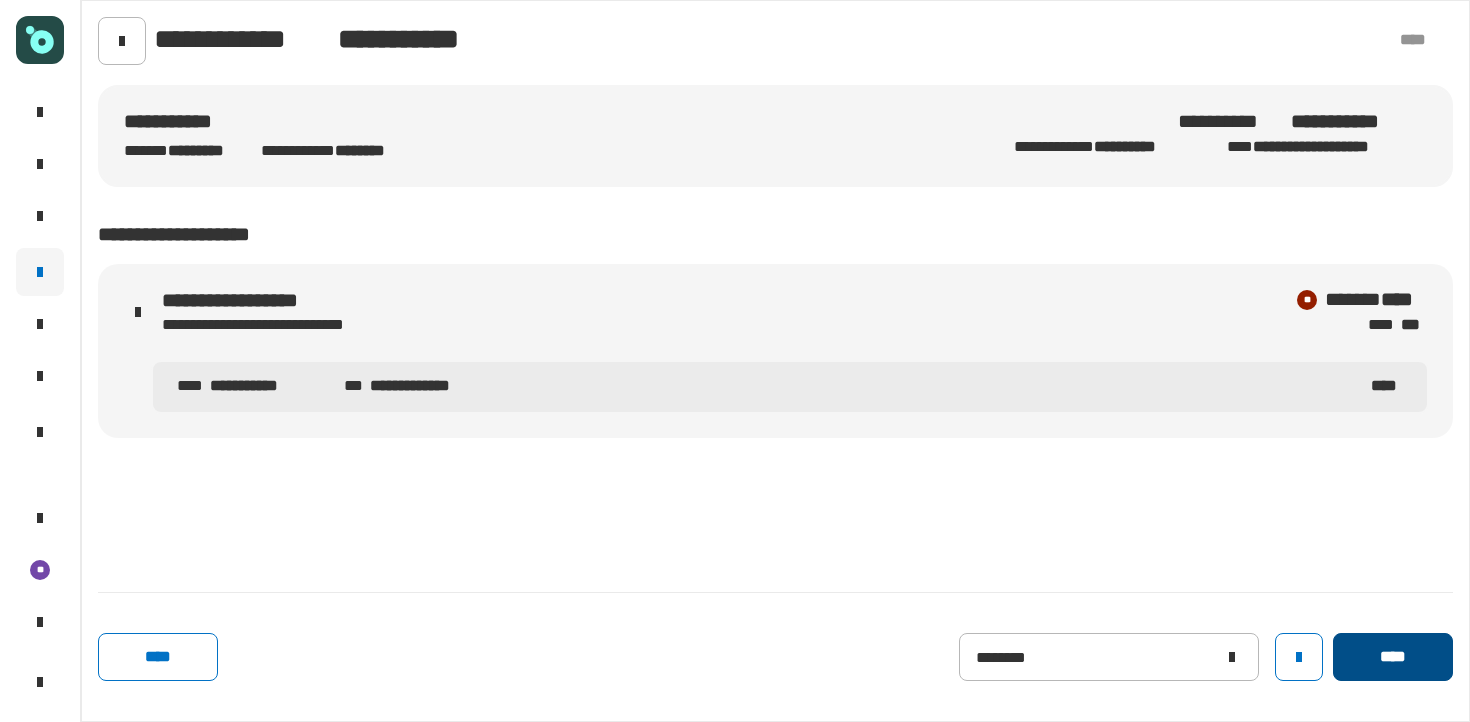 click on "****" 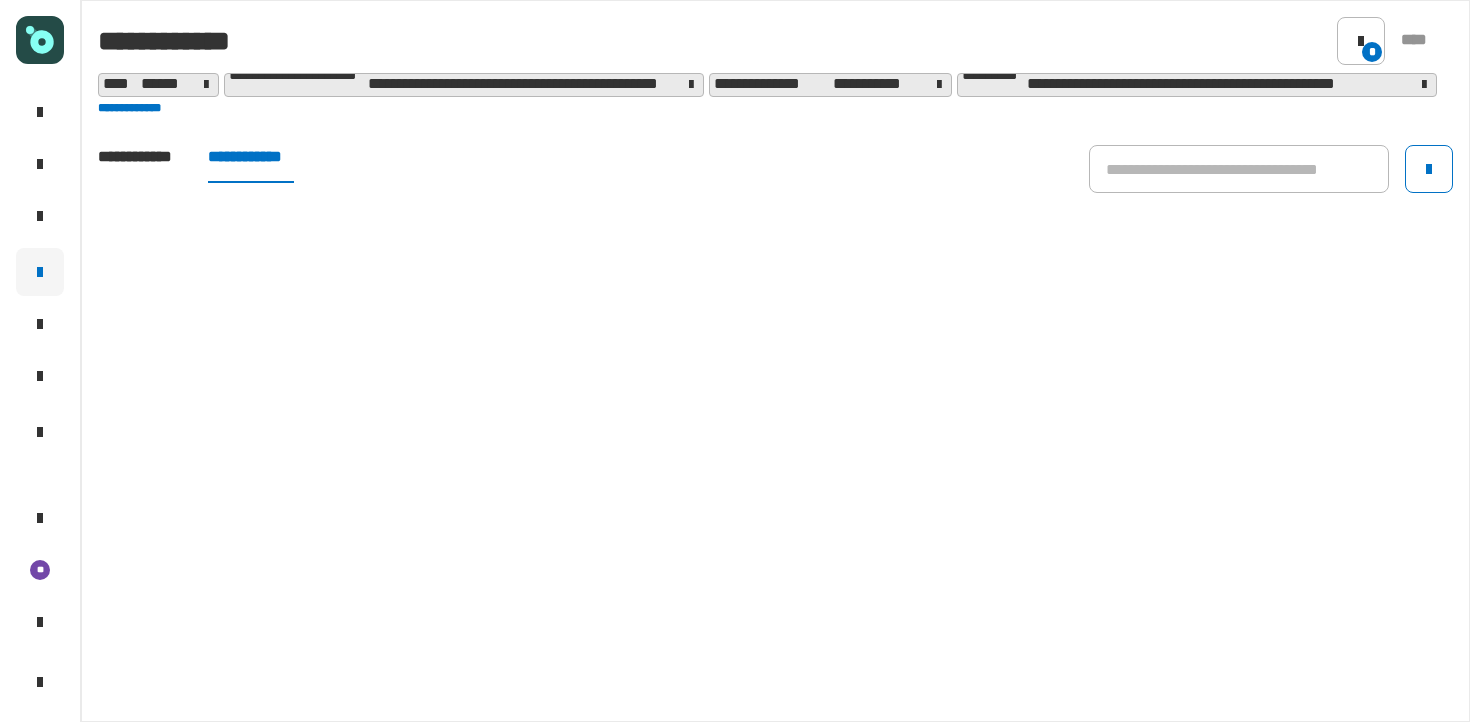 click on "**********" 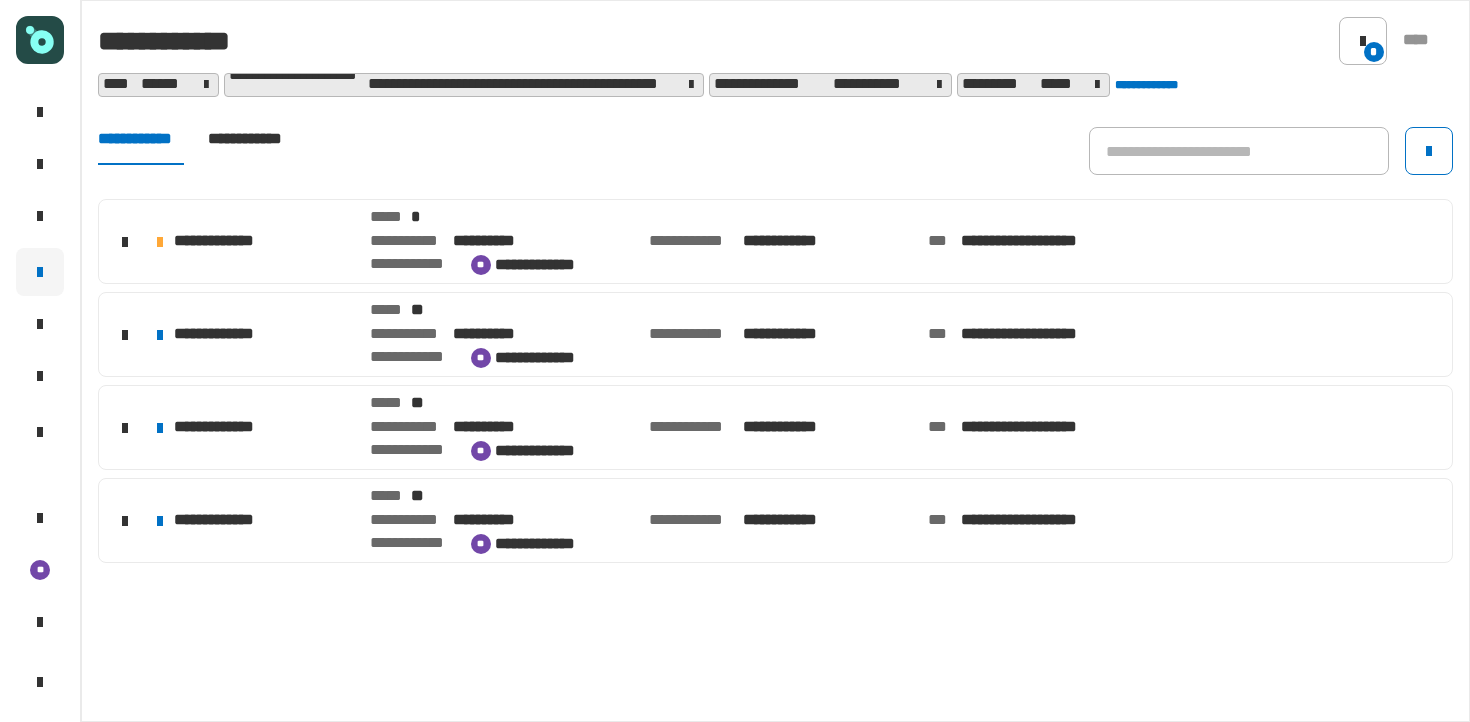 click on "**********" 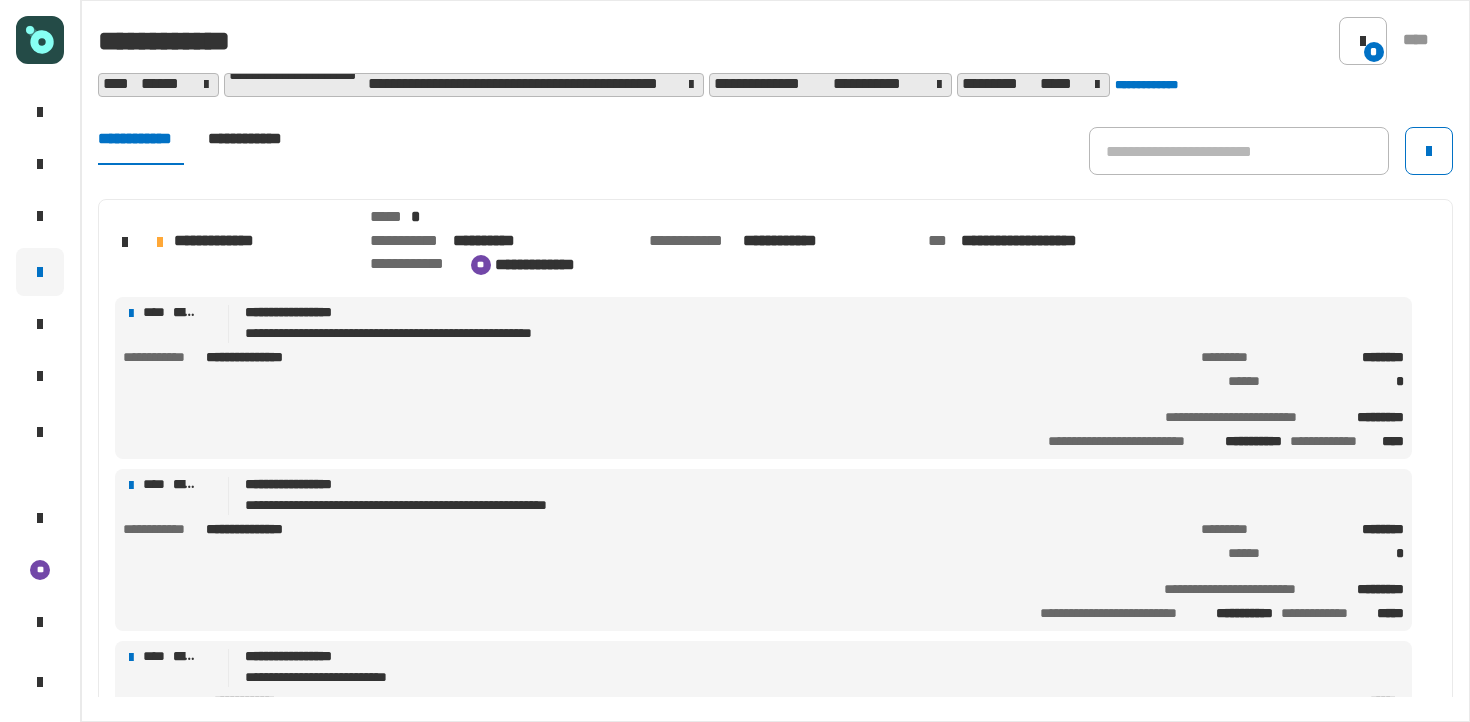 scroll, scrollTop: 128, scrollLeft: 0, axis: vertical 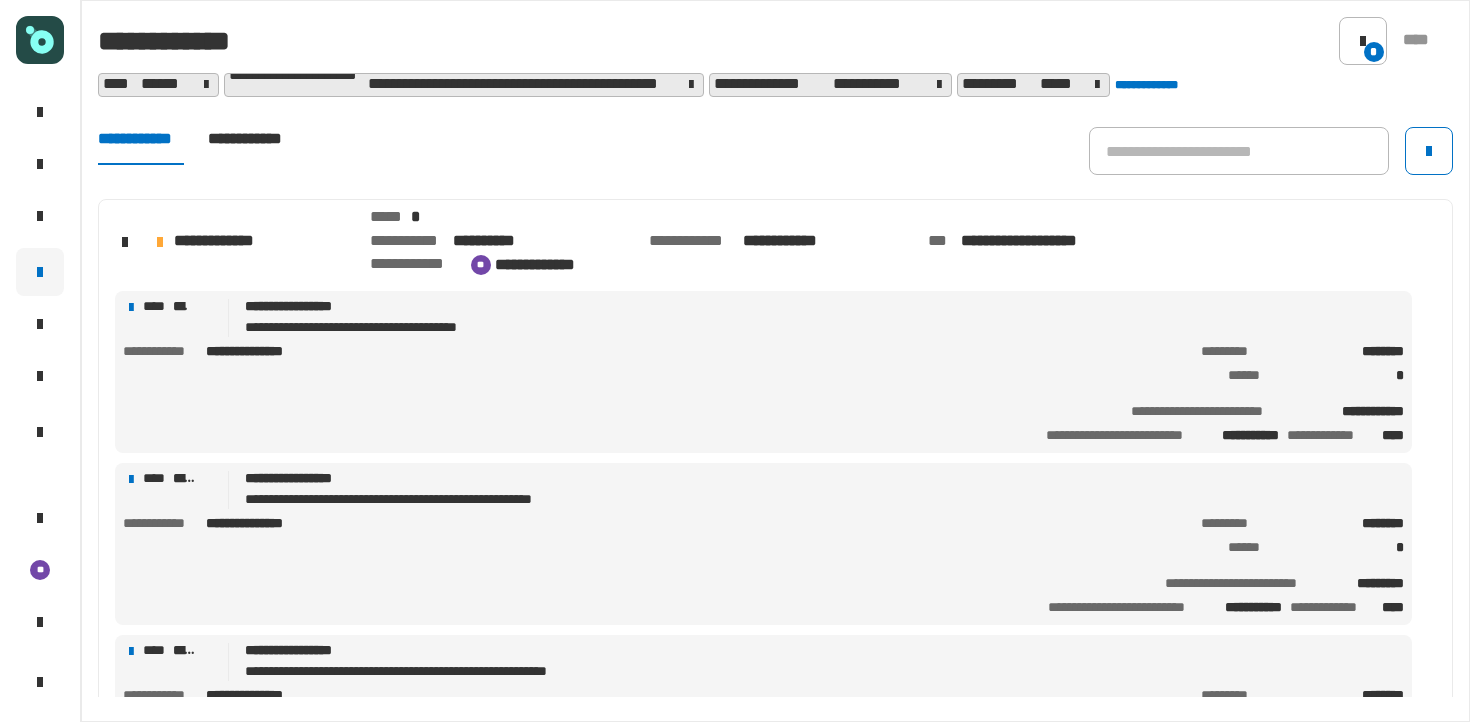click on "[LAST] [LAST] [LAST] [LAST] [LAST] [LAST] [LAST] [LAST] [LAST] [LAST] [LAST] [LAST] [LAST] [LAST] [LAST] [LAST] [LAST] [LAST] [LAST] [LAST] [LAST] [LAST]" 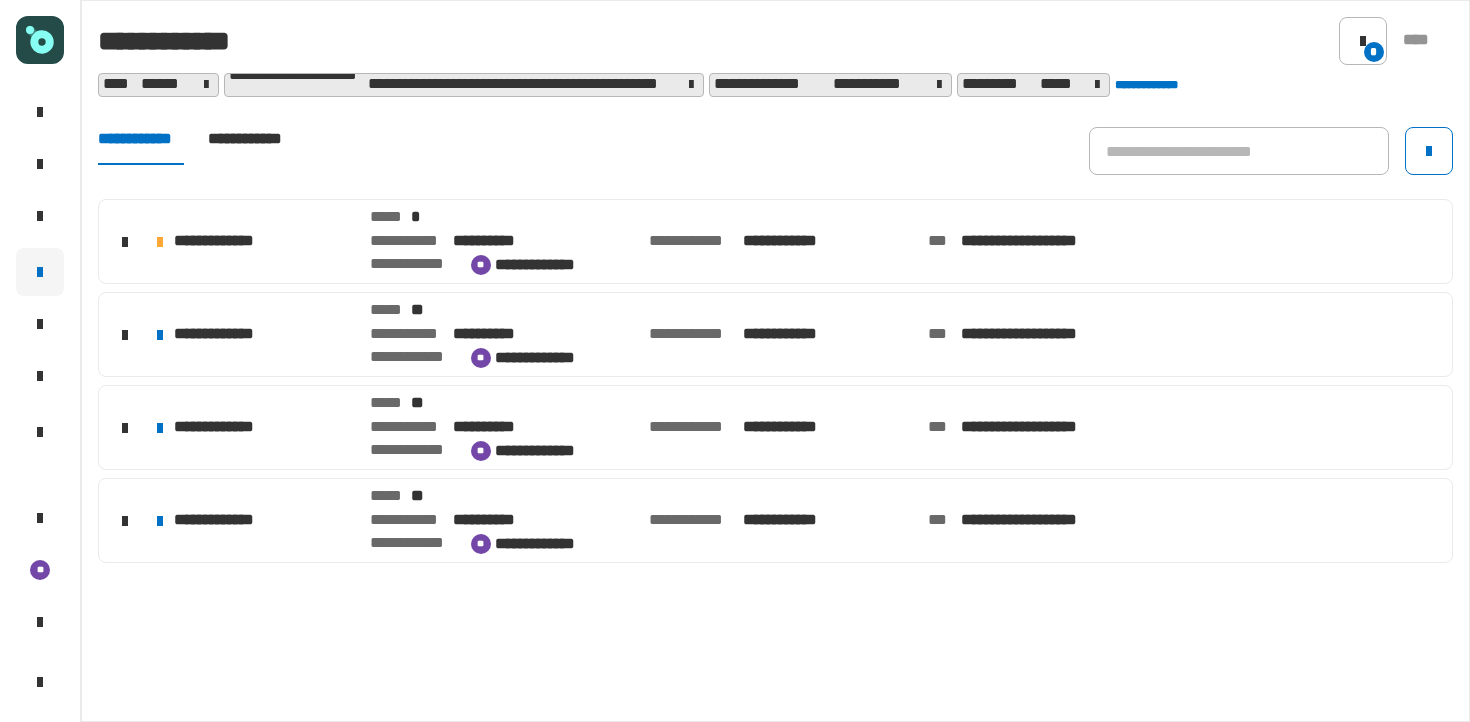 click on "**********" 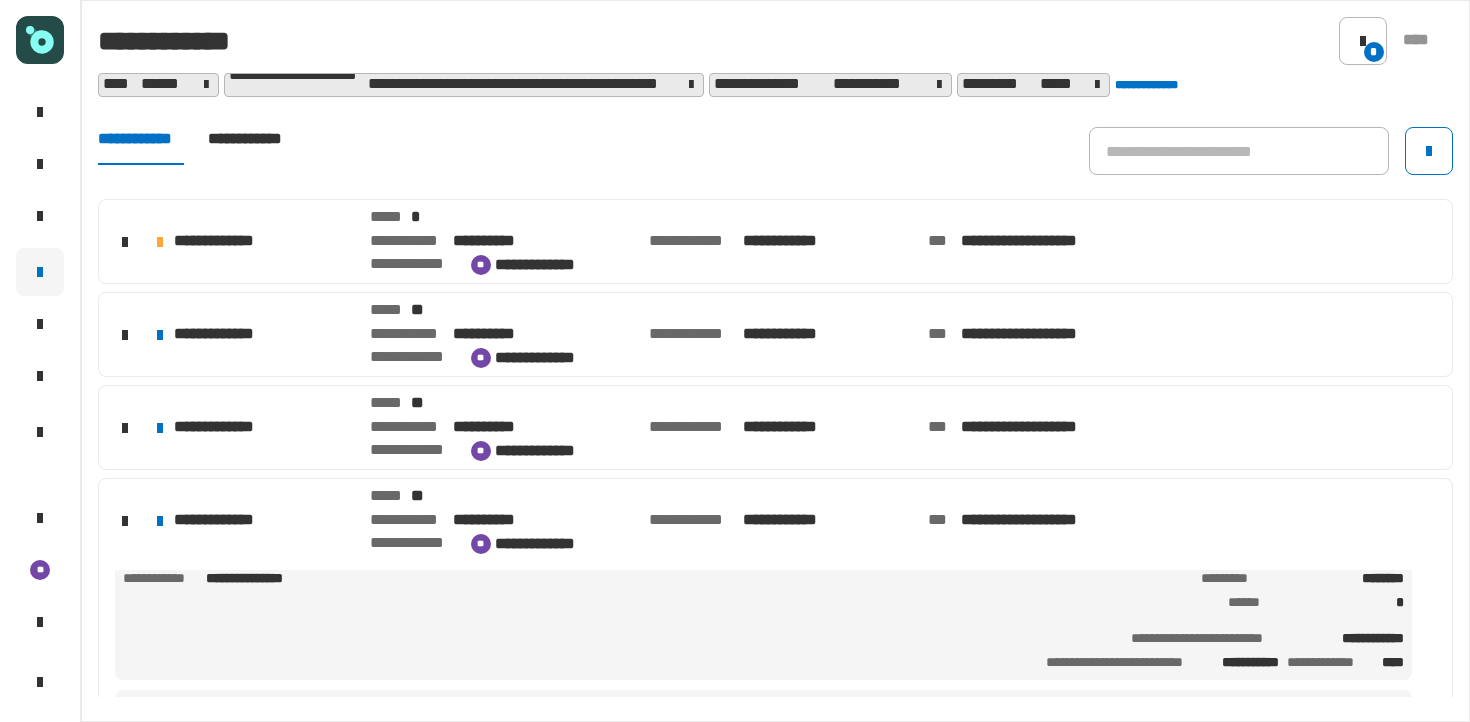 scroll, scrollTop: 67, scrollLeft: 0, axis: vertical 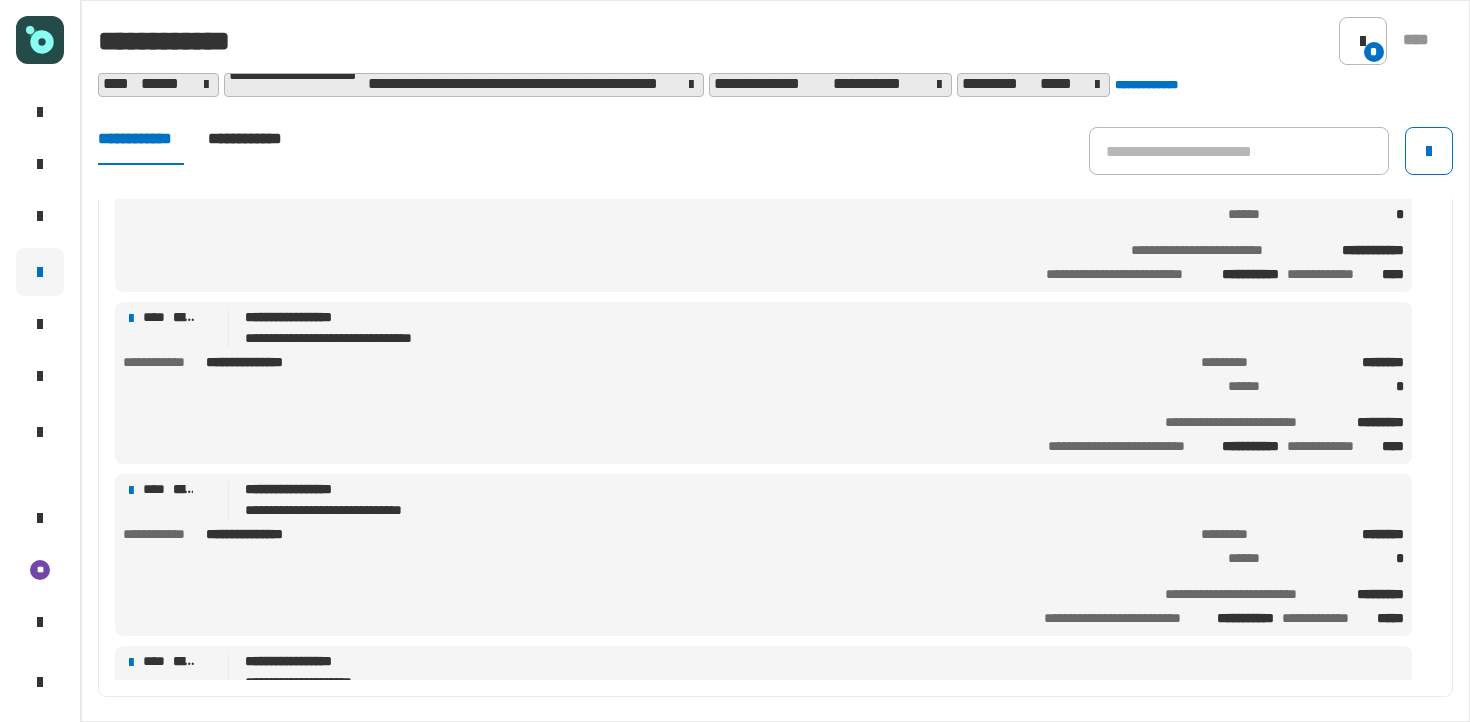 click on "**********" 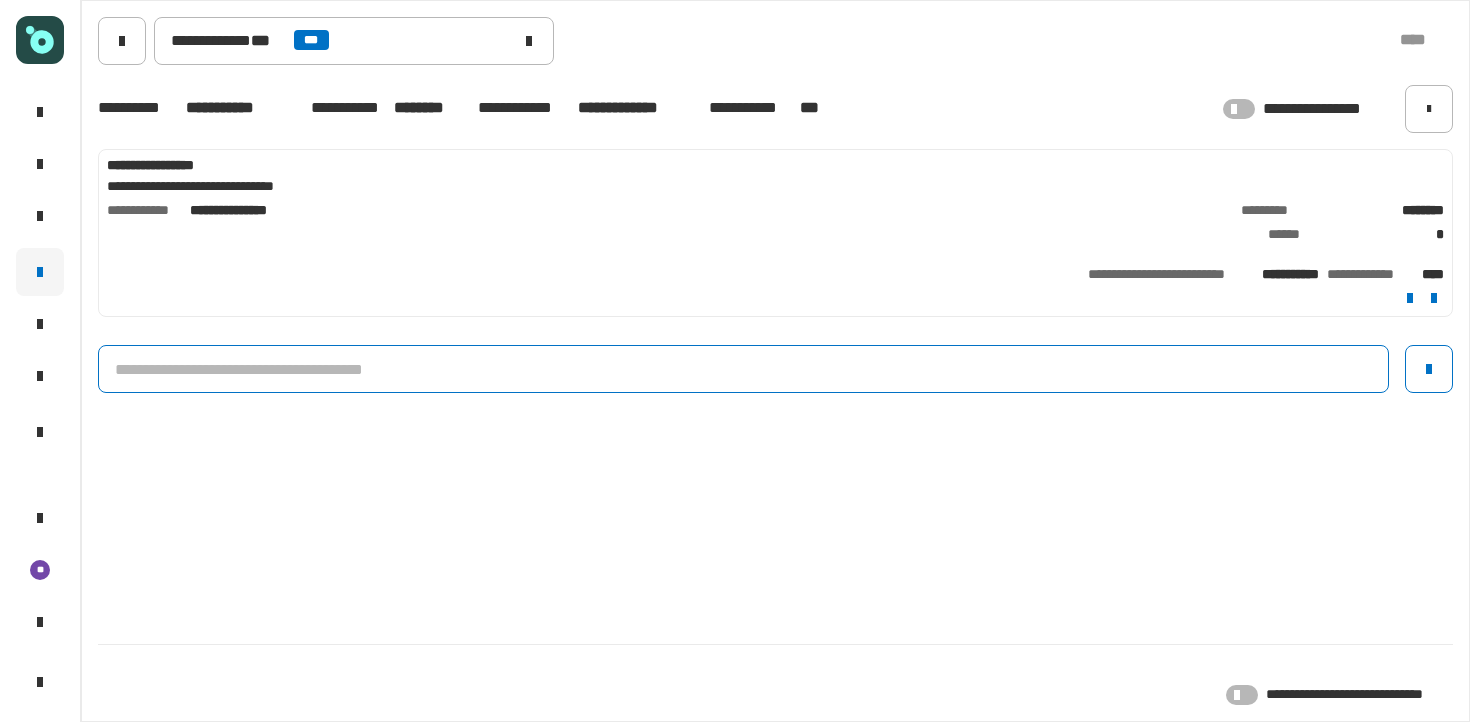 click 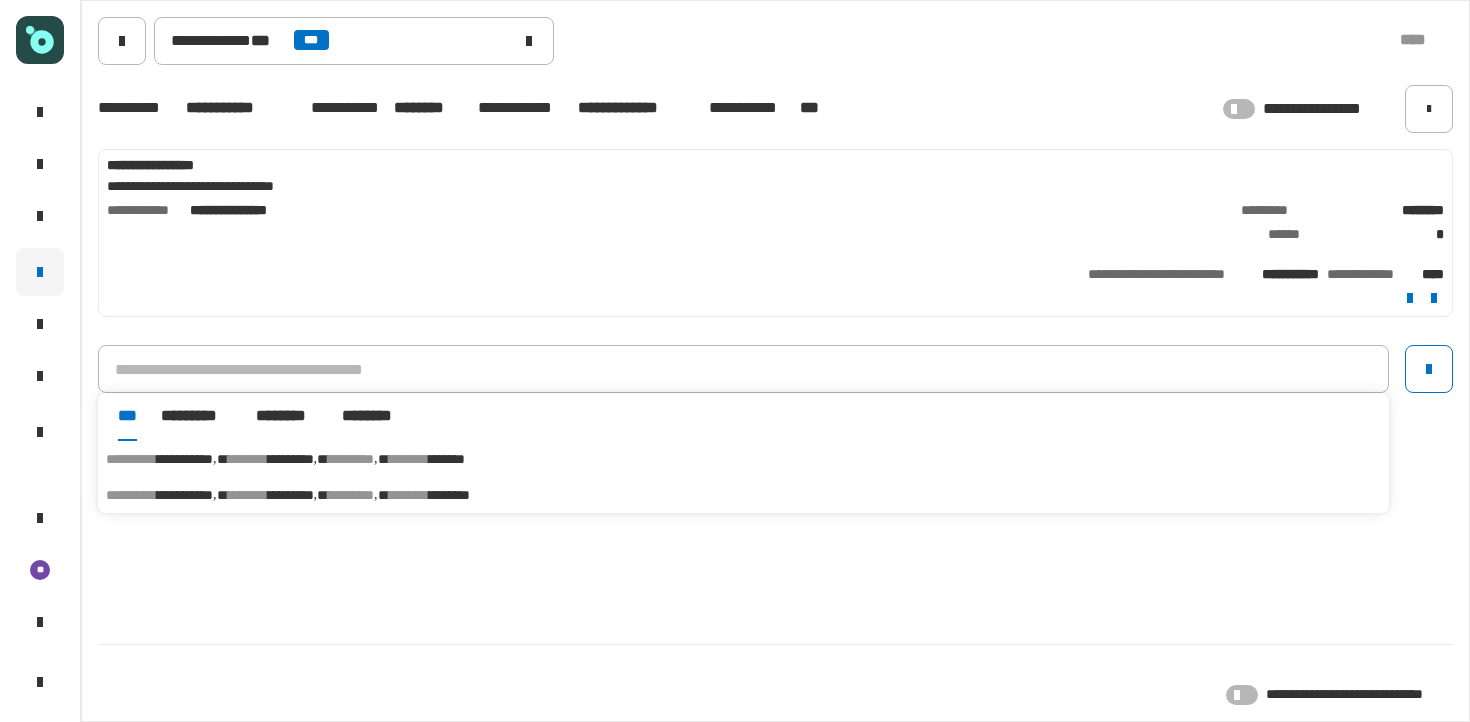 click on "********" at bounding box center (409, 459) 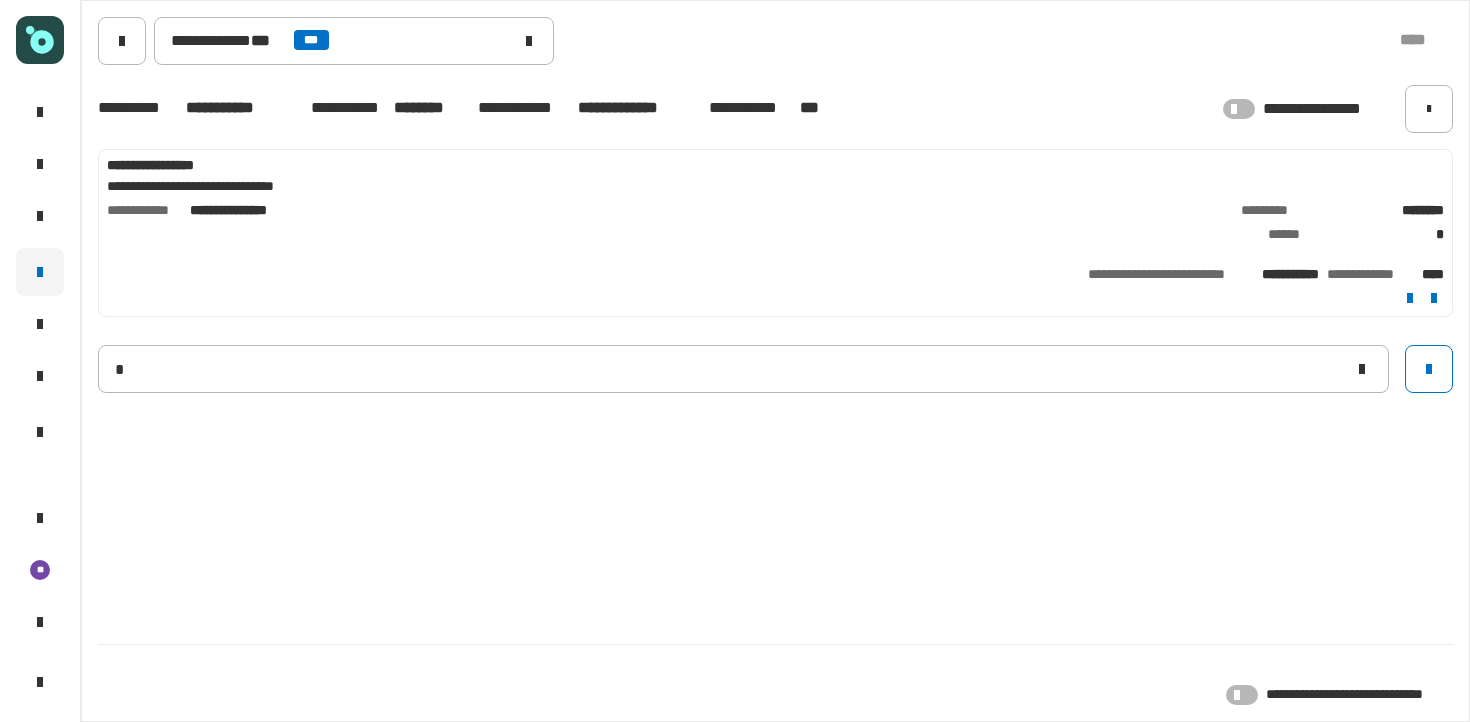 type 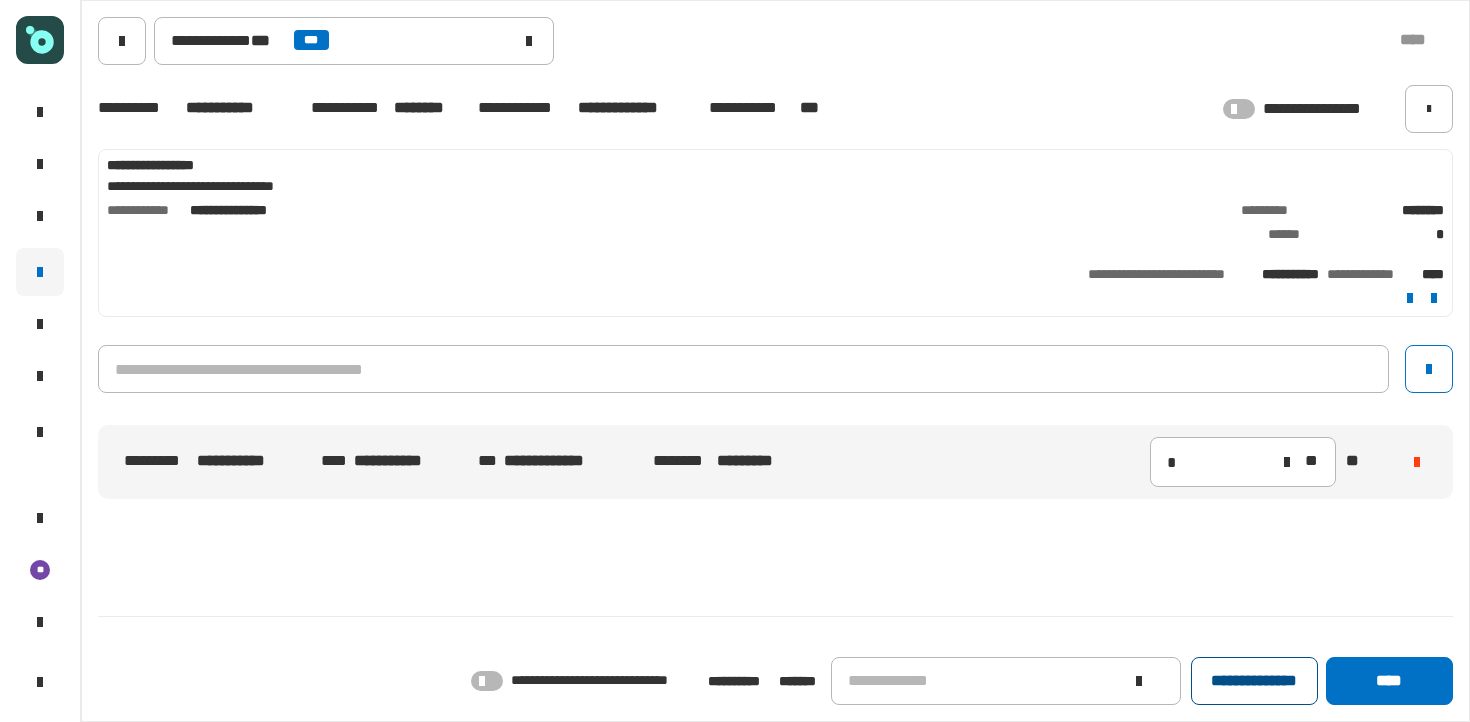 click on "**********" 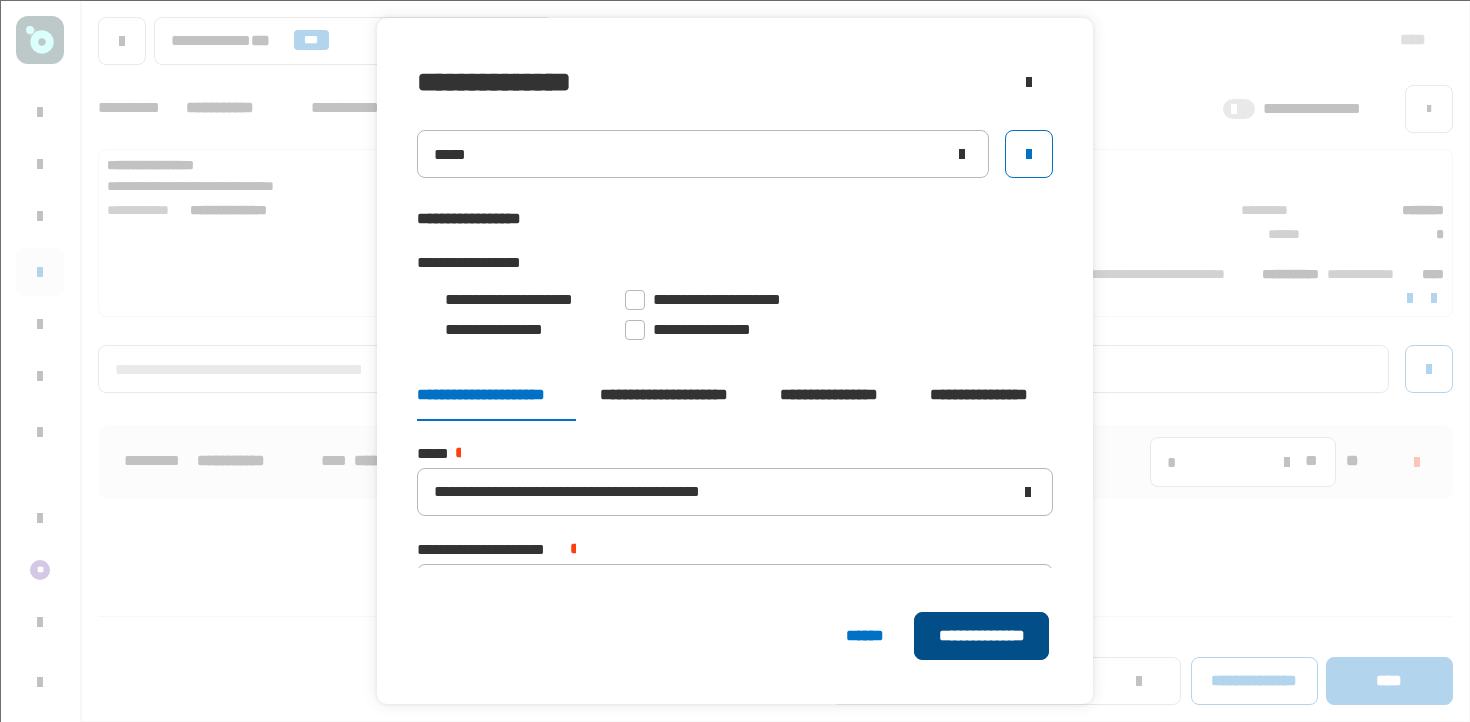 click on "**********" 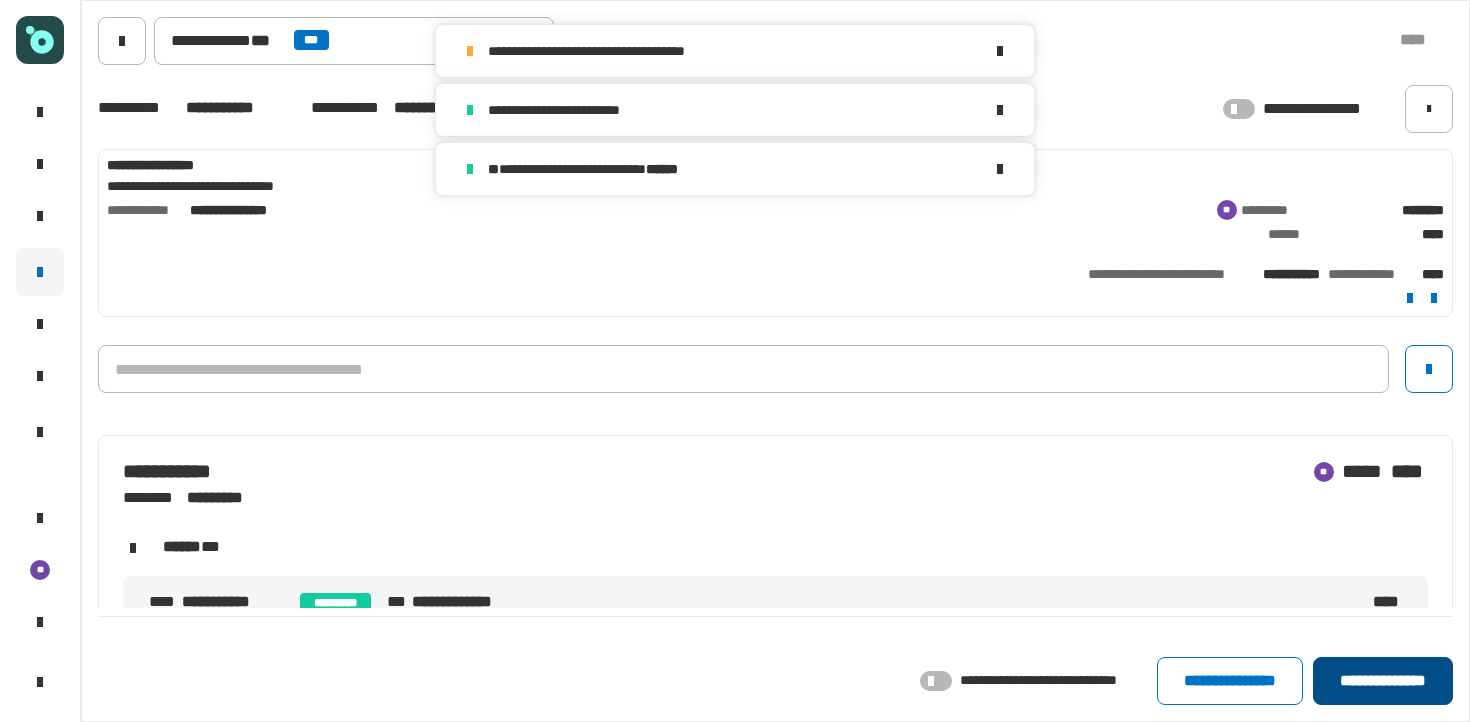 click on "**********" 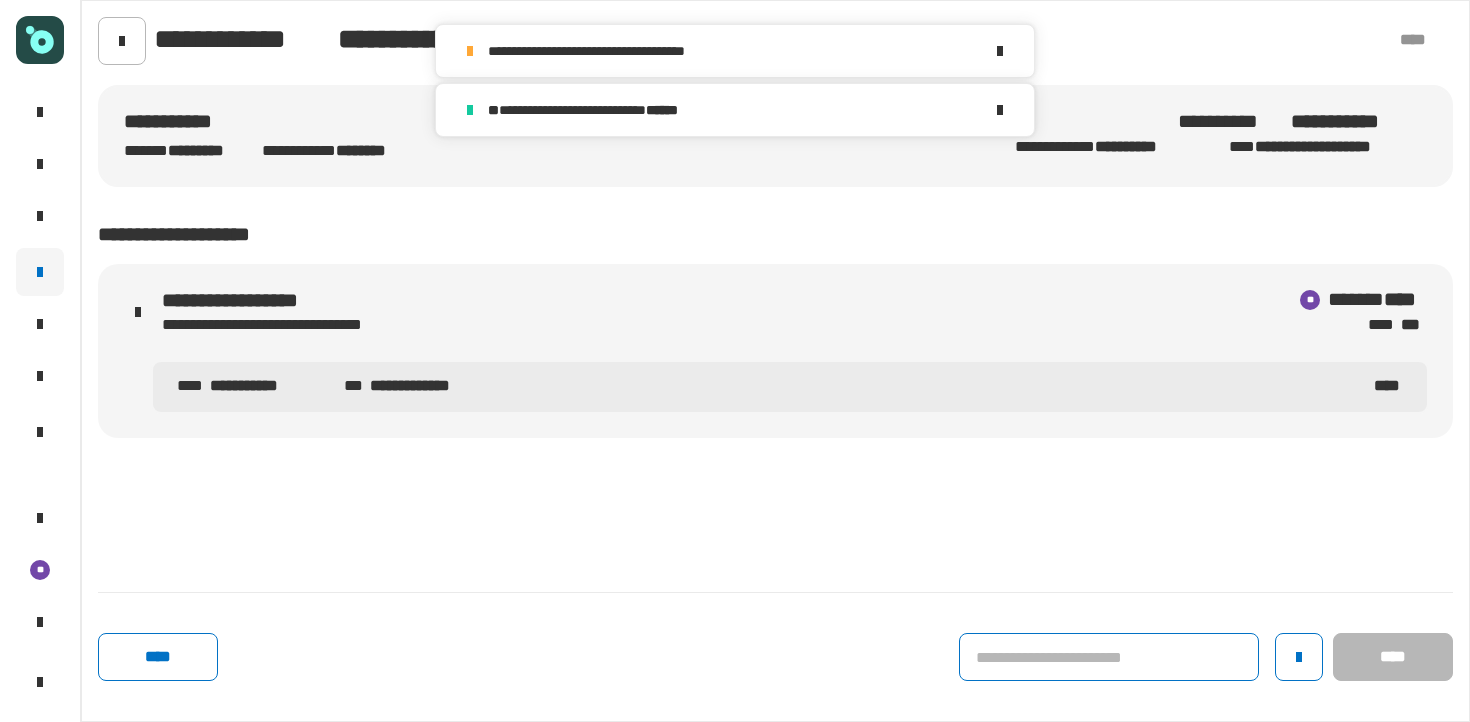 click 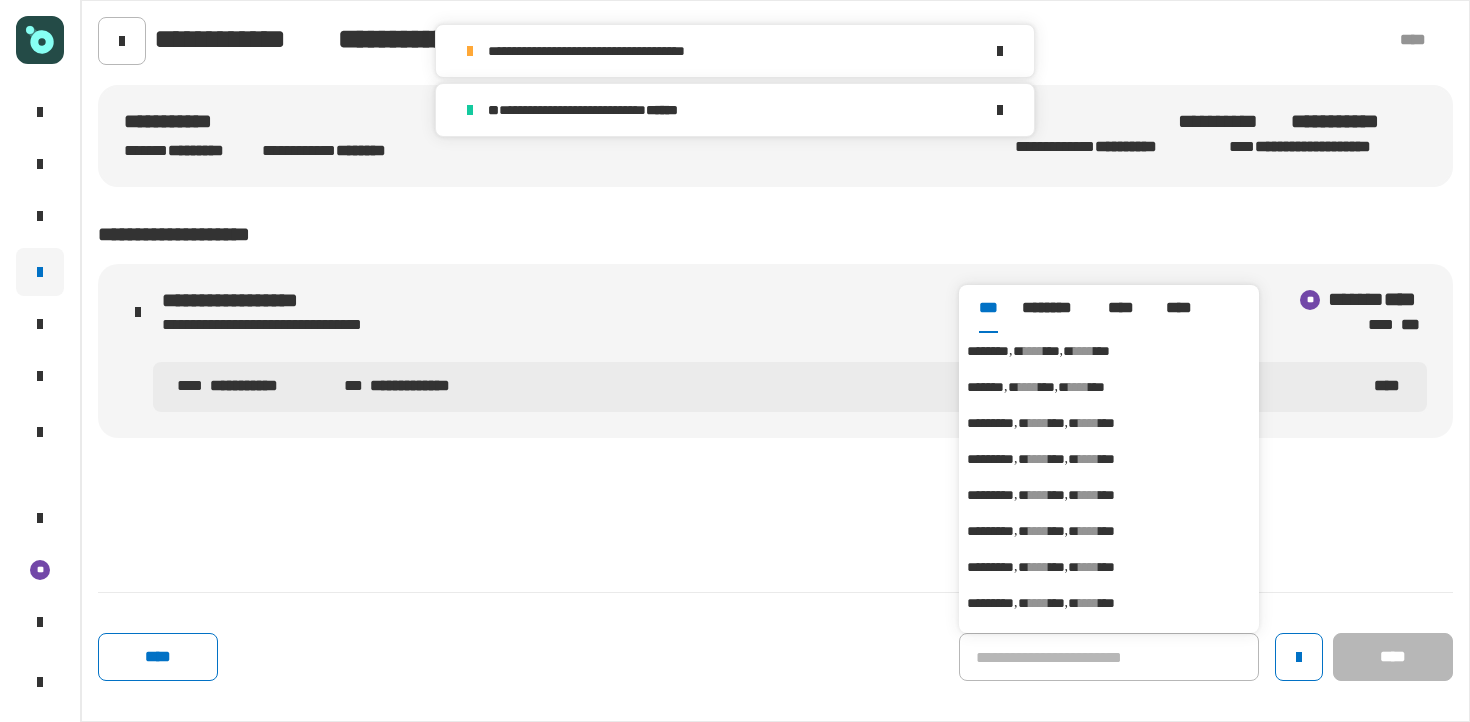 click on "****" at bounding box center [1084, 351] 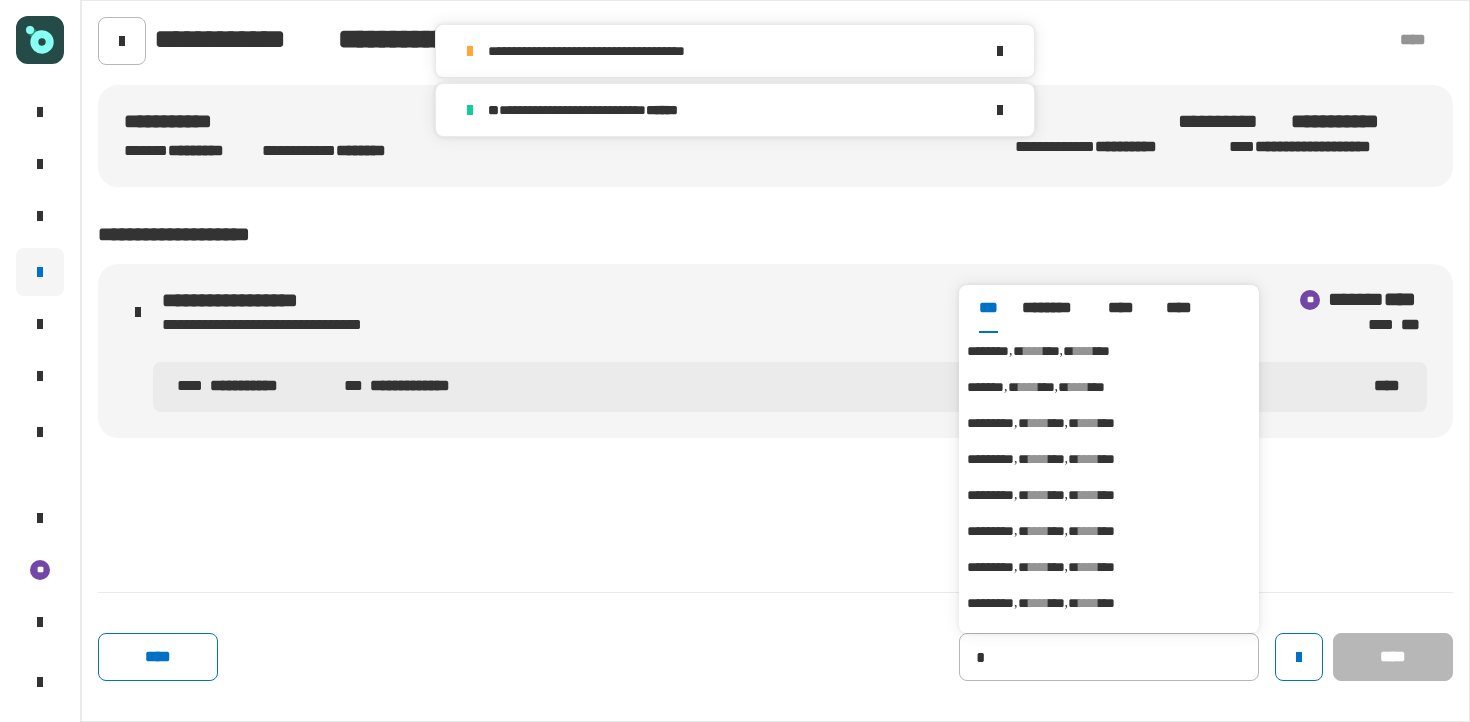 type on "********" 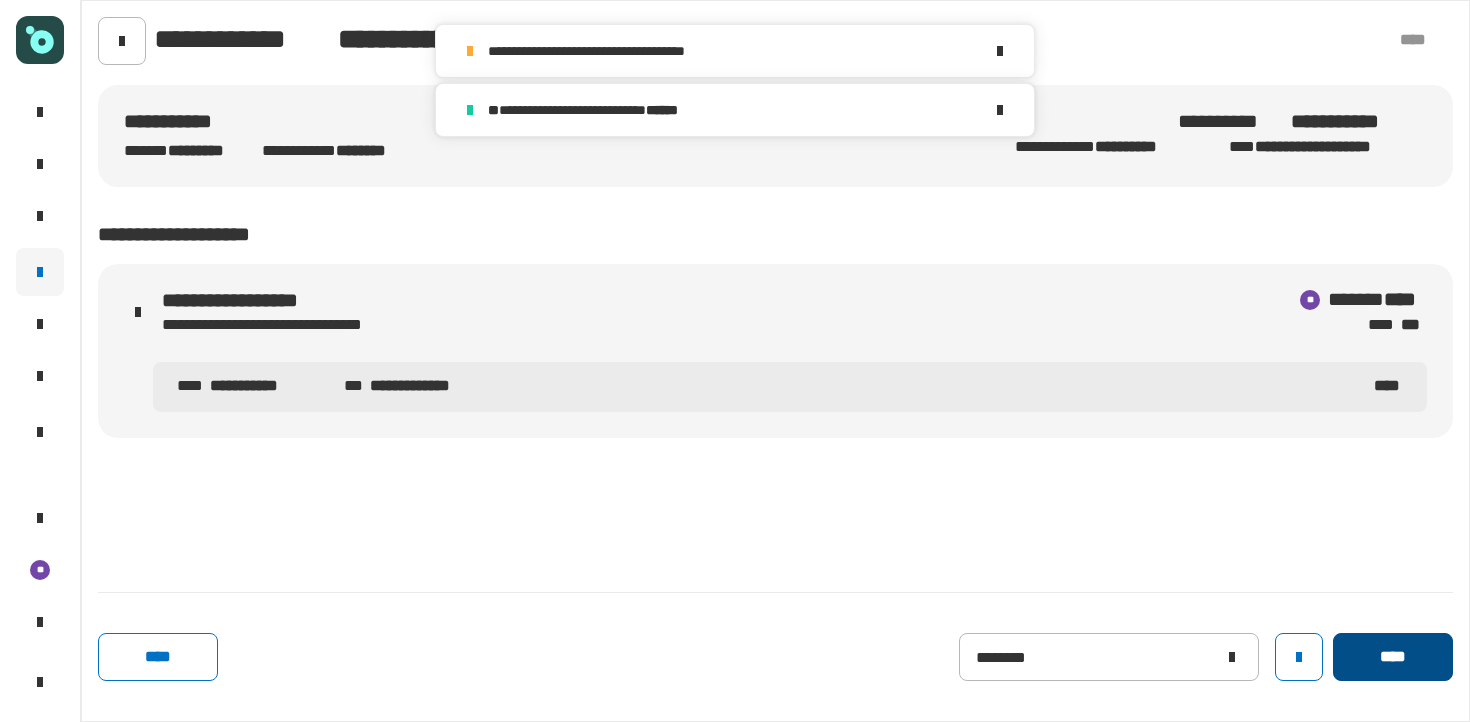 click on "****" 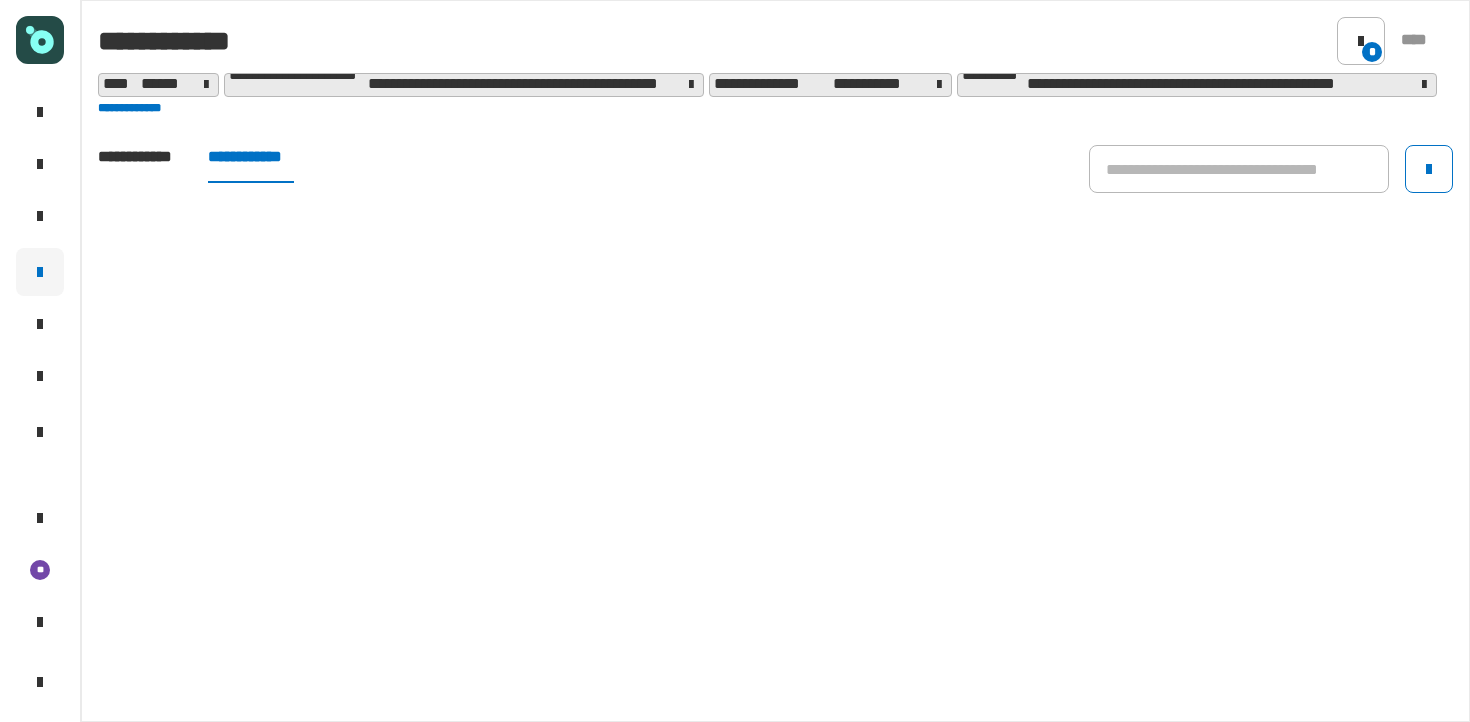 click on "**********" 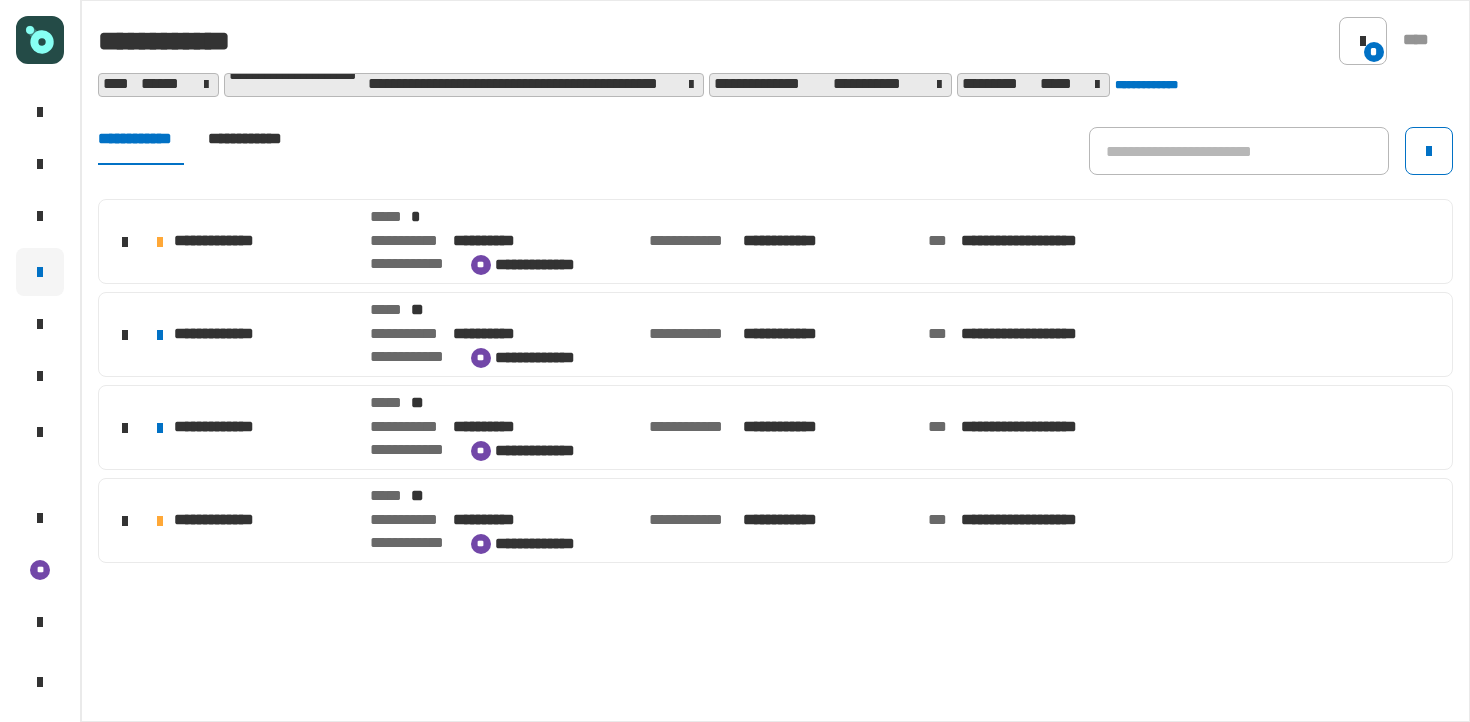 click on "**********" 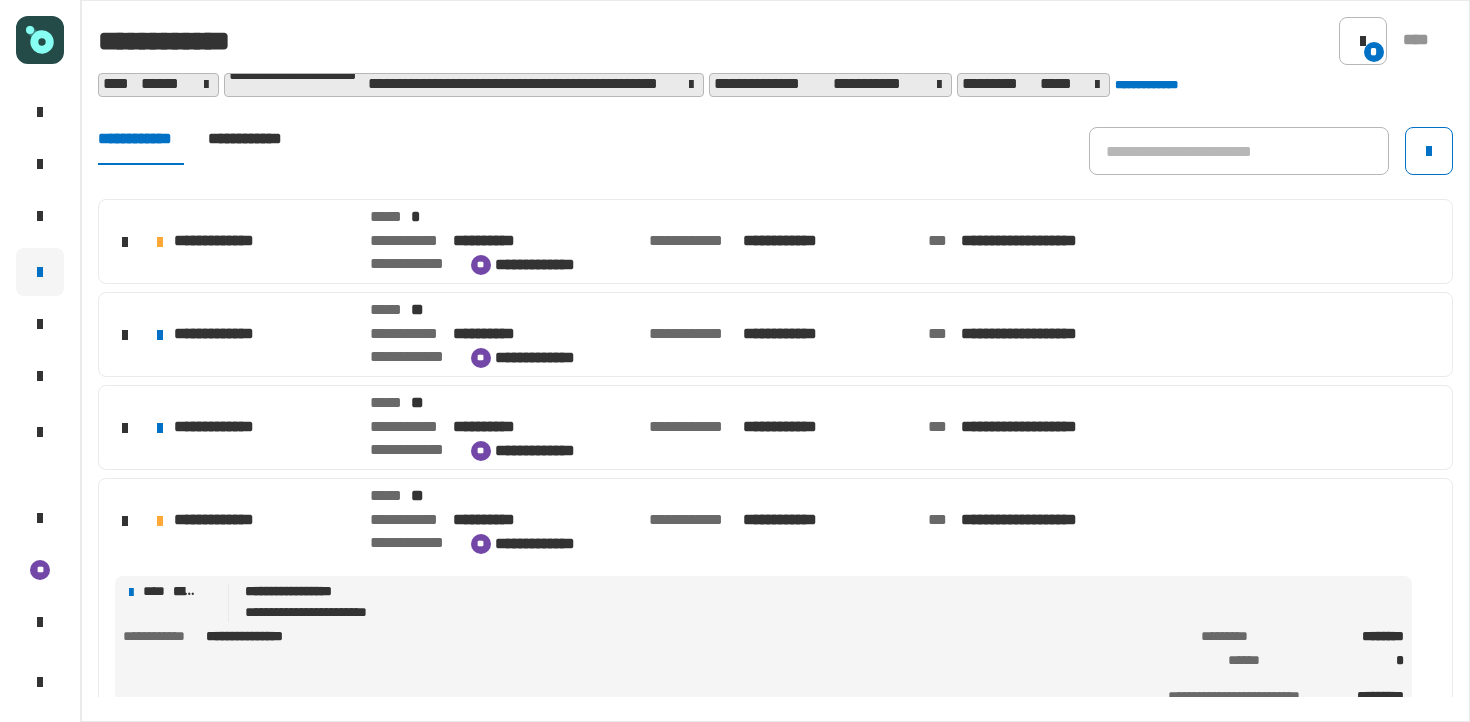 scroll, scrollTop: 816, scrollLeft: 0, axis: vertical 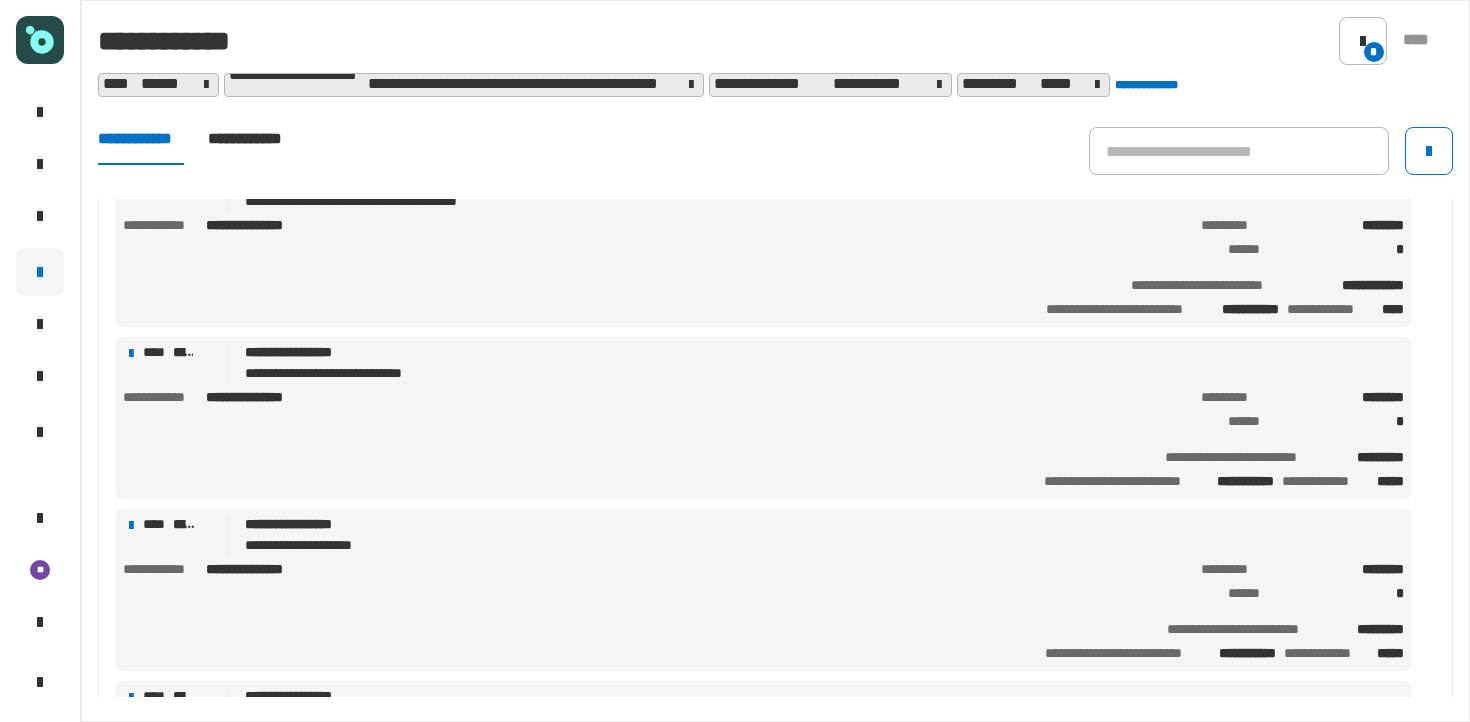 click on "**********" 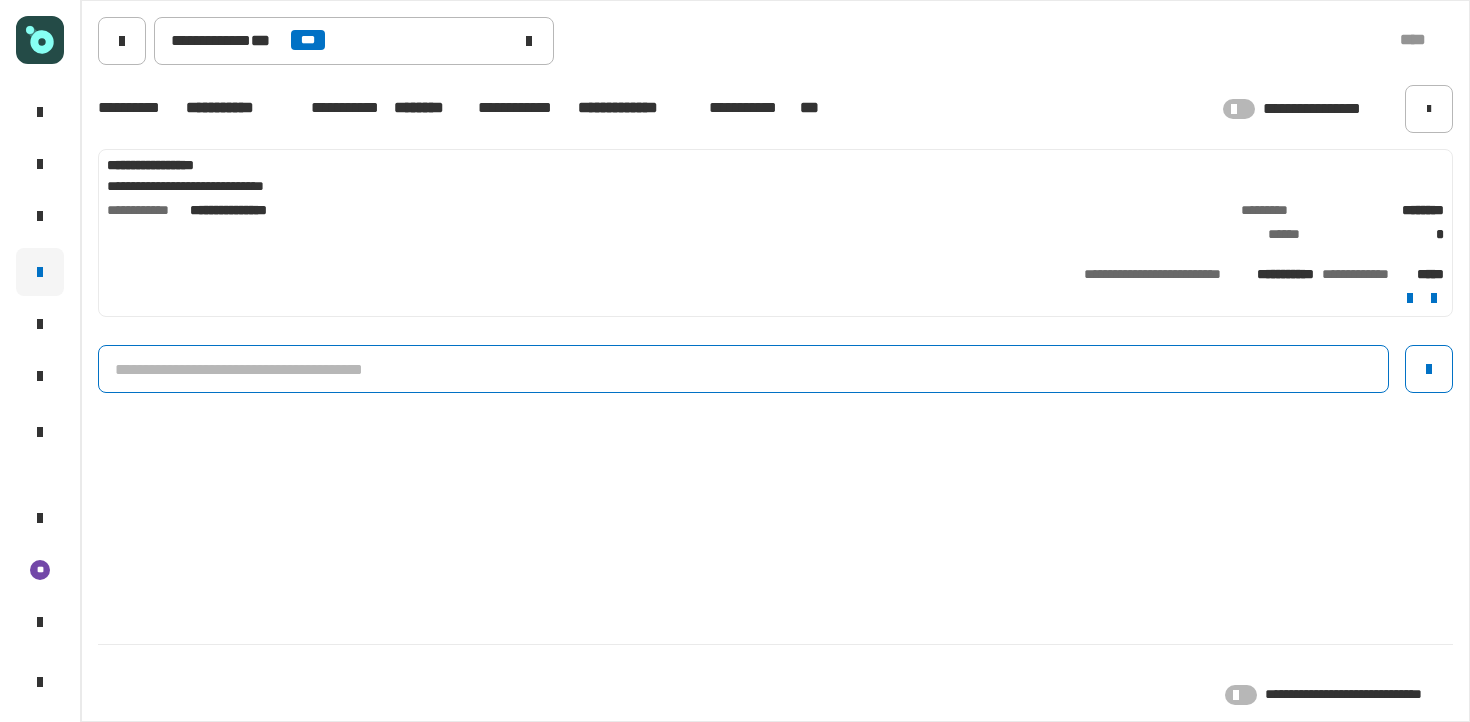 click 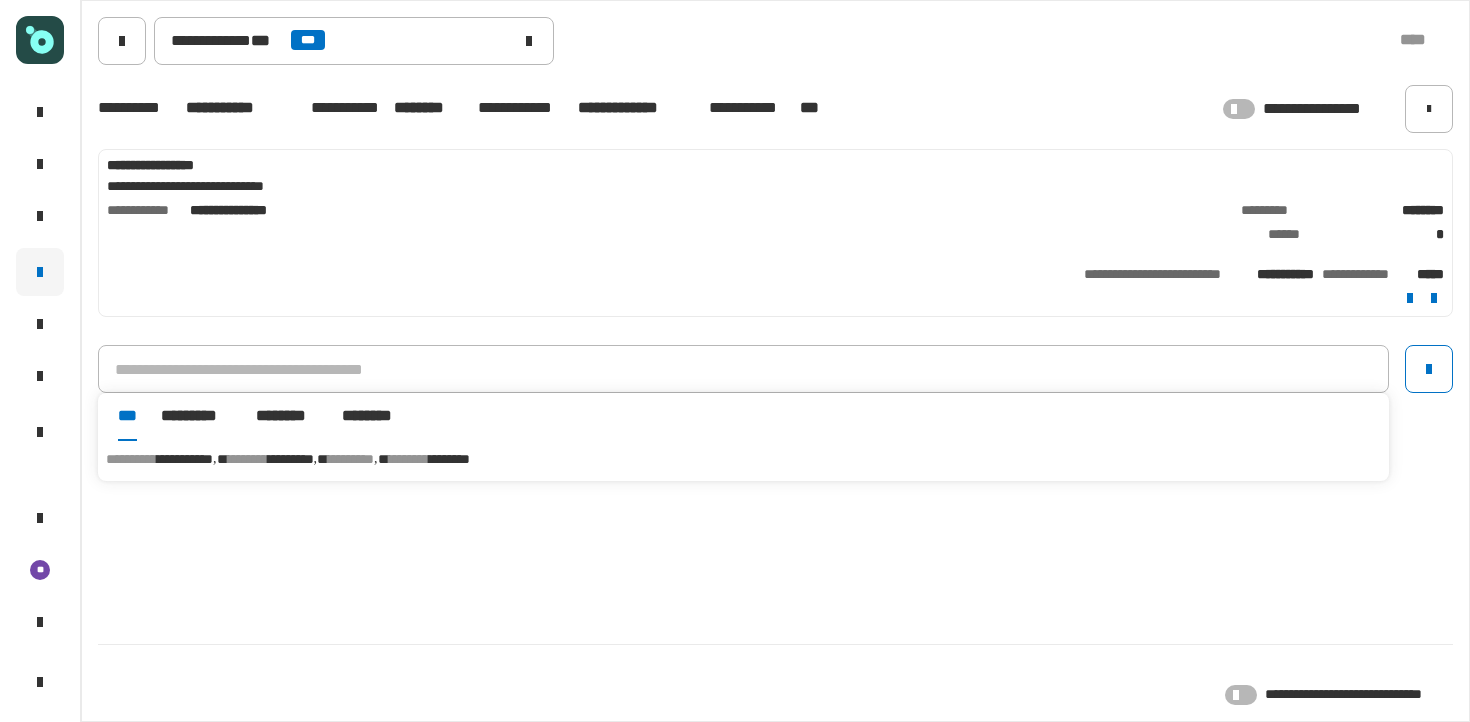 click on "*********" at bounding box center [291, 459] 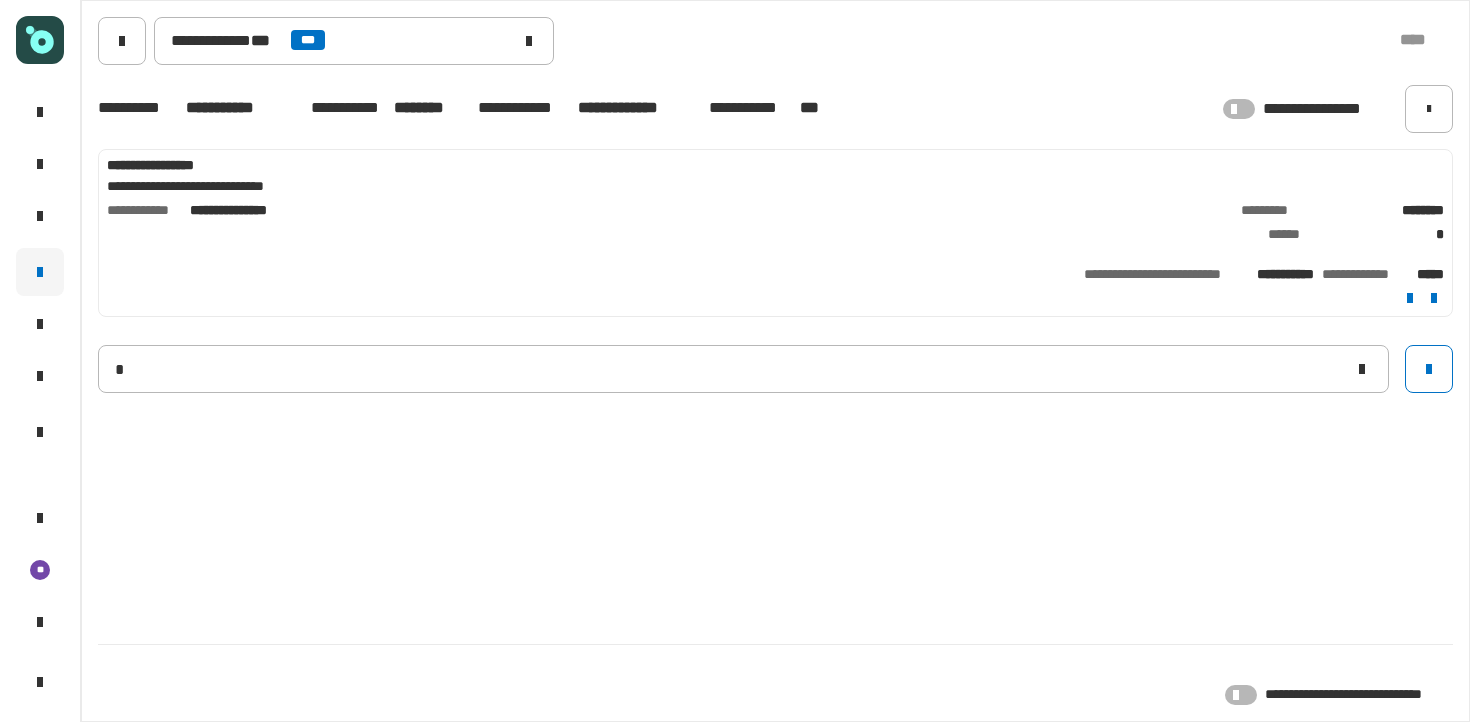 type 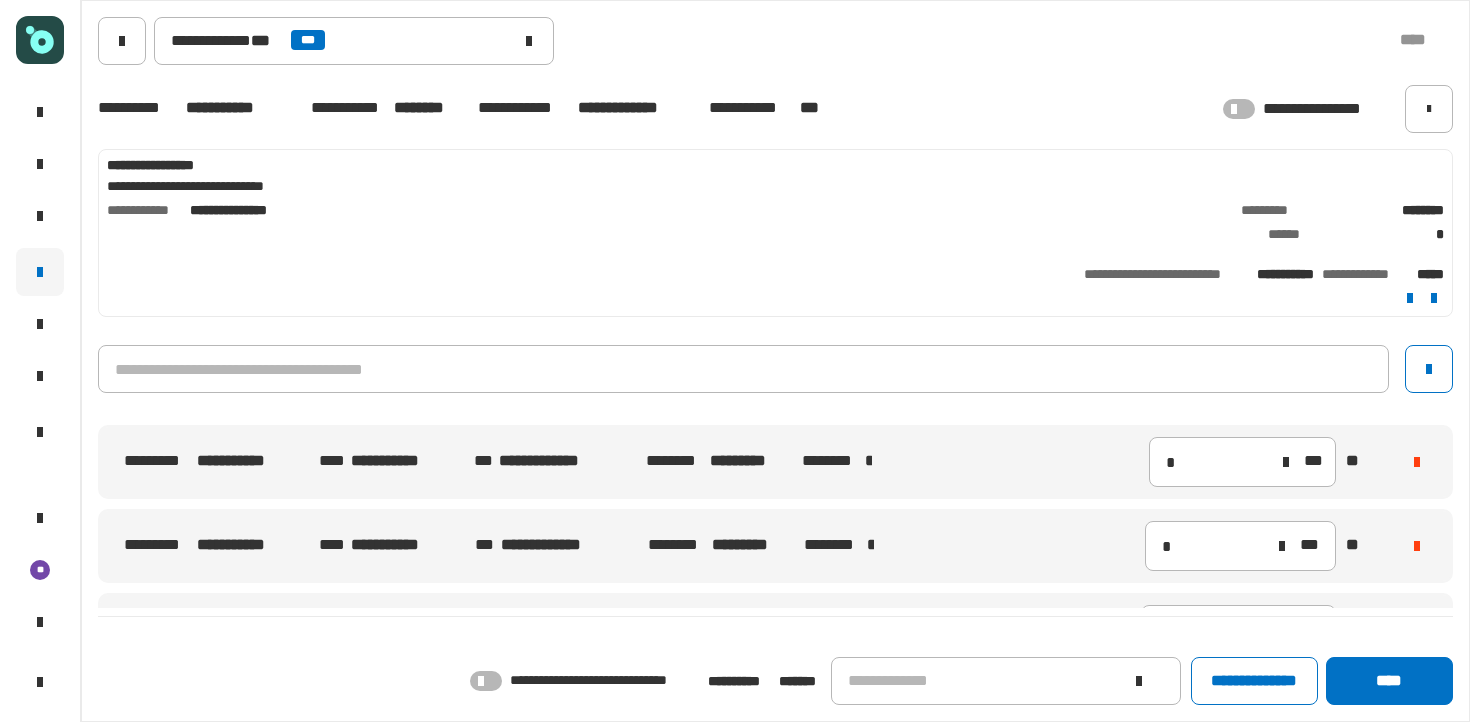 click 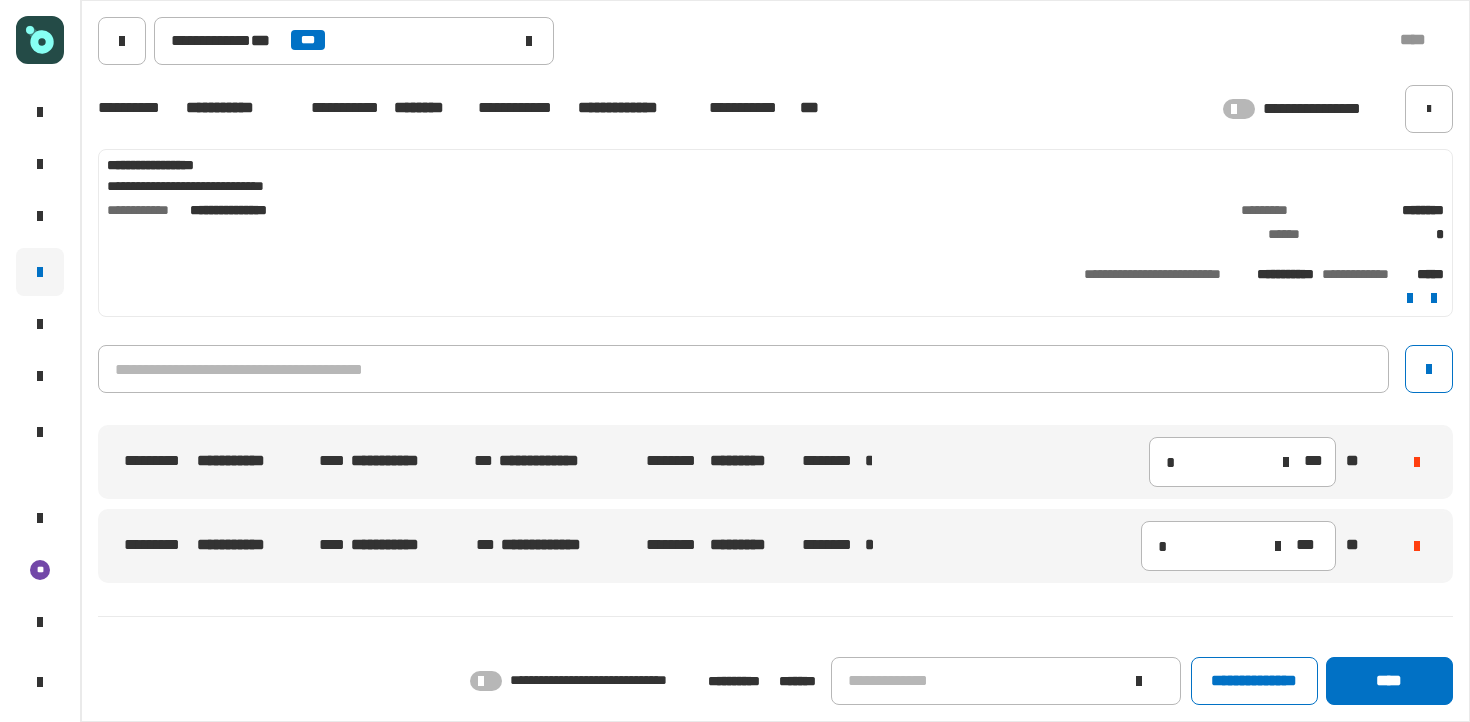 click on "**********" 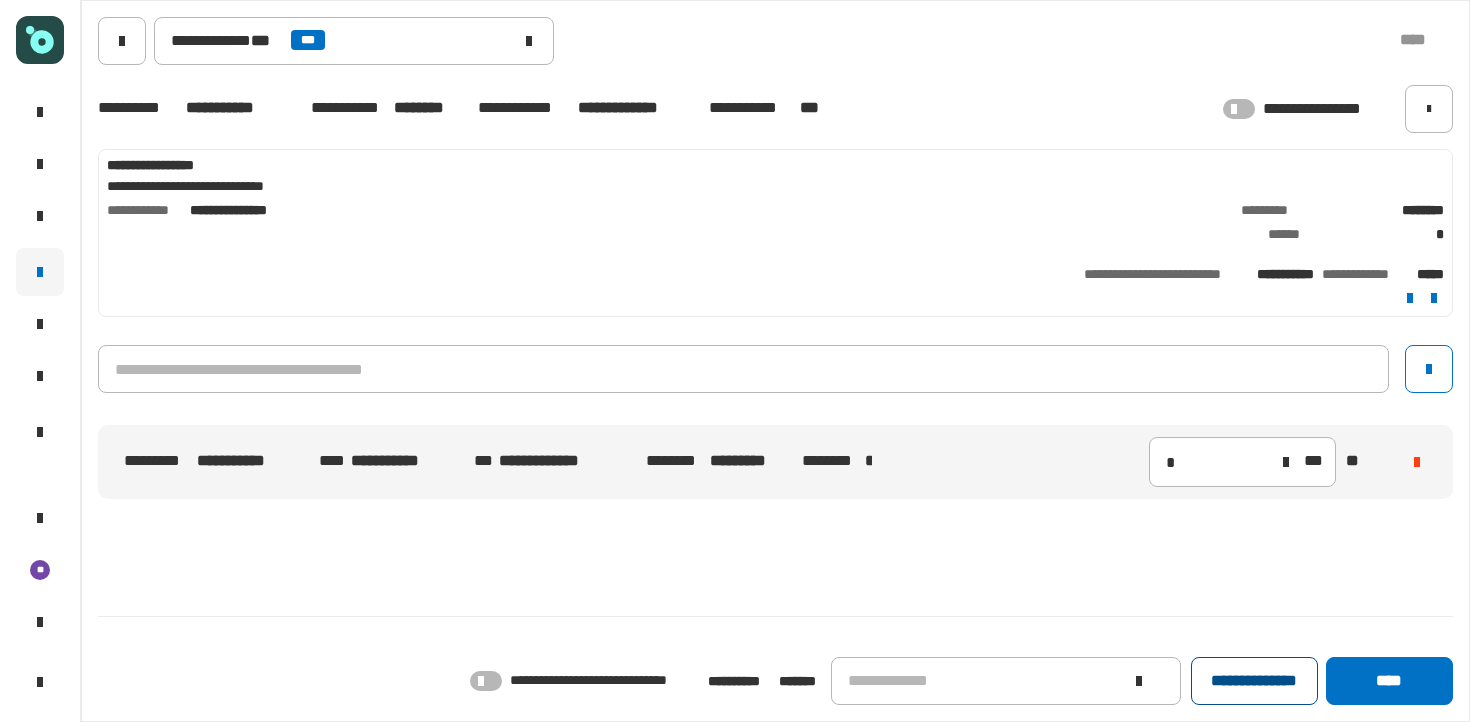 click on "**********" 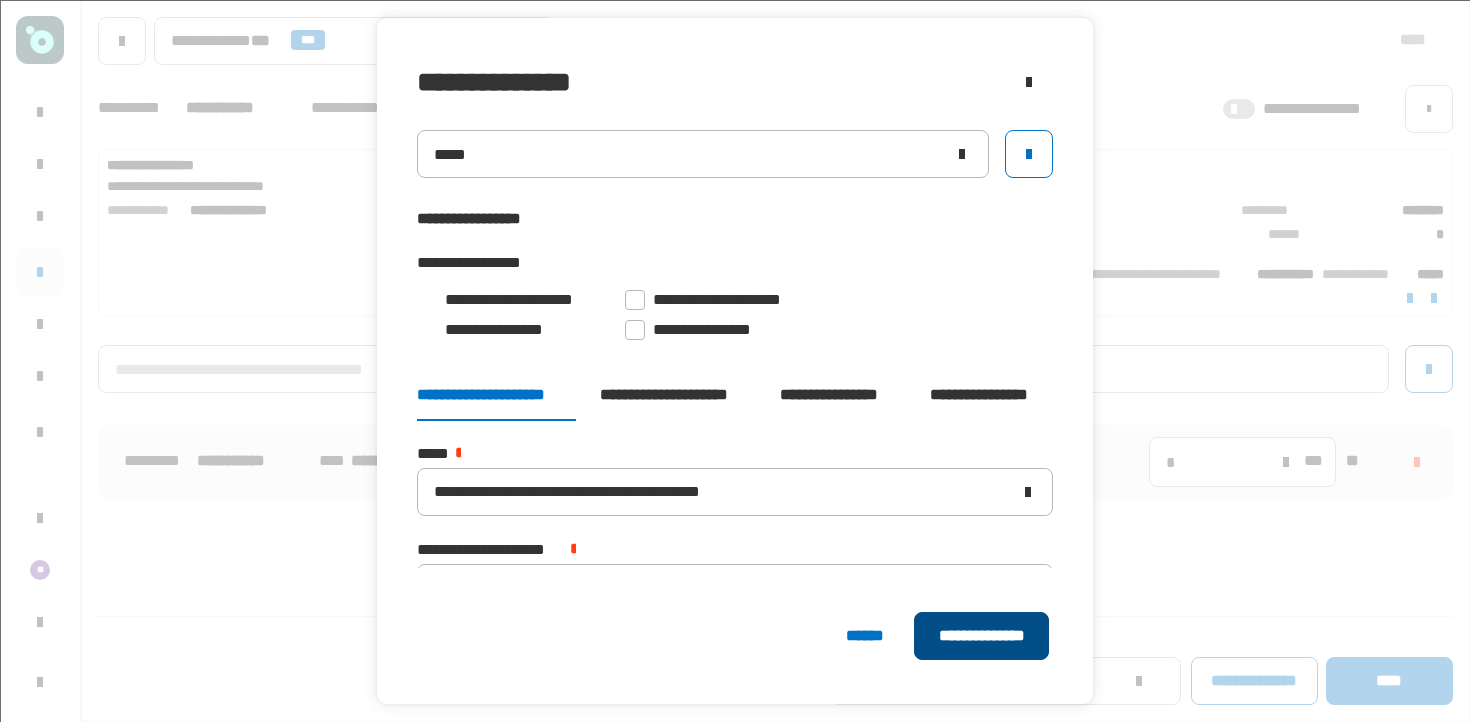 click on "**********" 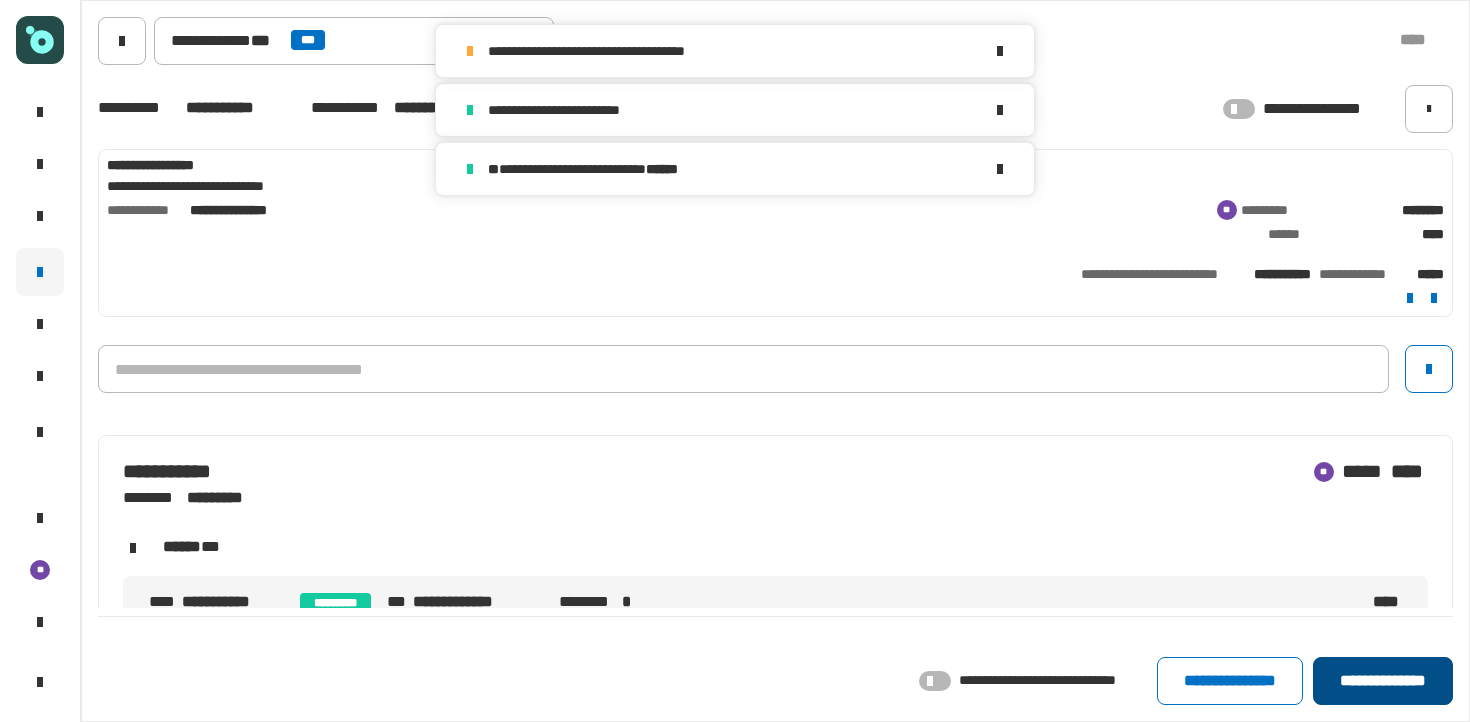 click on "**********" 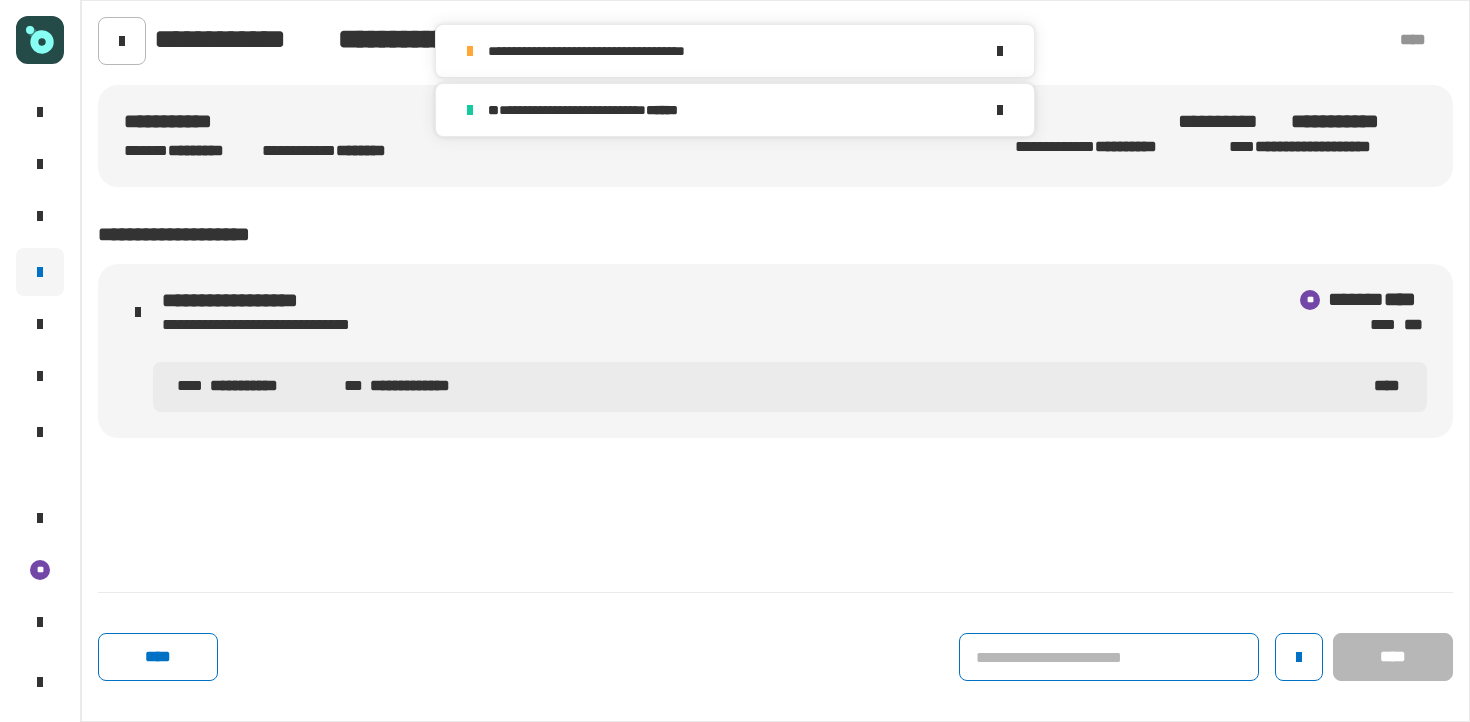 click 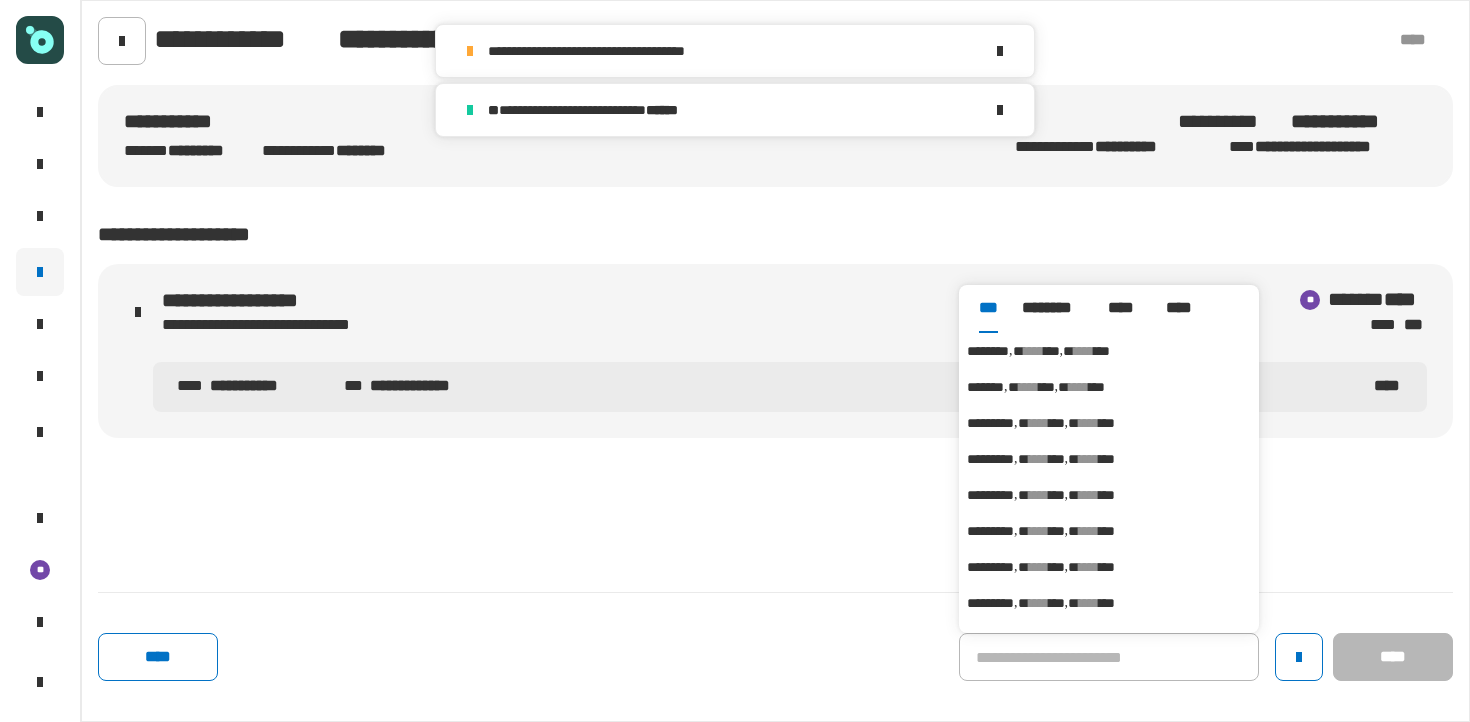 click on "***" at bounding box center (1102, 351) 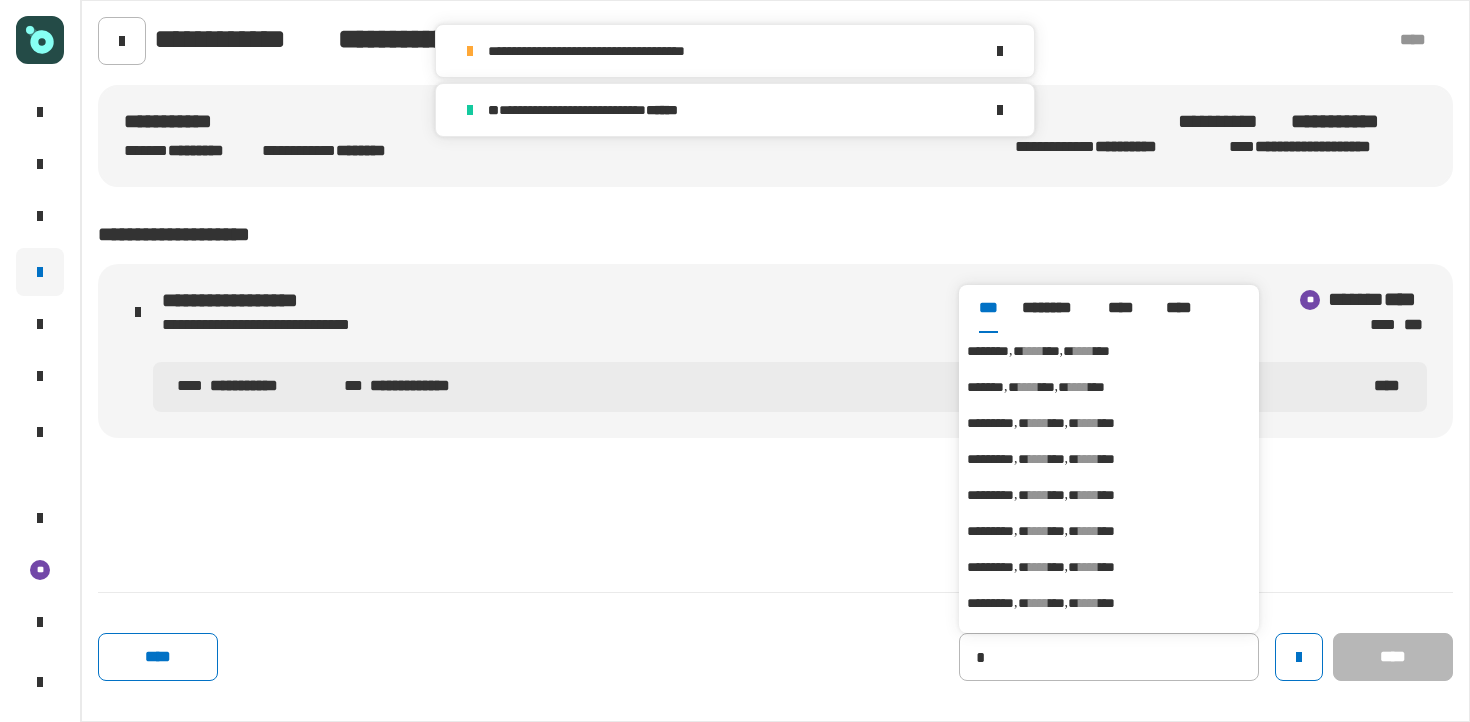 type on "********" 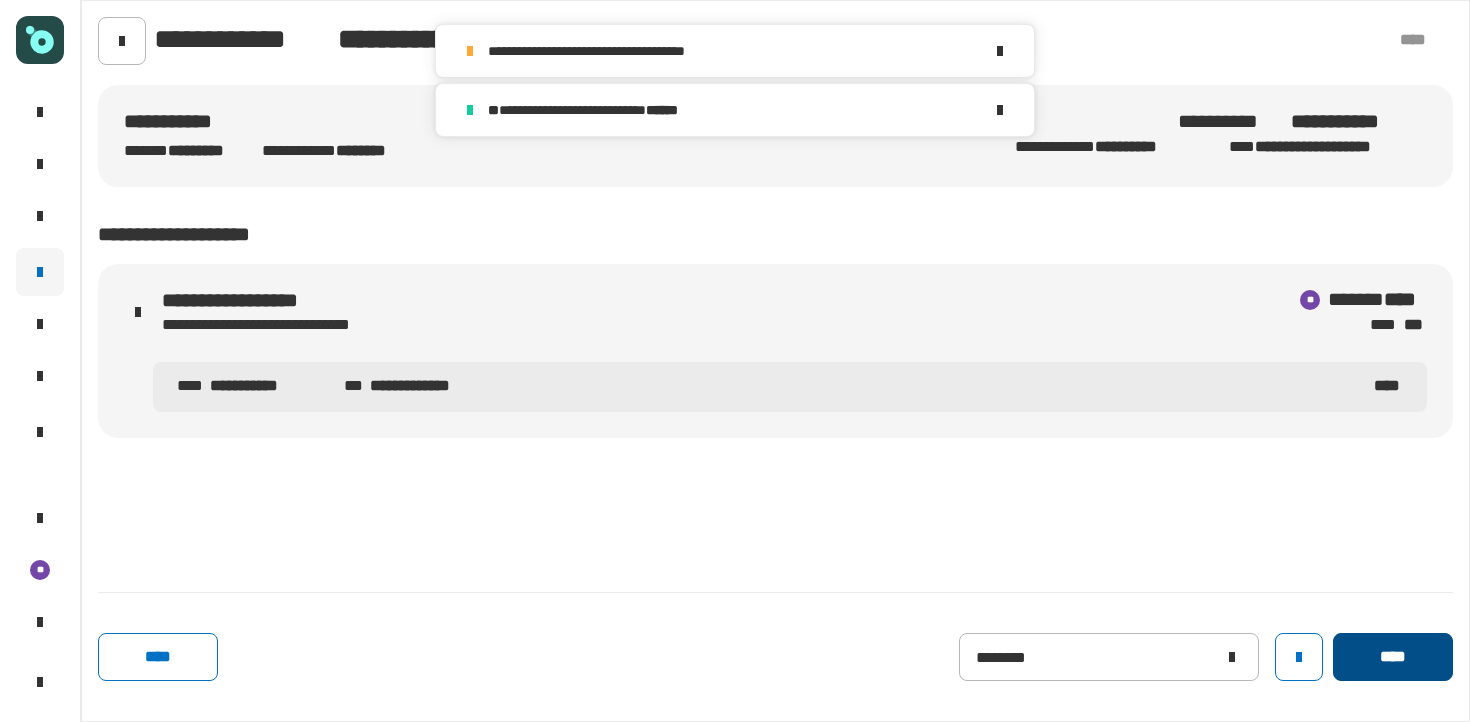 click on "****" 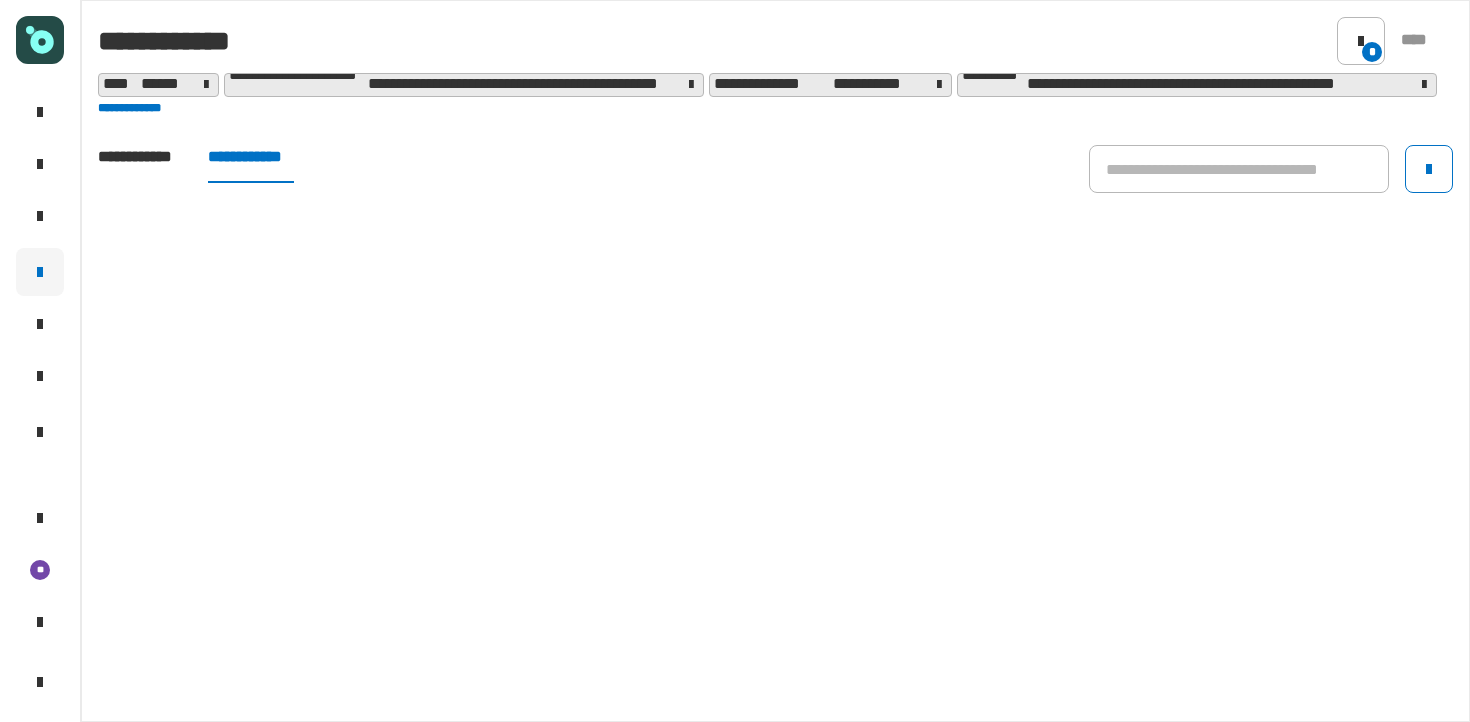click on "**********" 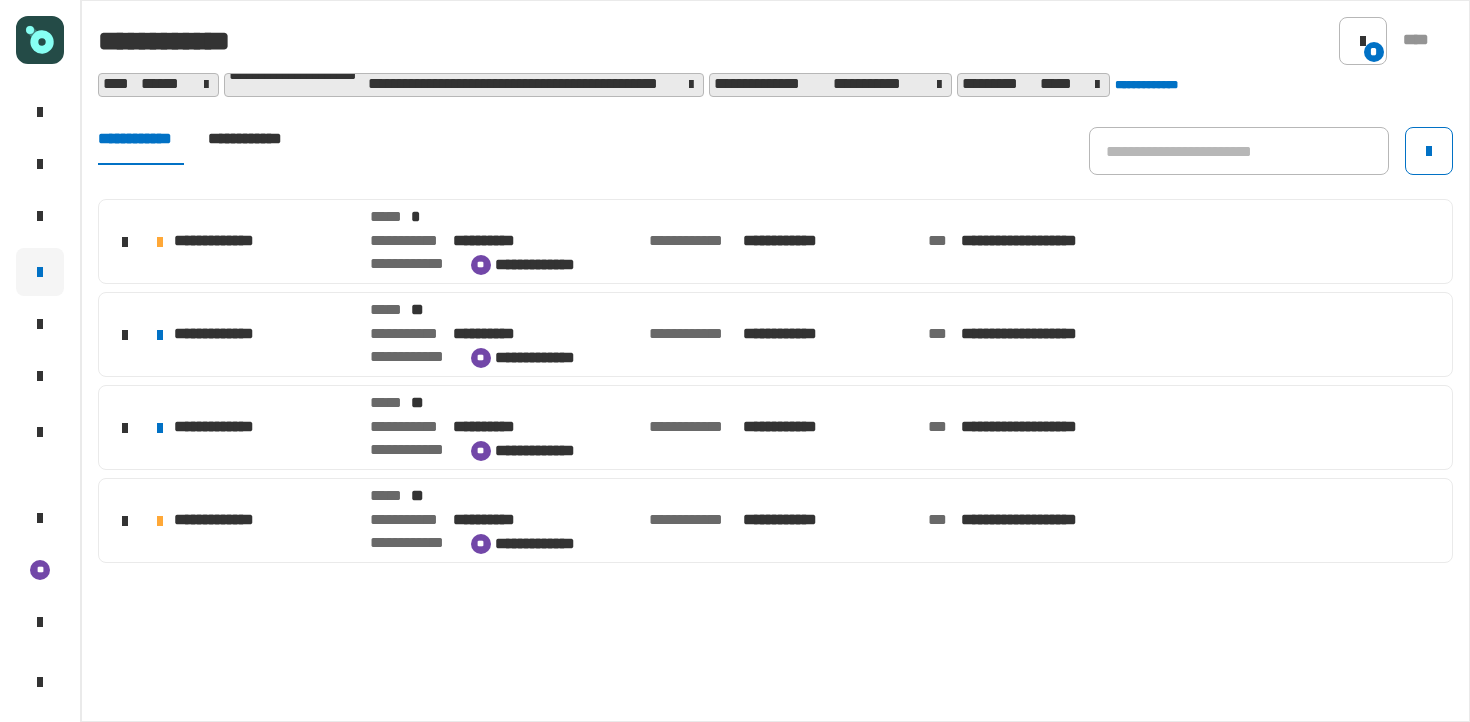 click on "**********" 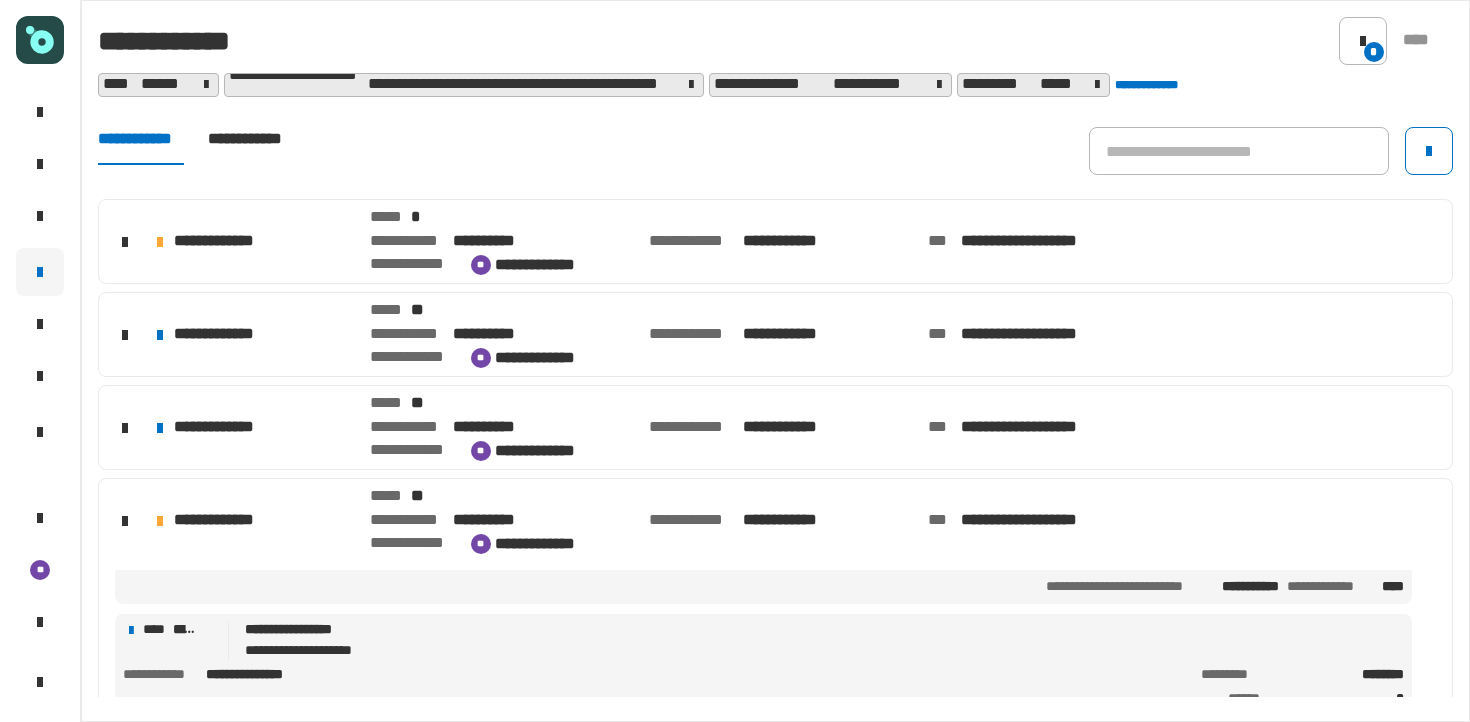 scroll, scrollTop: 0, scrollLeft: 0, axis: both 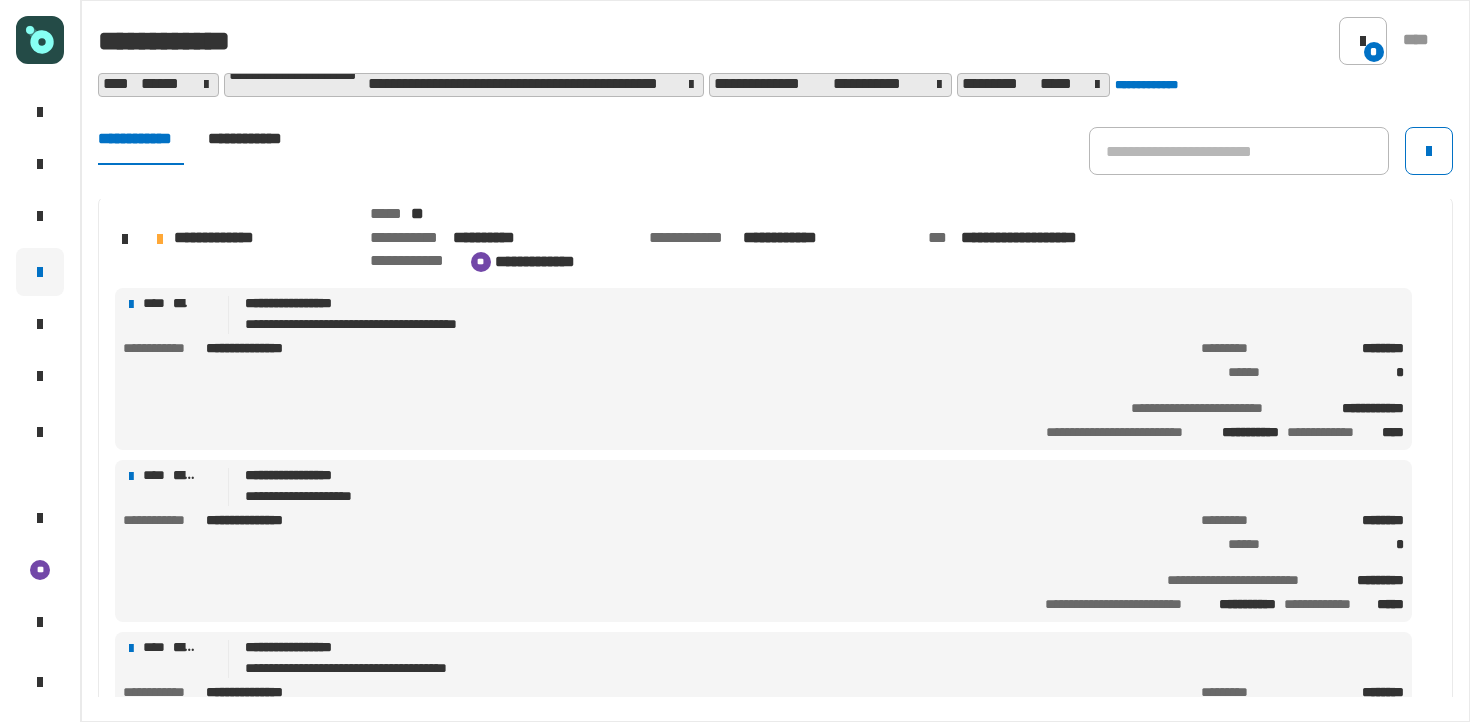 click on "**********" 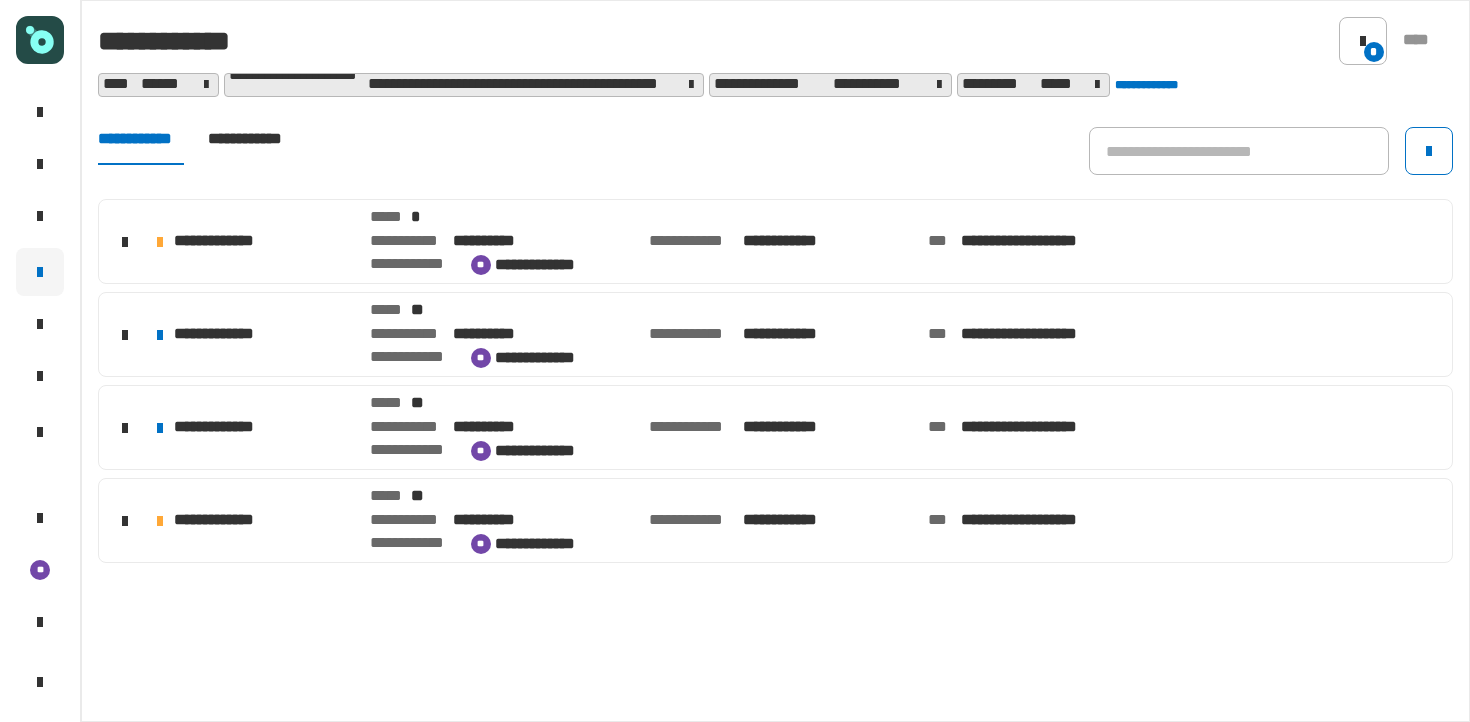 click on "**********" 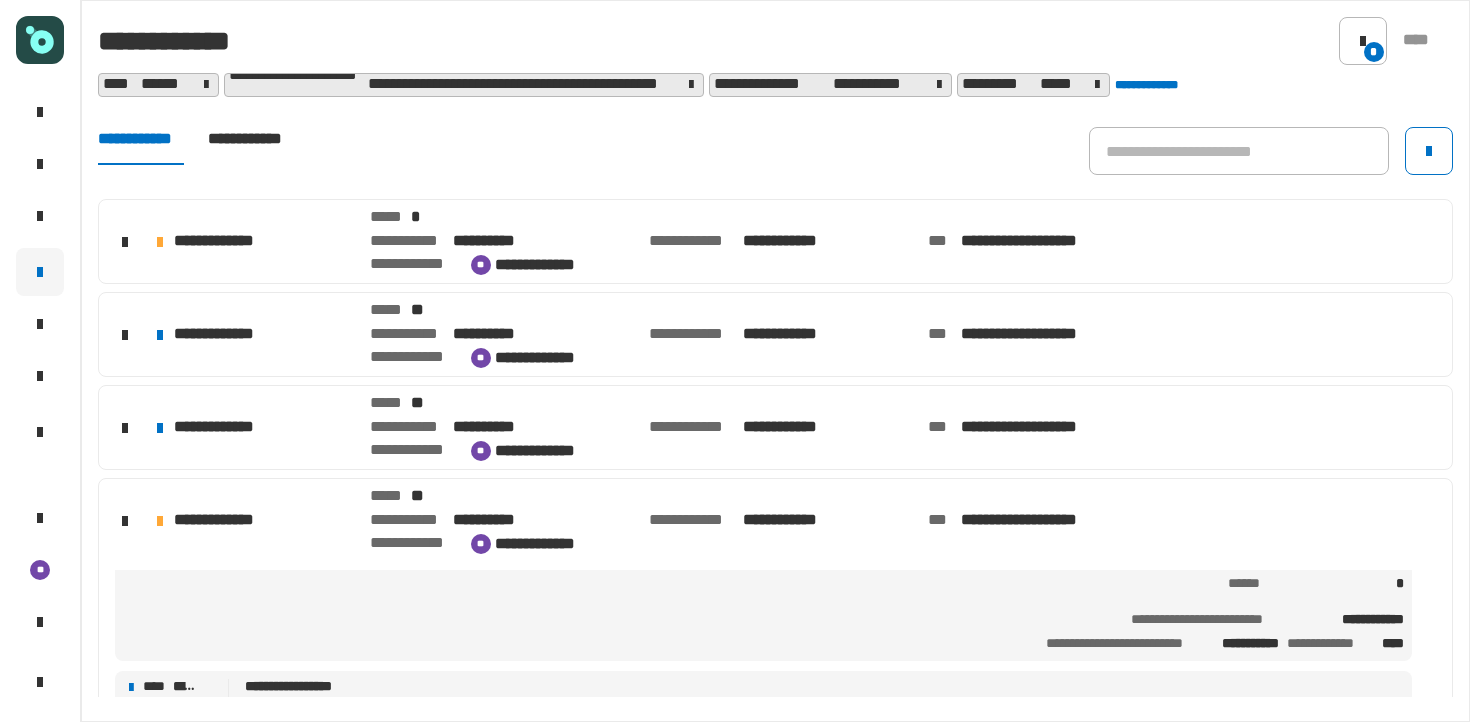 scroll, scrollTop: 57, scrollLeft: 0, axis: vertical 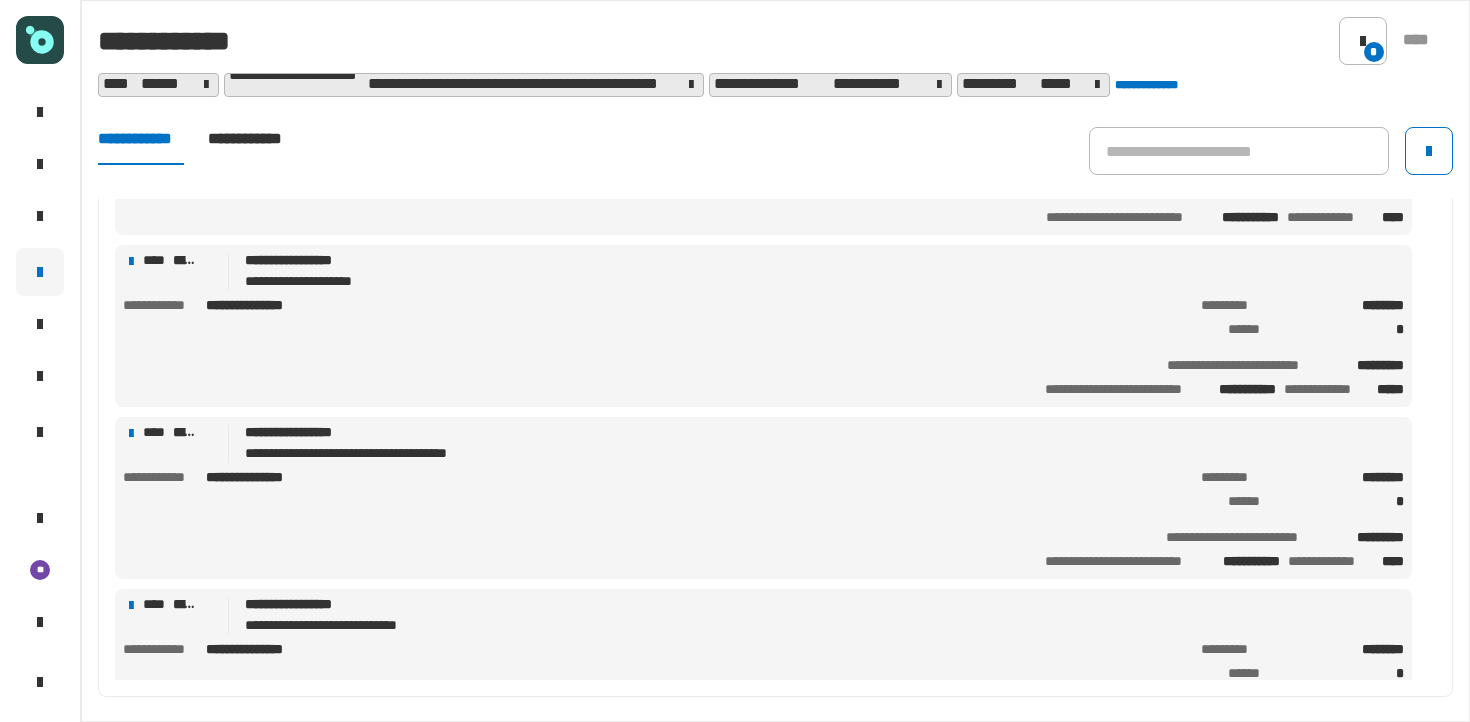 click on "**********" 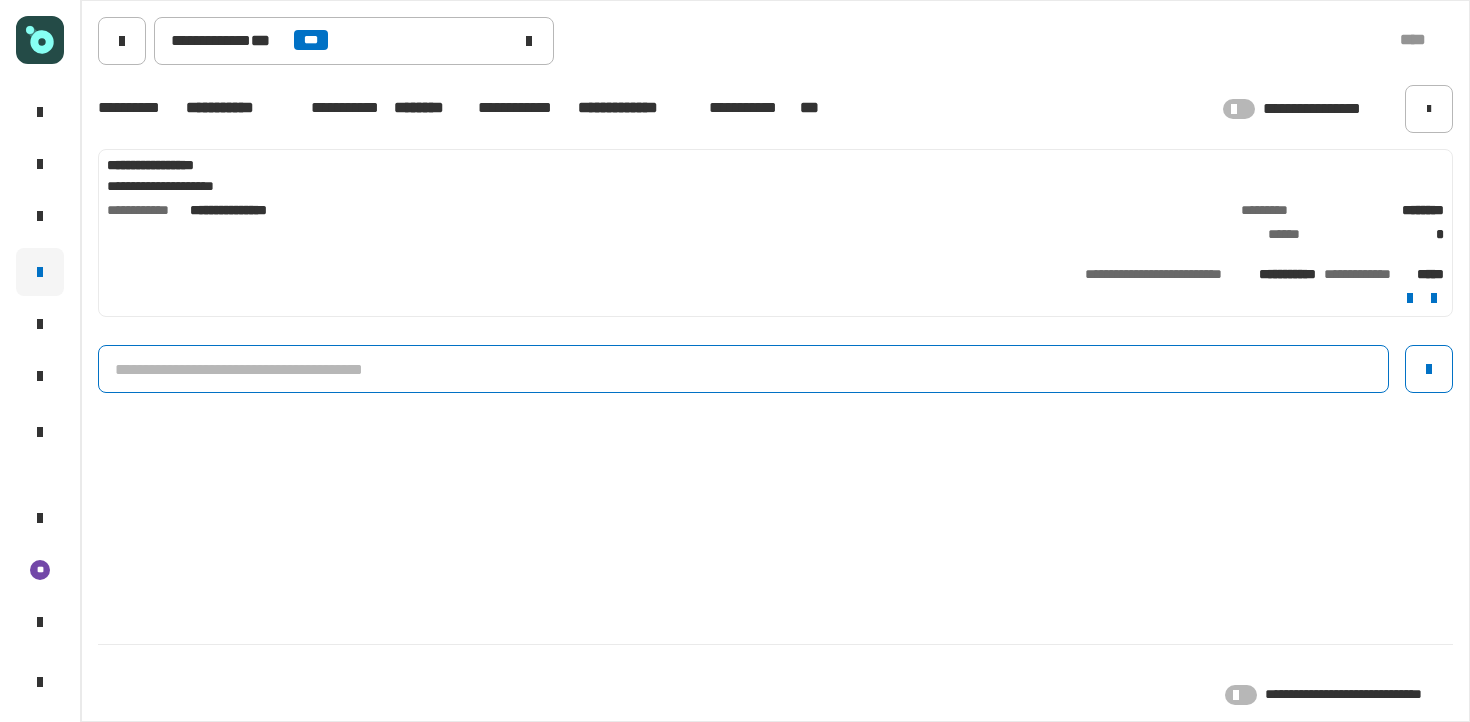 click 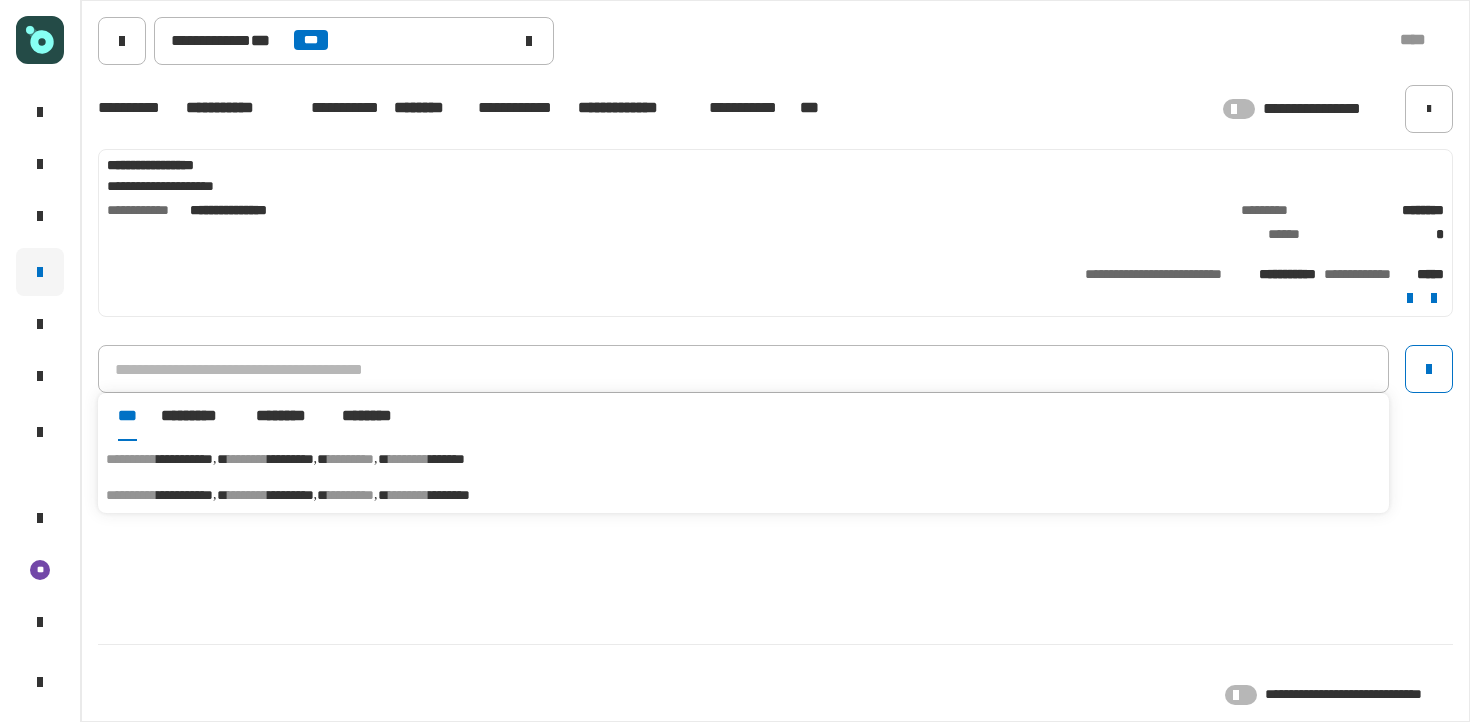 click on "********" at bounding box center [351, 459] 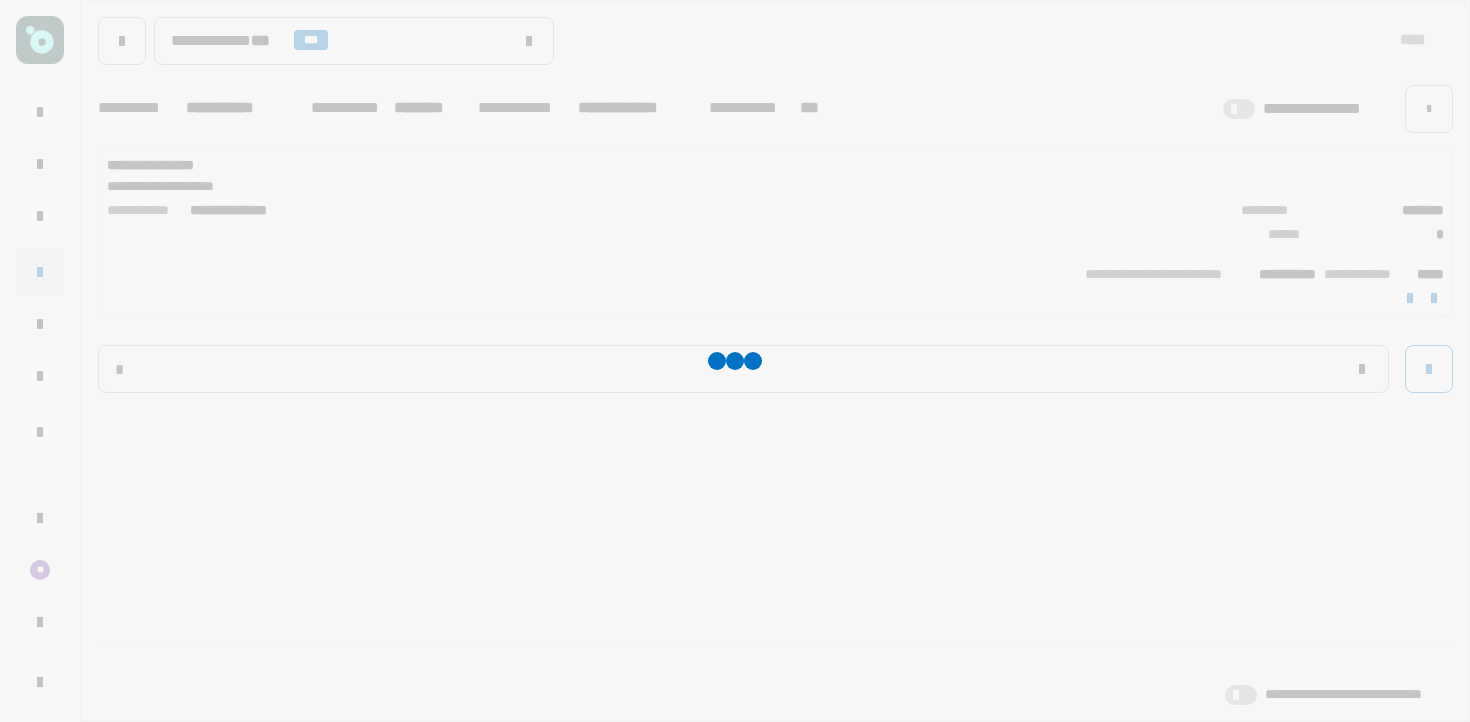 type 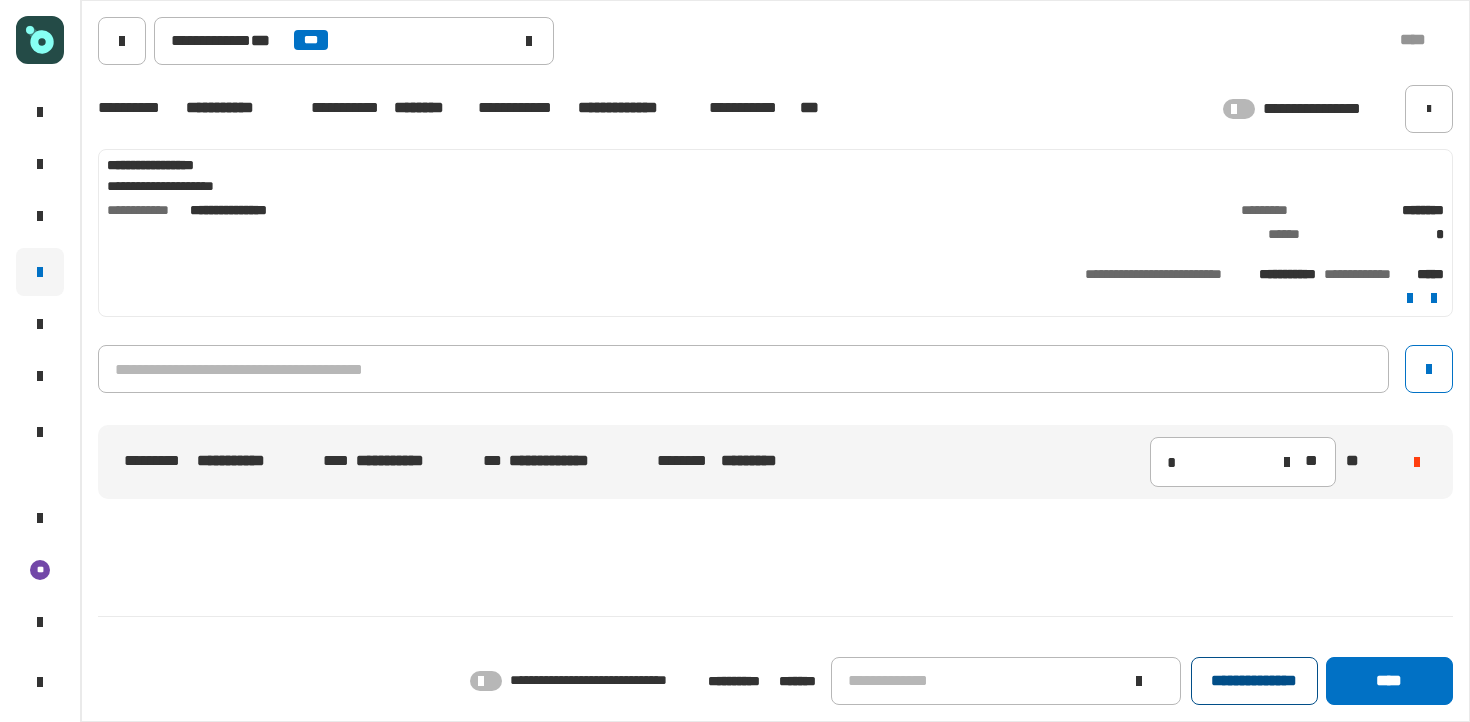 click on "**********" 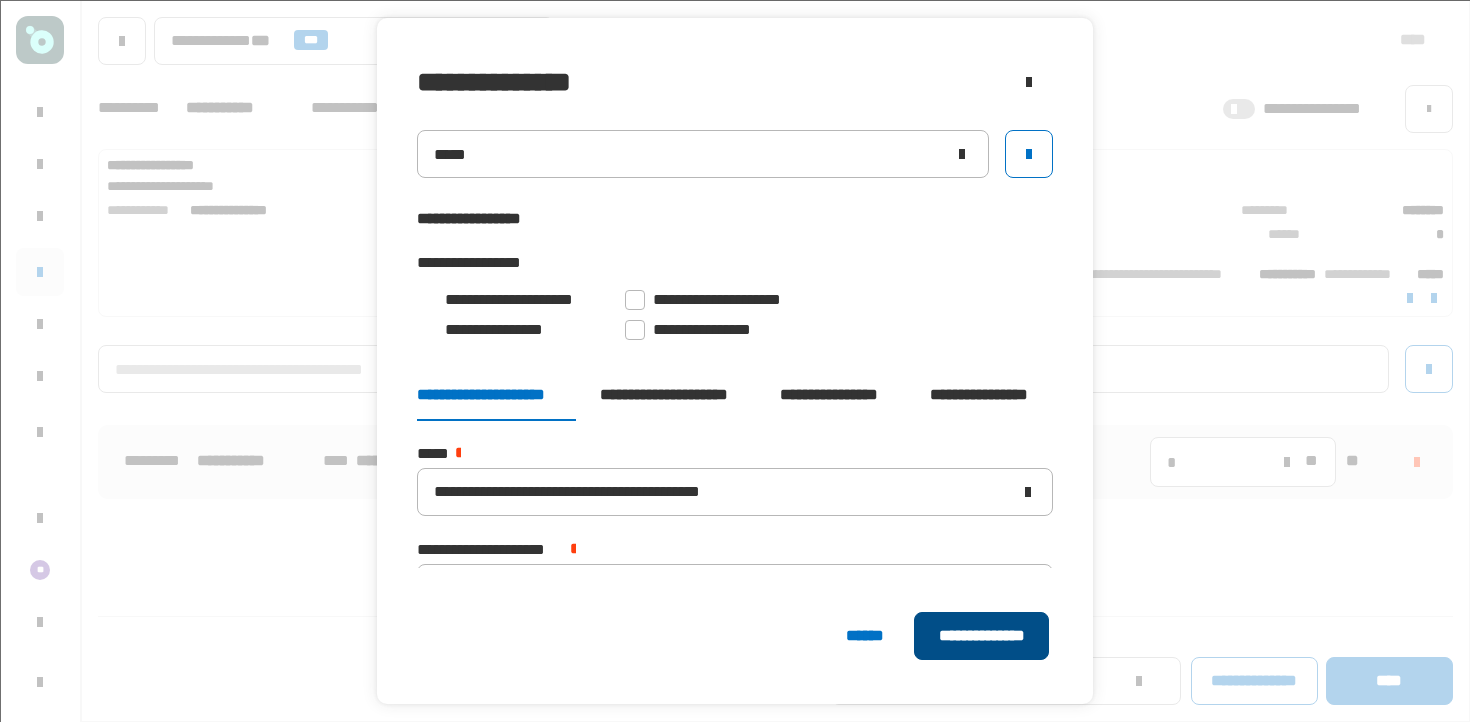 click on "**********" 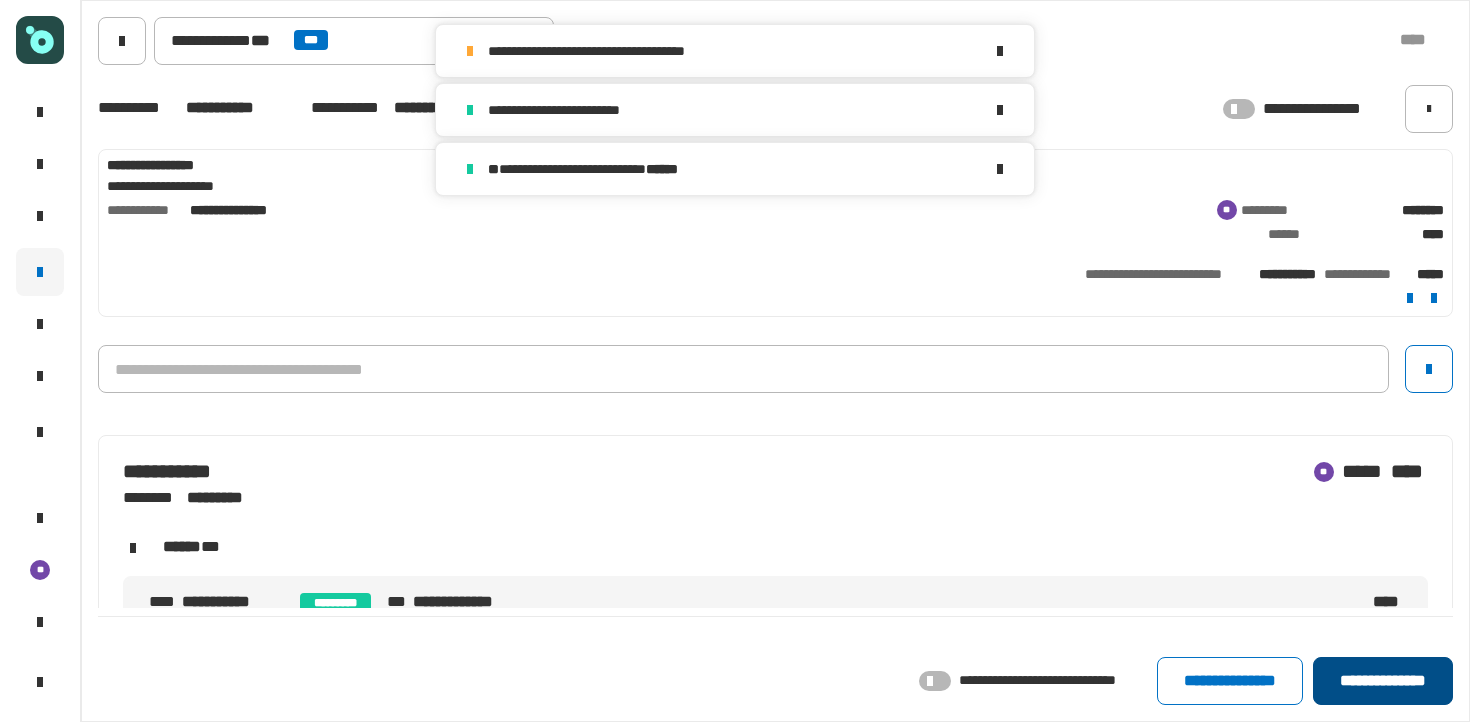click on "**********" 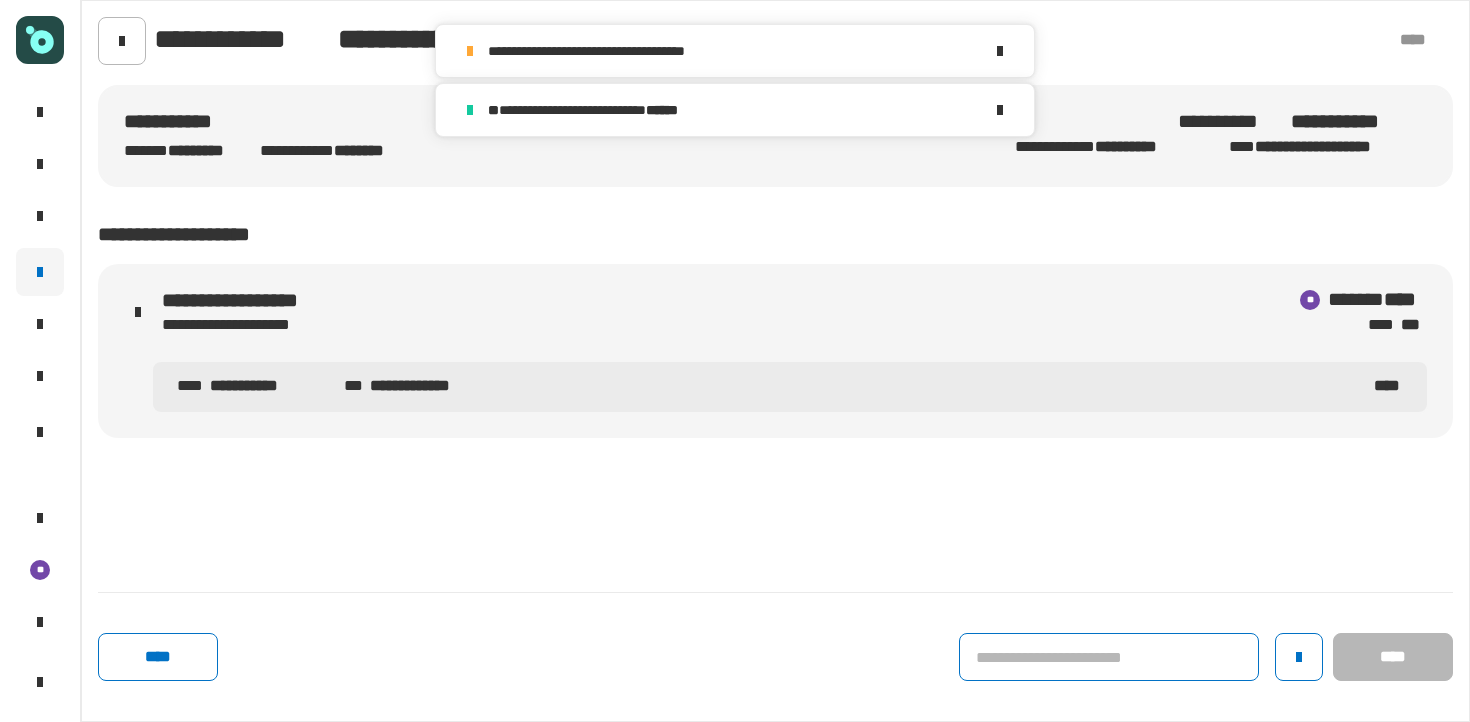 click 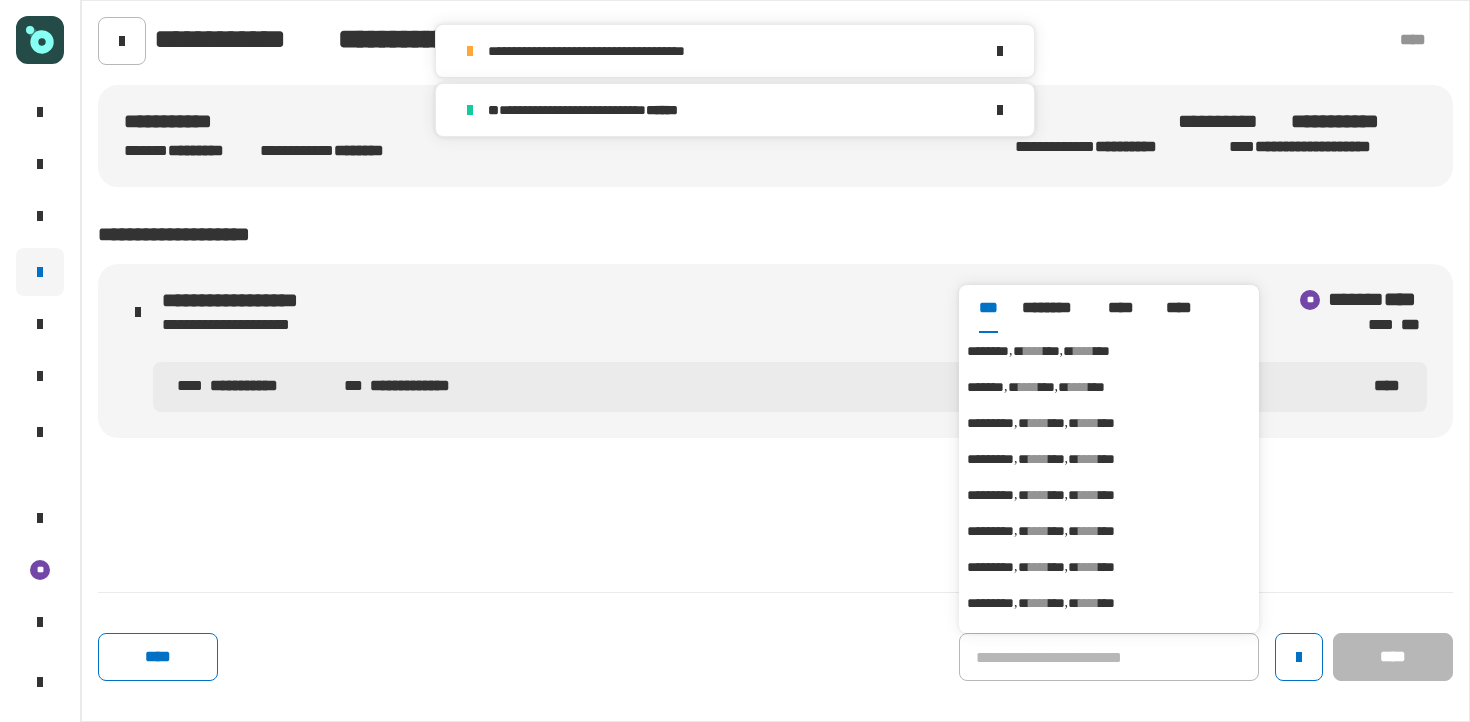 click on "******** **** *** **** ***" at bounding box center (1109, 351) 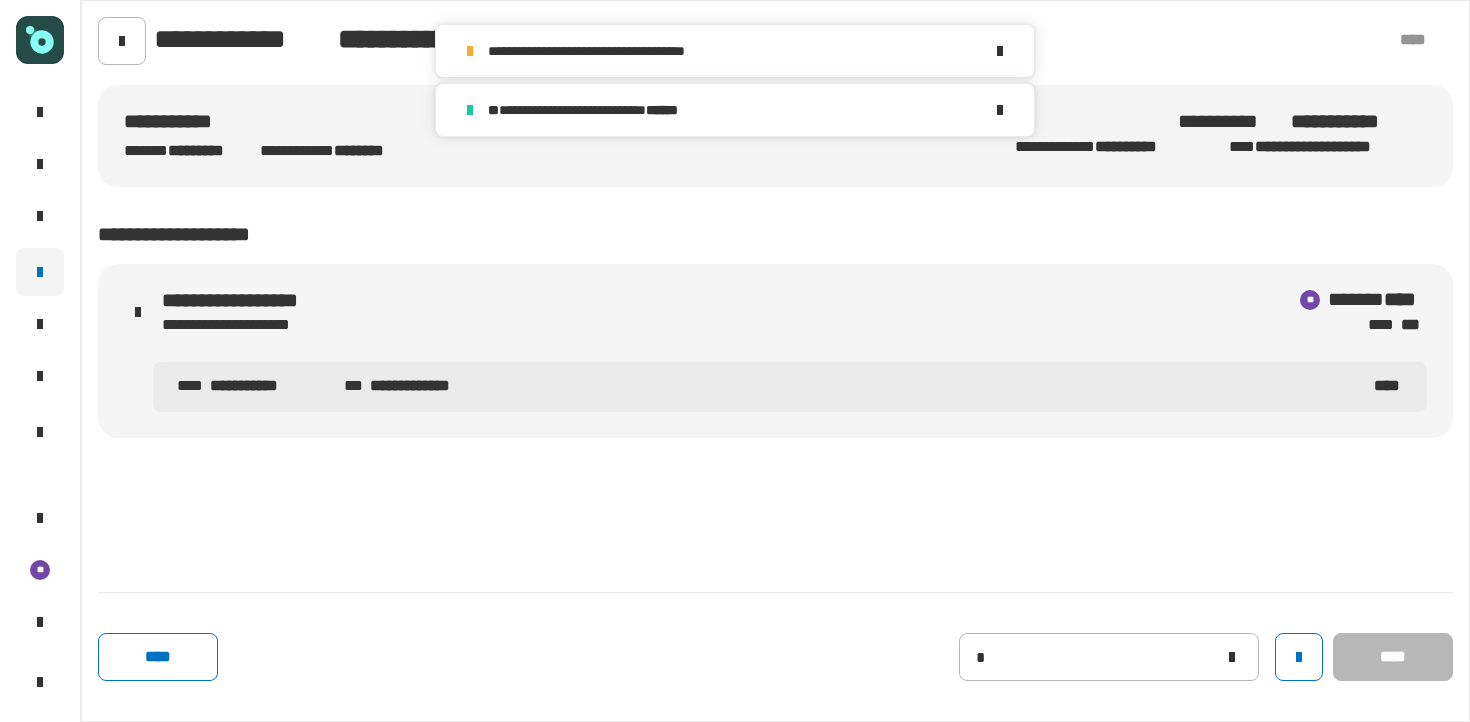 type on "********" 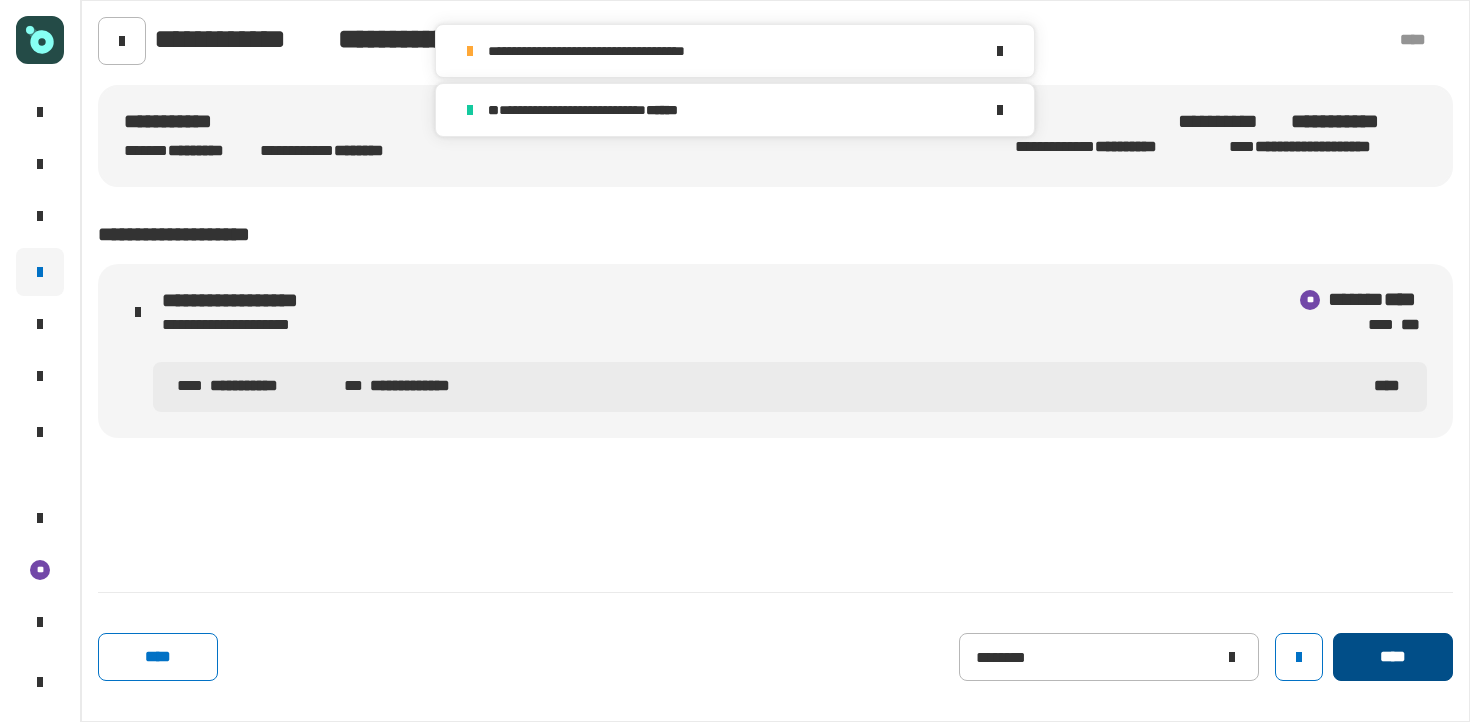 click on "****" 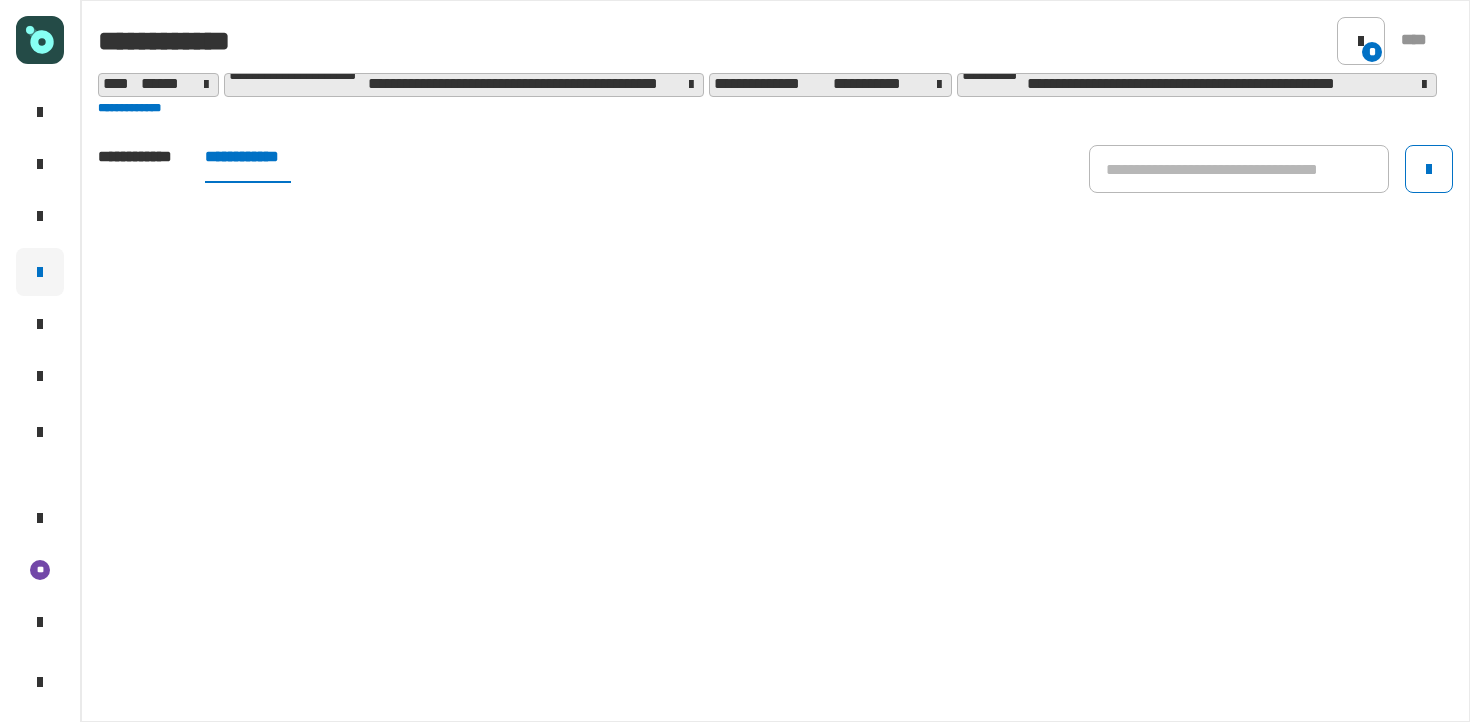 click on "**********" 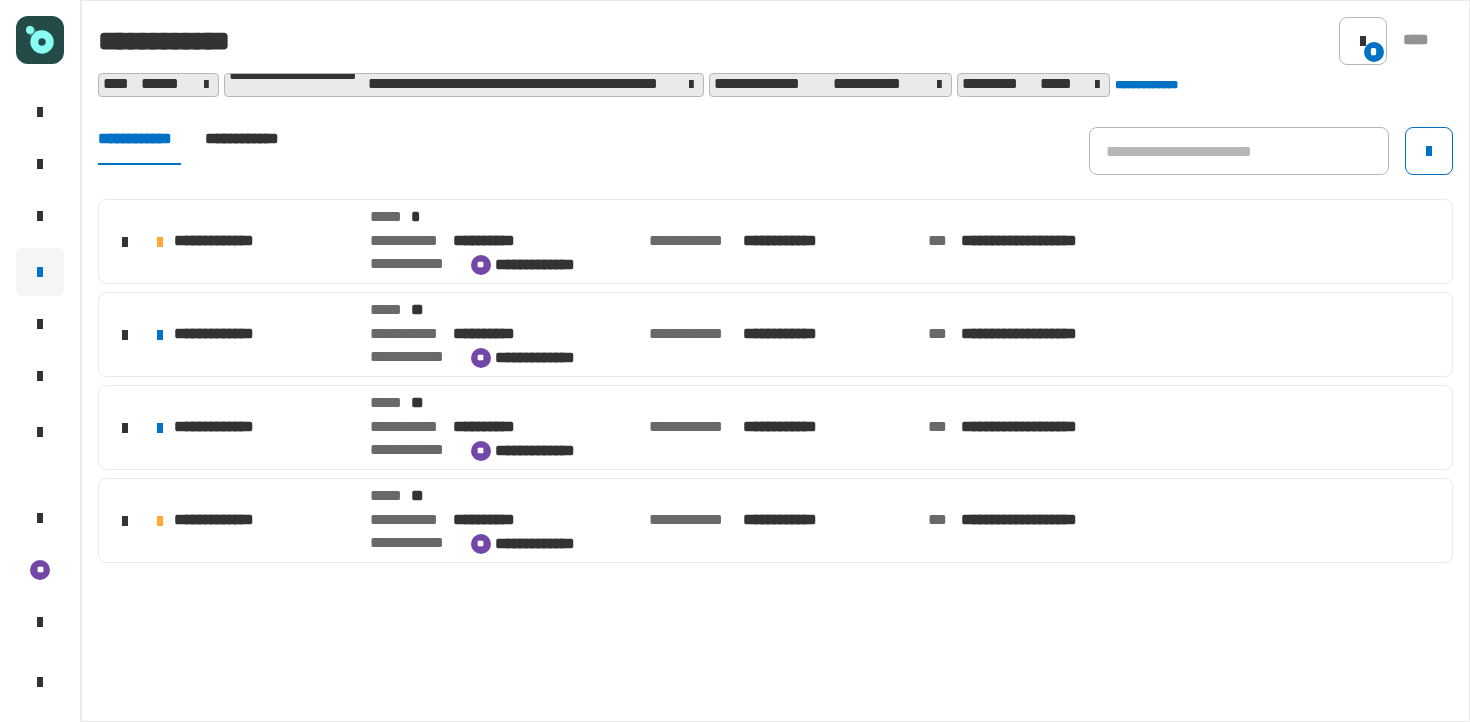 click on "**********" 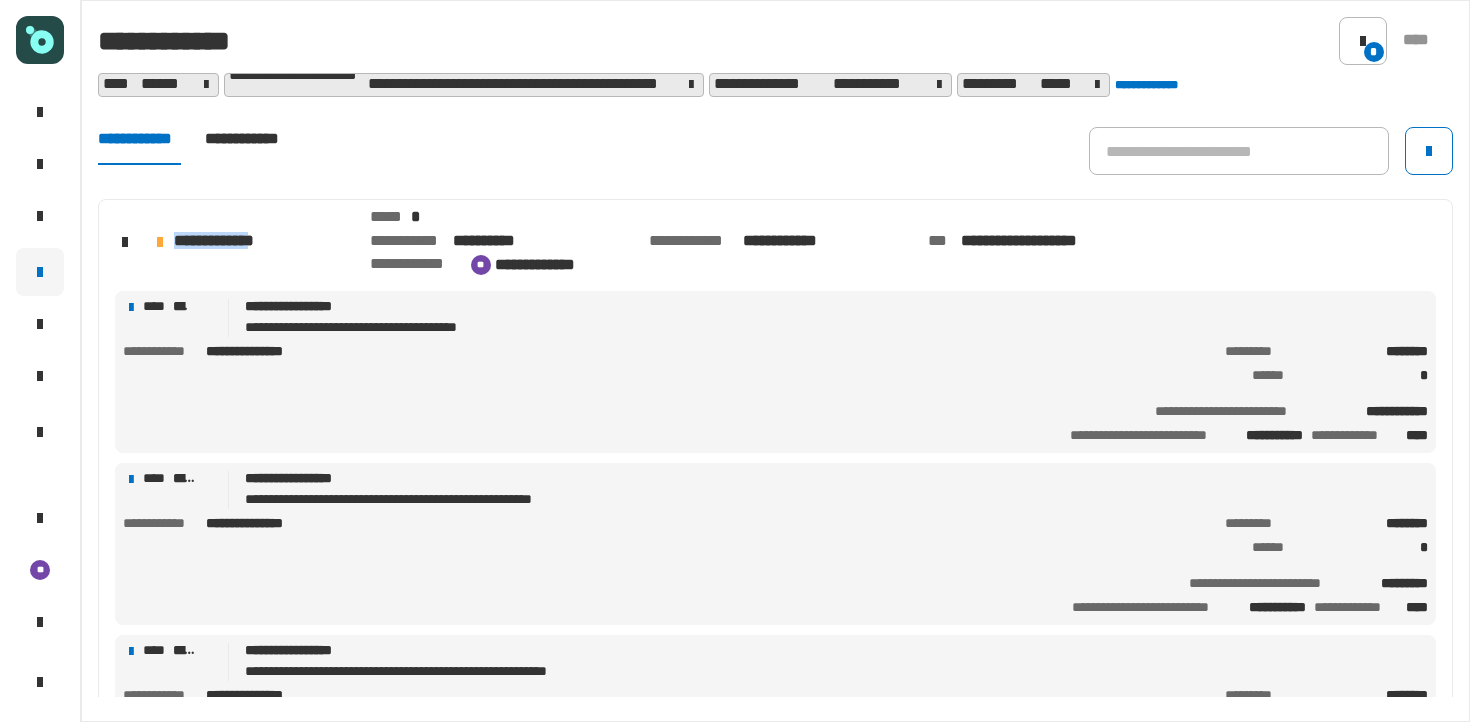 drag, startPoint x: 294, startPoint y: 243, endPoint x: 178, endPoint y: 238, distance: 116.10771 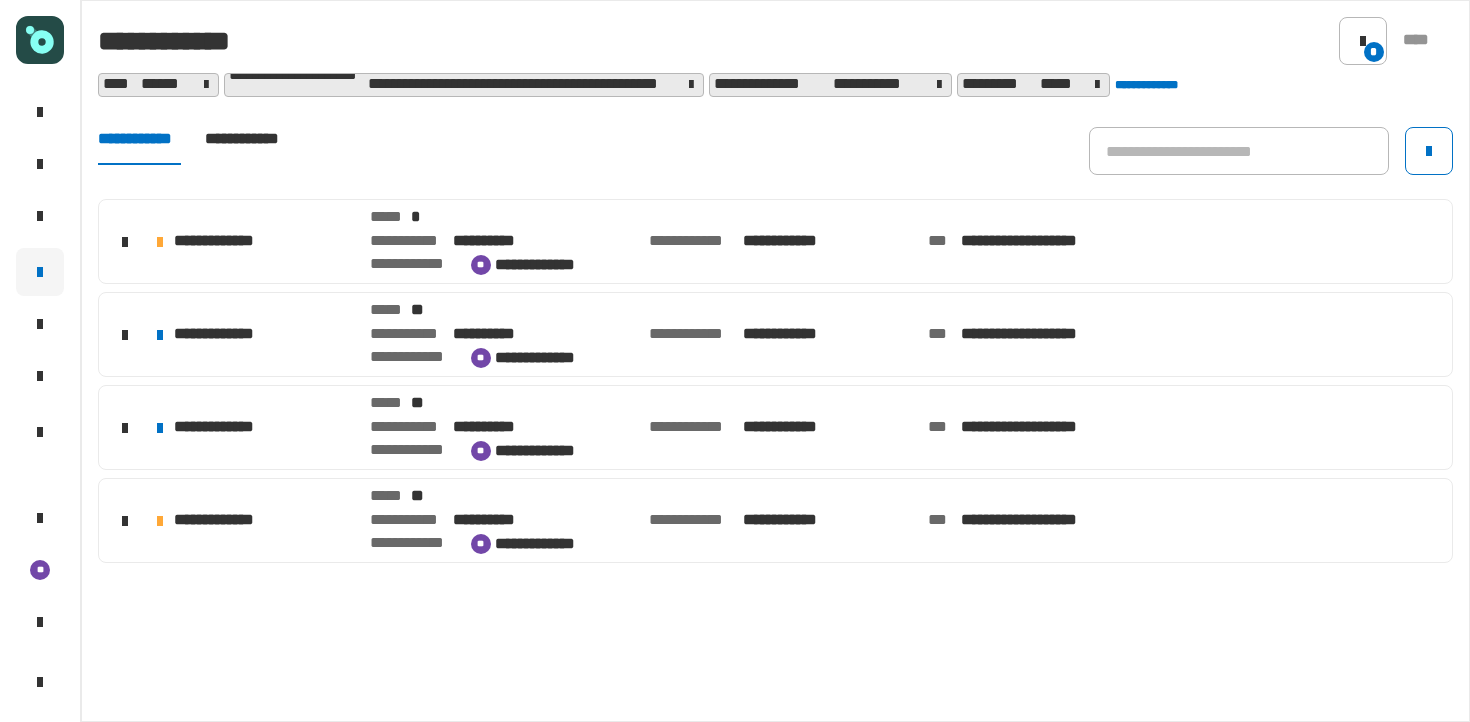 click on "**********" 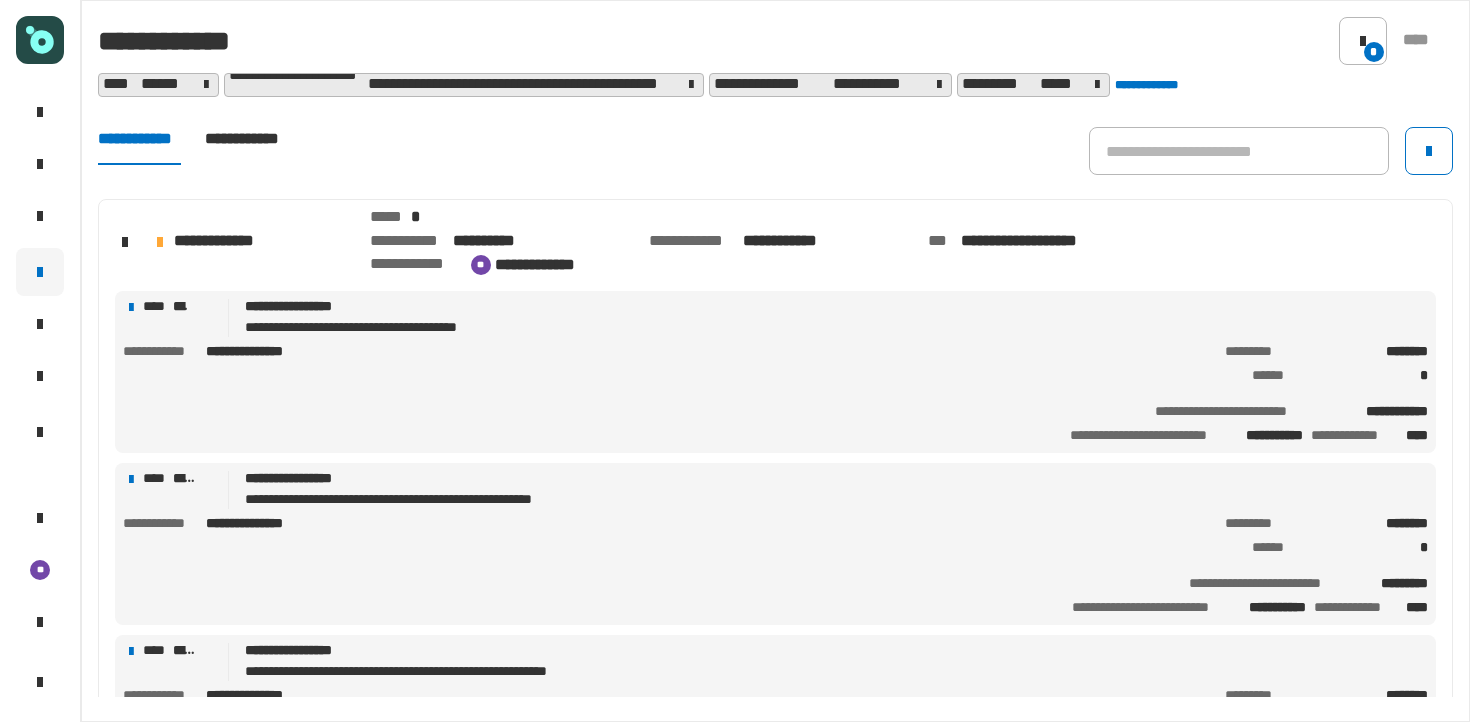 click on "**********" 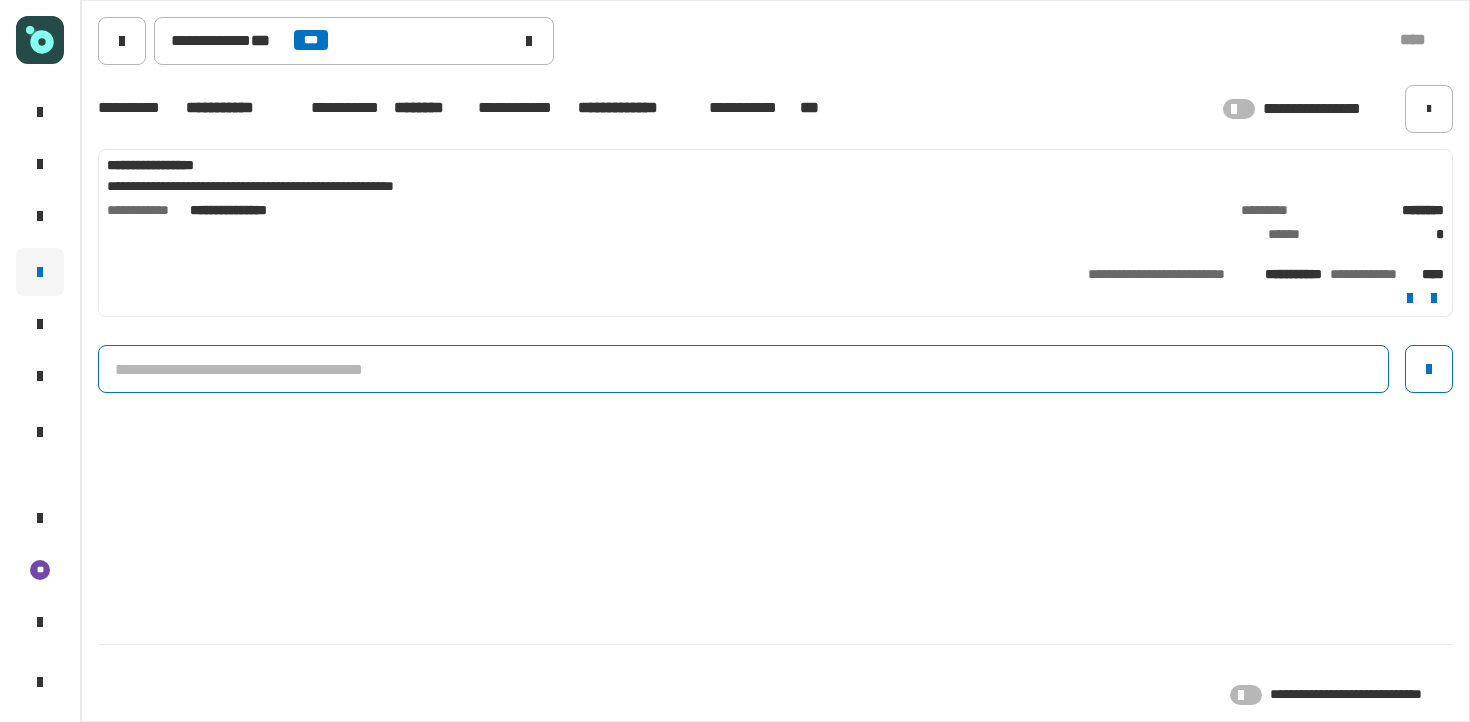 click 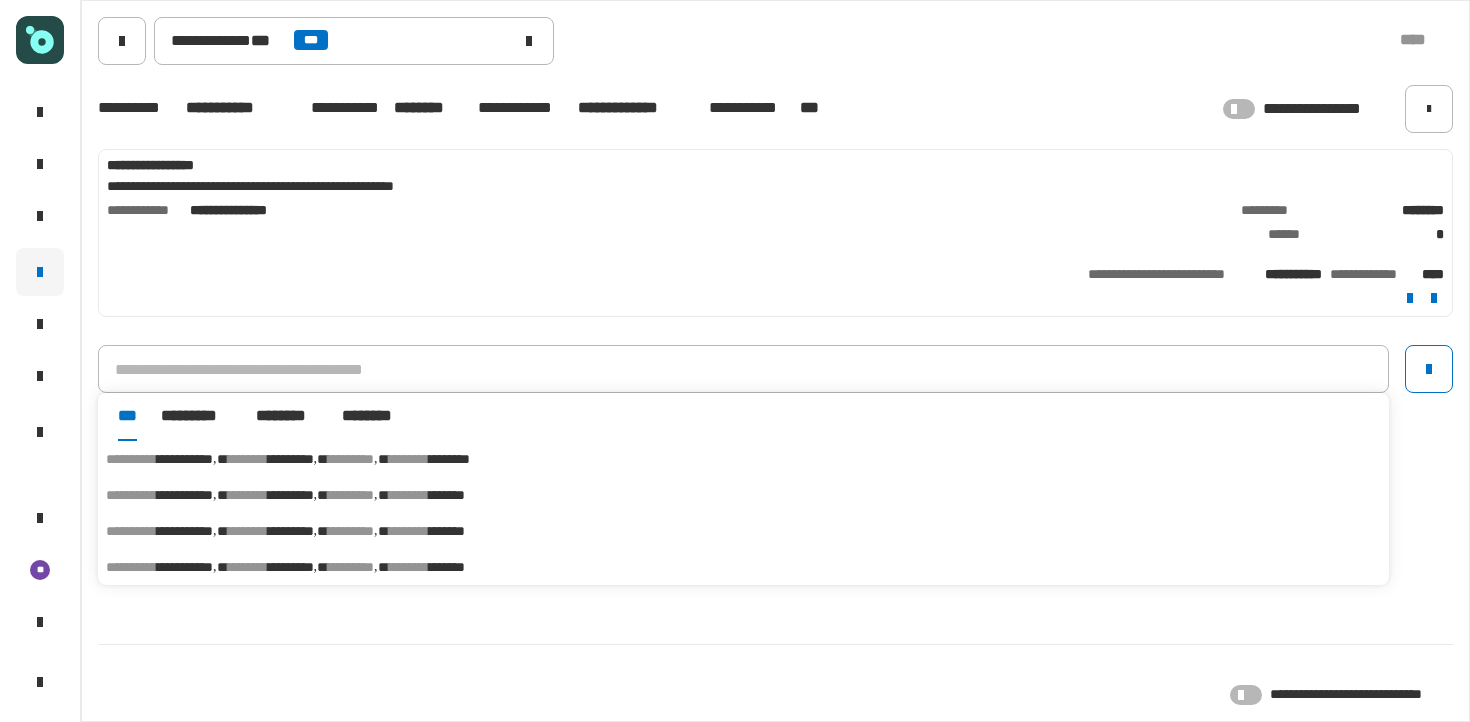 click on "********" at bounding box center [248, 459] 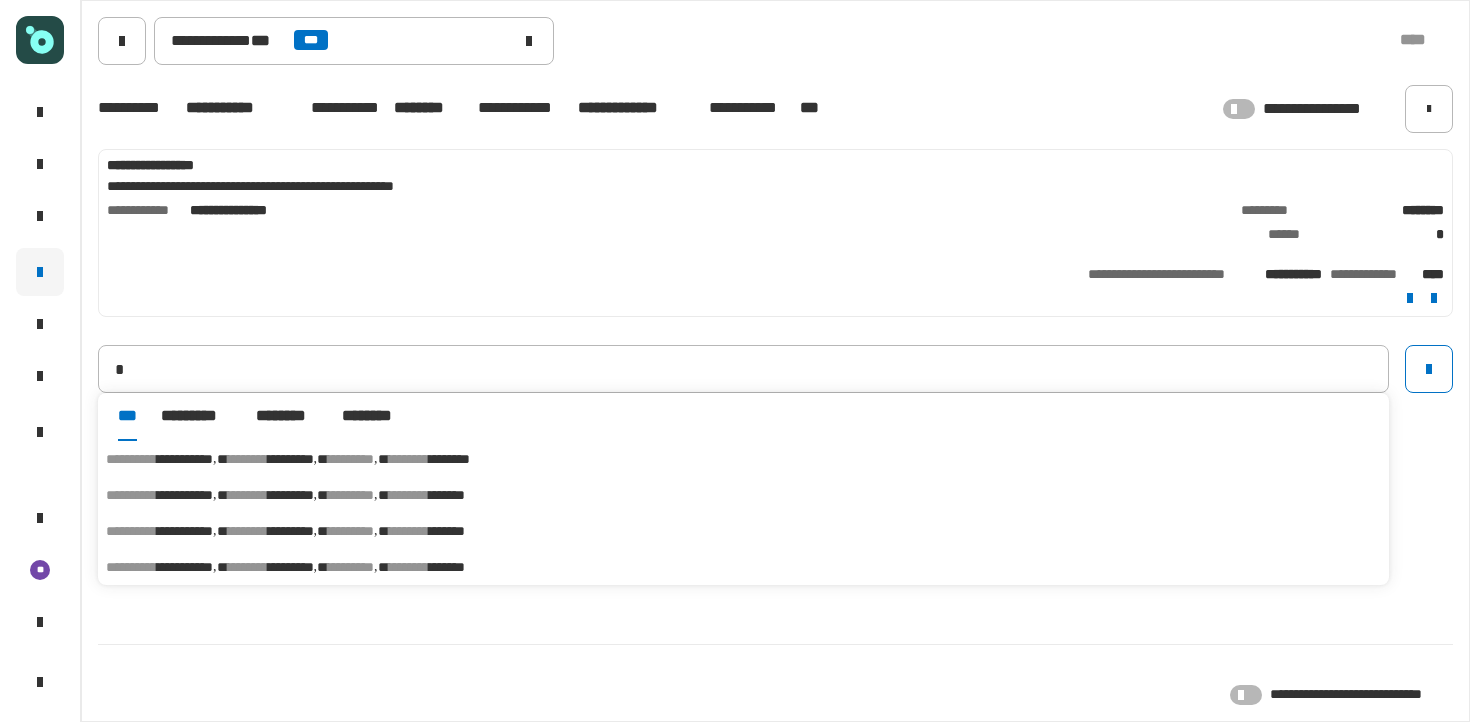 type on "**********" 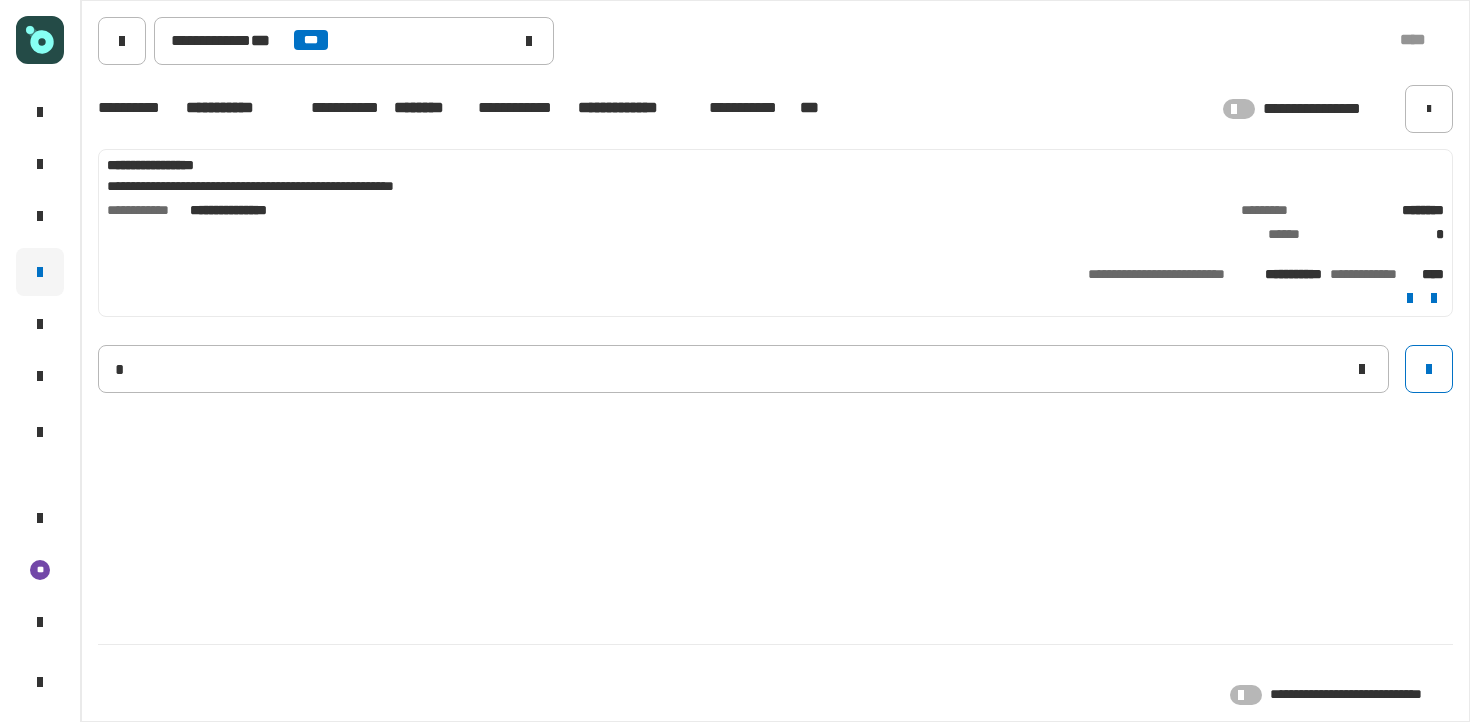 type 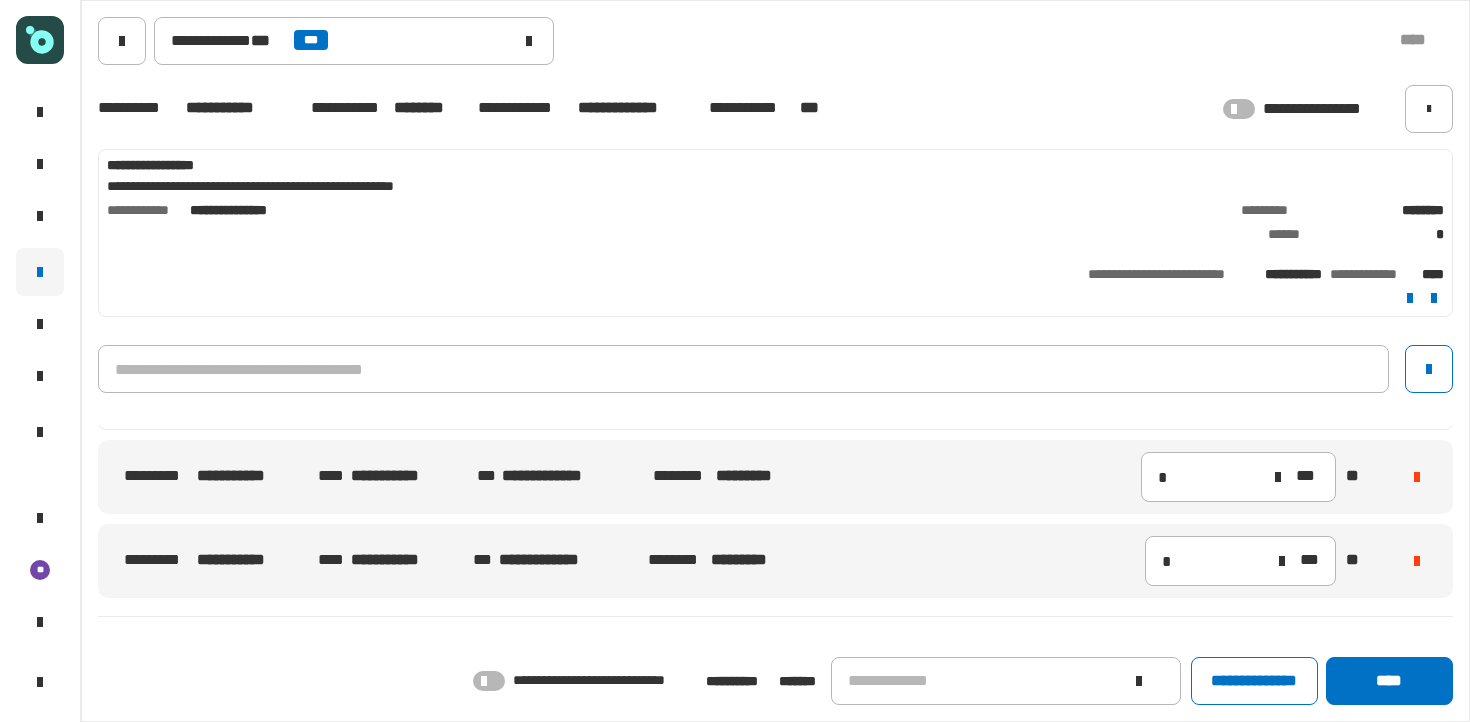 scroll, scrollTop: 61, scrollLeft: 0, axis: vertical 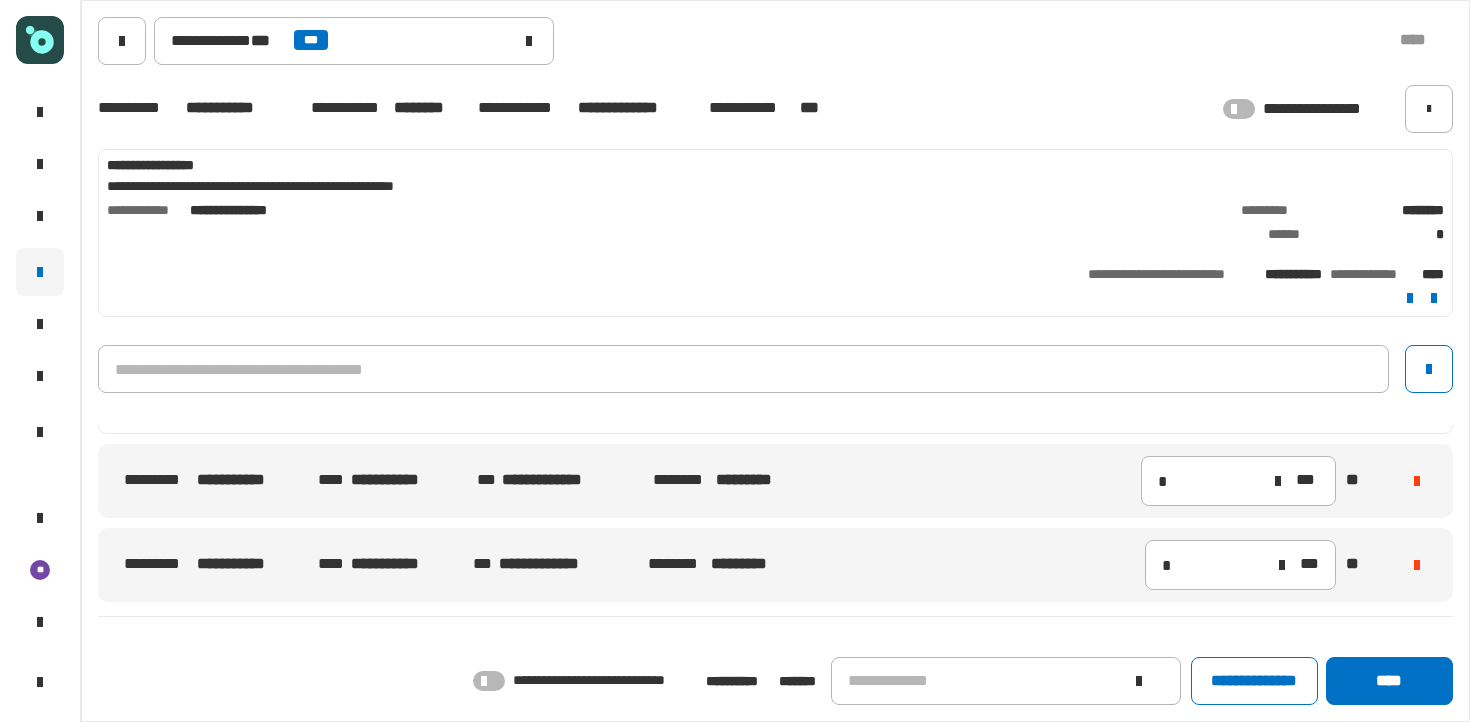 click 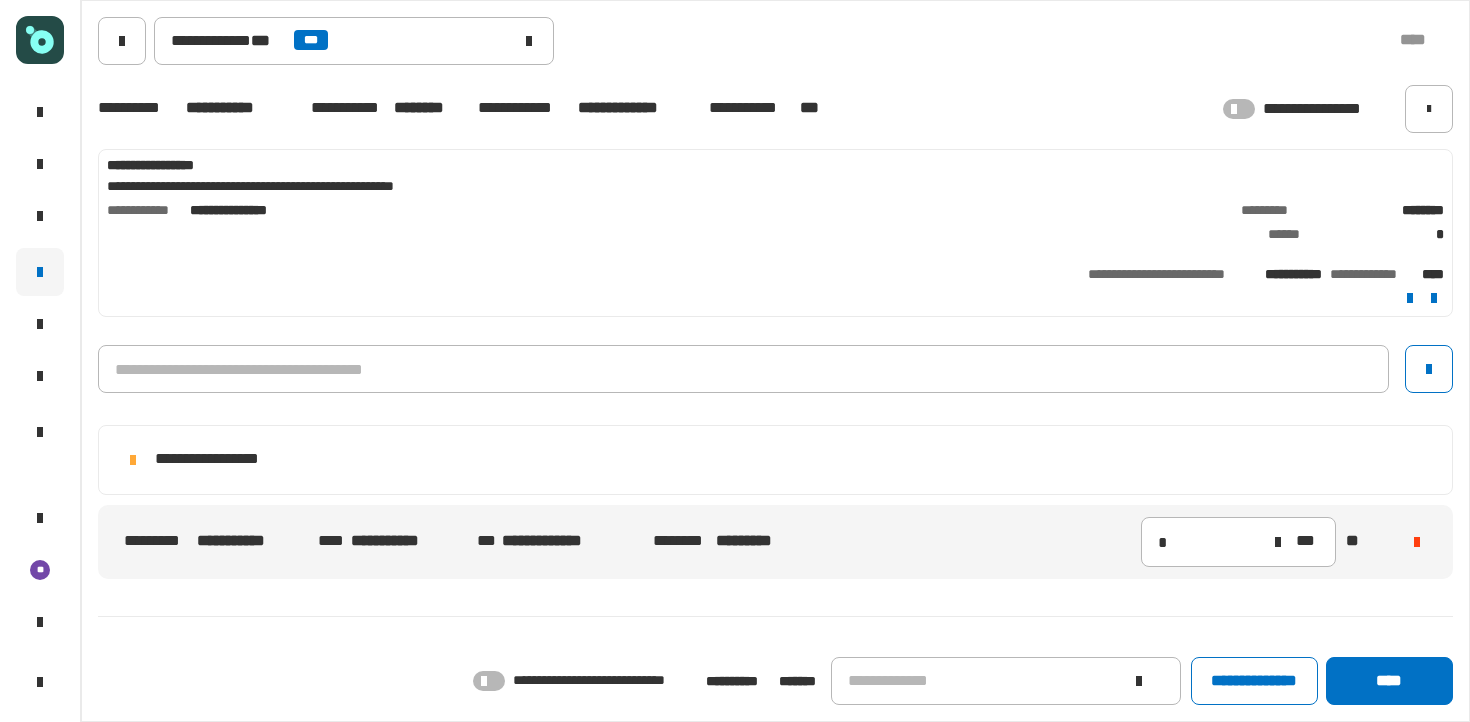 scroll, scrollTop: 0, scrollLeft: 0, axis: both 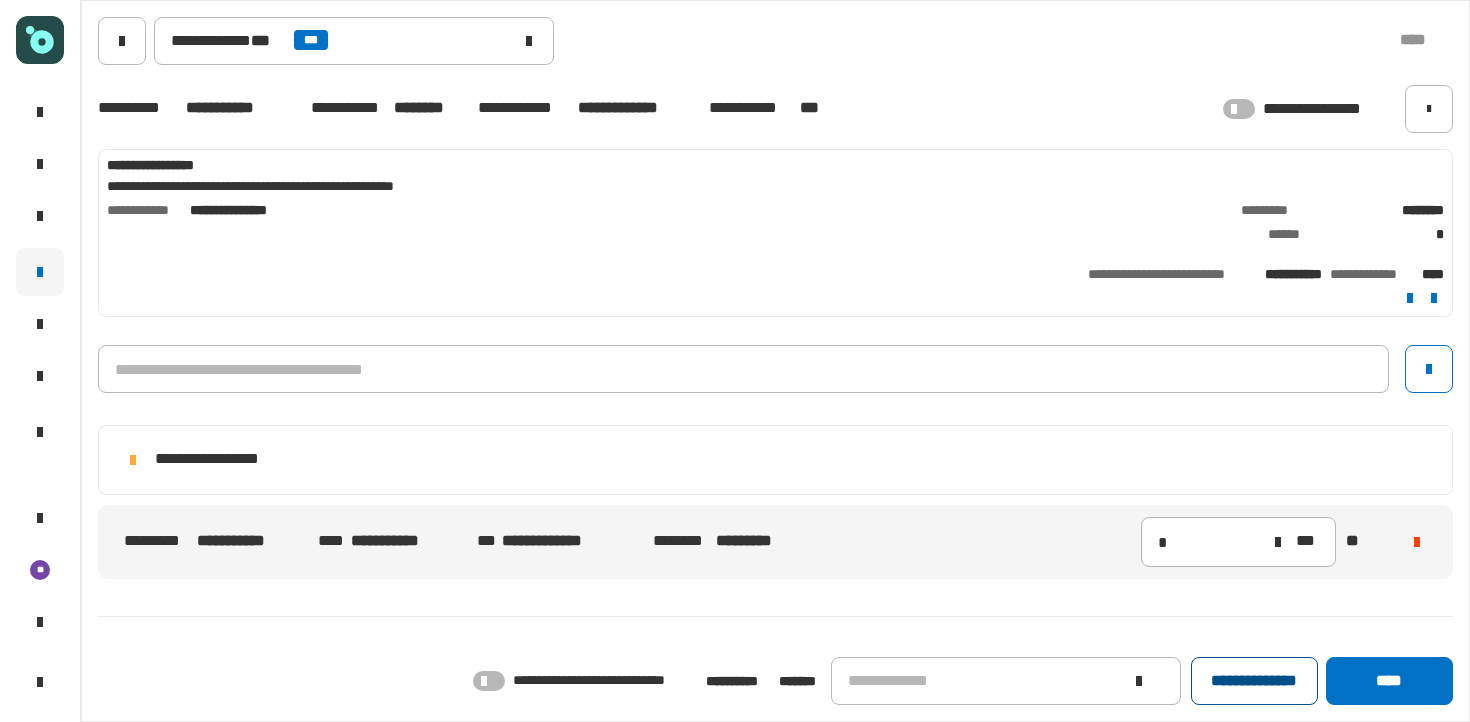 click on "**********" 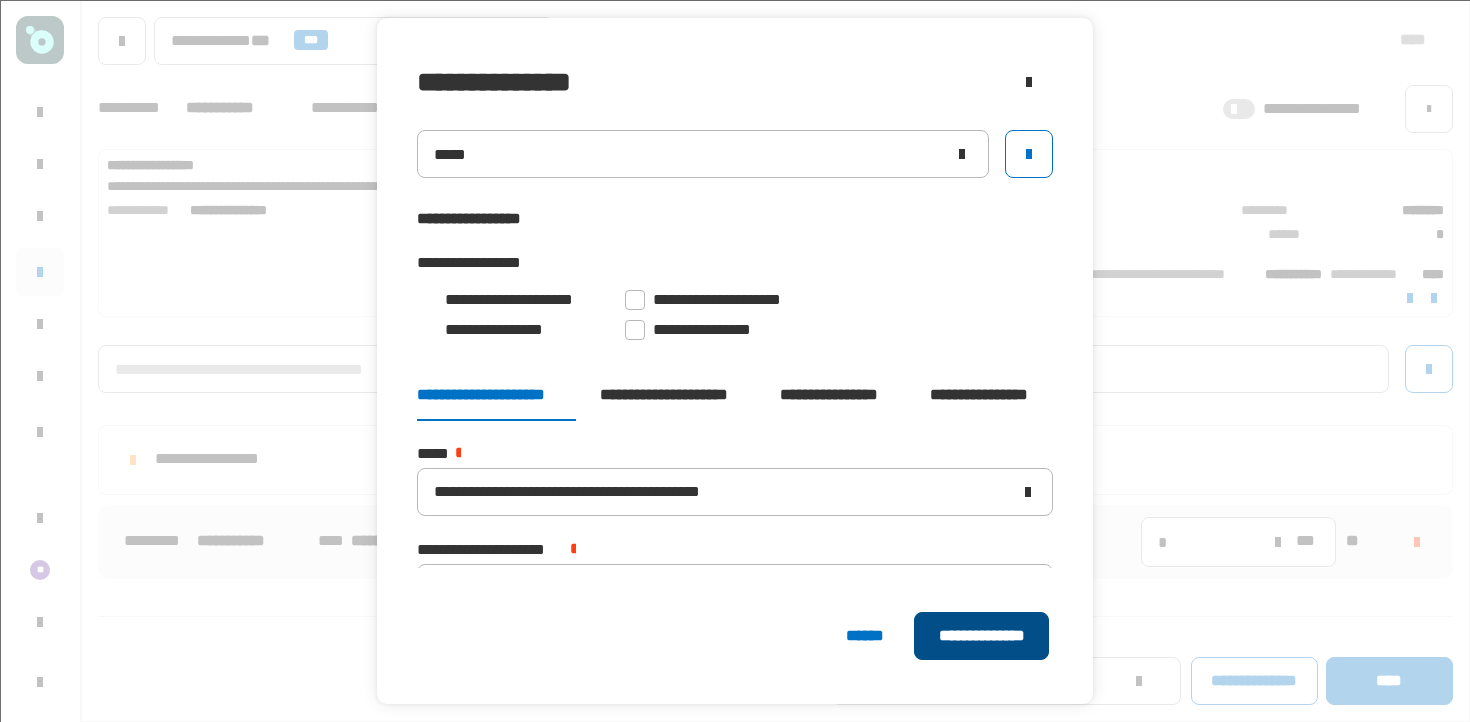 click on "**********" 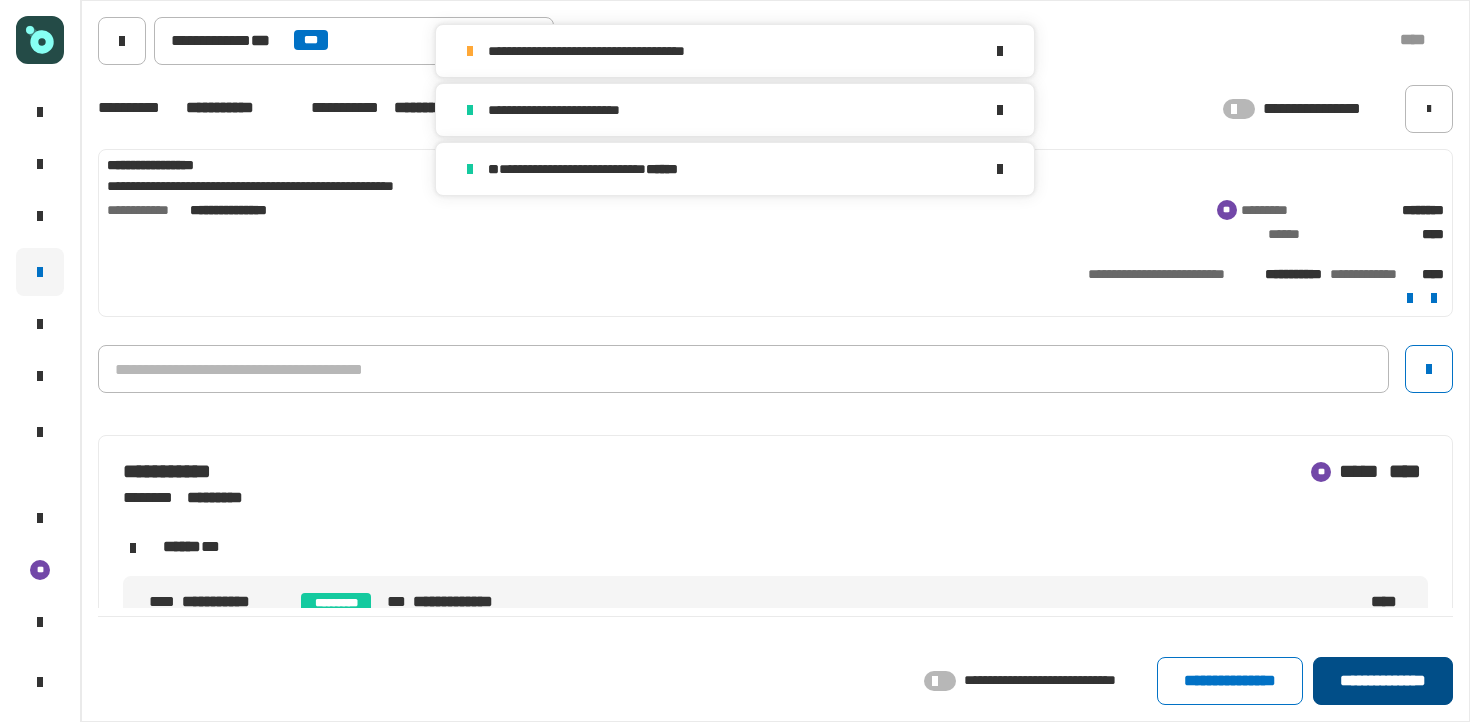 click on "**********" 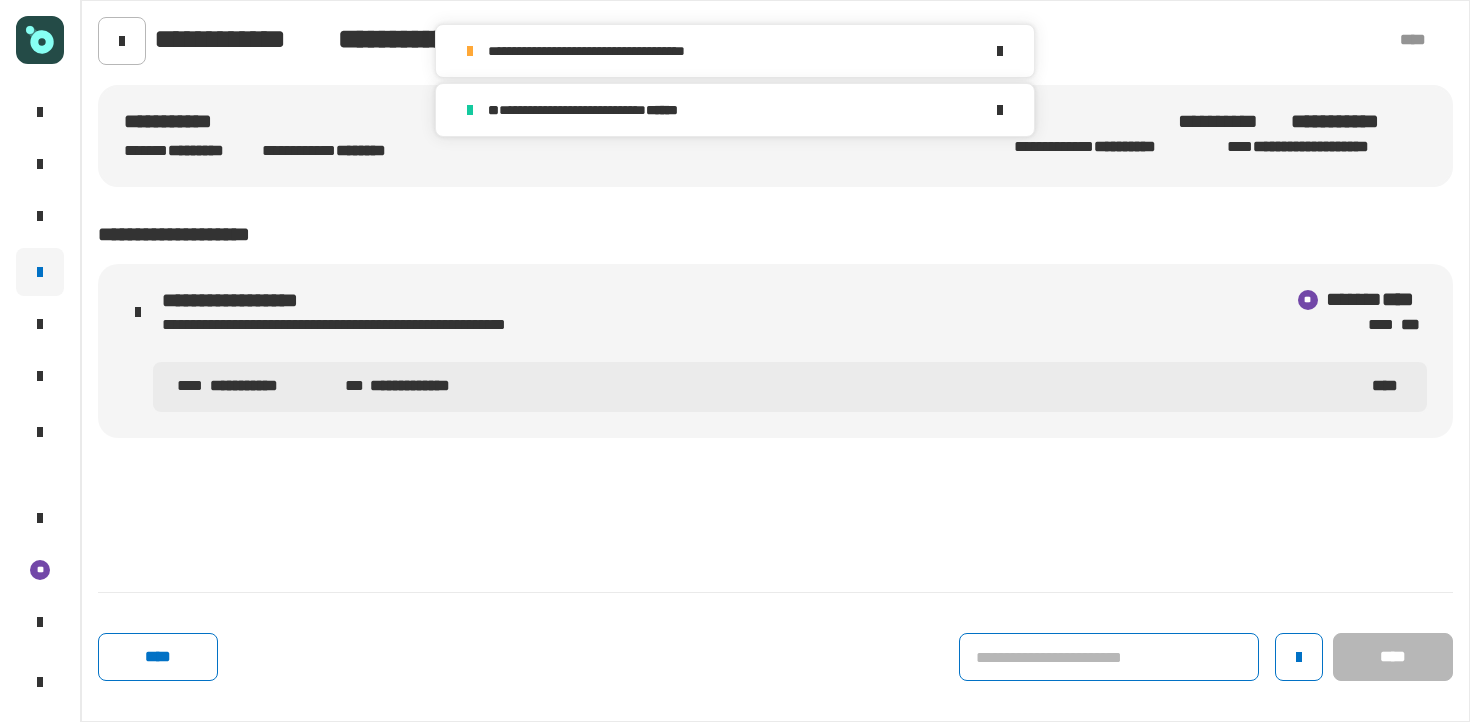click 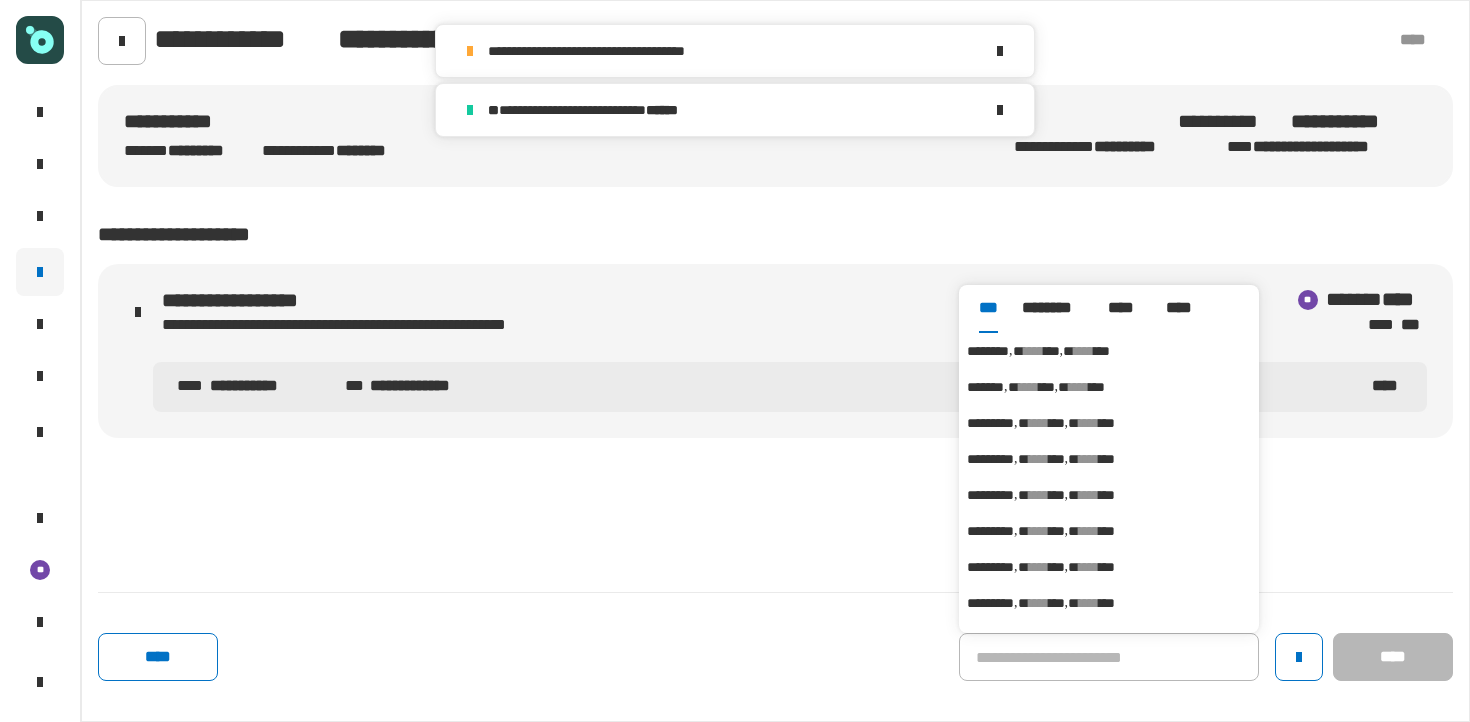 click on "***" at bounding box center (1052, 351) 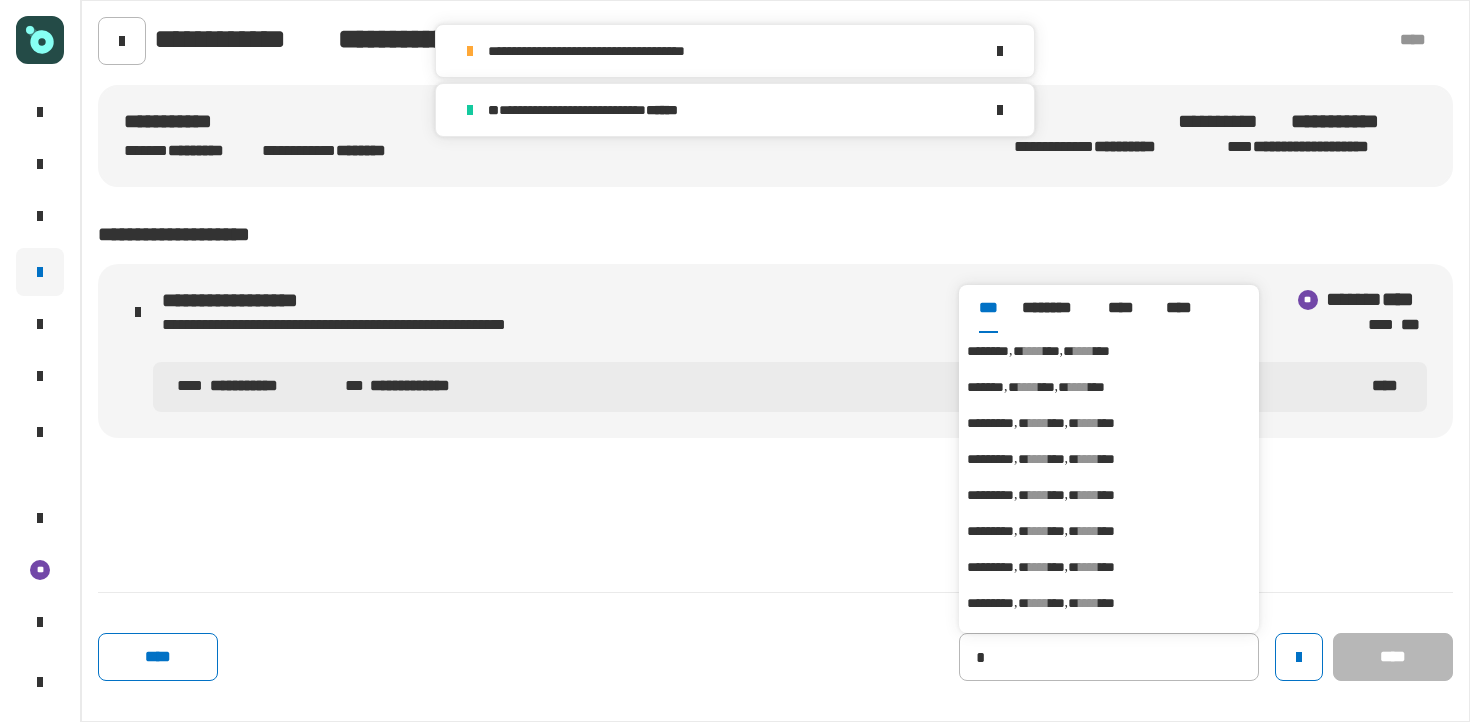 type on "********" 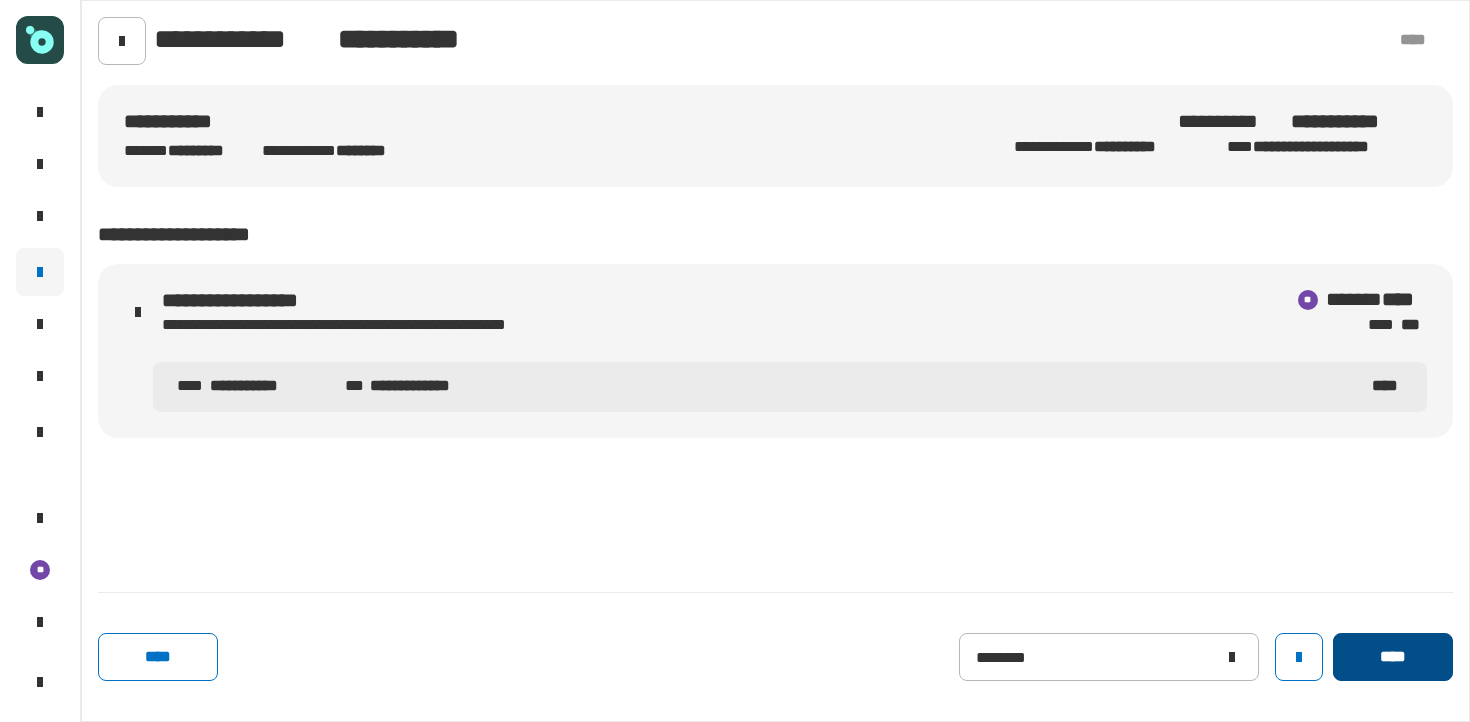click on "****" 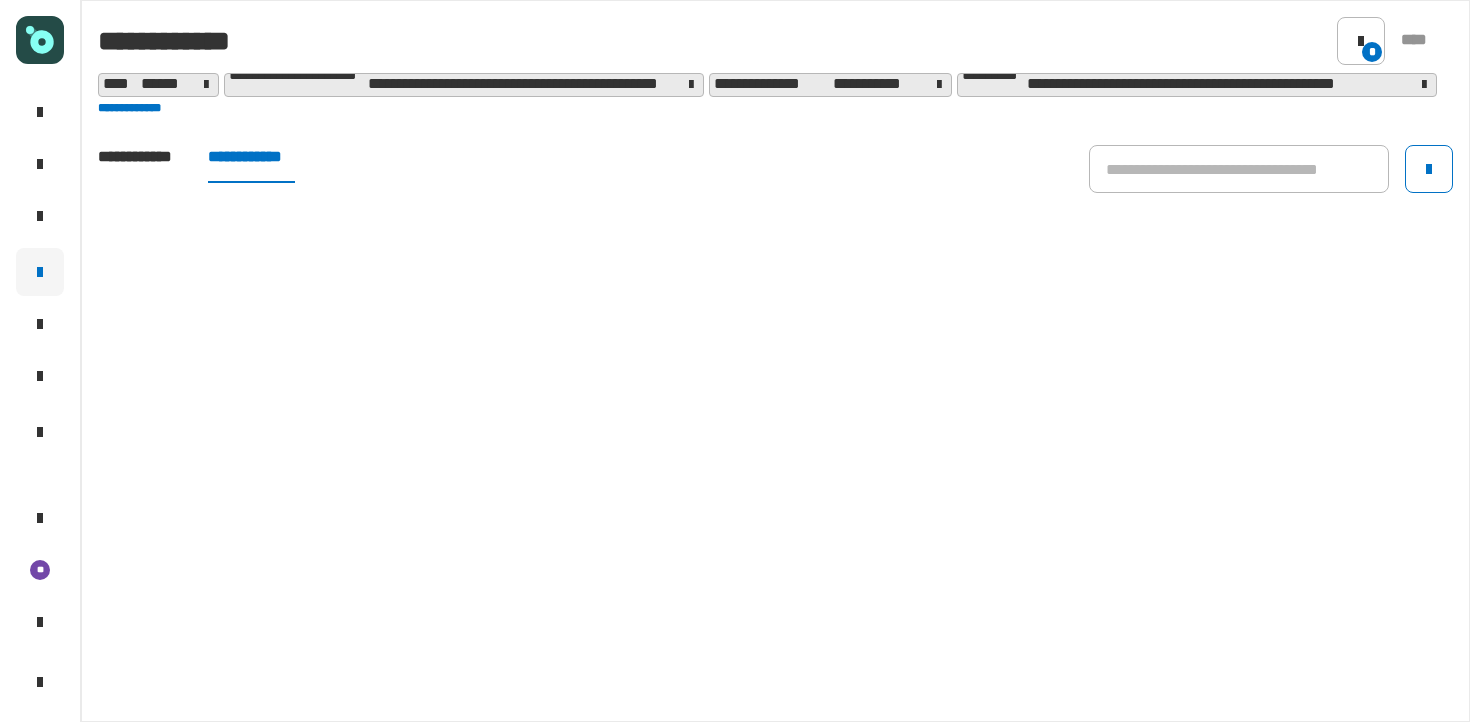 click on "**********" 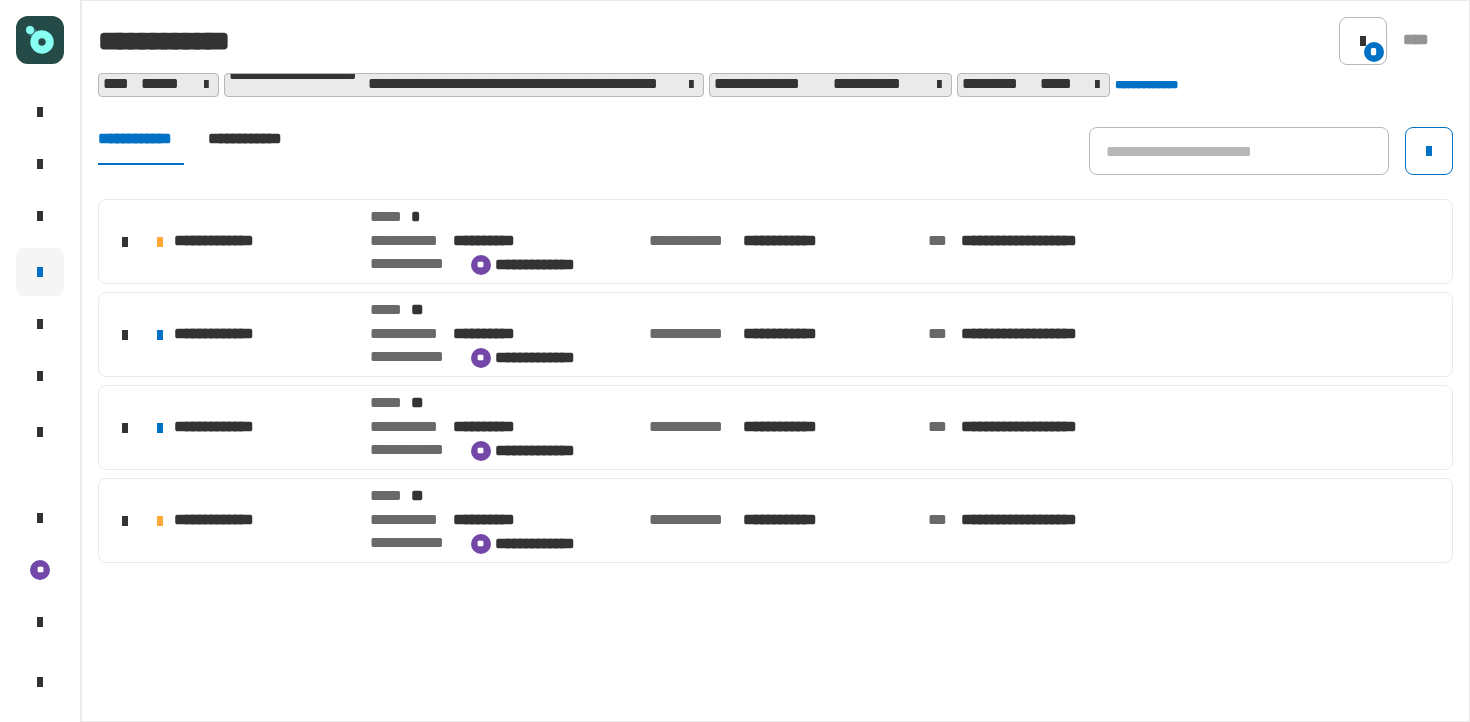 click on "**********" 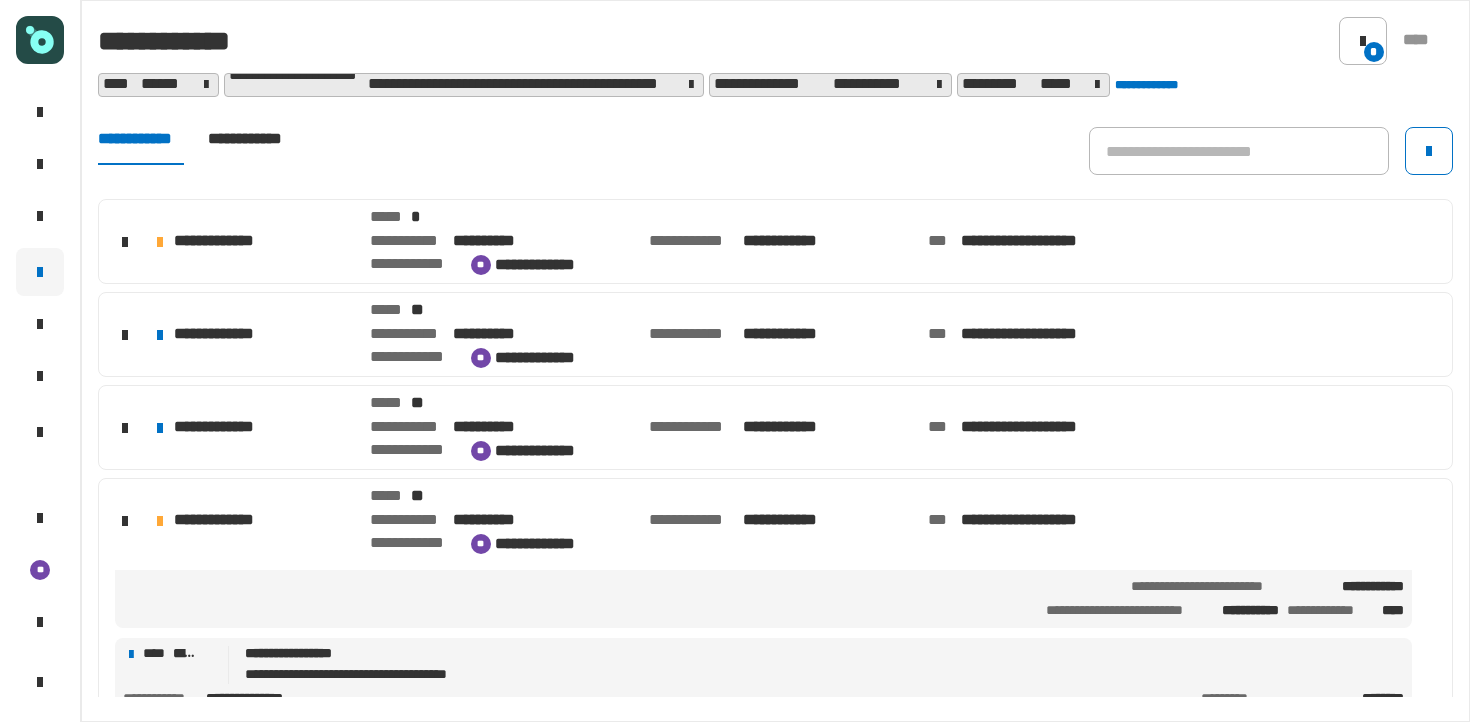 scroll, scrollTop: 105, scrollLeft: 0, axis: vertical 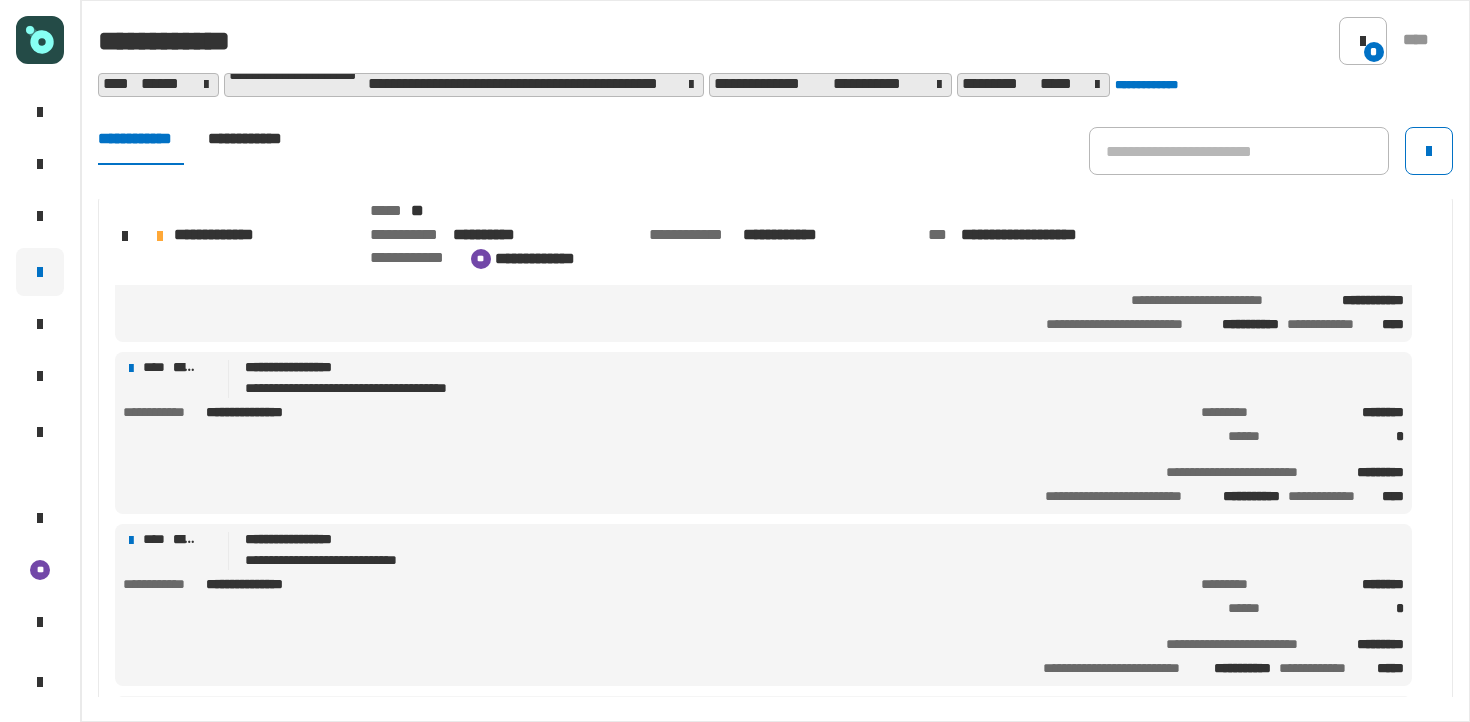 click on "**********" 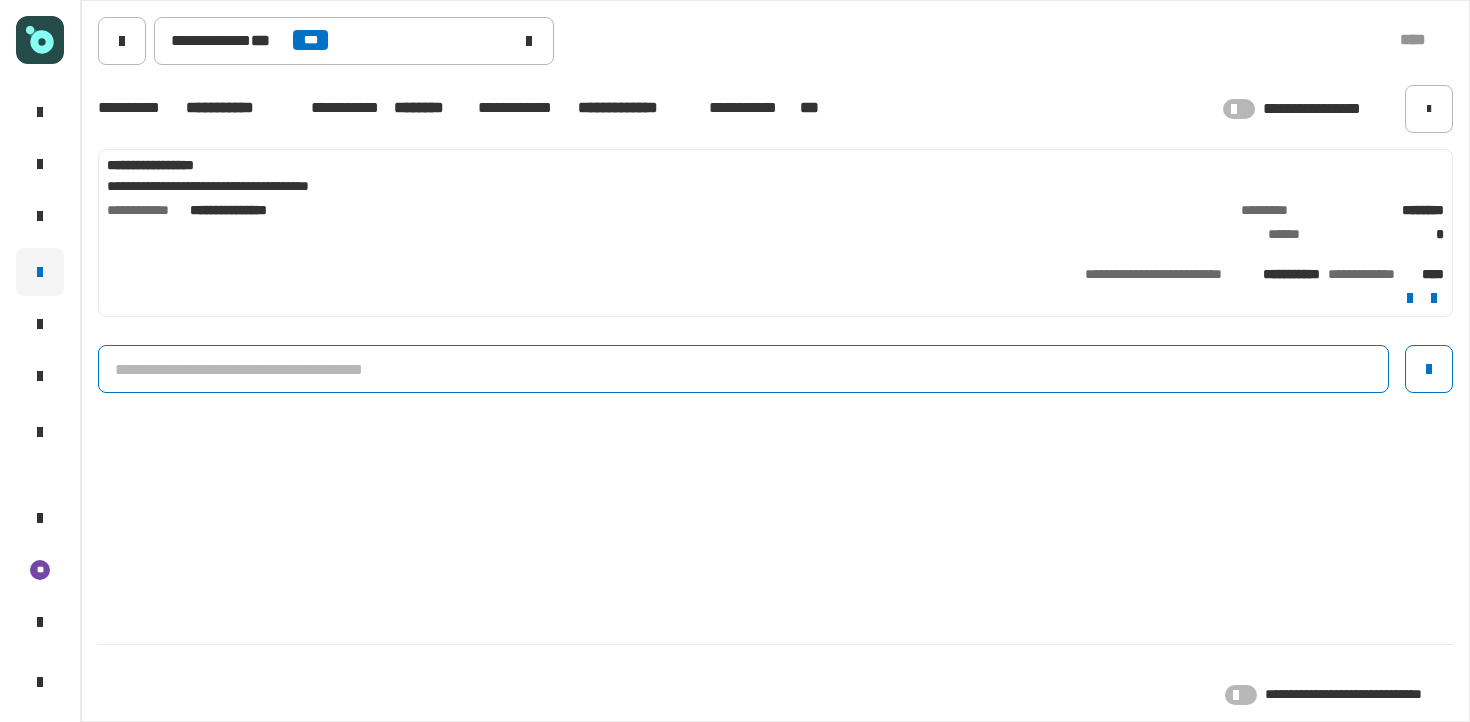 click 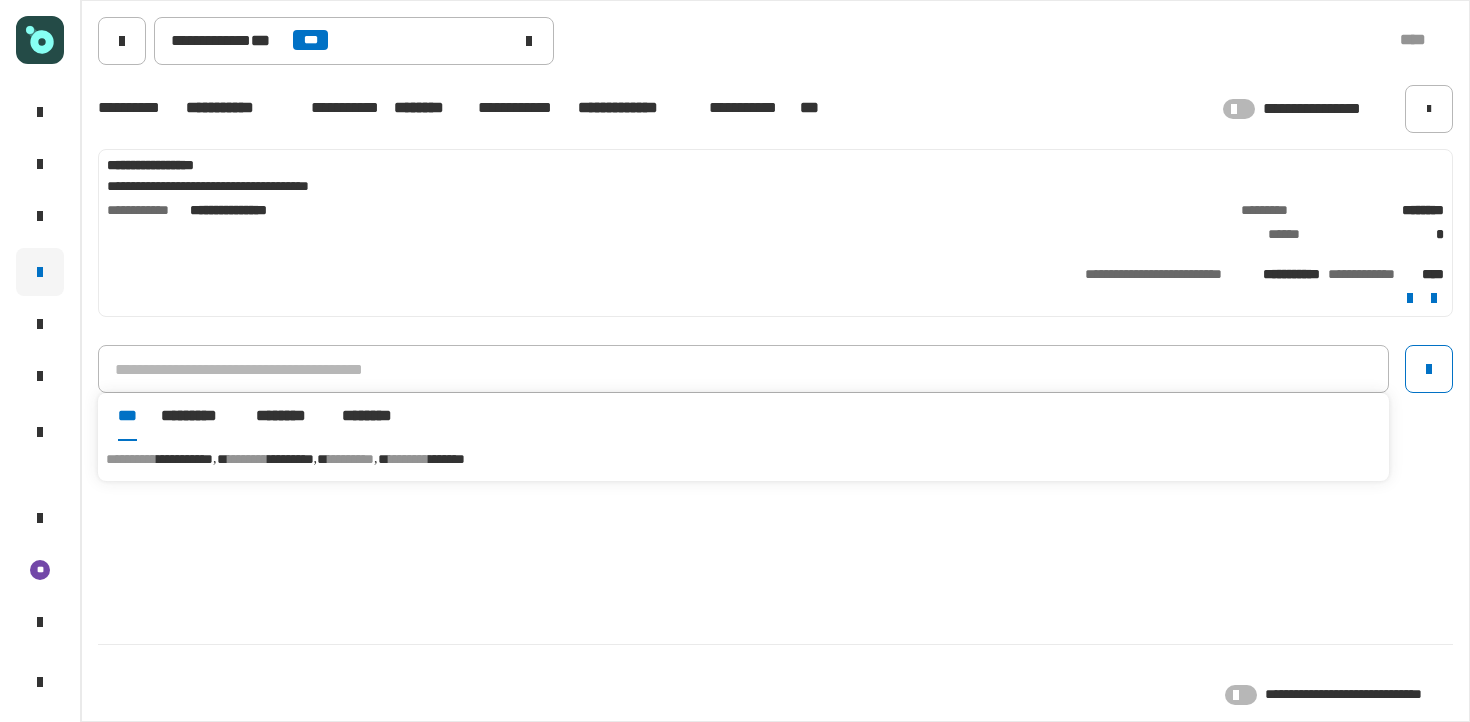 click on "*******" at bounding box center [447, 459] 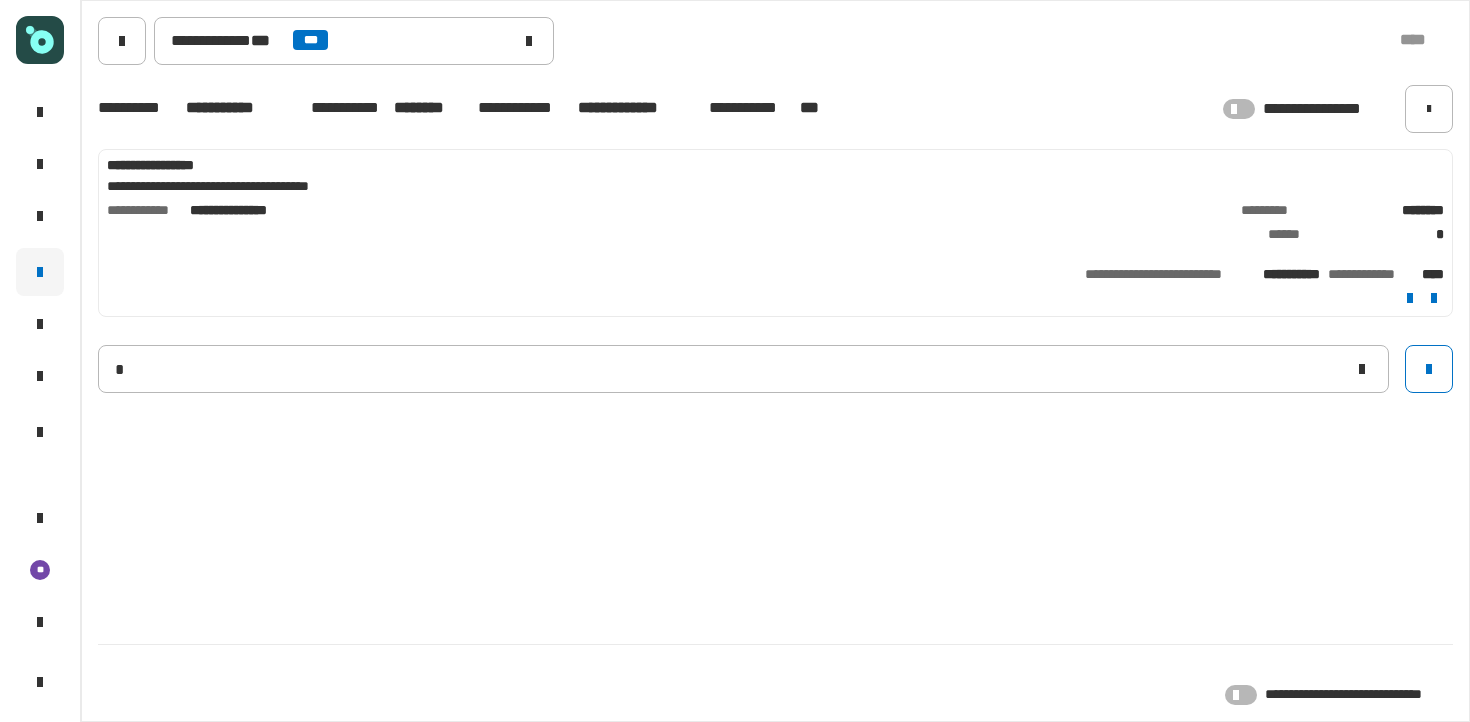 type 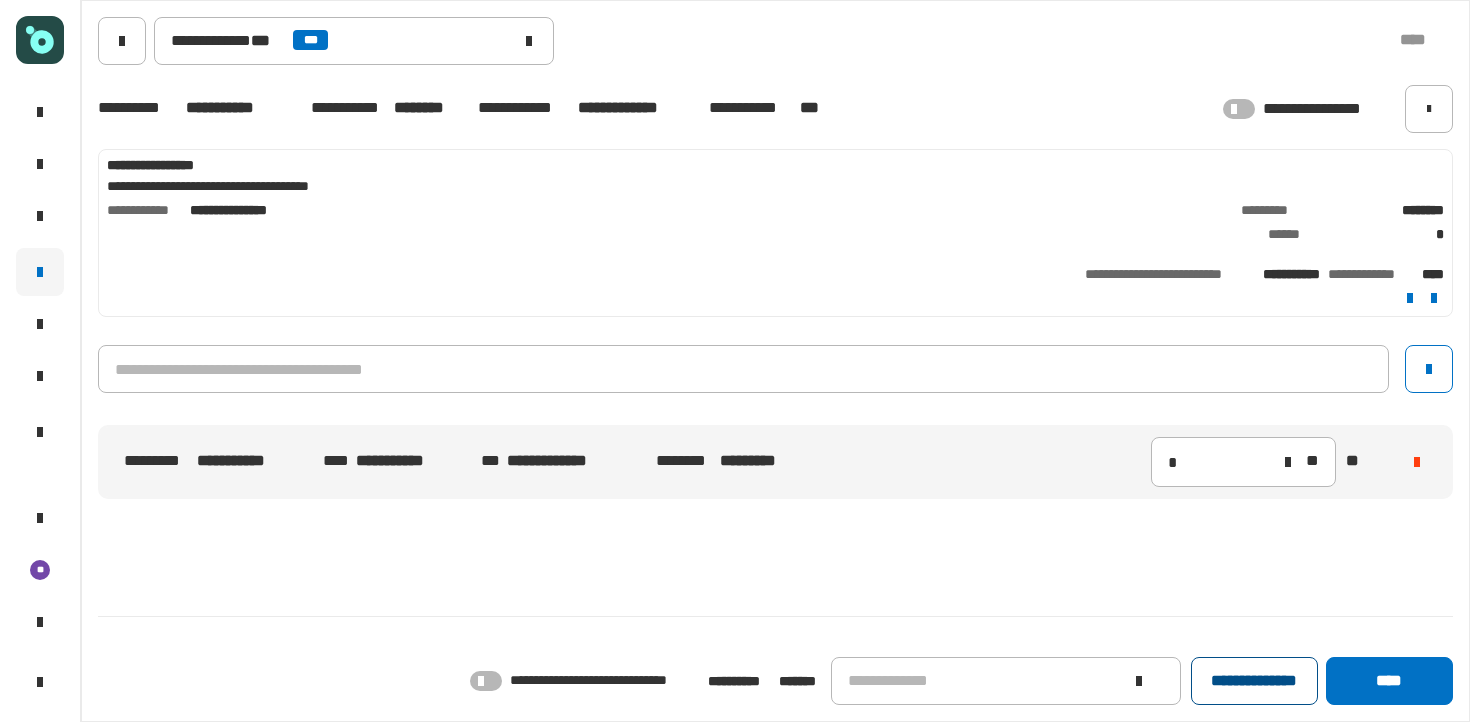 click on "**********" 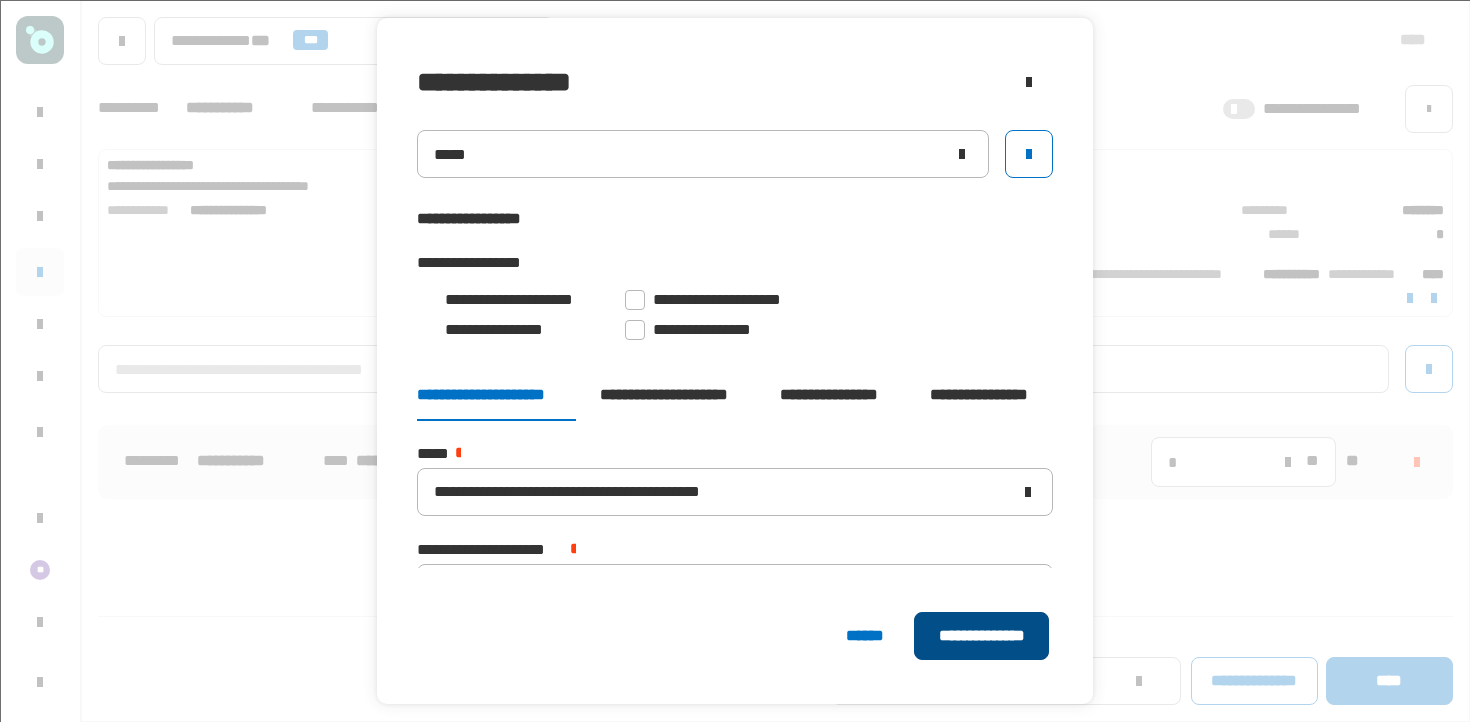 click on "**********" 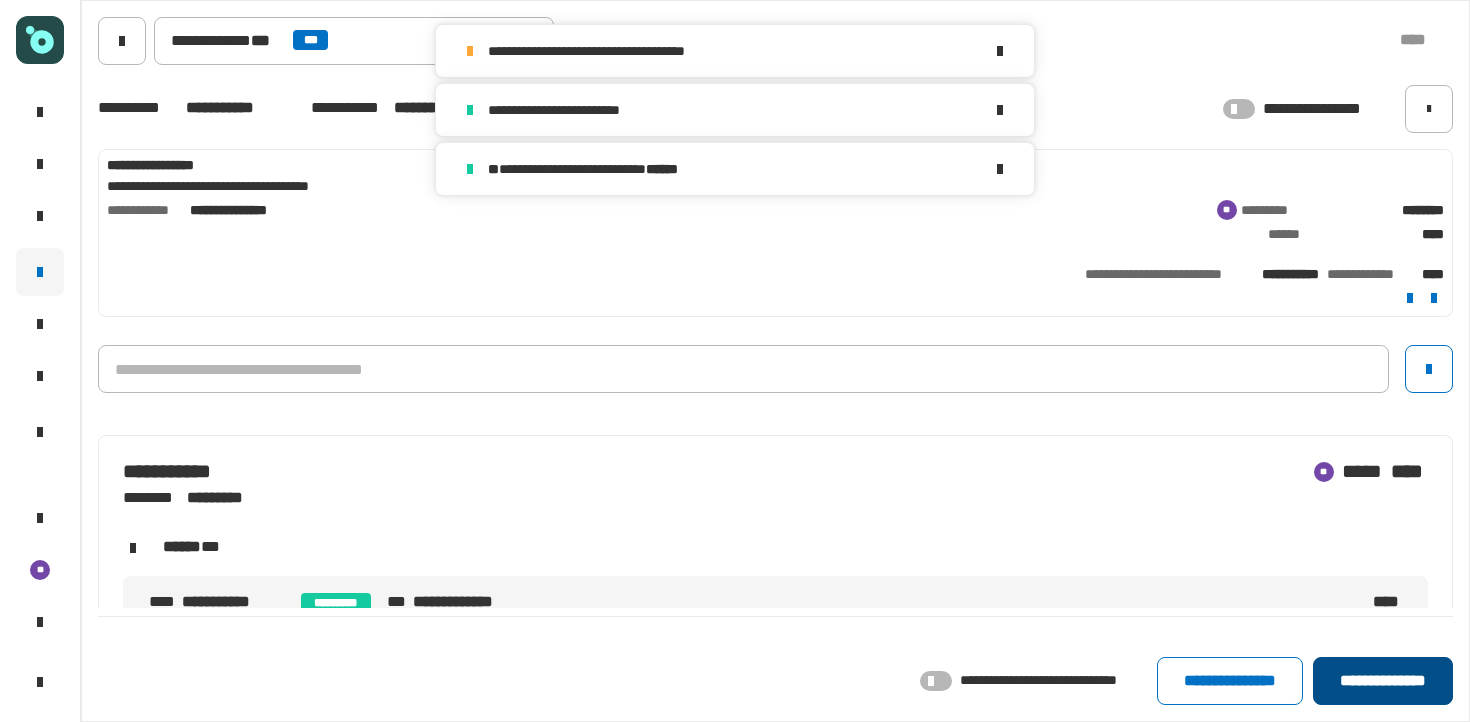 click on "**********" 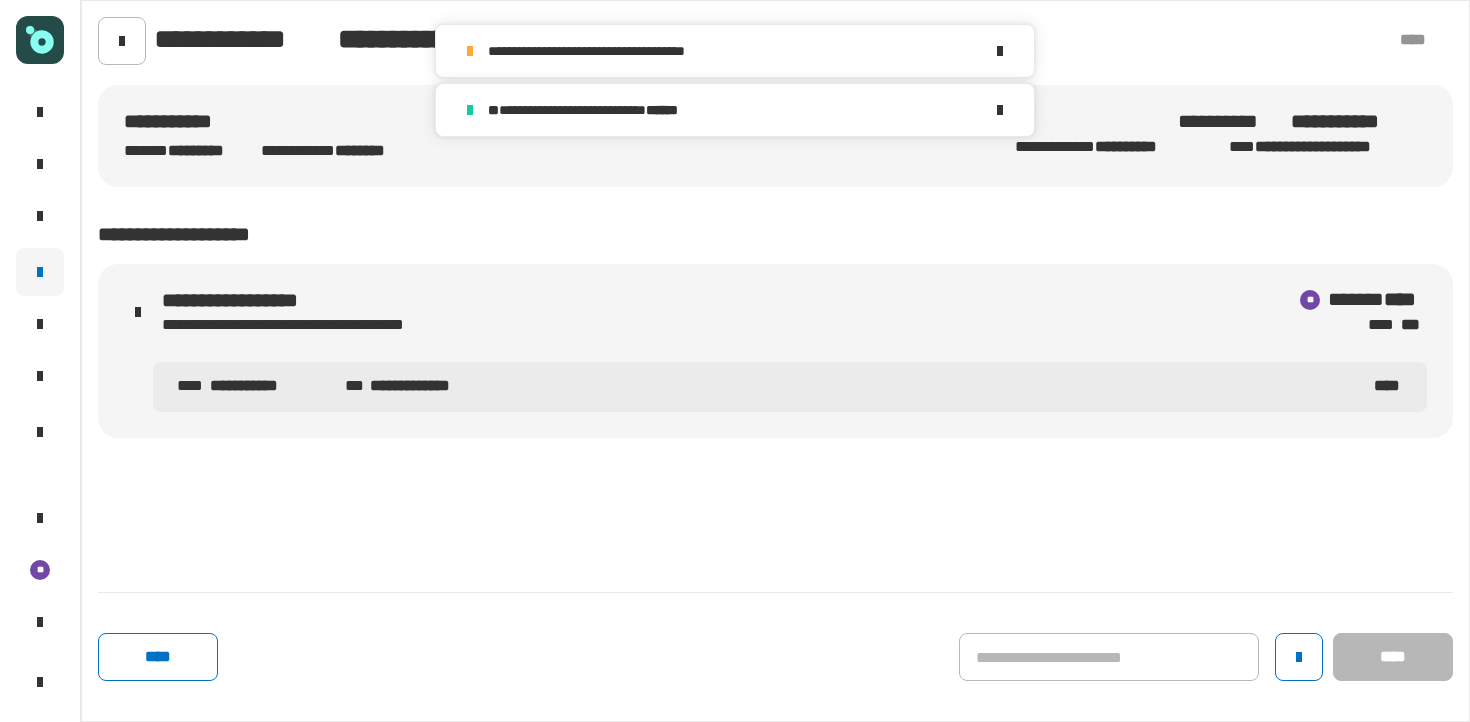 click 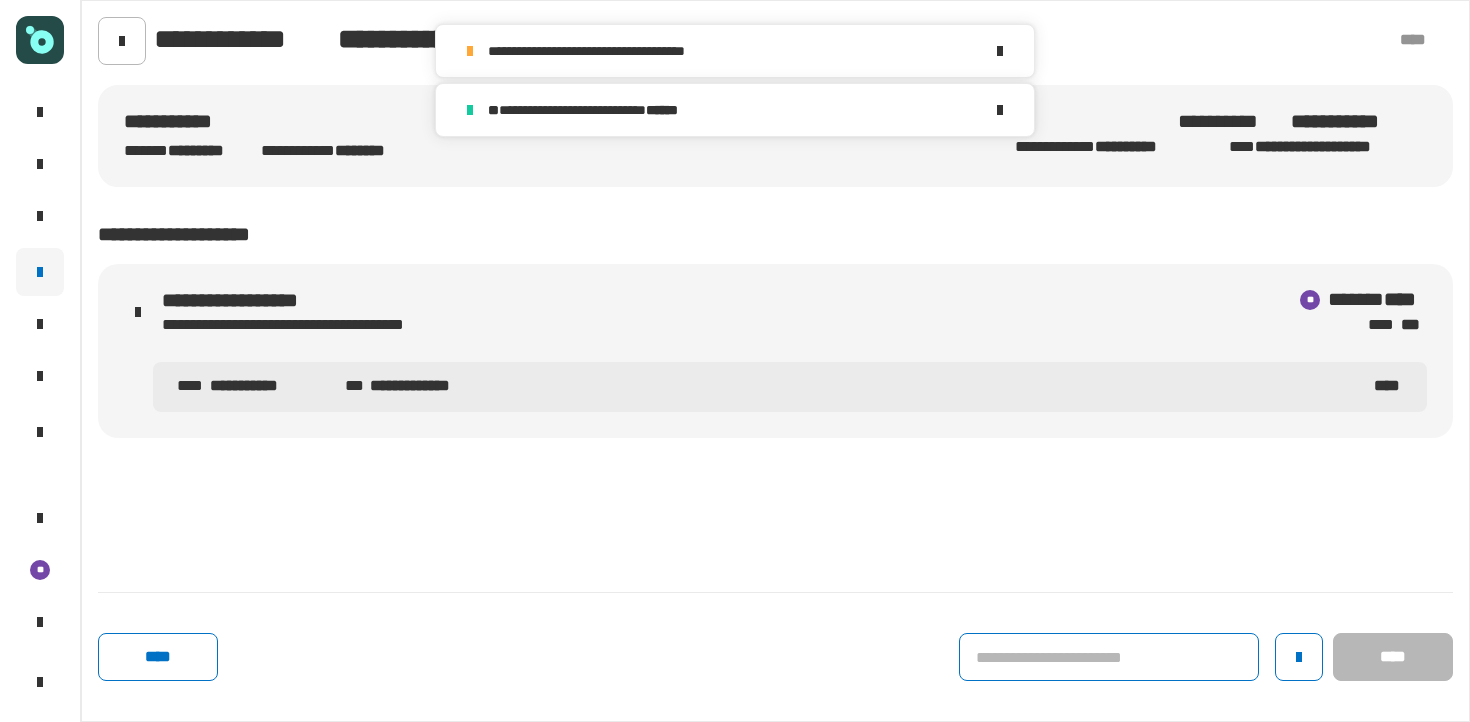 click 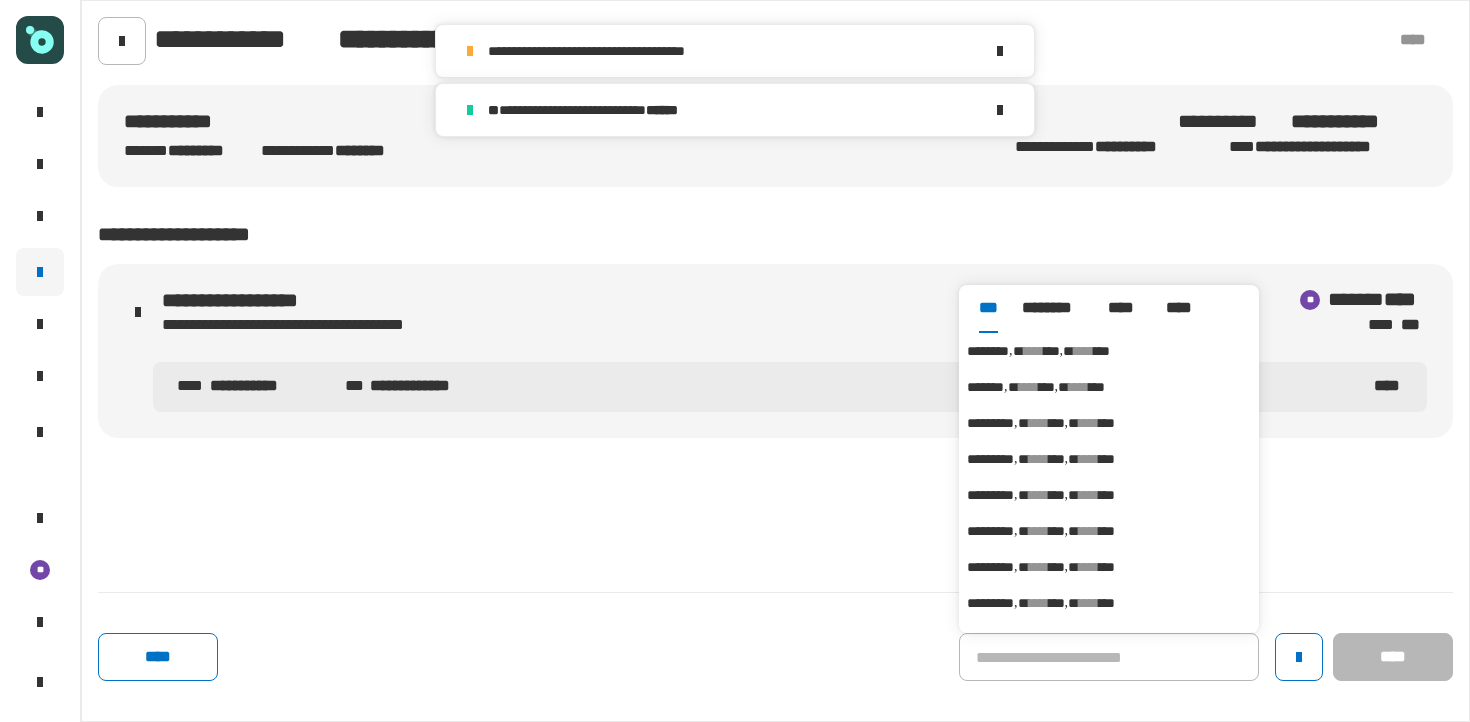 click on "****" at bounding box center [1084, 351] 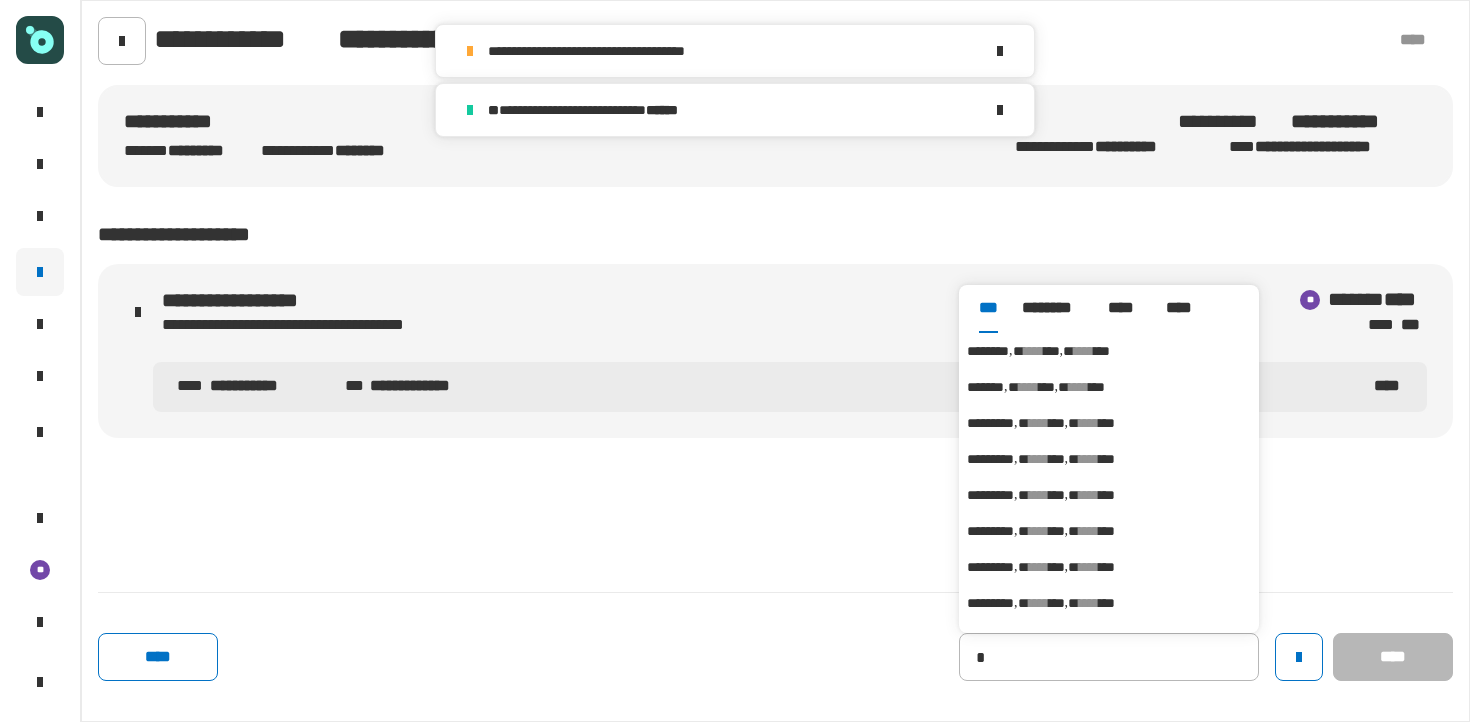 type on "********" 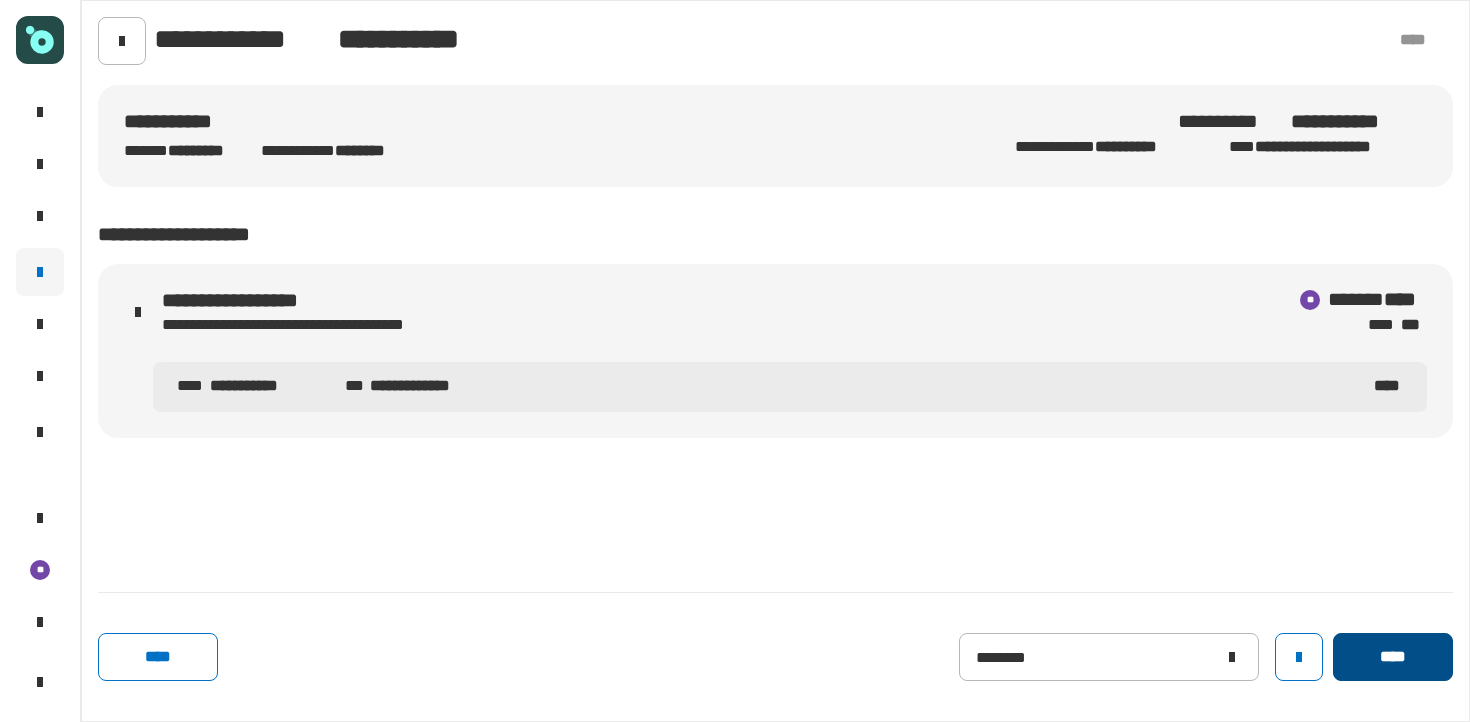 click on "****" 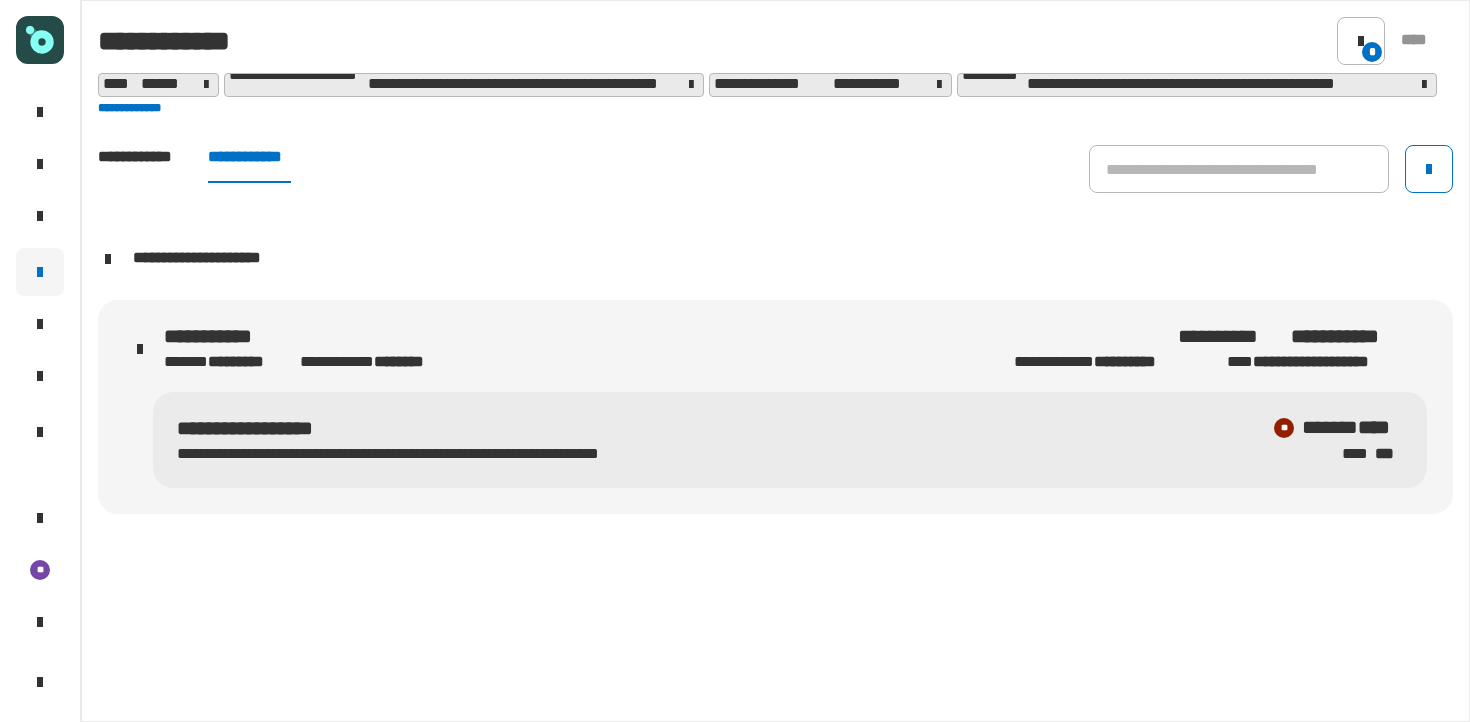 click on "**********" 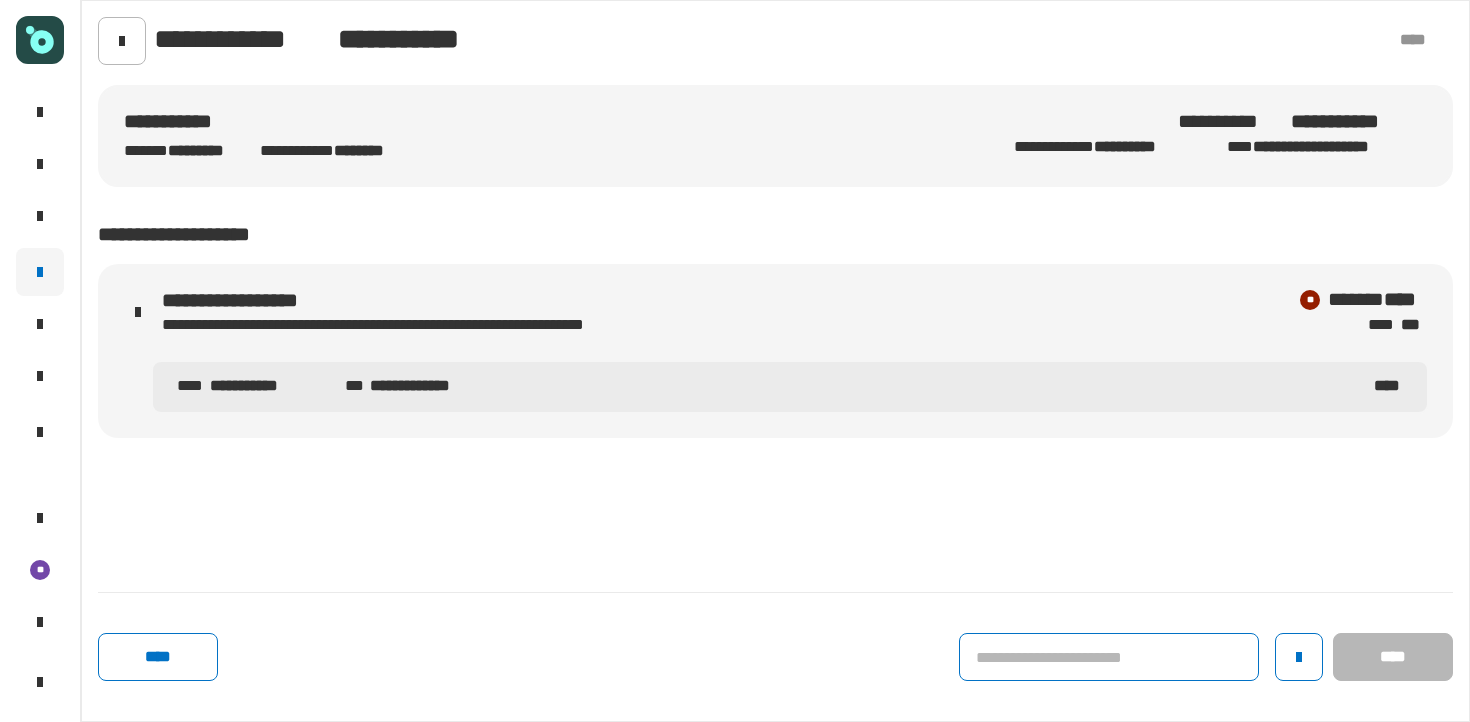 click 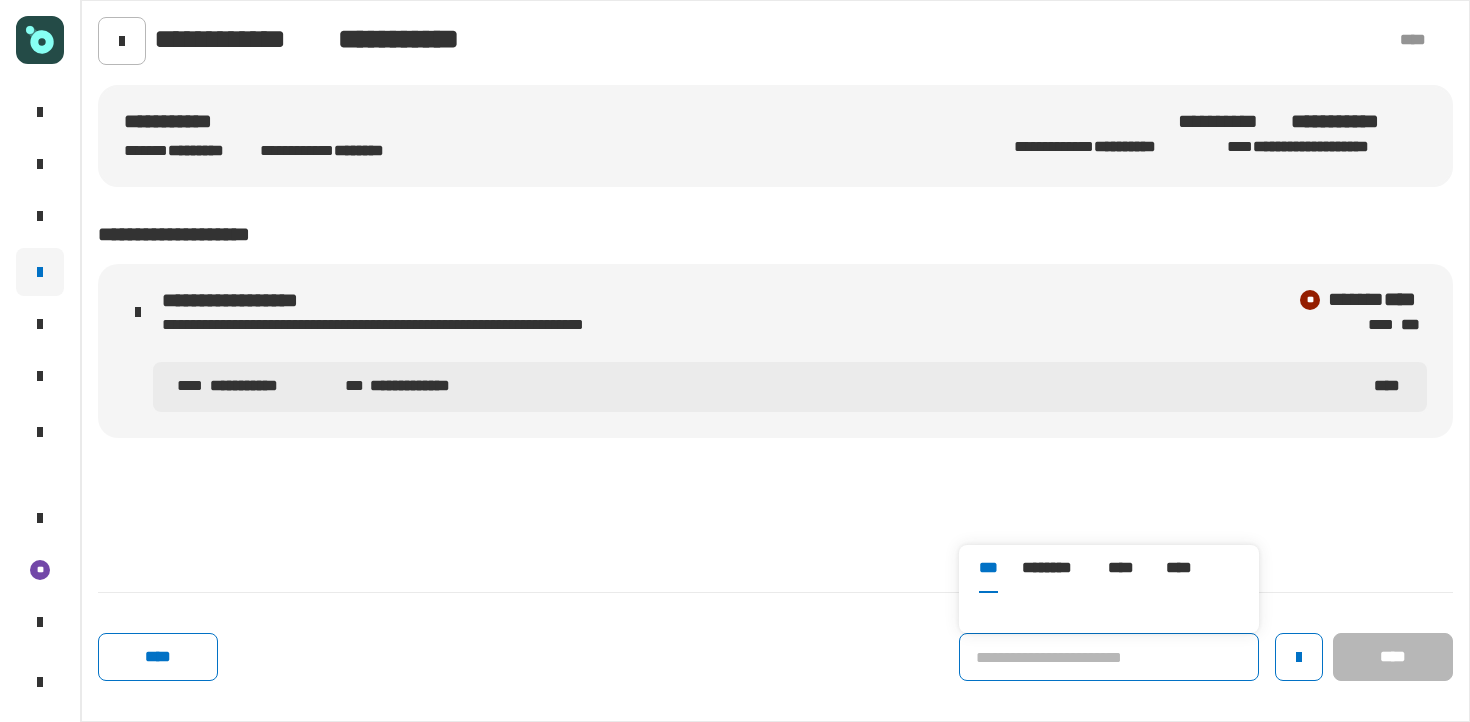 type 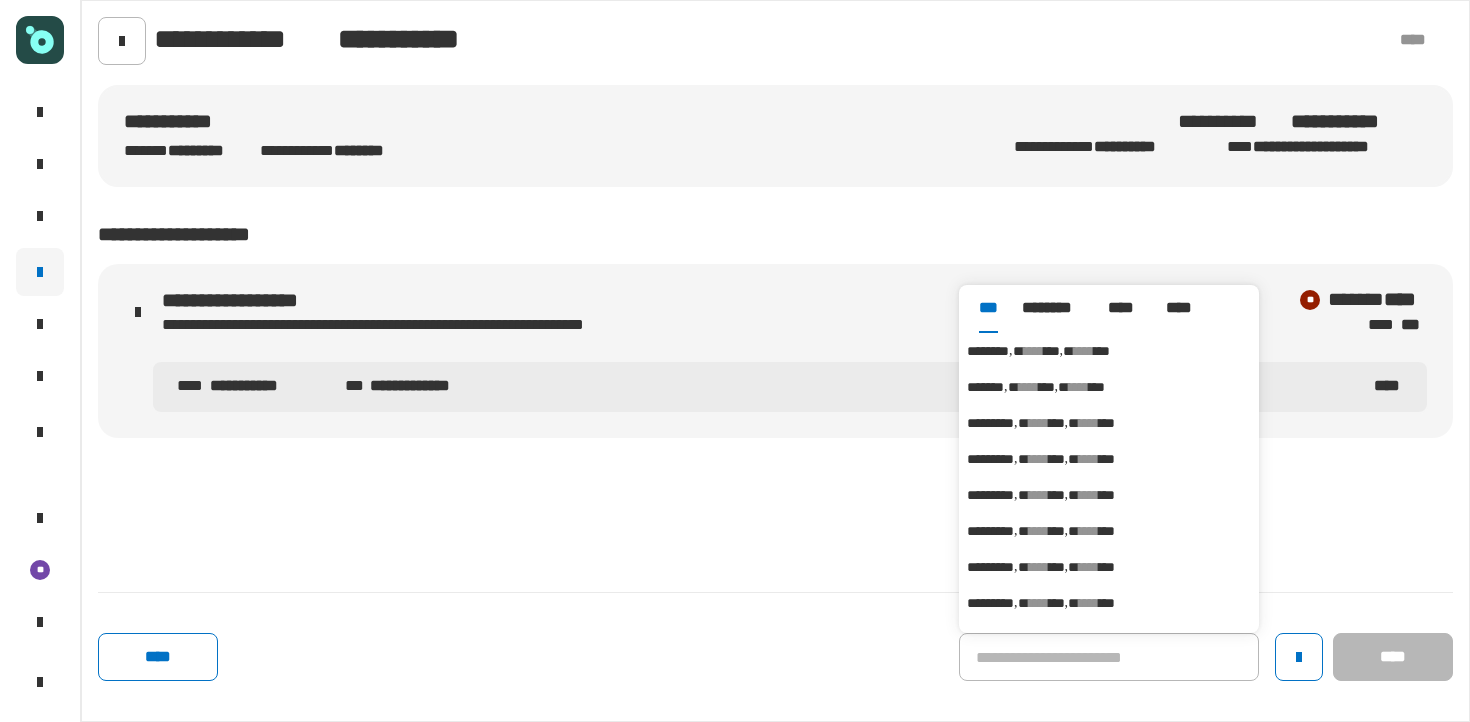 click on "**** ****" 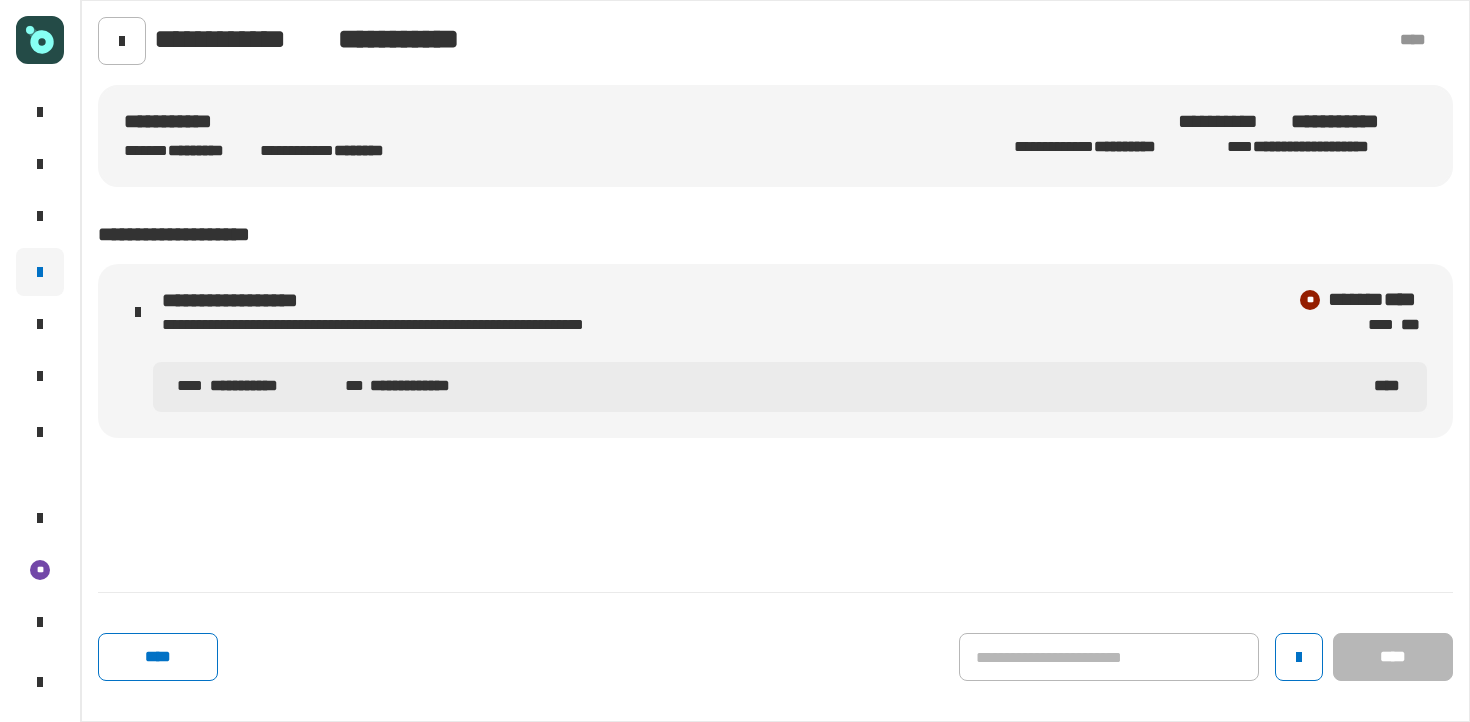 click on "**********" 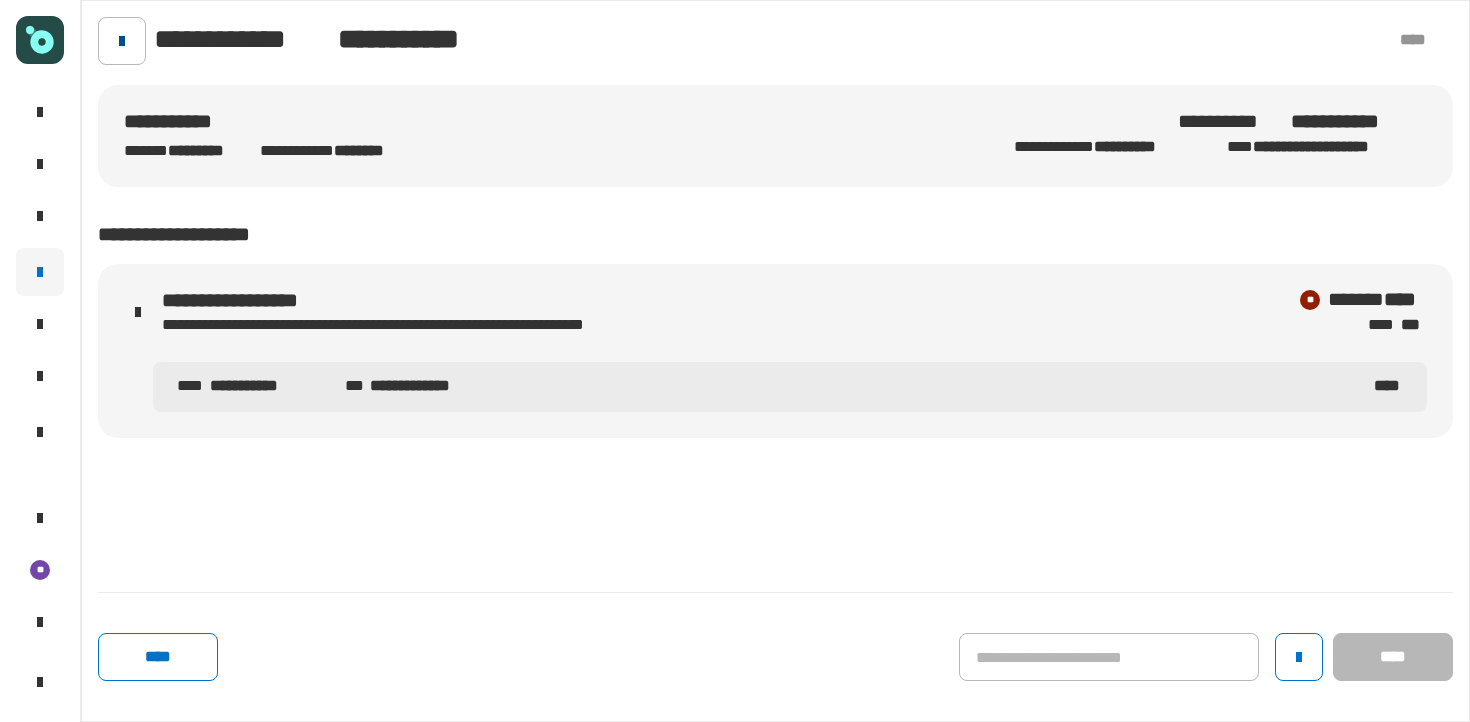 click 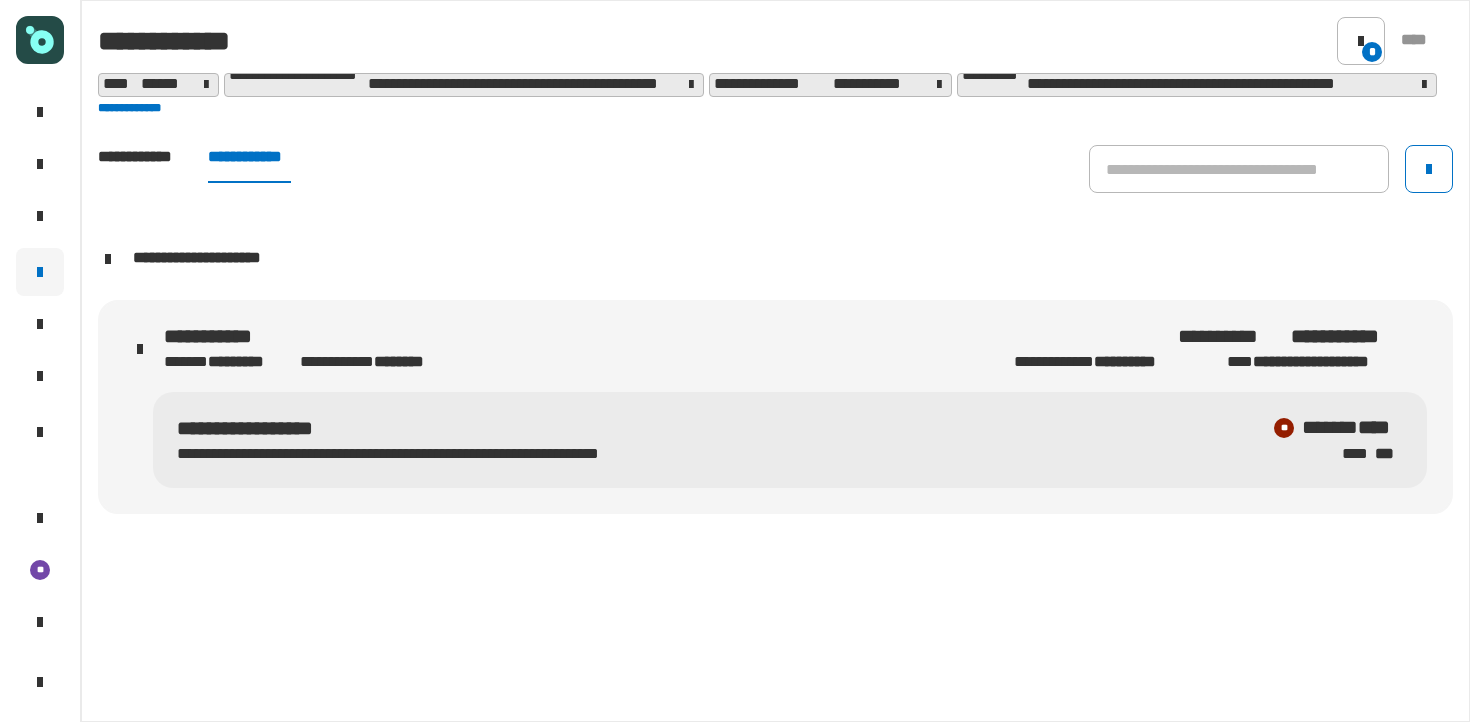 click on "**********" 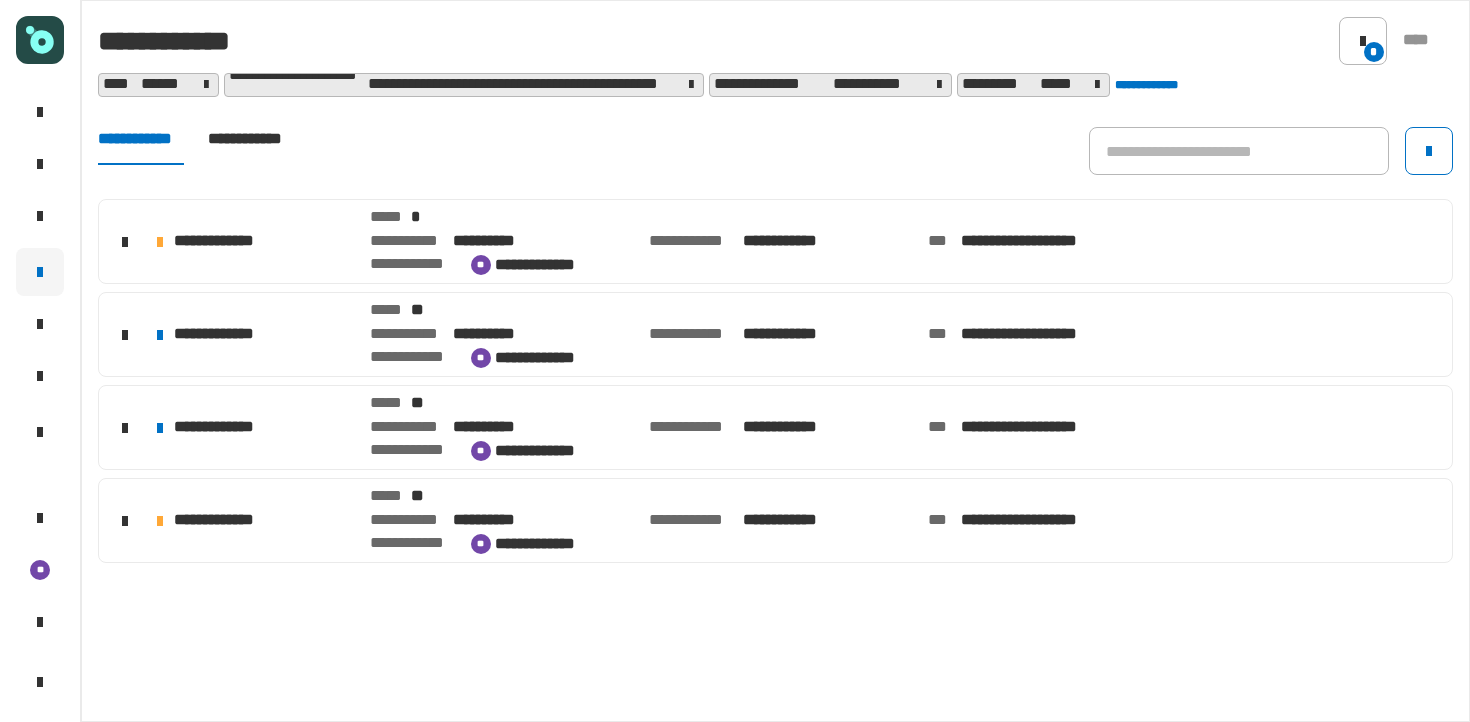 click on "**********" 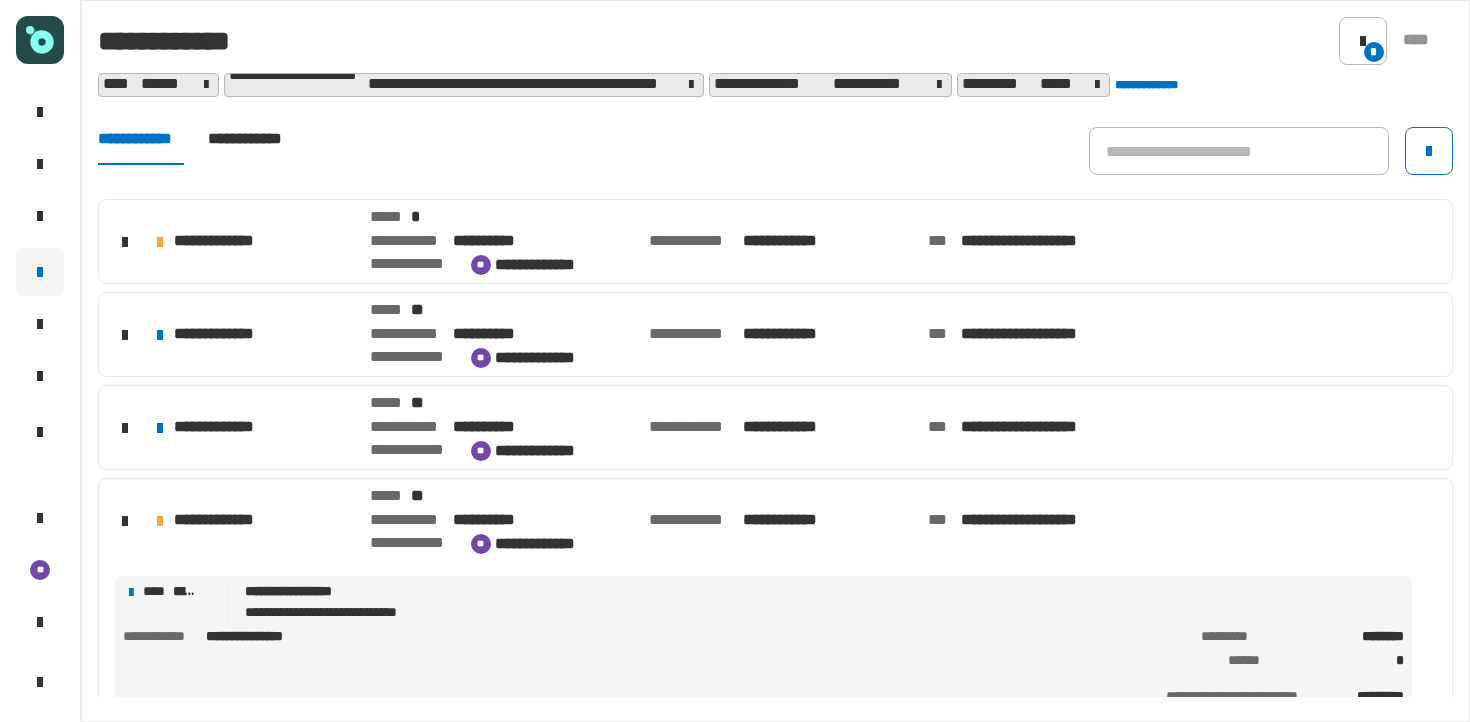 scroll, scrollTop: 128, scrollLeft: 0, axis: vertical 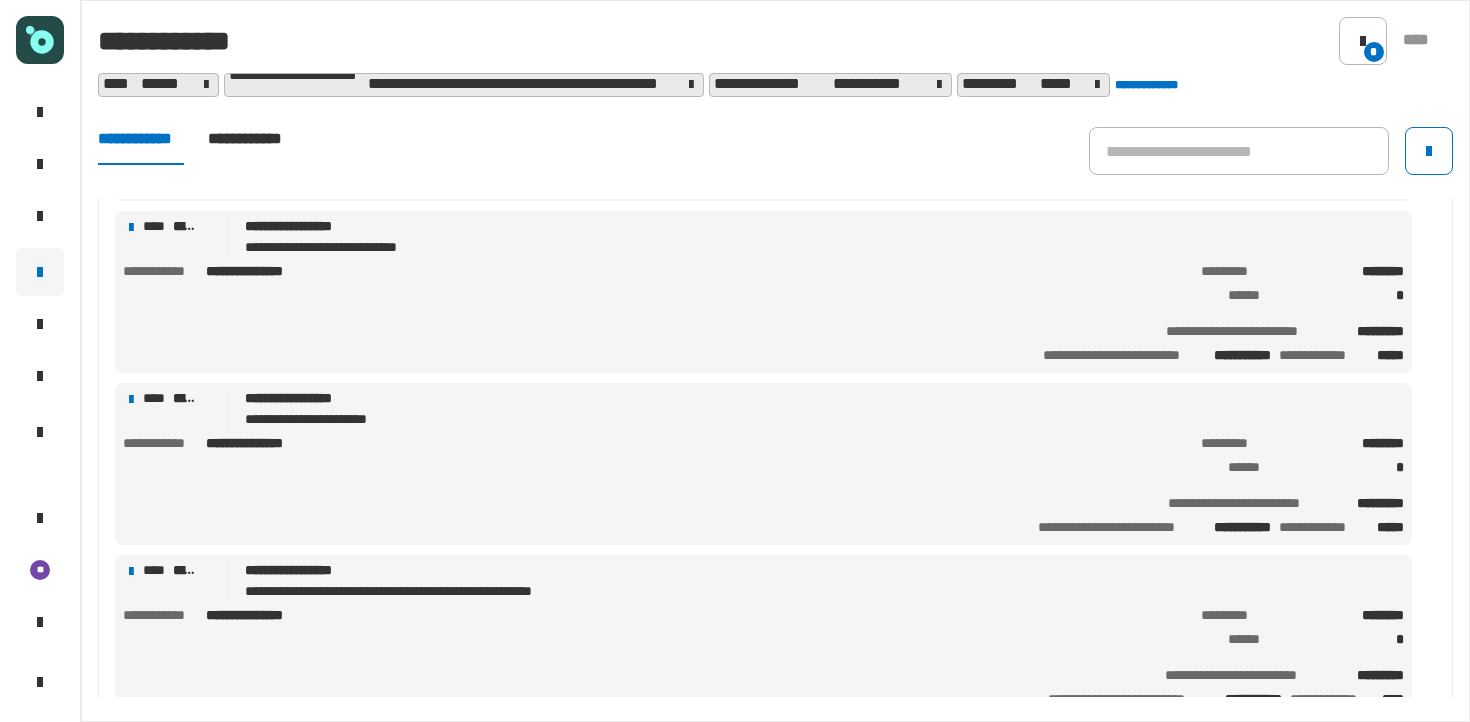 click on "**********" 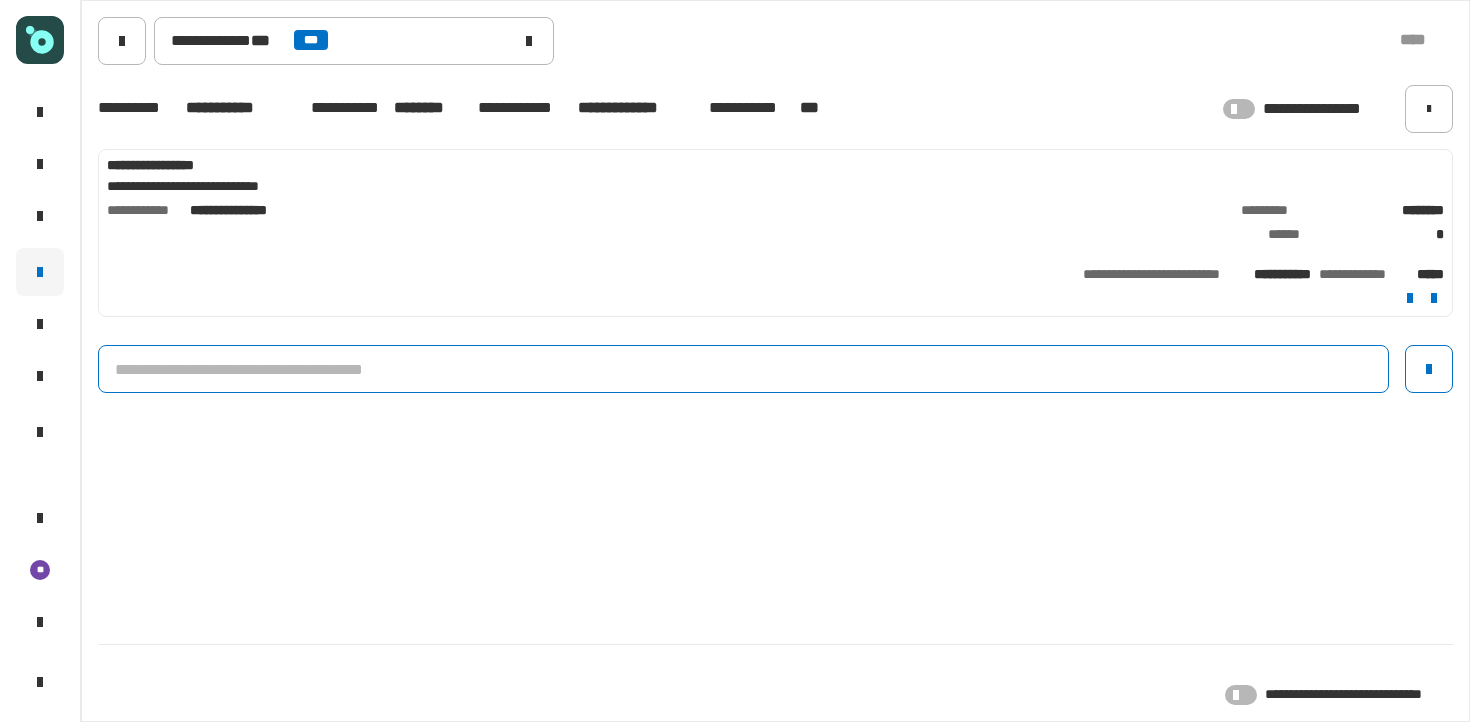 click 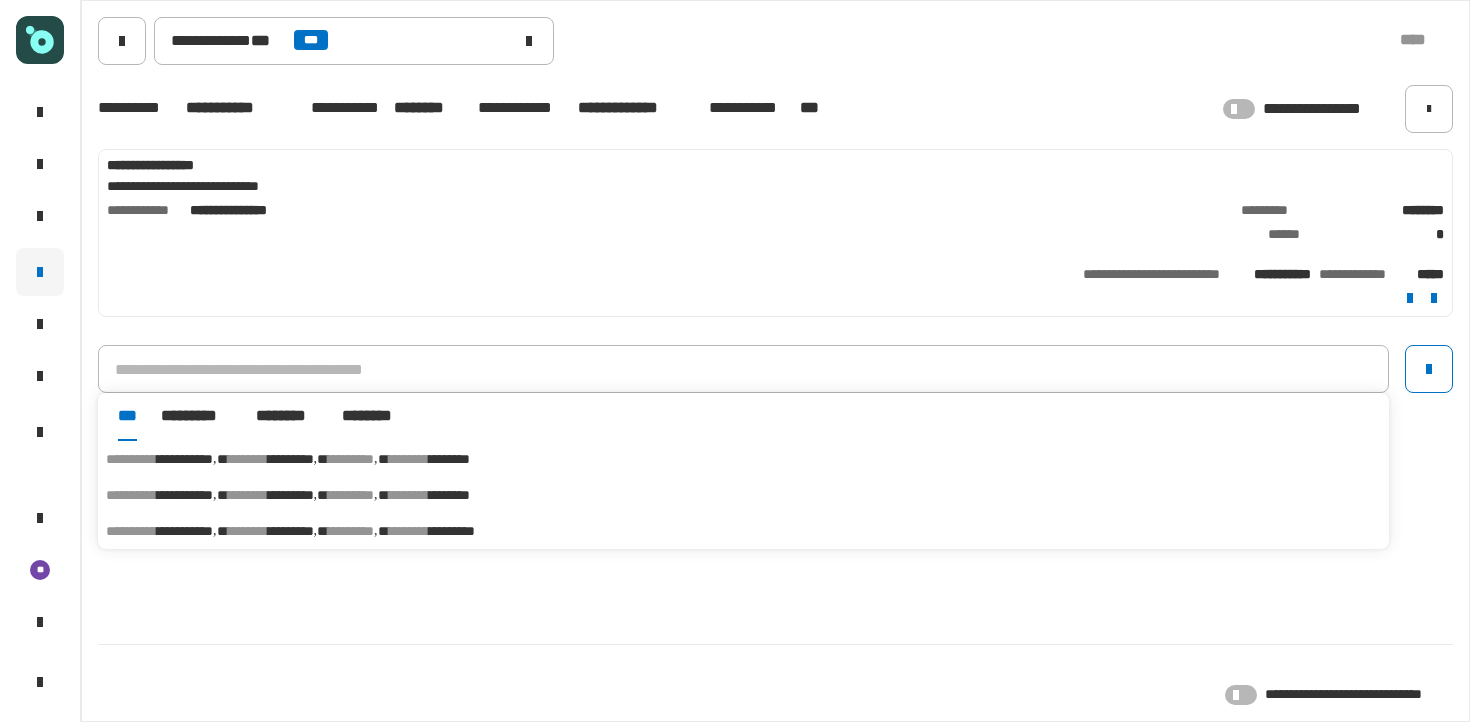 click on "********" at bounding box center [449, 459] 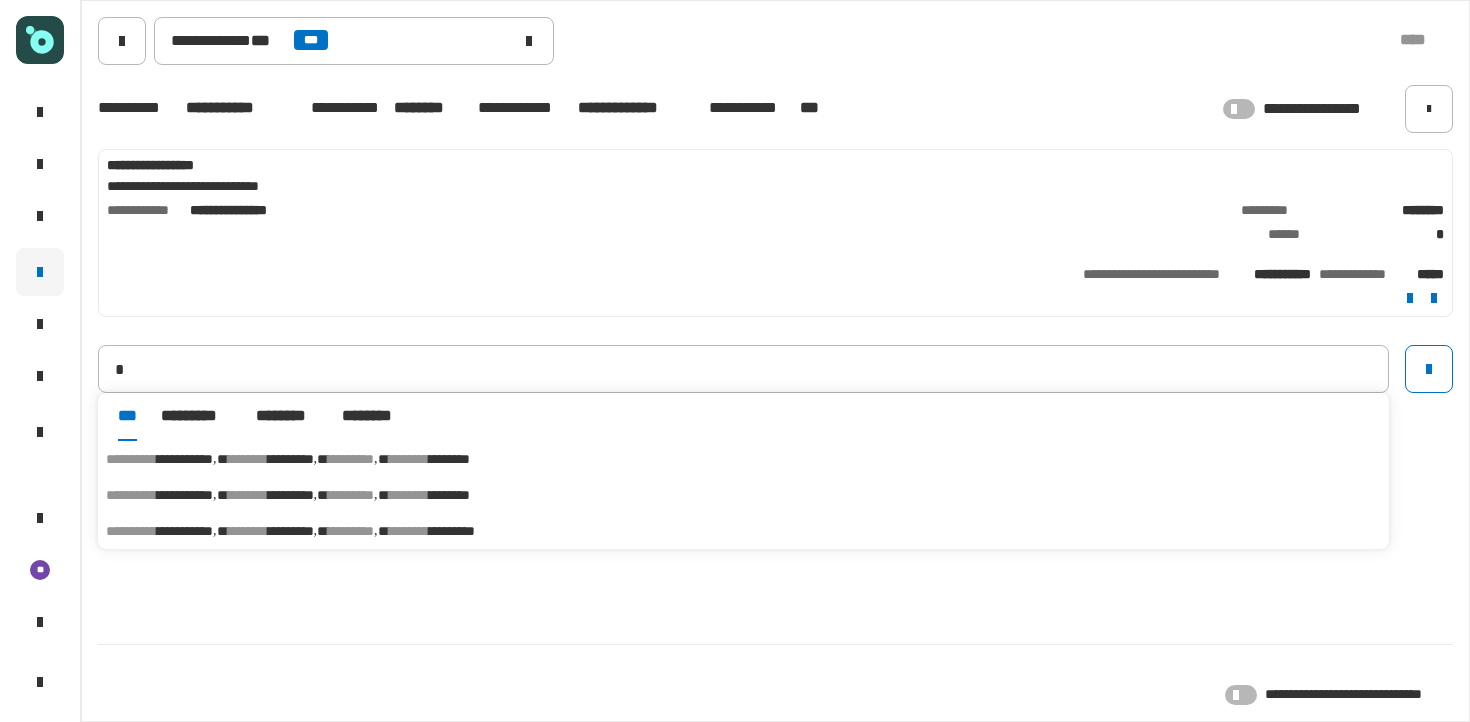 type on "**********" 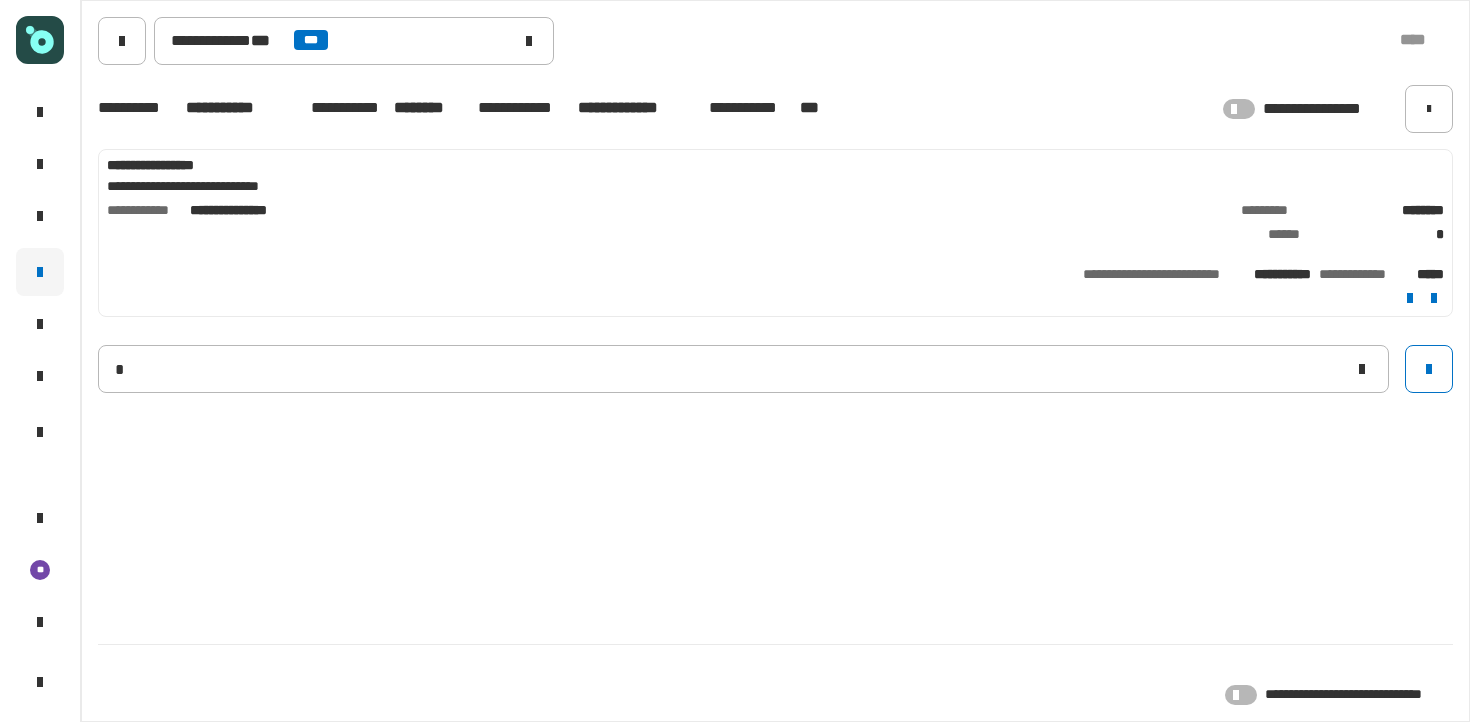 type 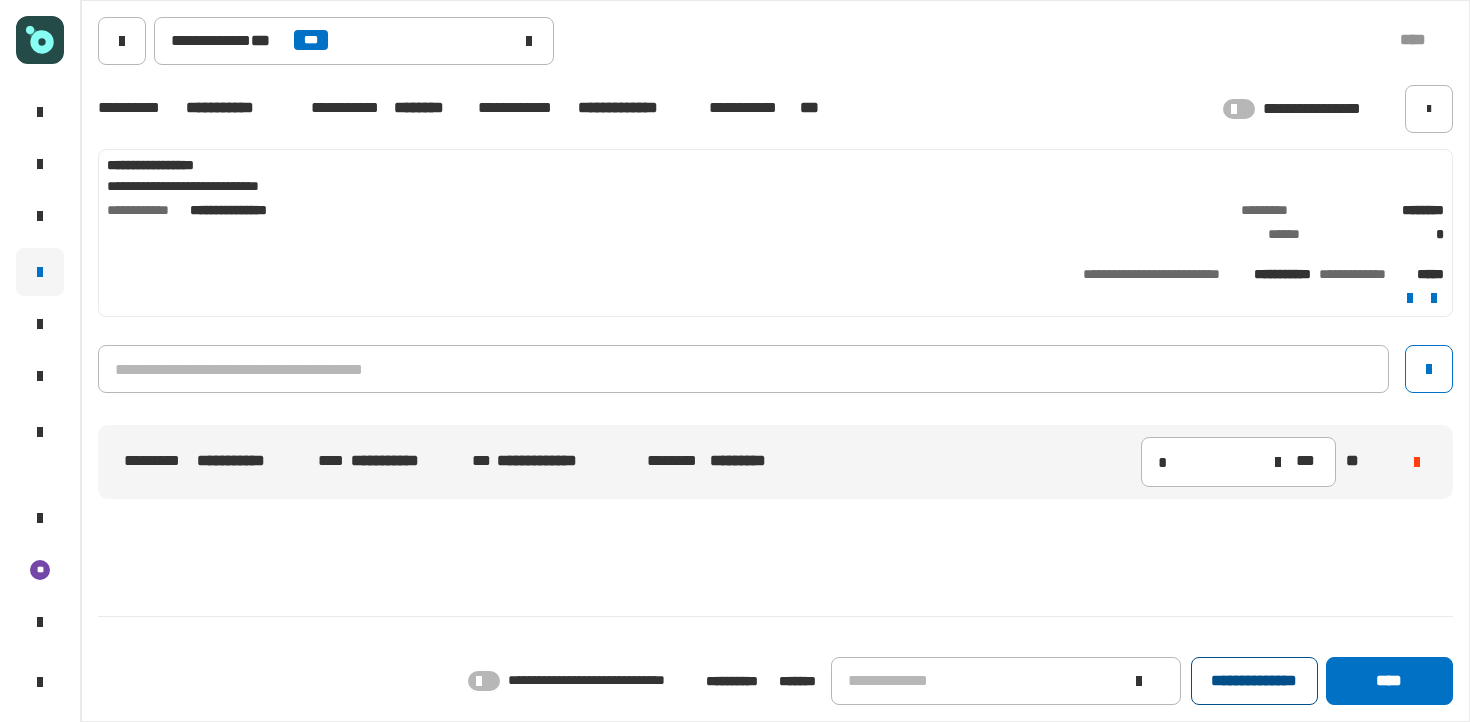 click on "**********" 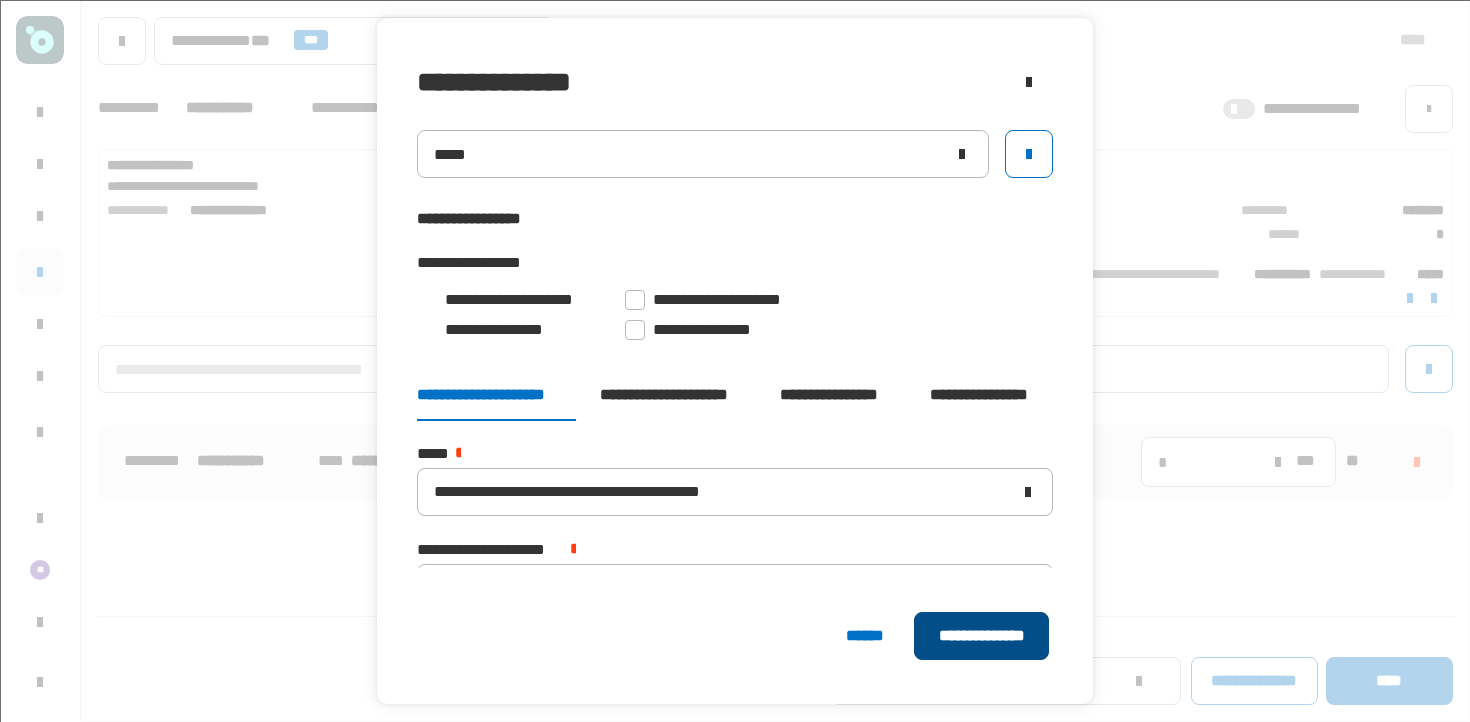 click on "**********" 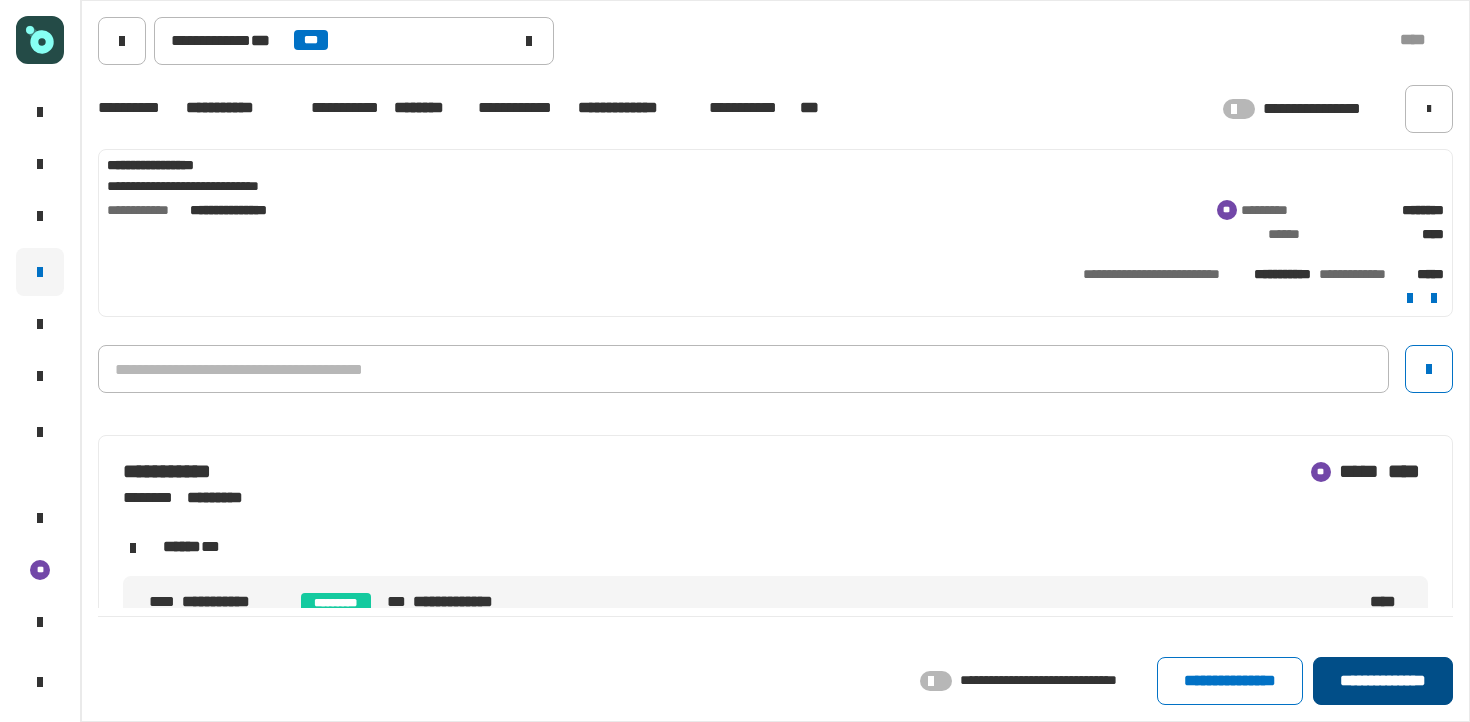 click on "**********" 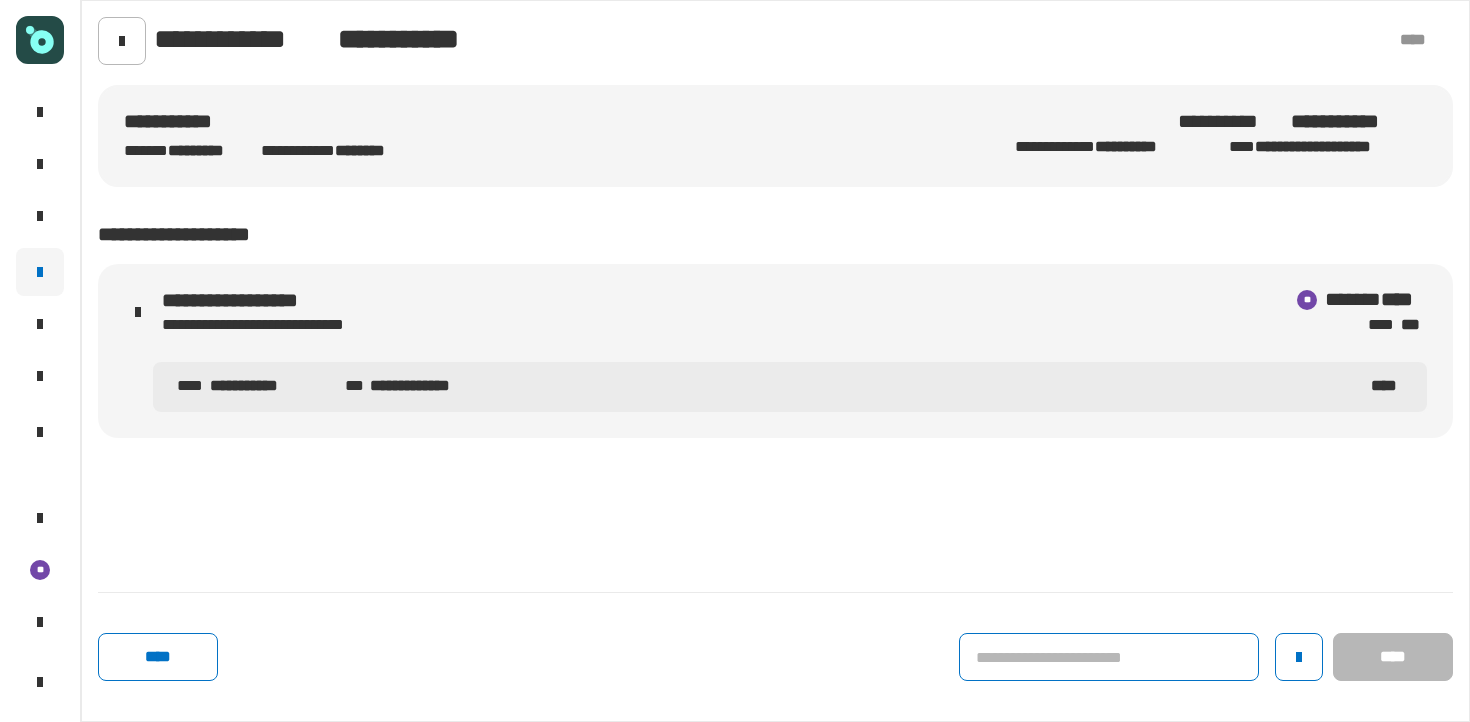 click 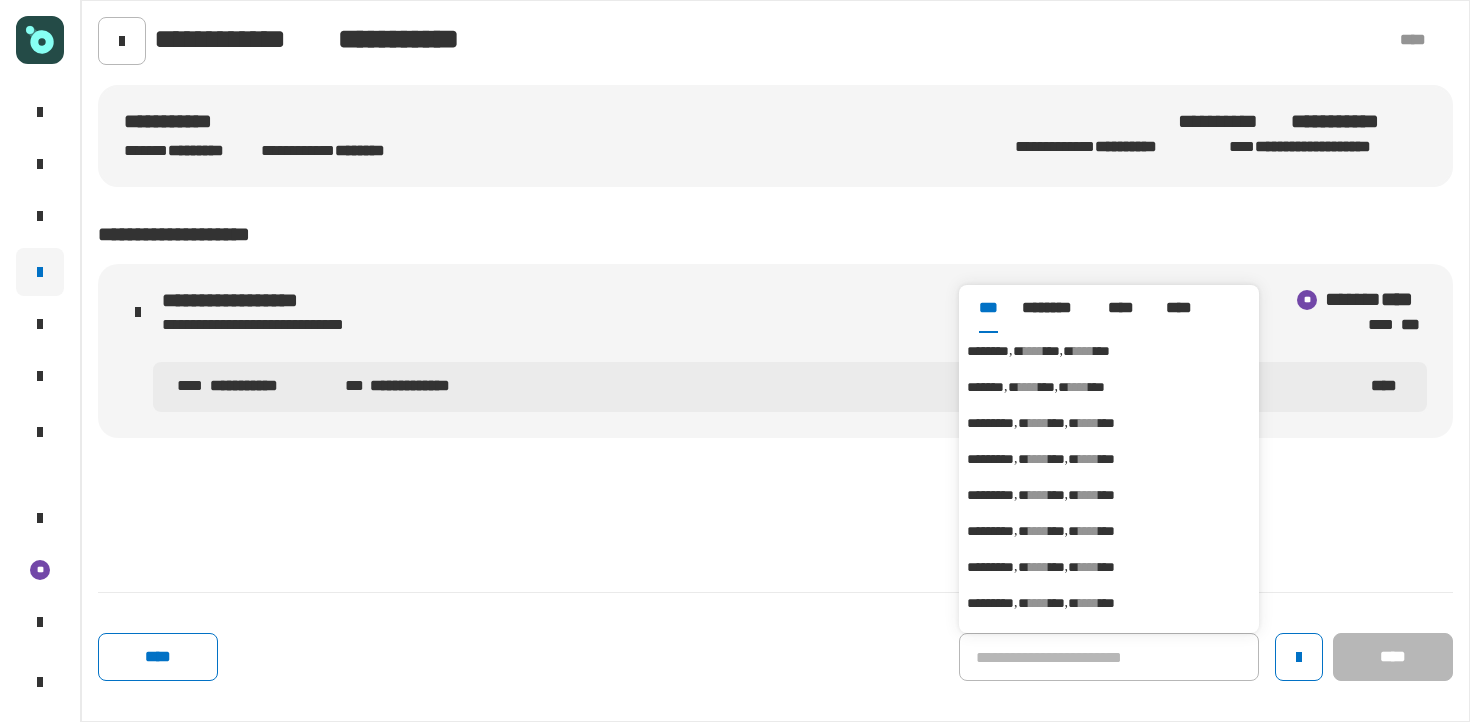 click on "******** **** *** **** ***" at bounding box center [1109, 351] 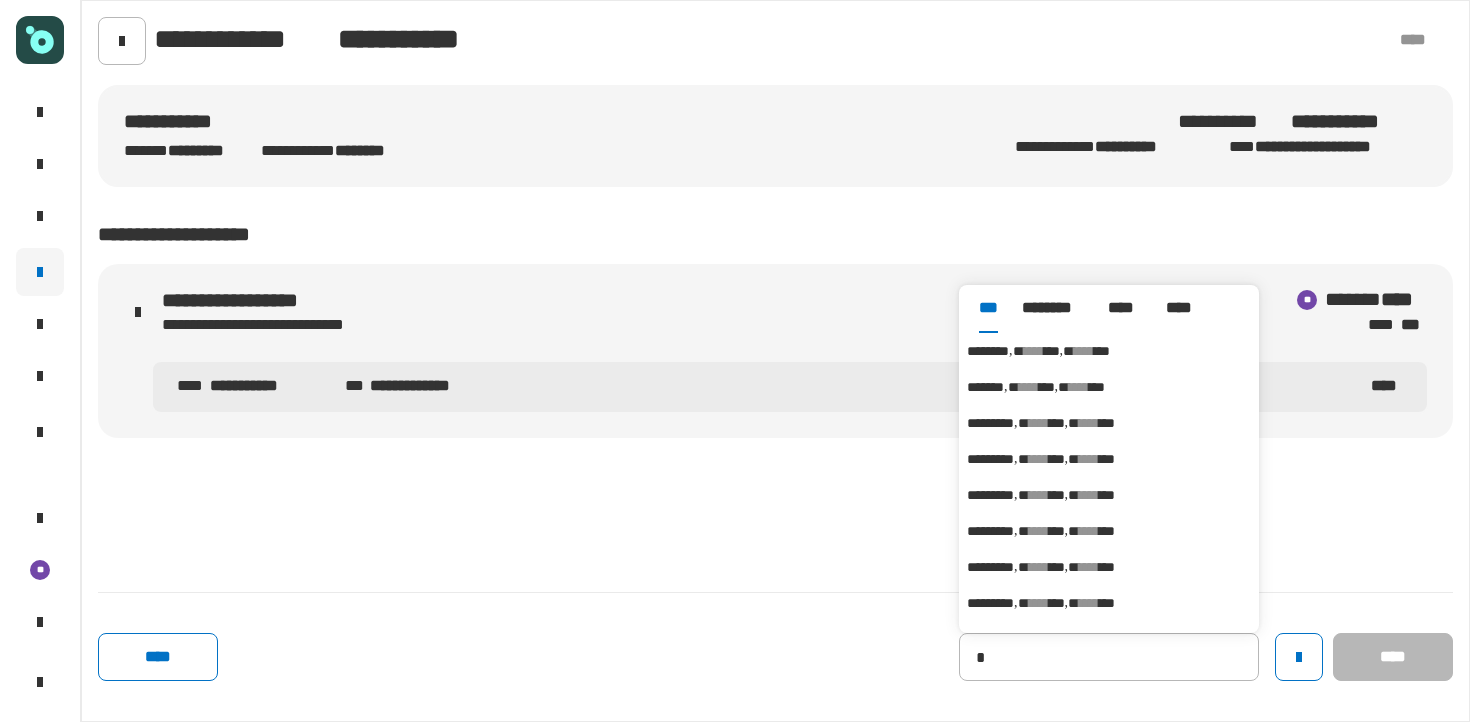 type on "********" 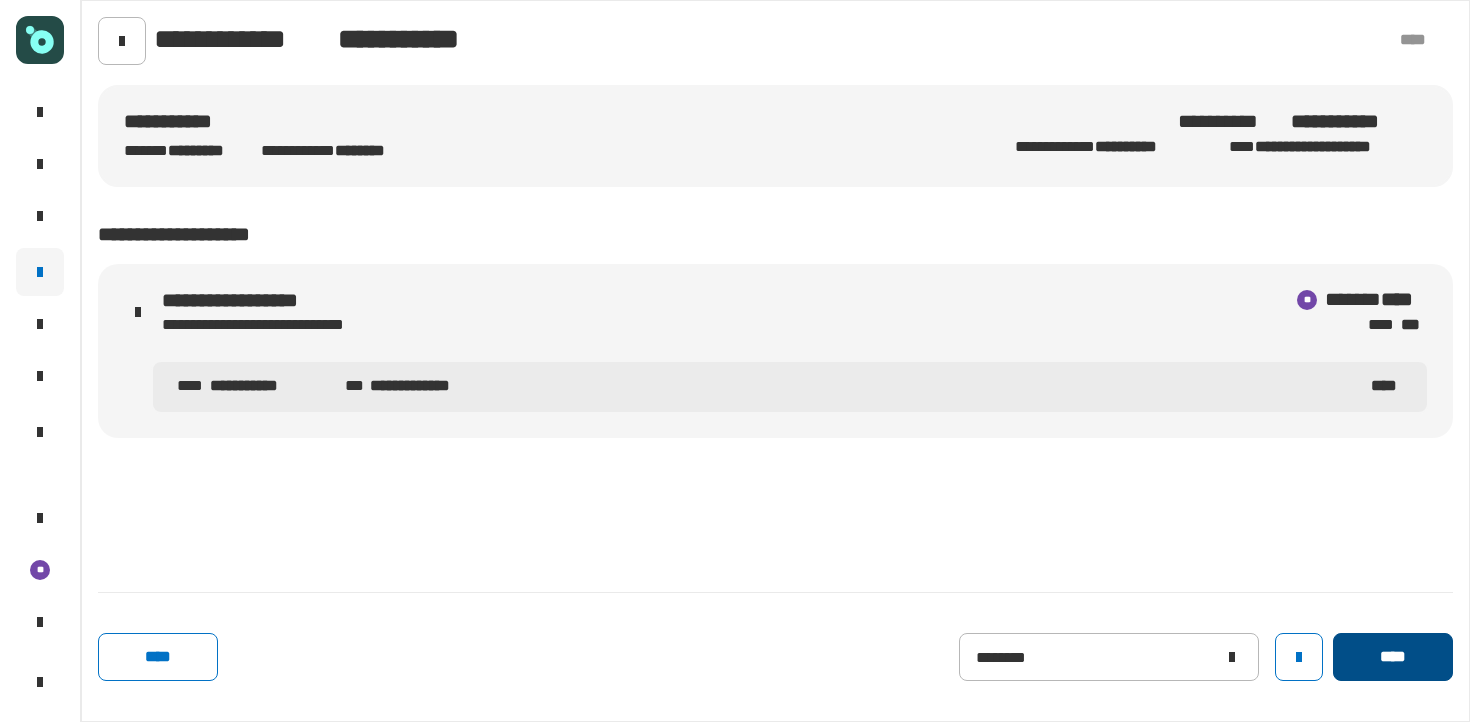 click on "****" 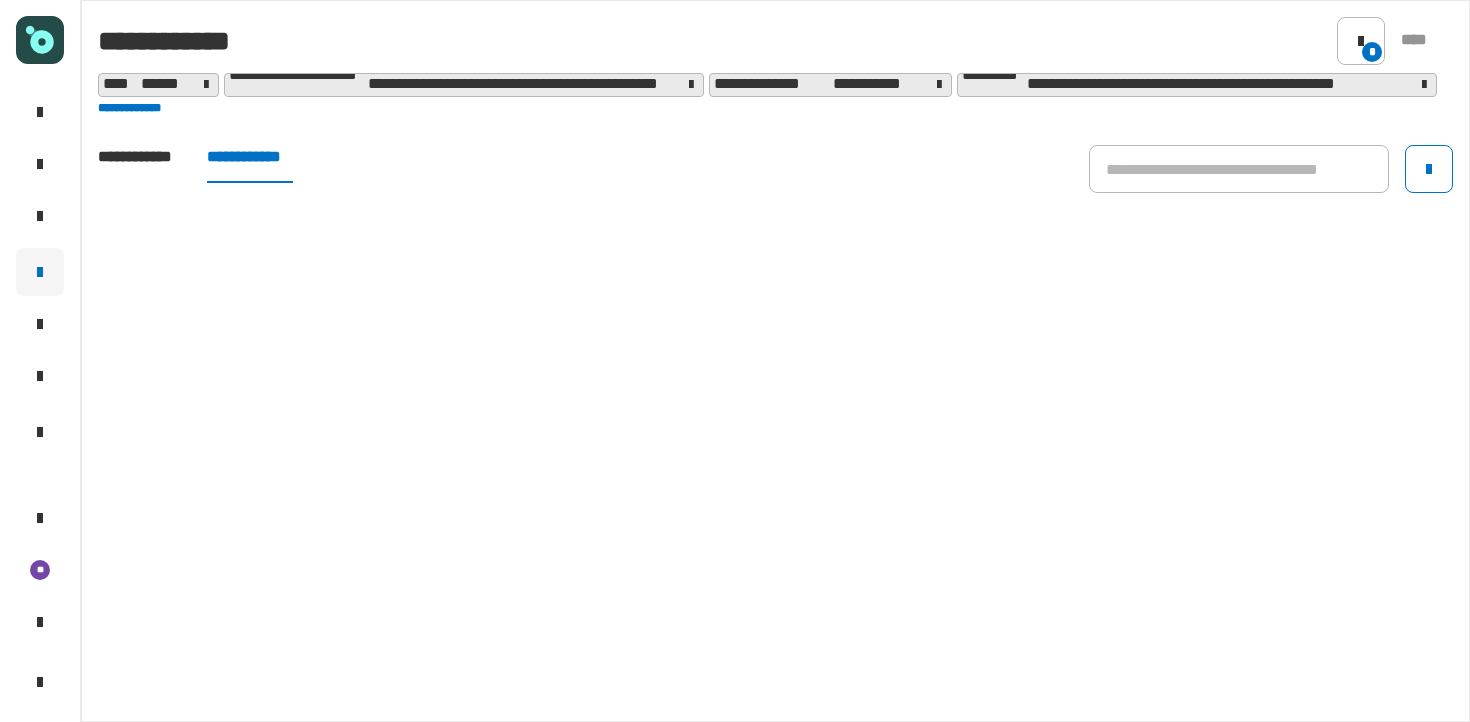 click on "**********" 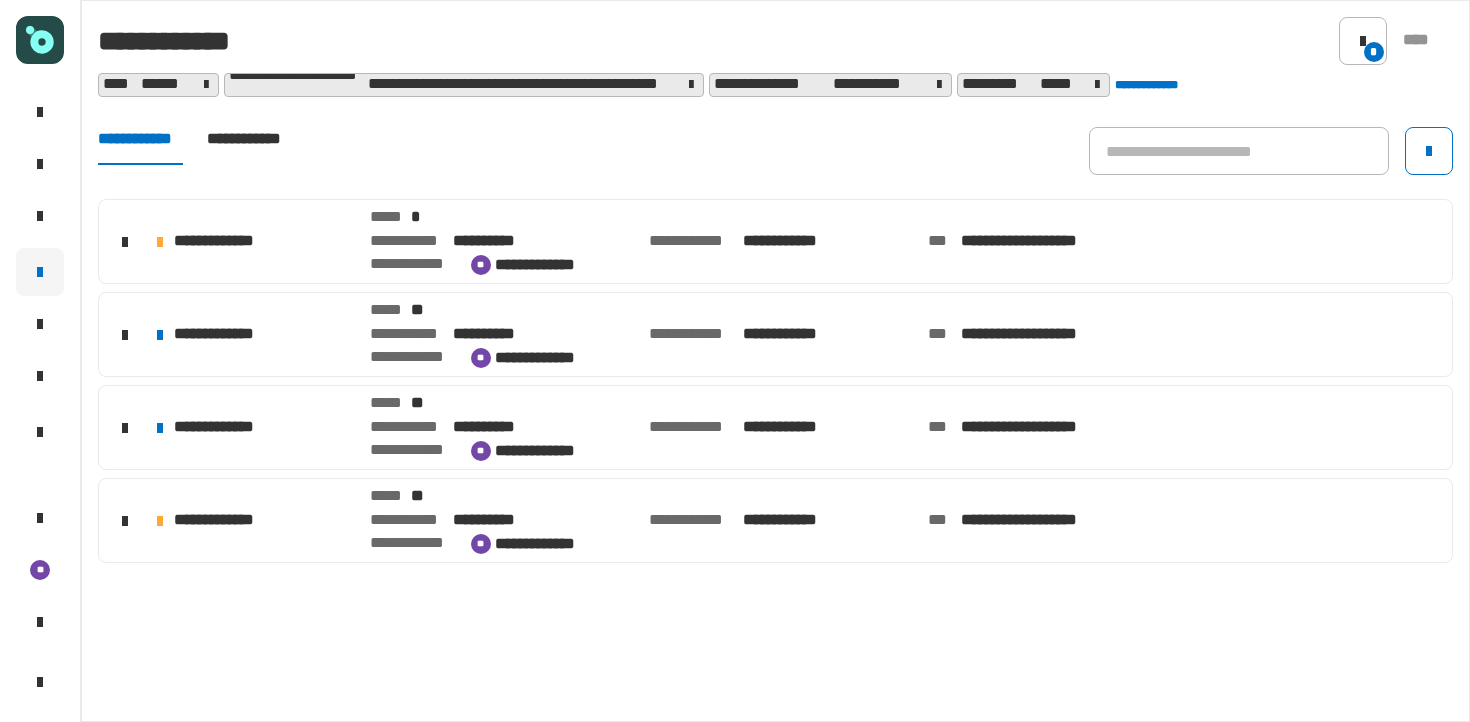 click on "**********" 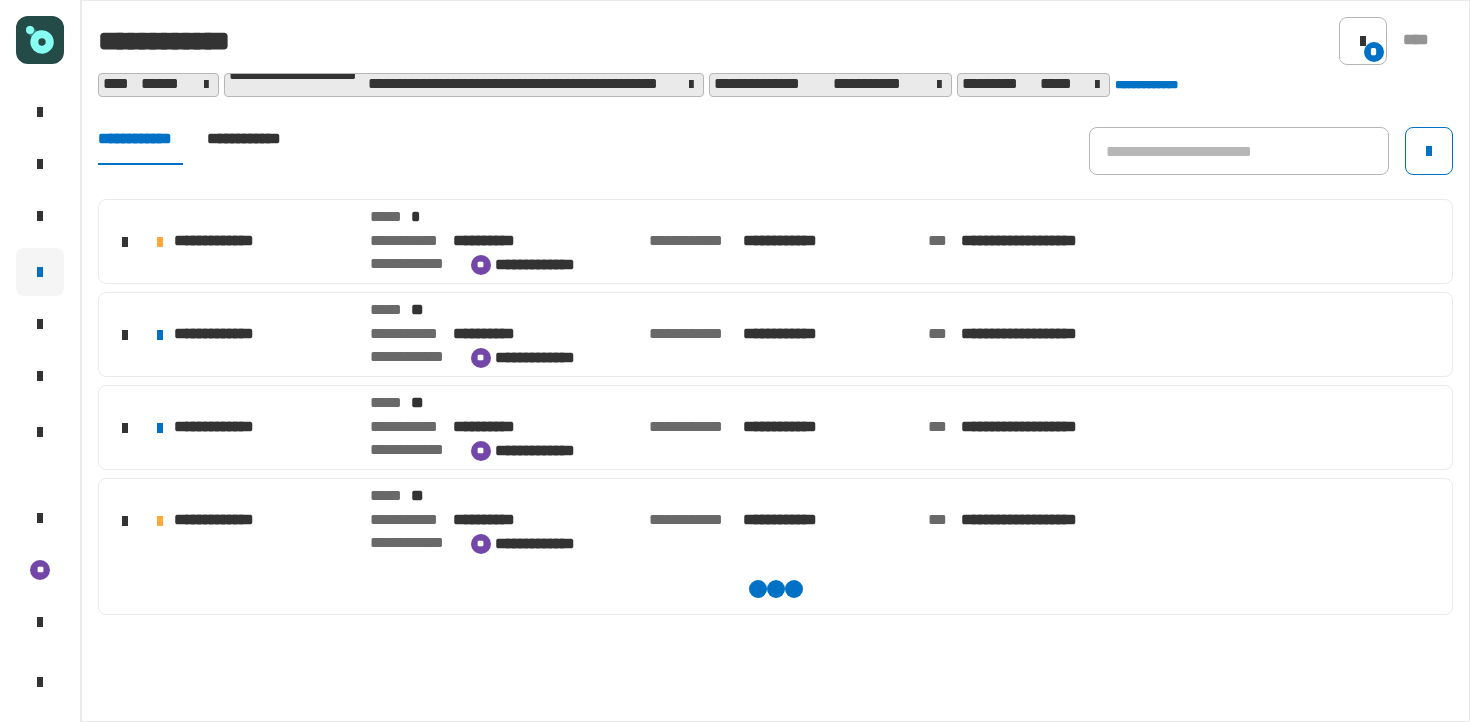 scroll, scrollTop: 128, scrollLeft: 0, axis: vertical 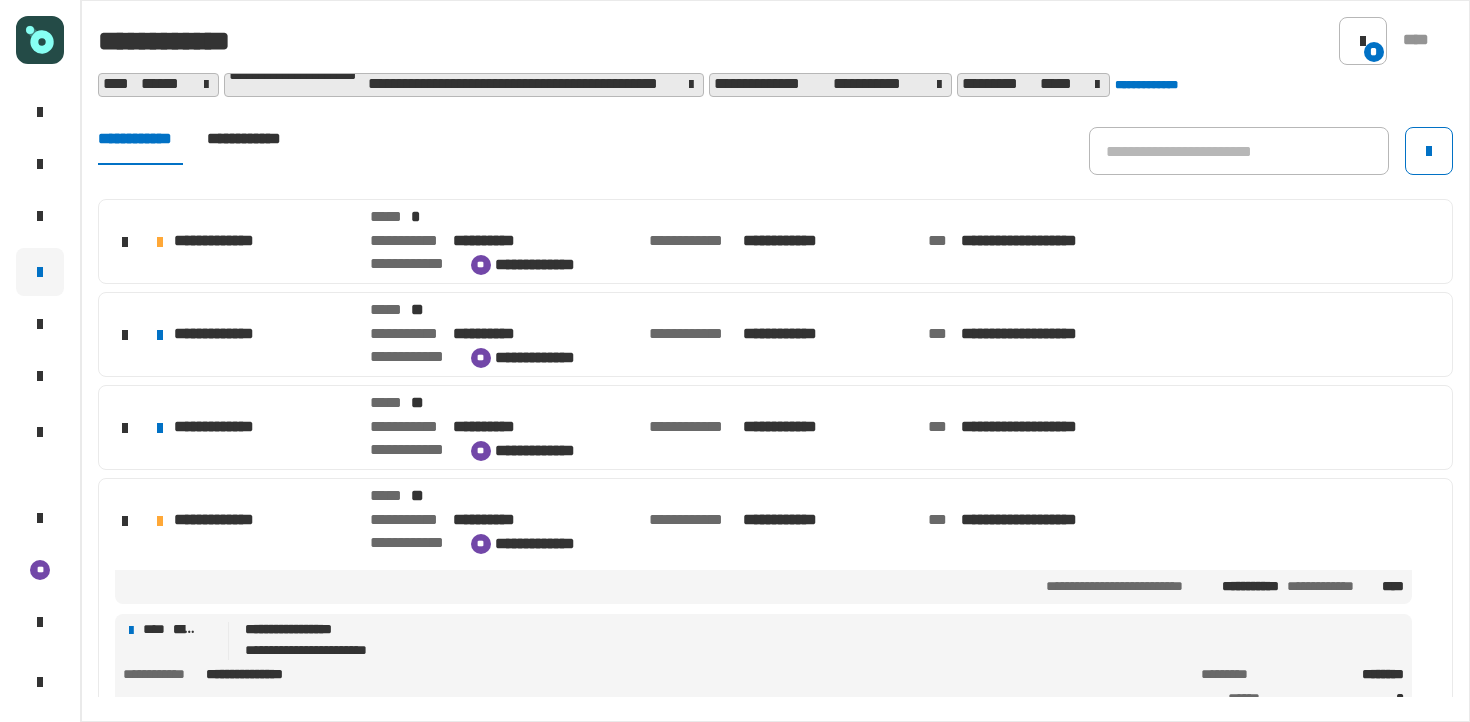 click on "**********" 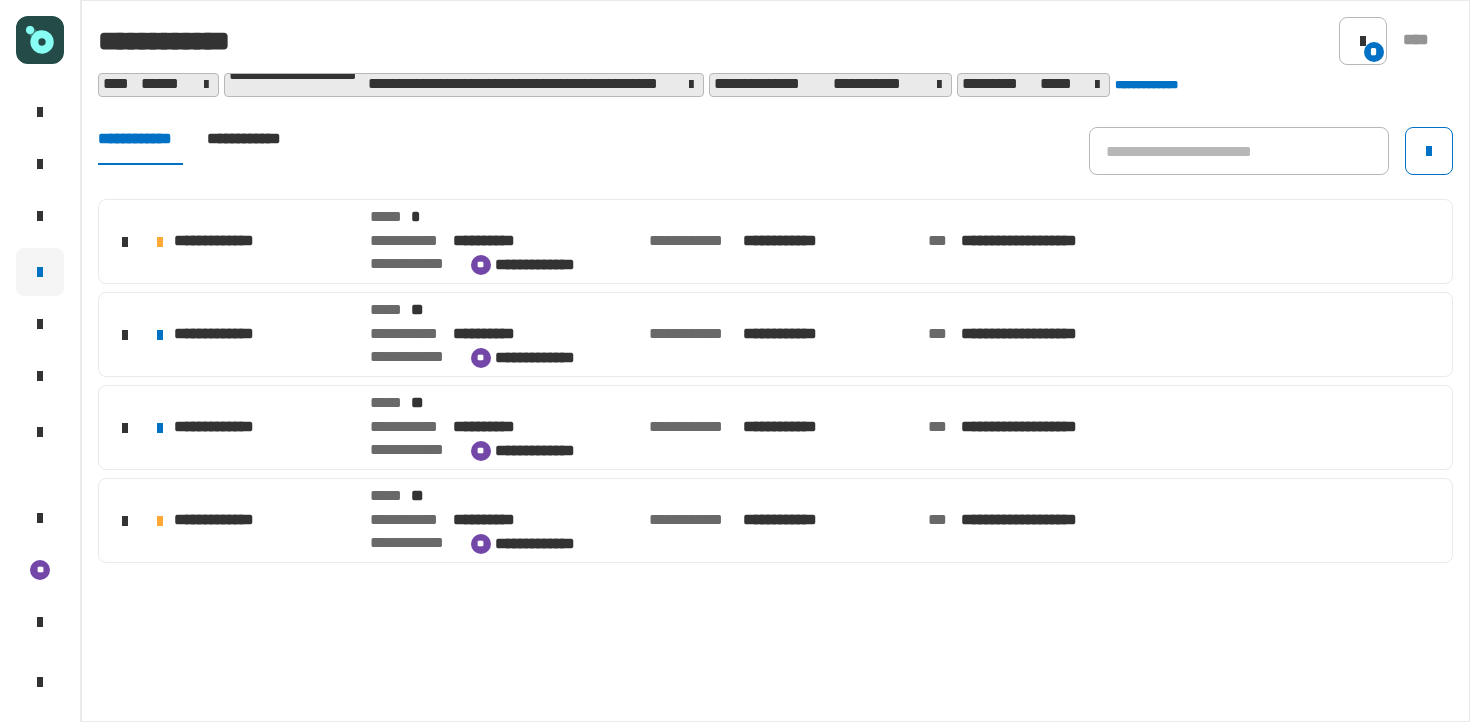 click on "**********" 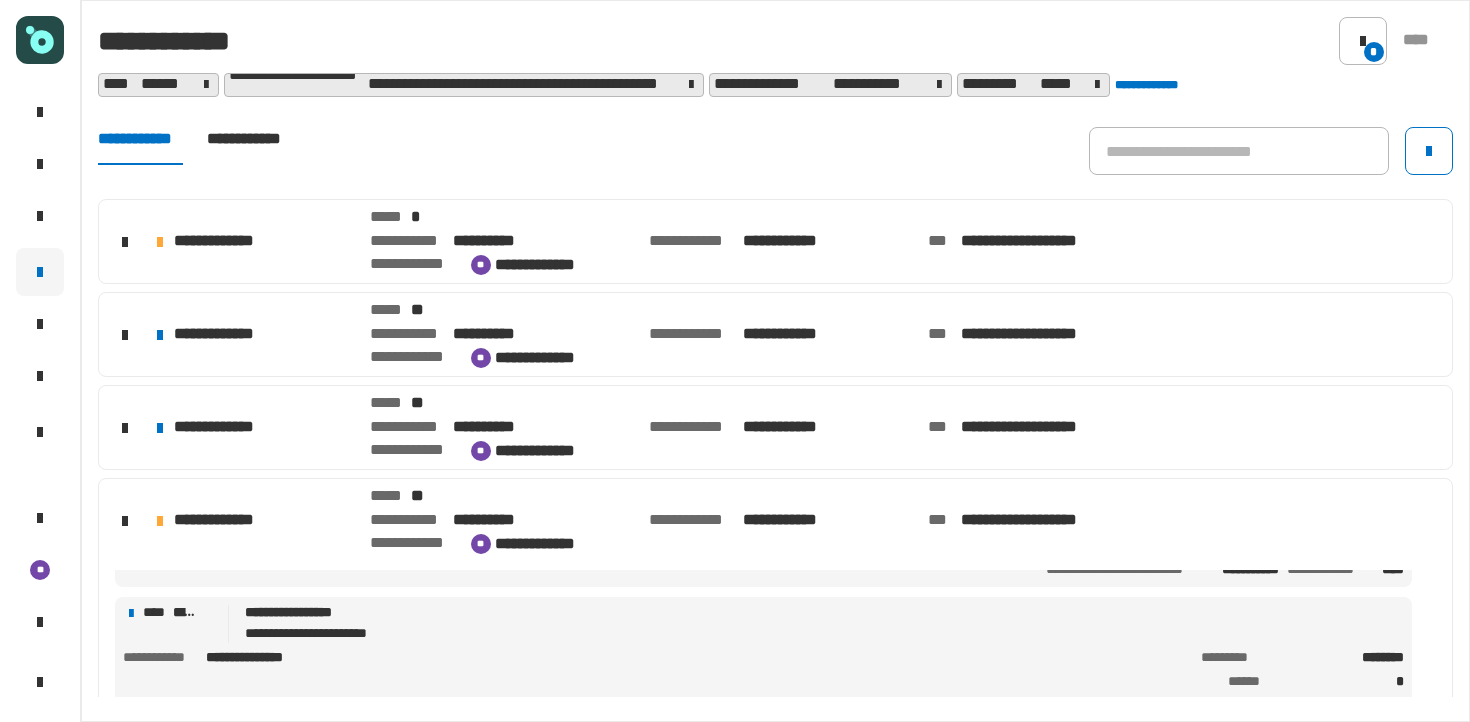 scroll, scrollTop: 144, scrollLeft: 0, axis: vertical 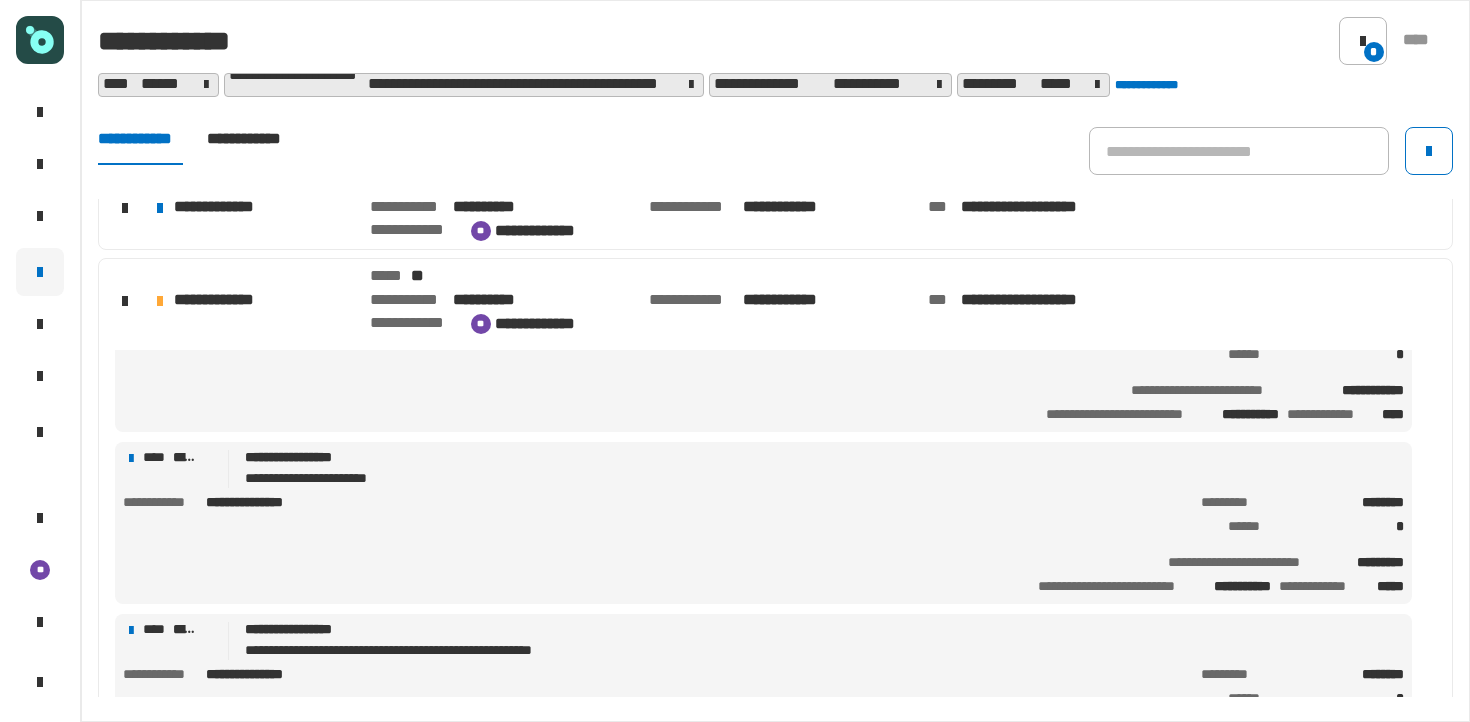 click on "**********" 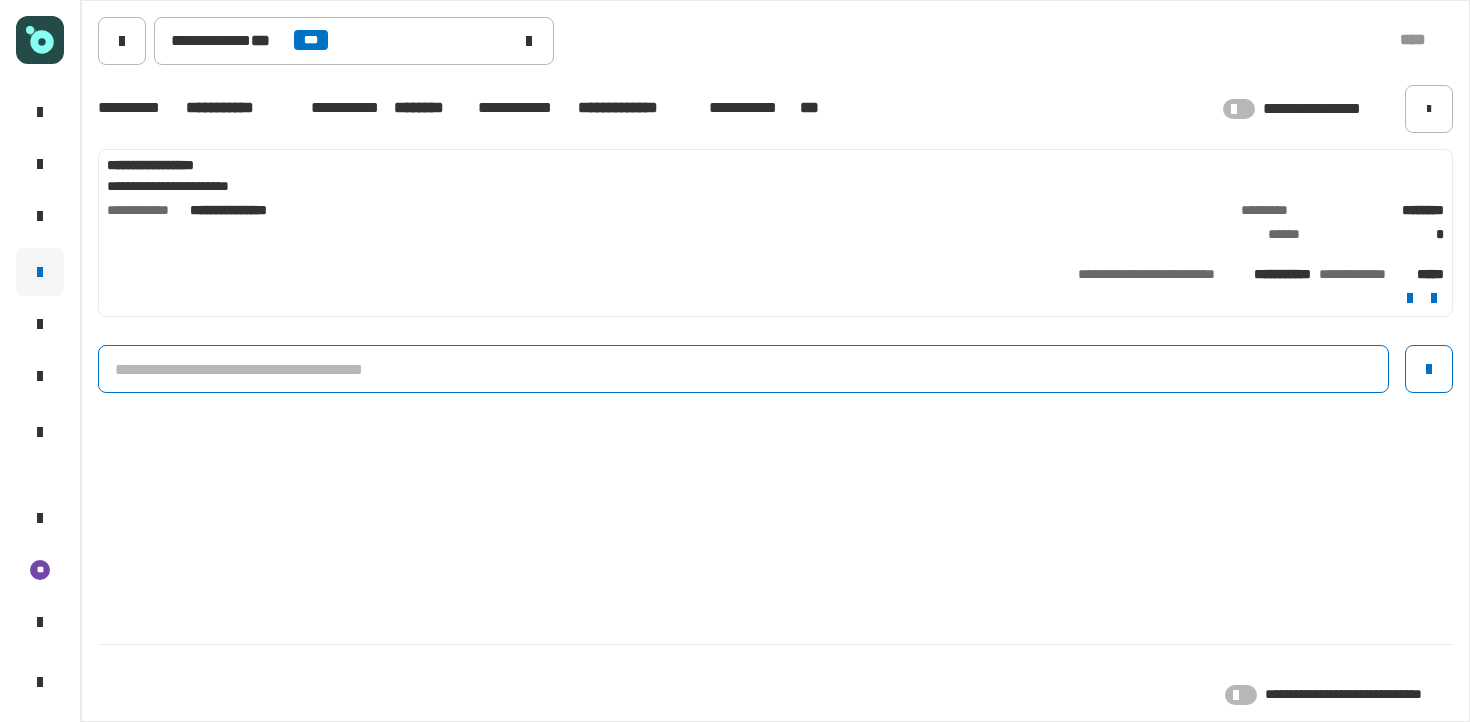 click 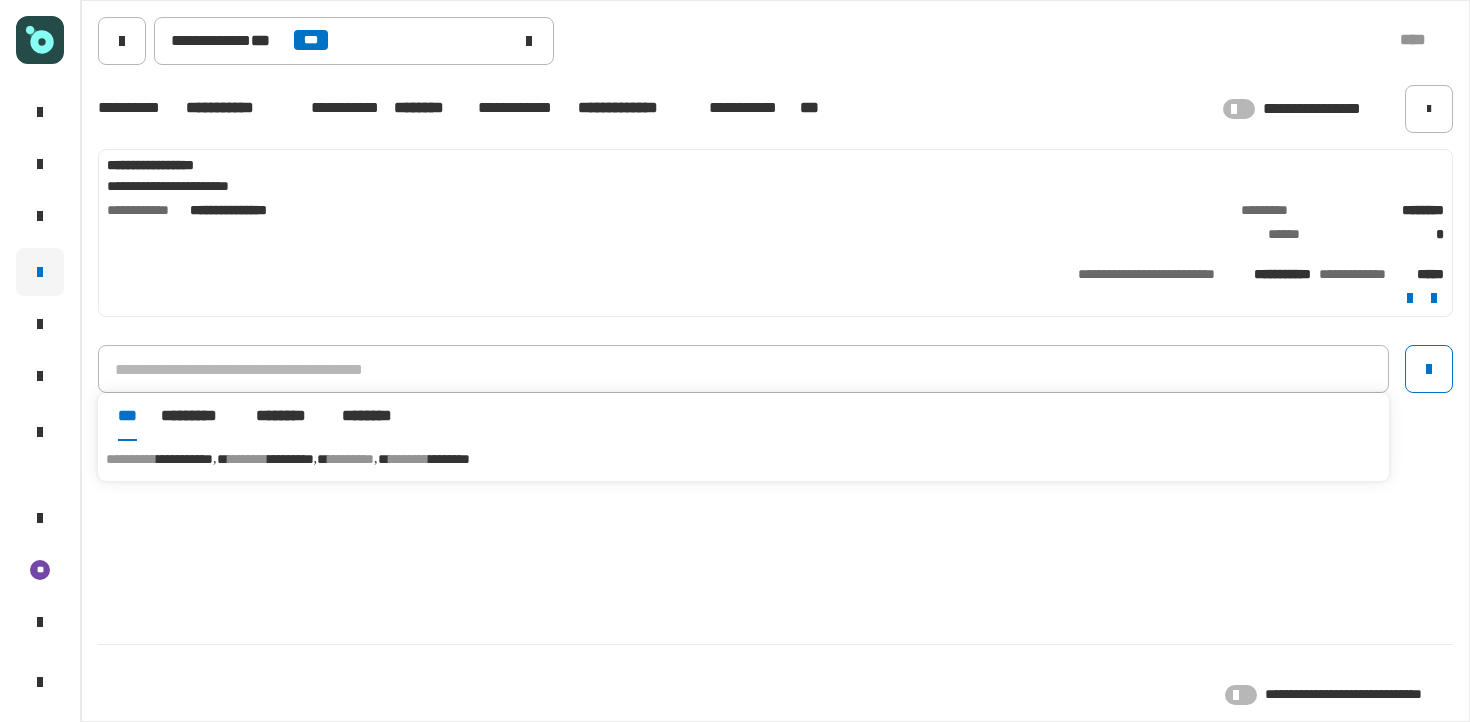 click on "********" at bounding box center (248, 459) 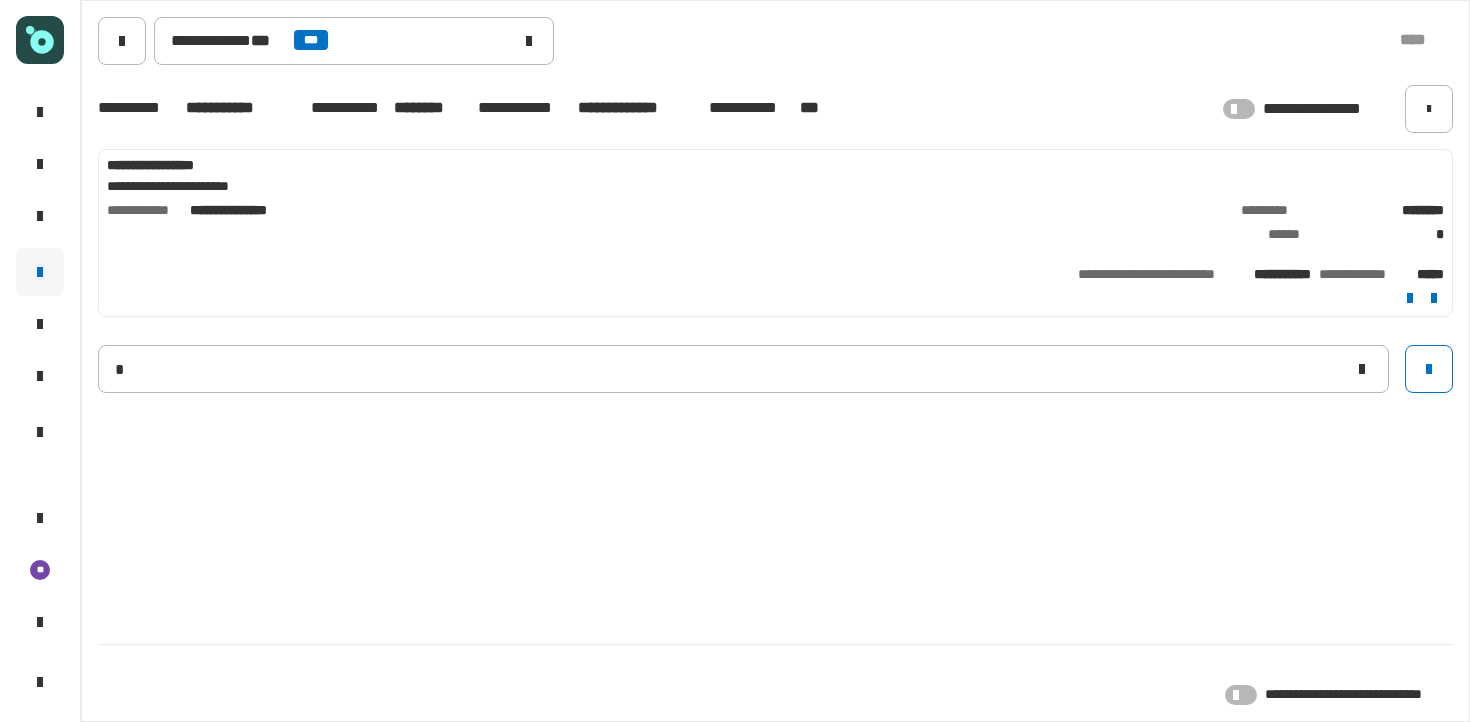 type 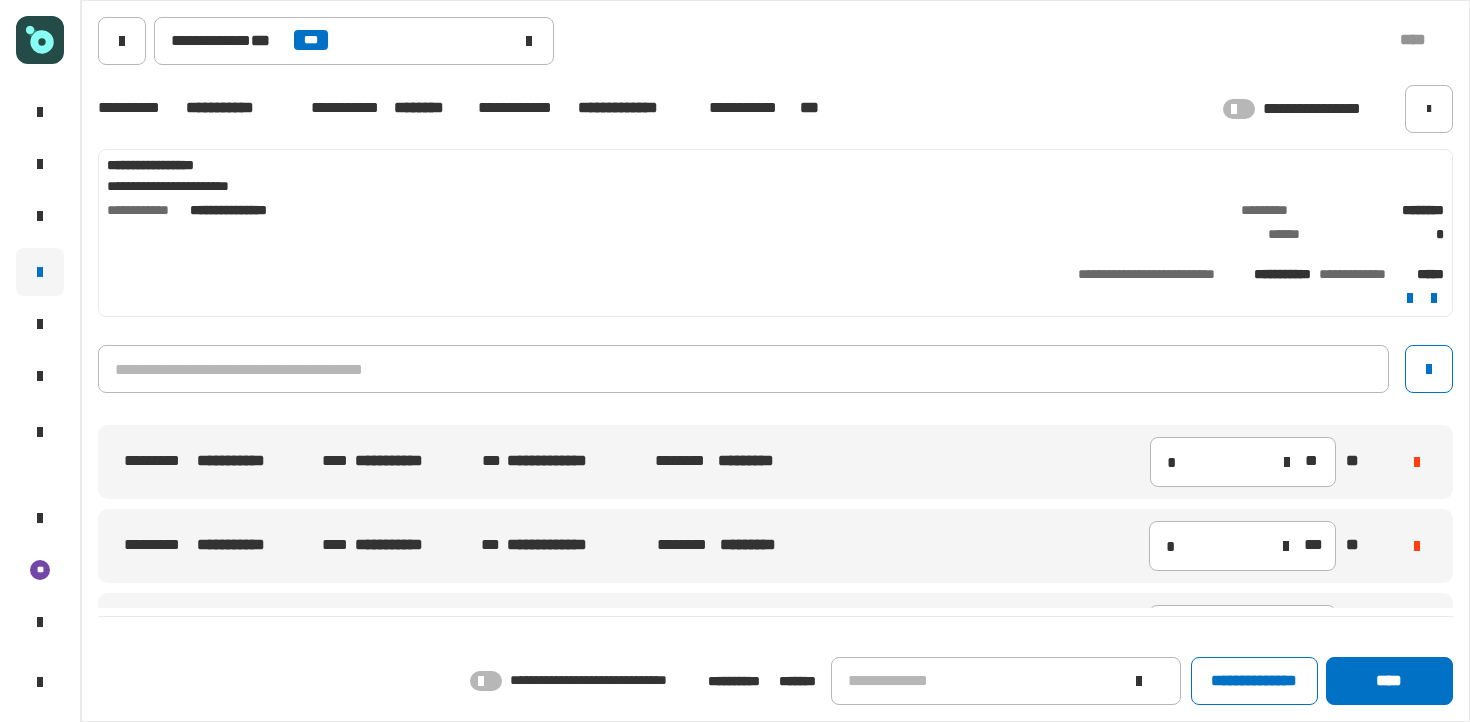 click 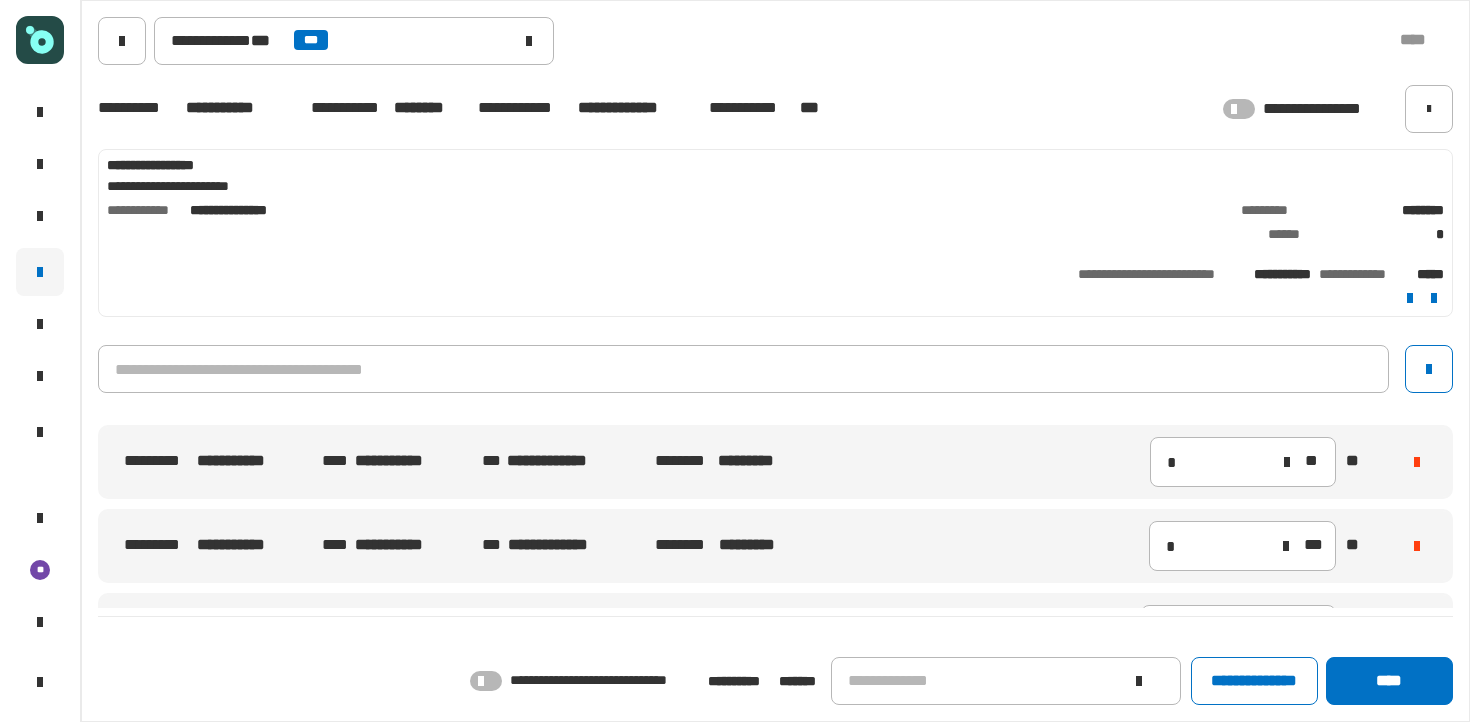 click 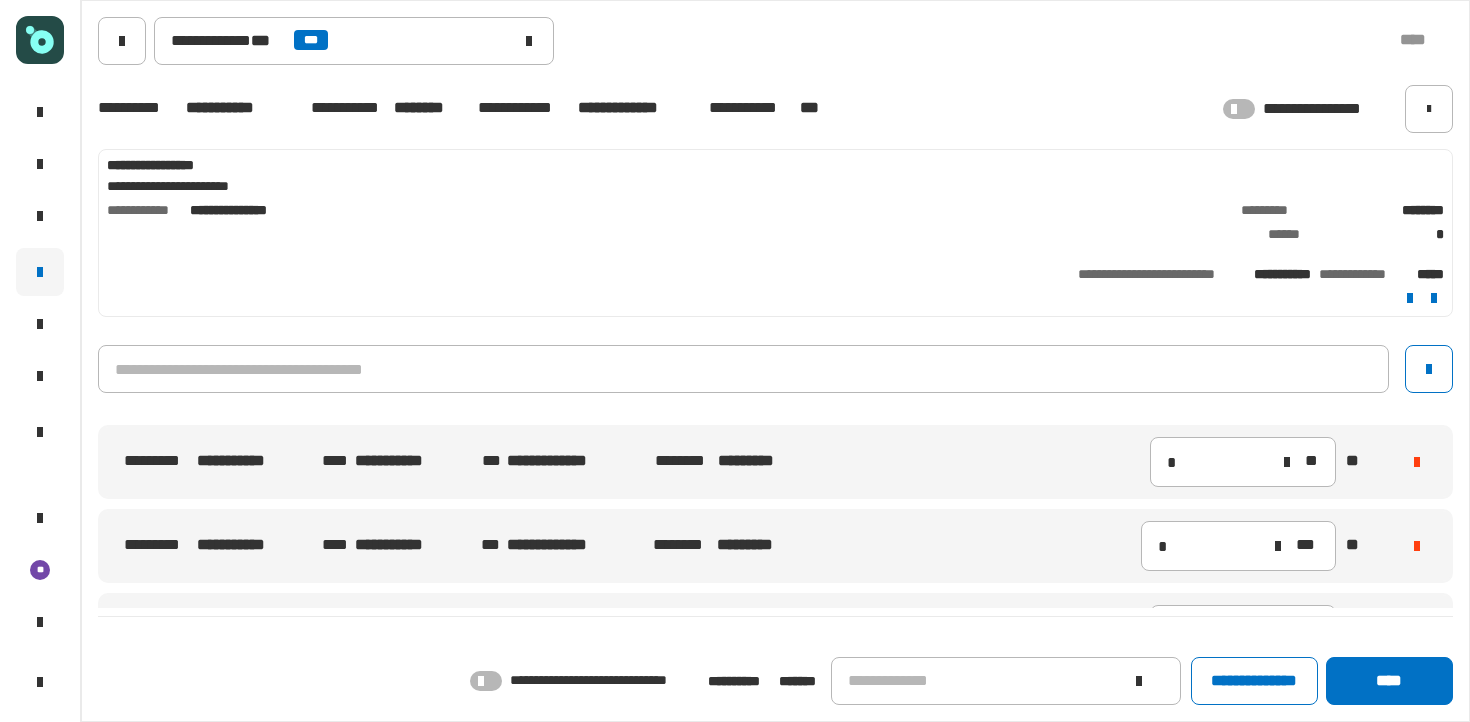 click 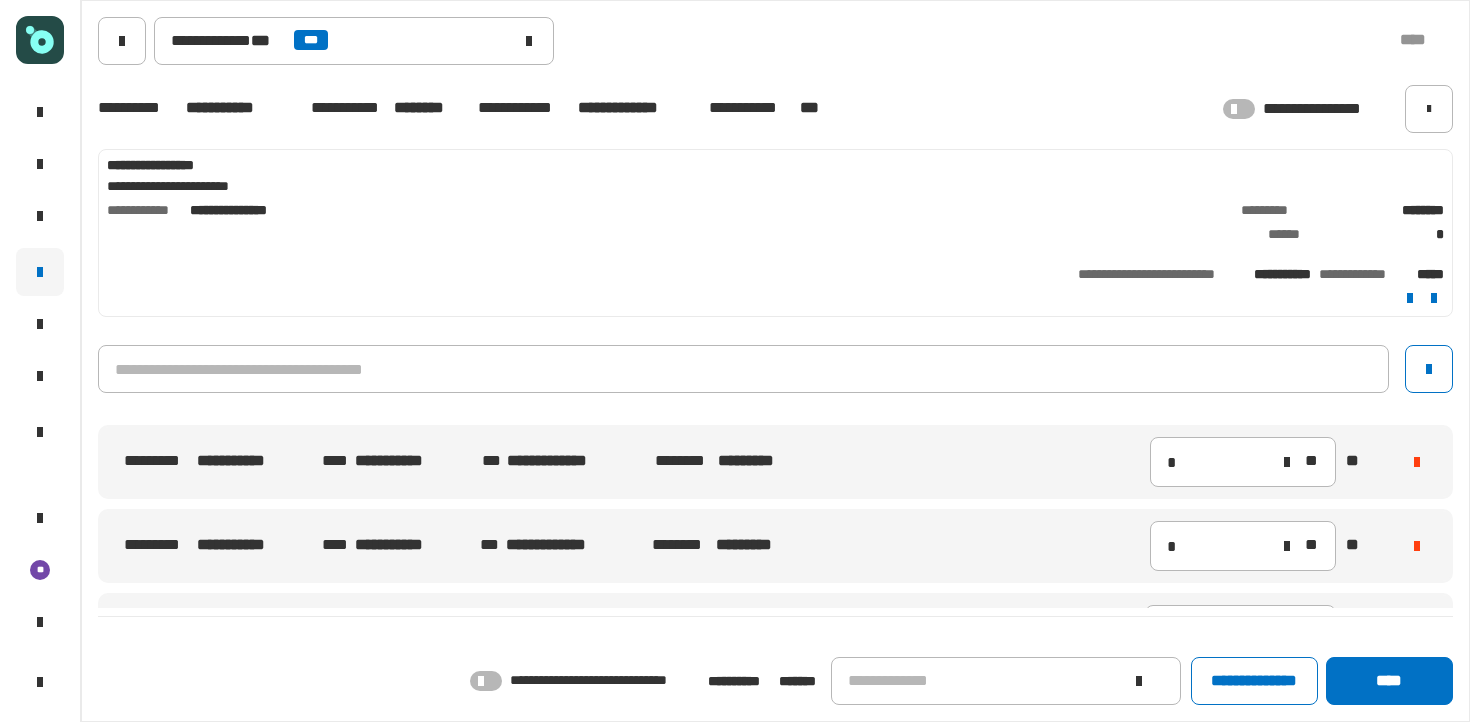 click 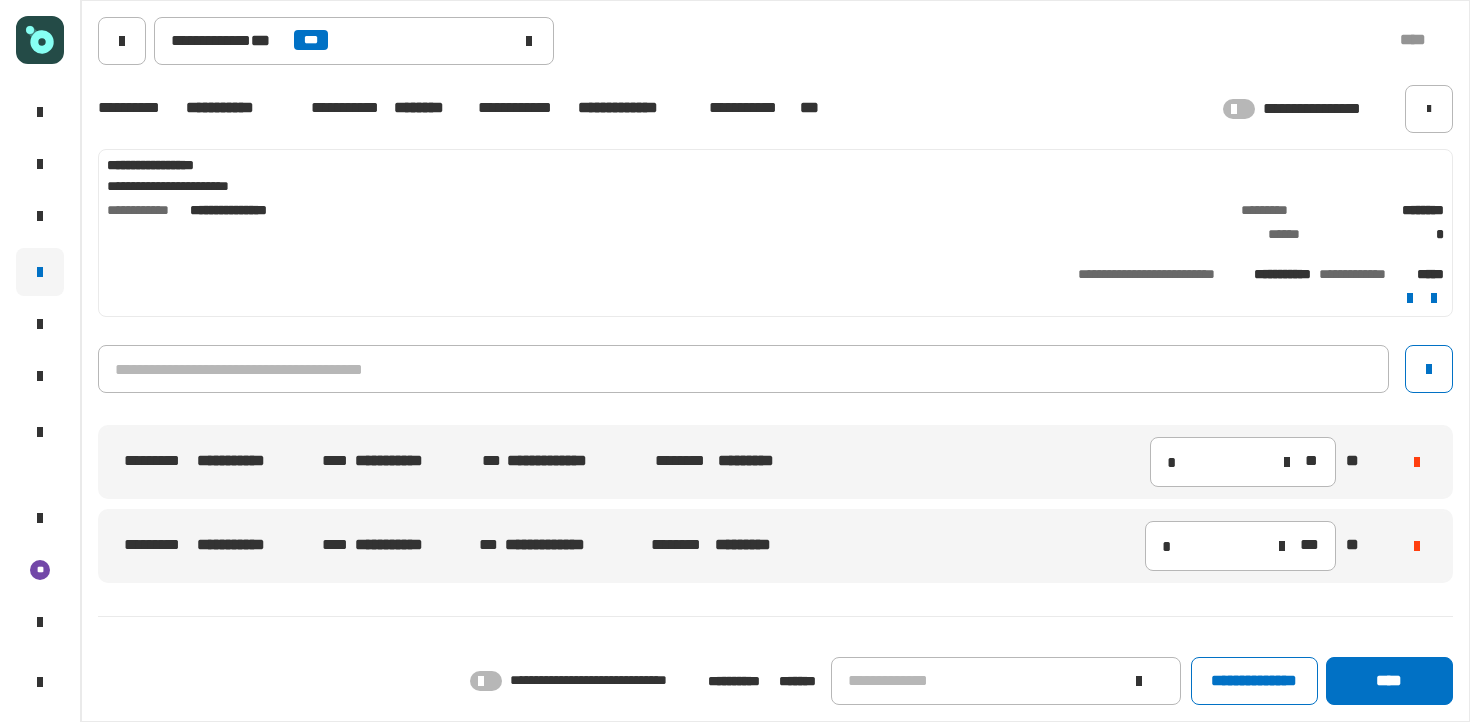 click on "**********" 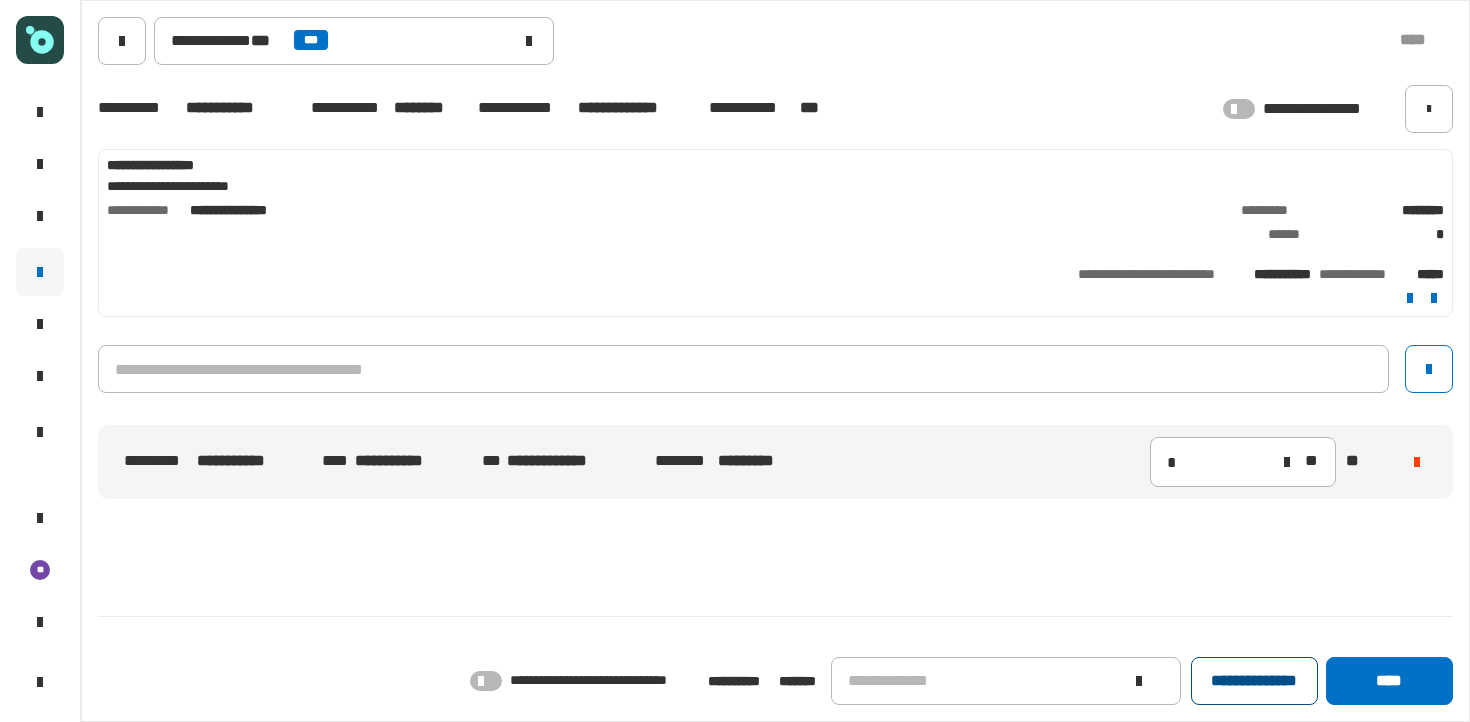 click on "**********" 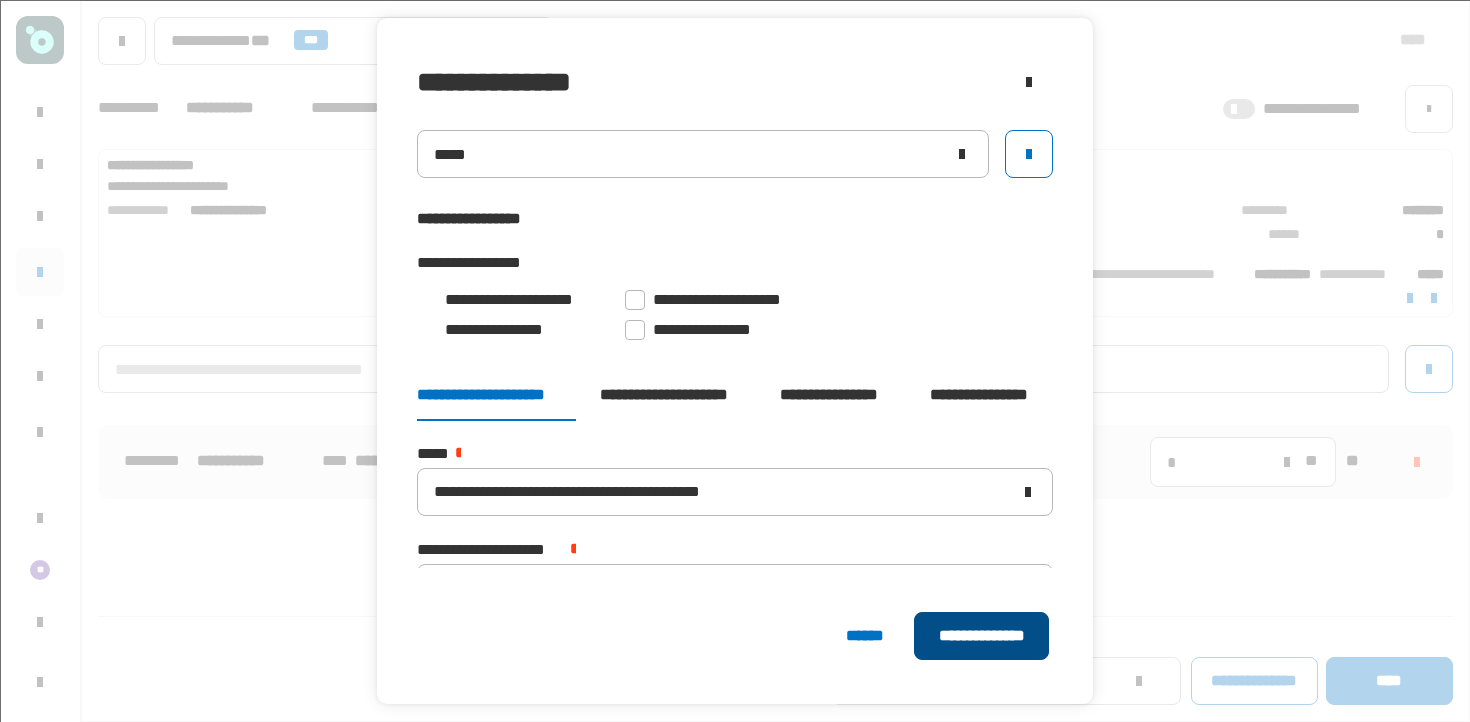 click on "**********" 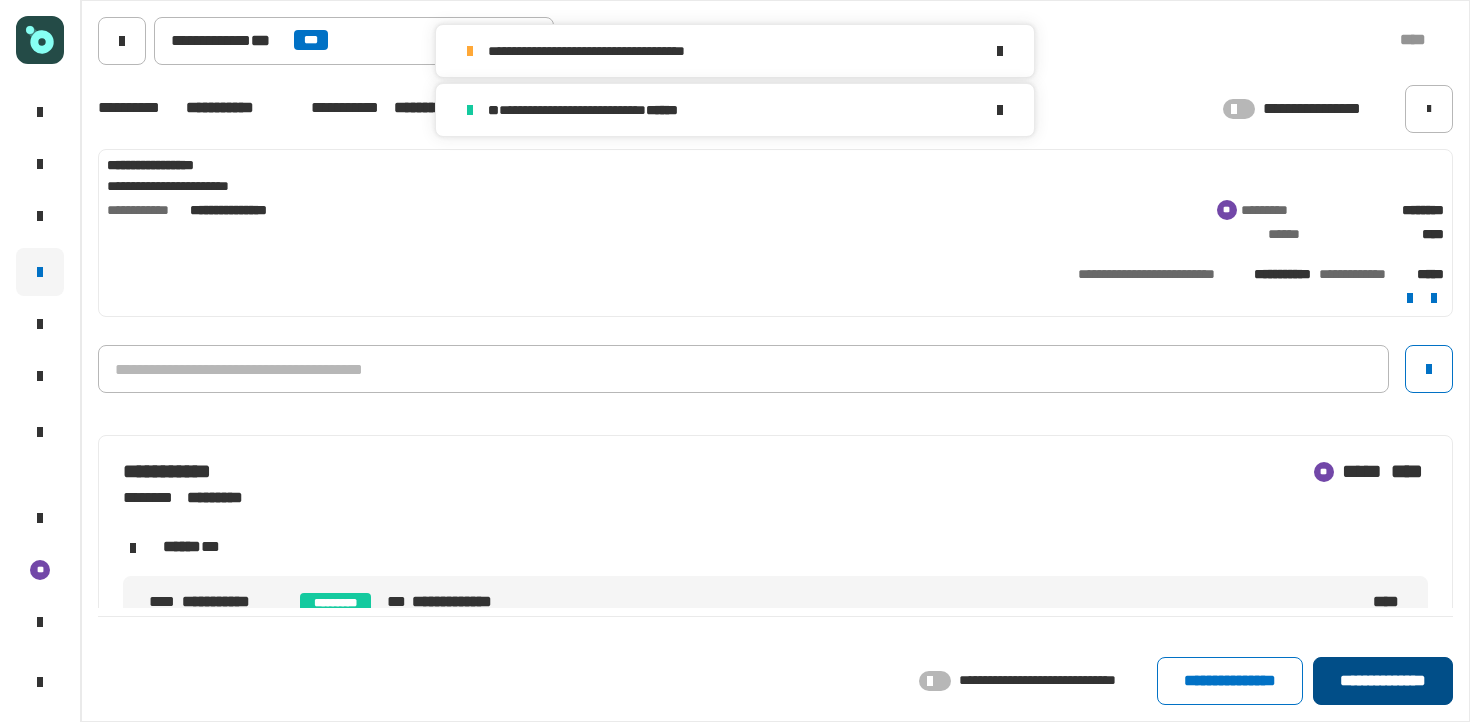 click on "**********" 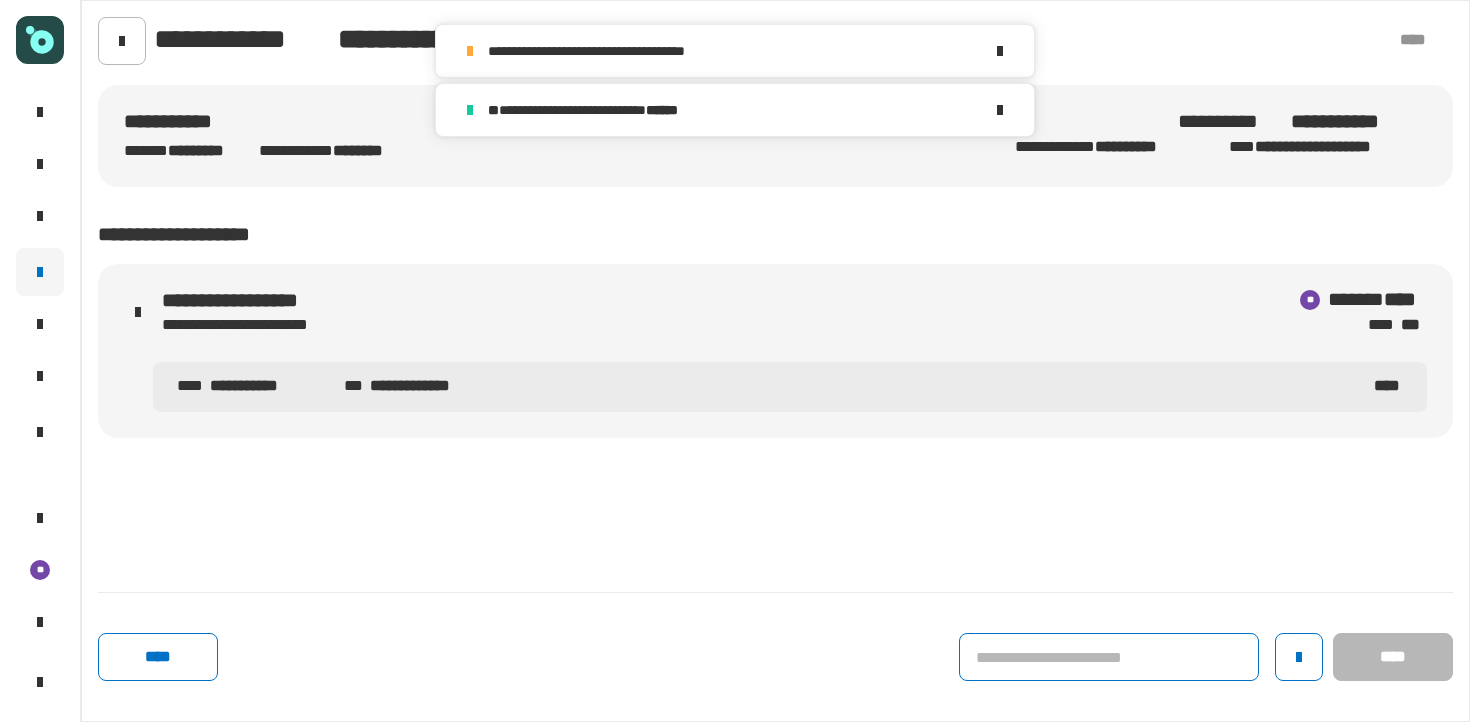 click 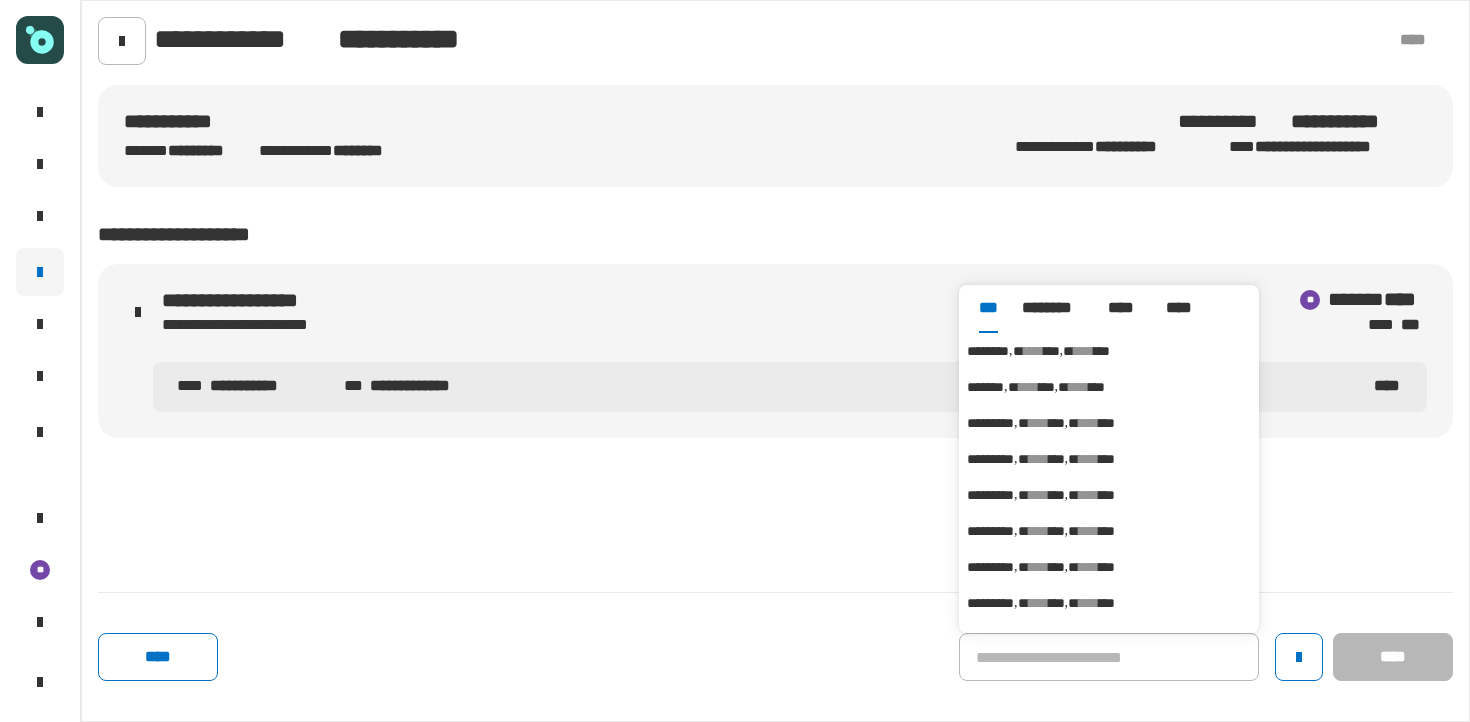 click on "***" at bounding box center [1052, 351] 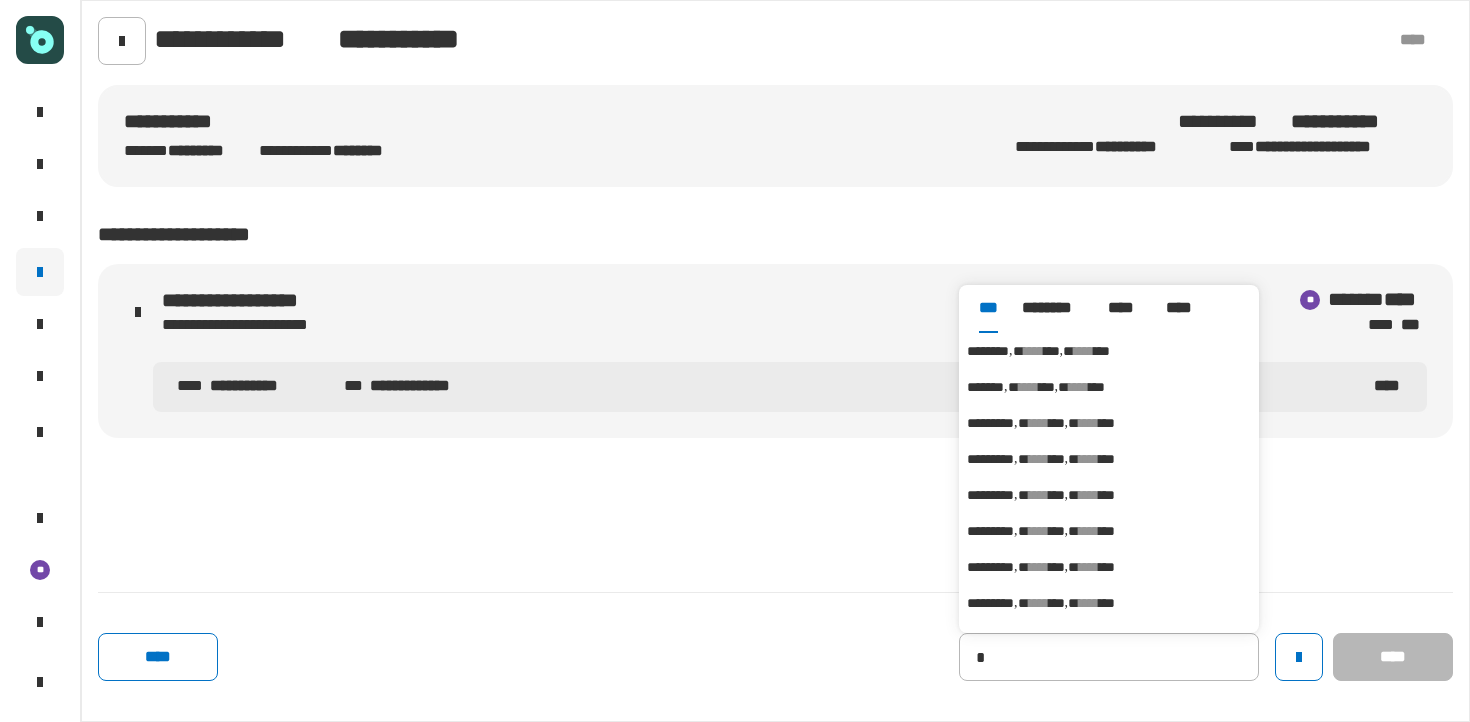 type on "********" 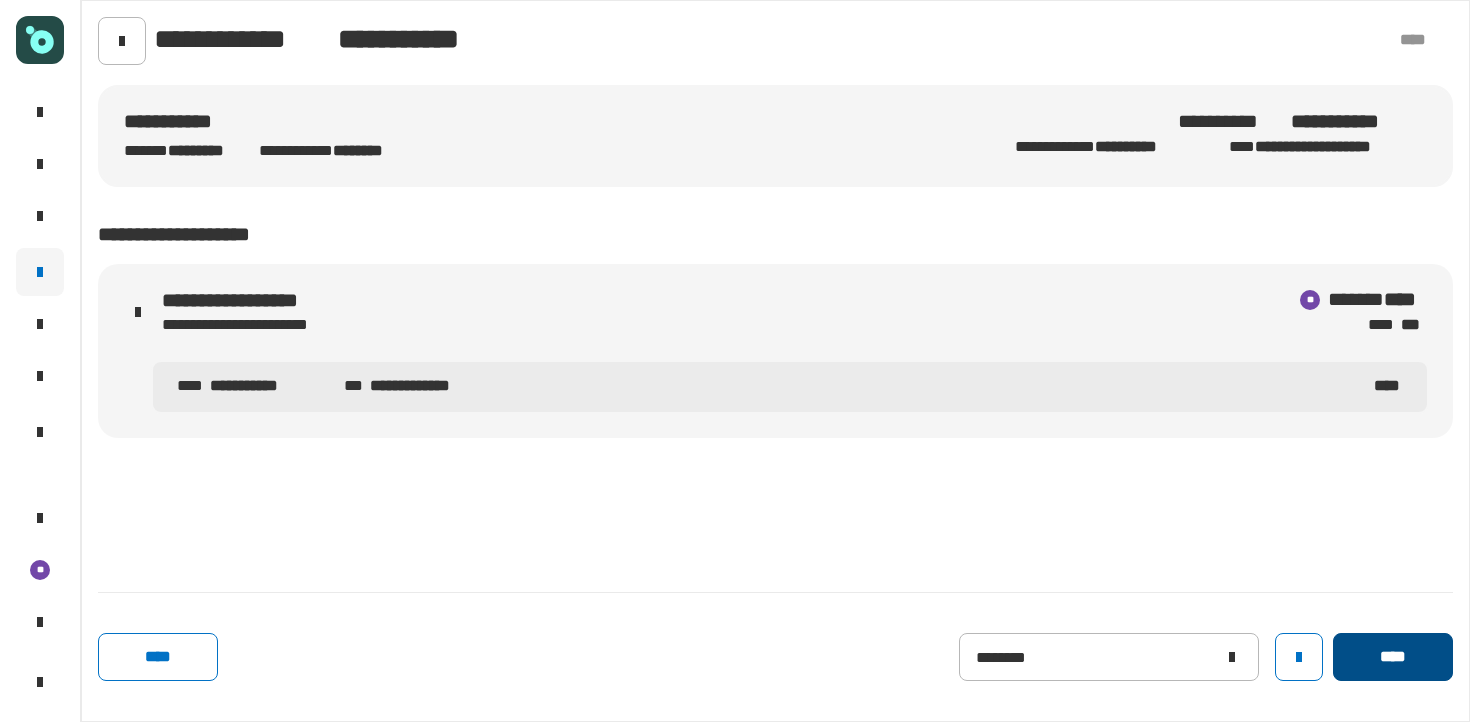 click on "****" 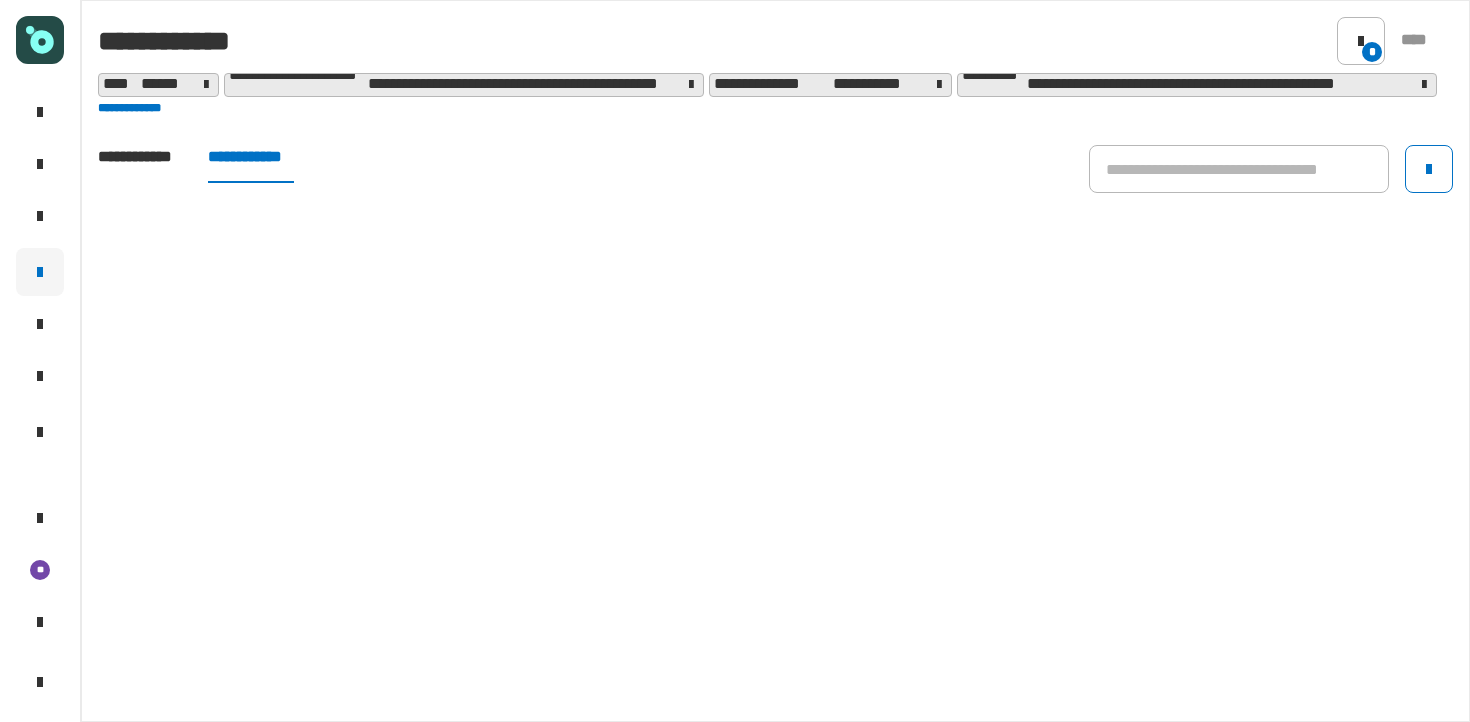 click on "**********" 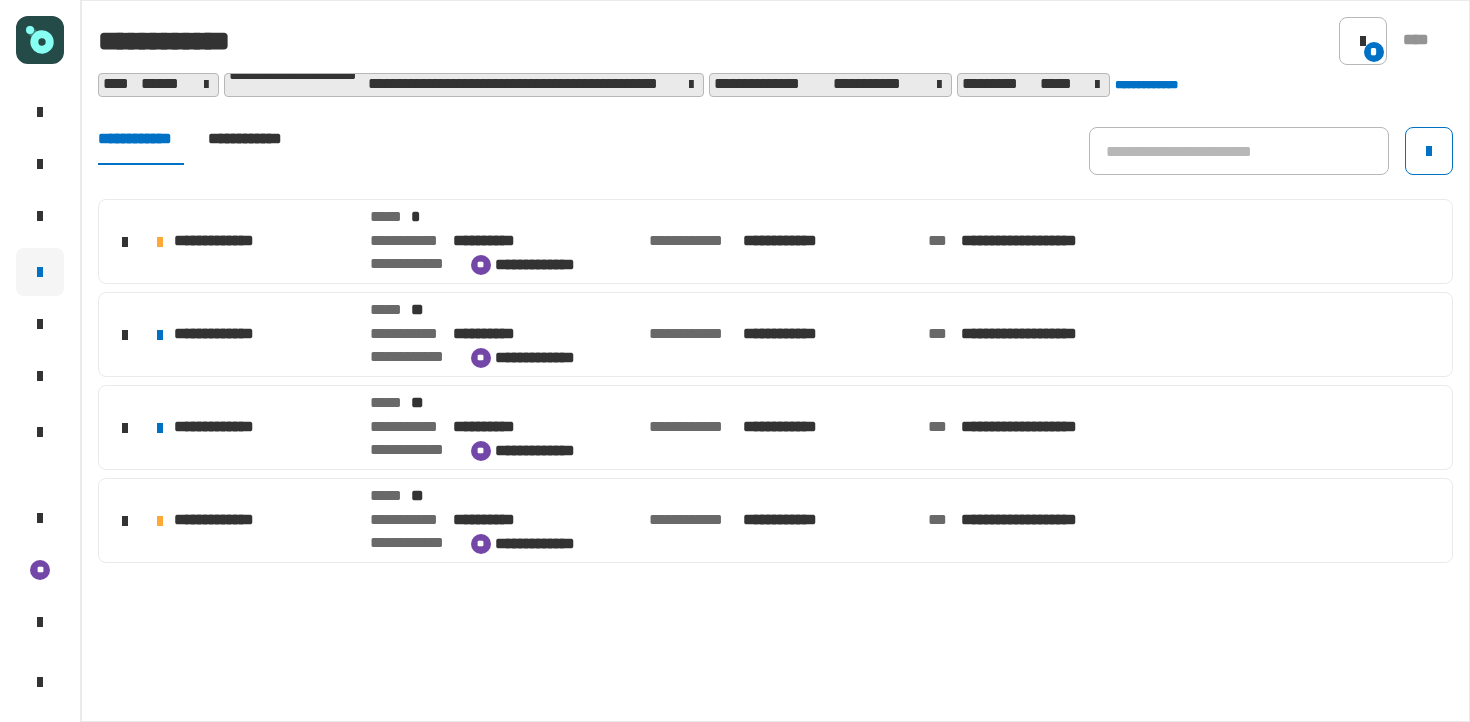 click on "**********" 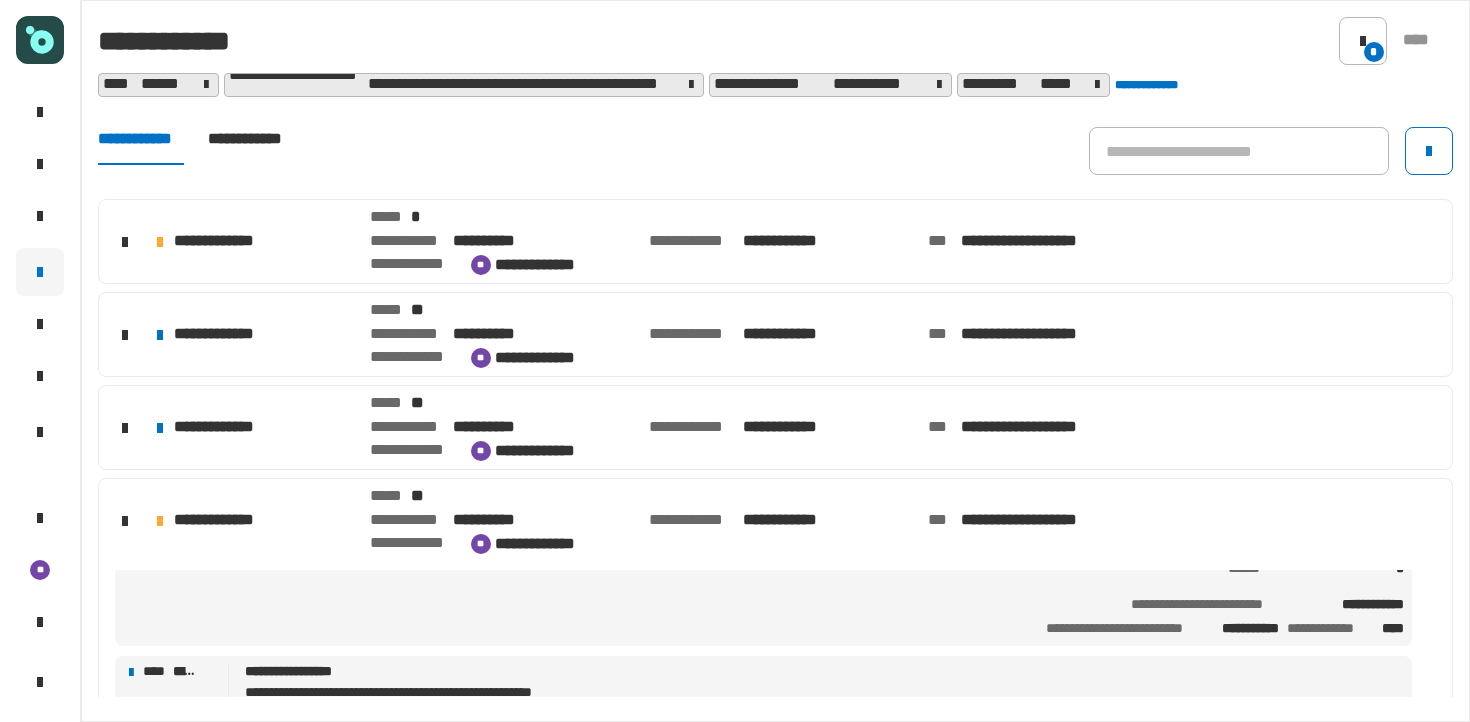 scroll, scrollTop: 95, scrollLeft: 0, axis: vertical 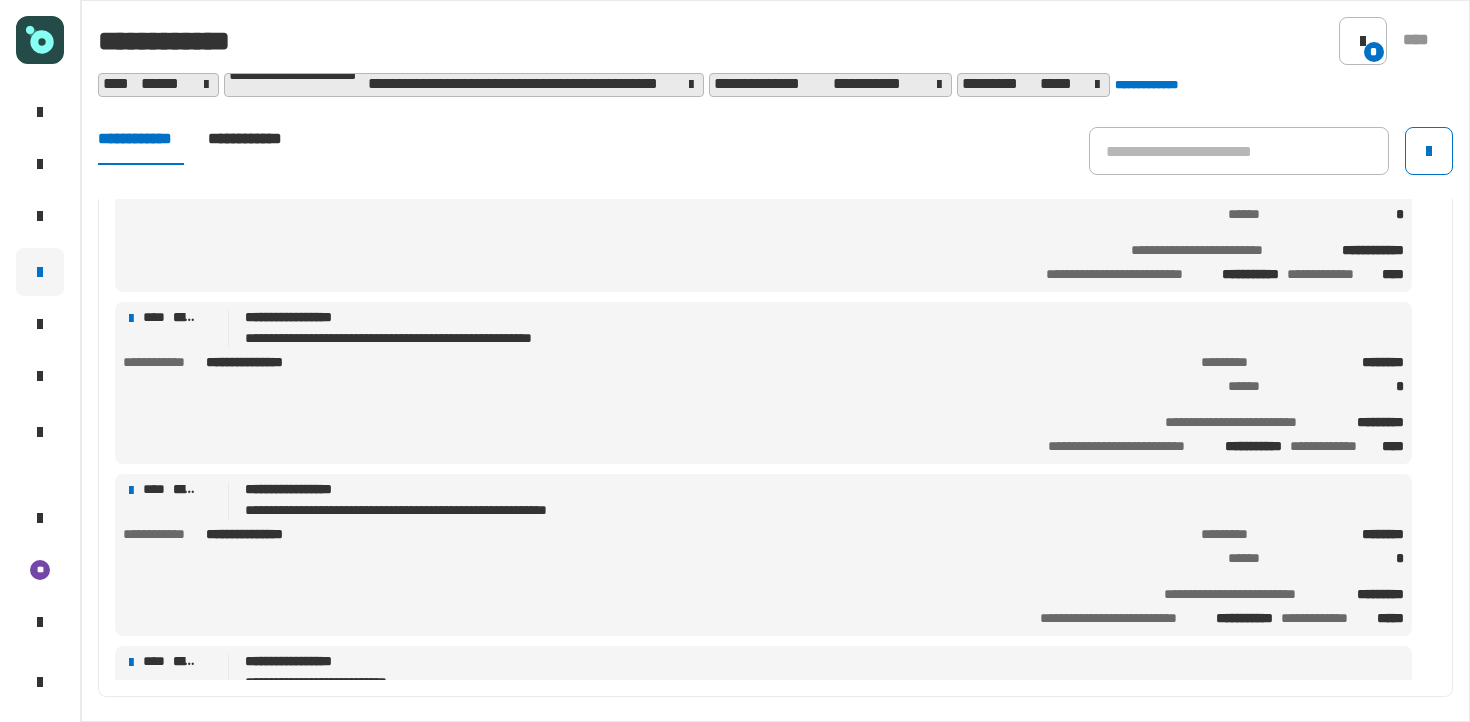 click on "**********" 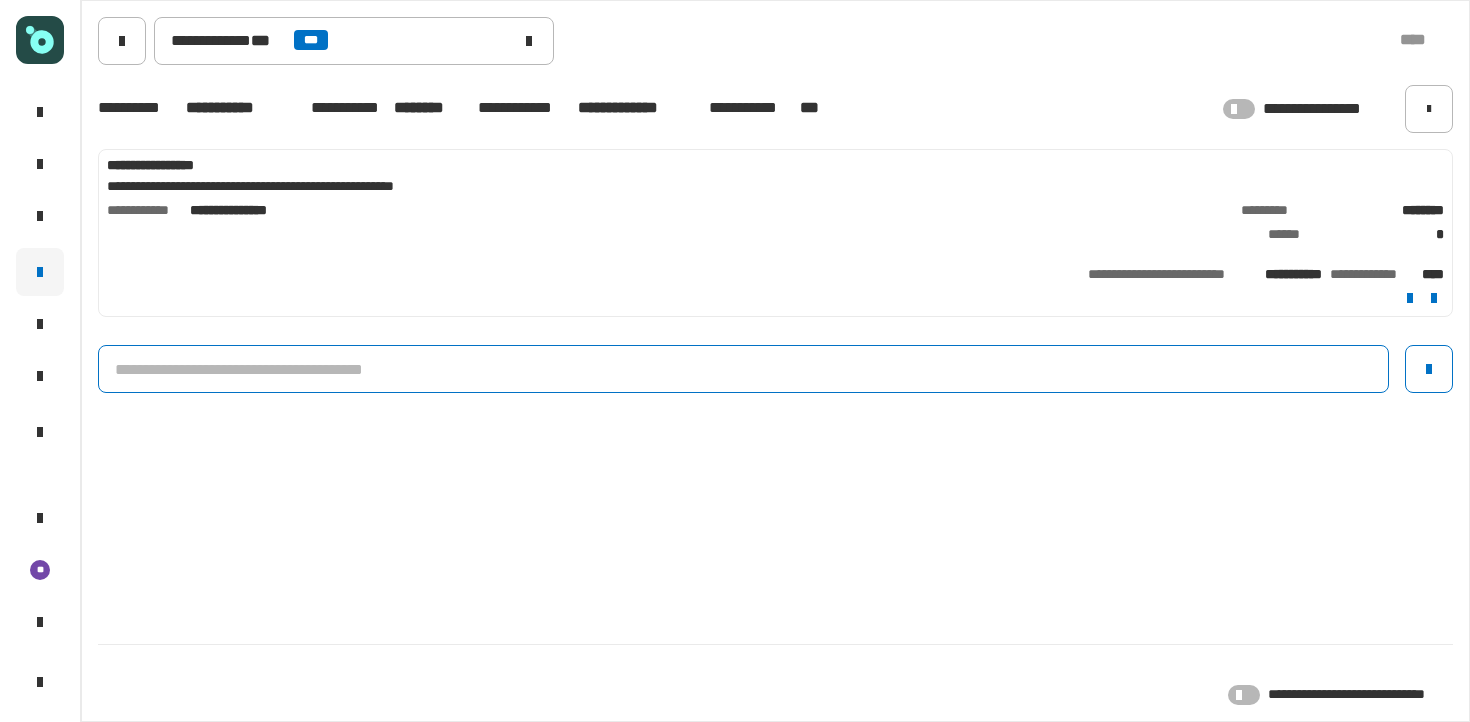 click 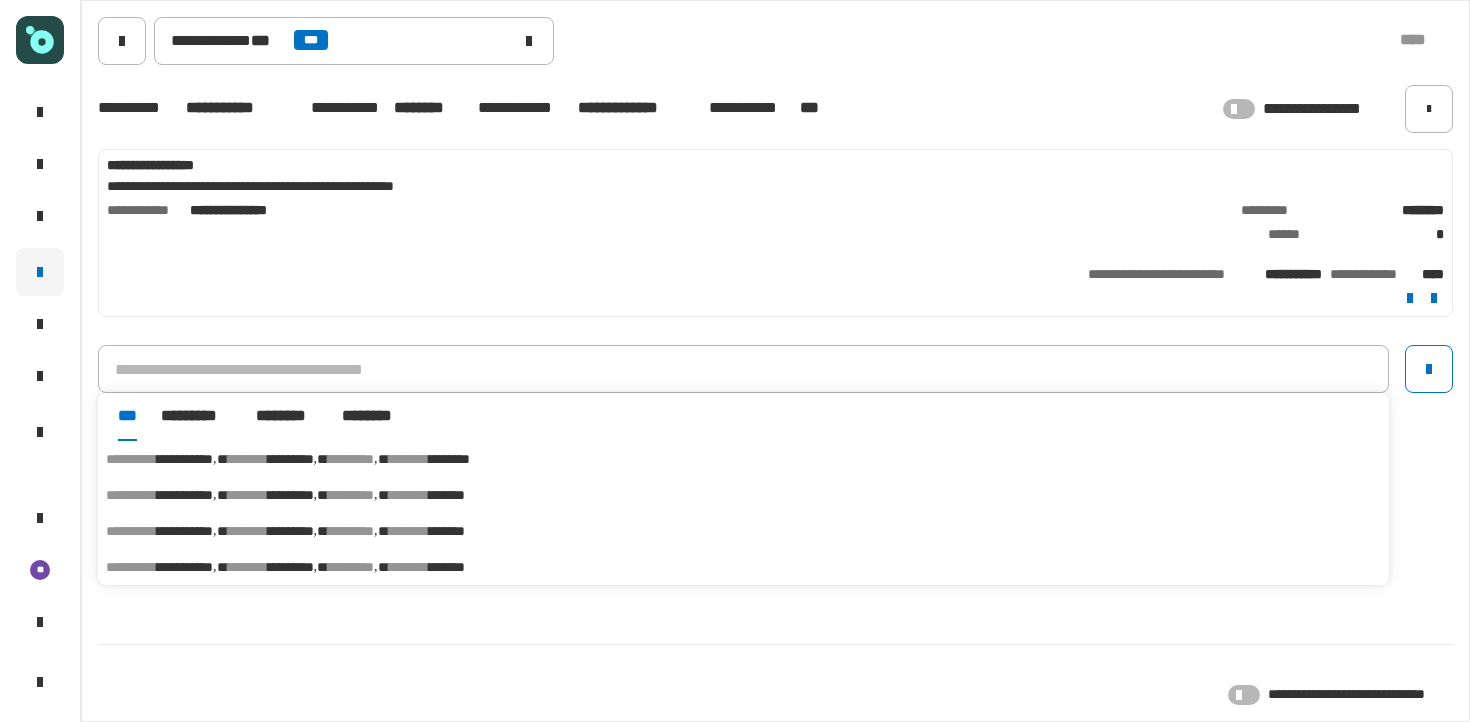 click on "********" at bounding box center (449, 459) 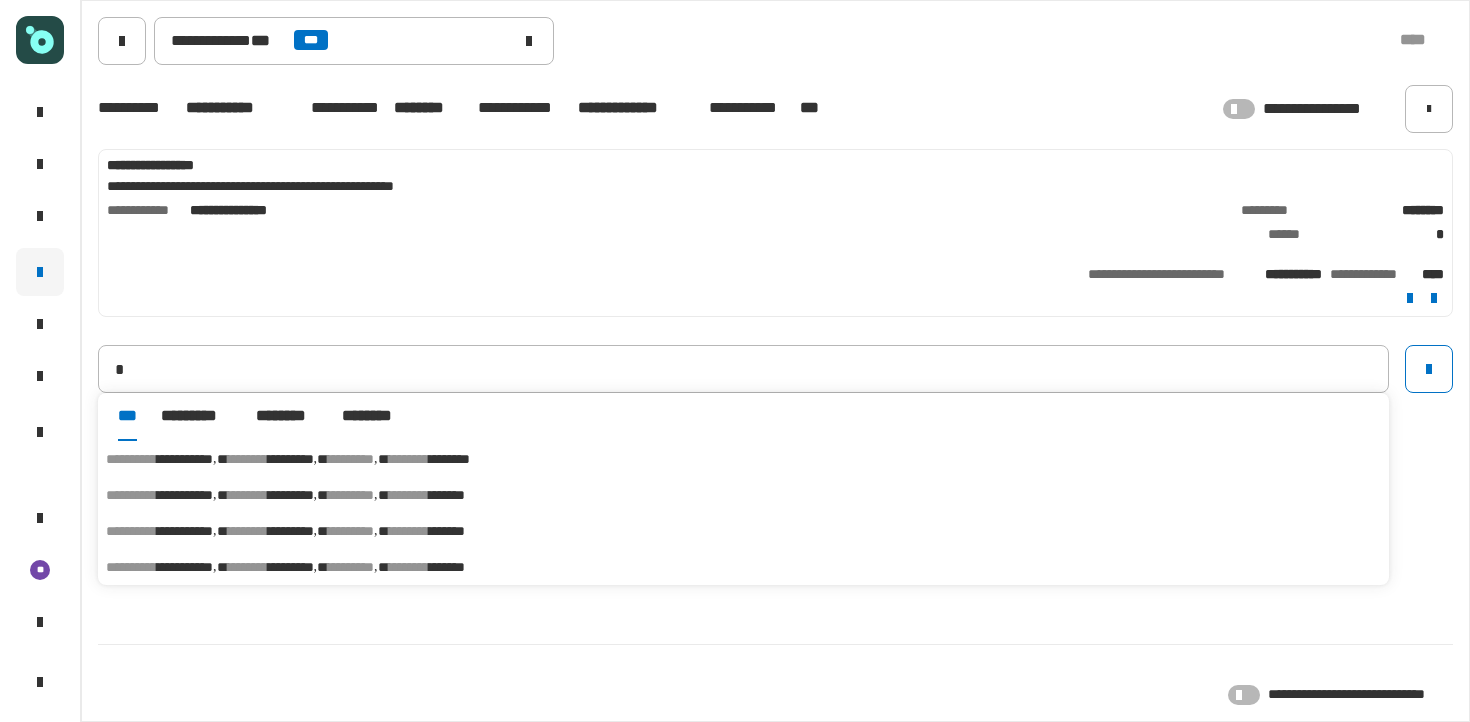 type on "**********" 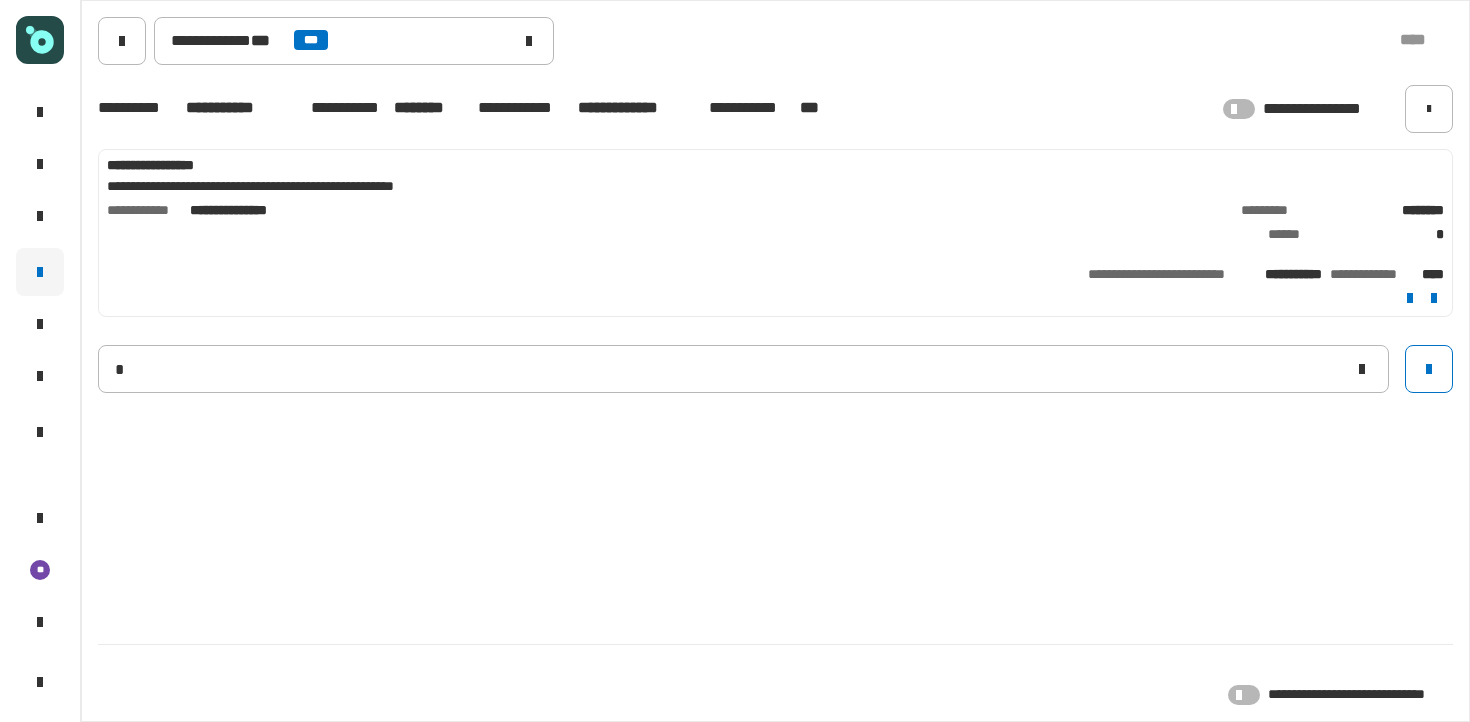 type 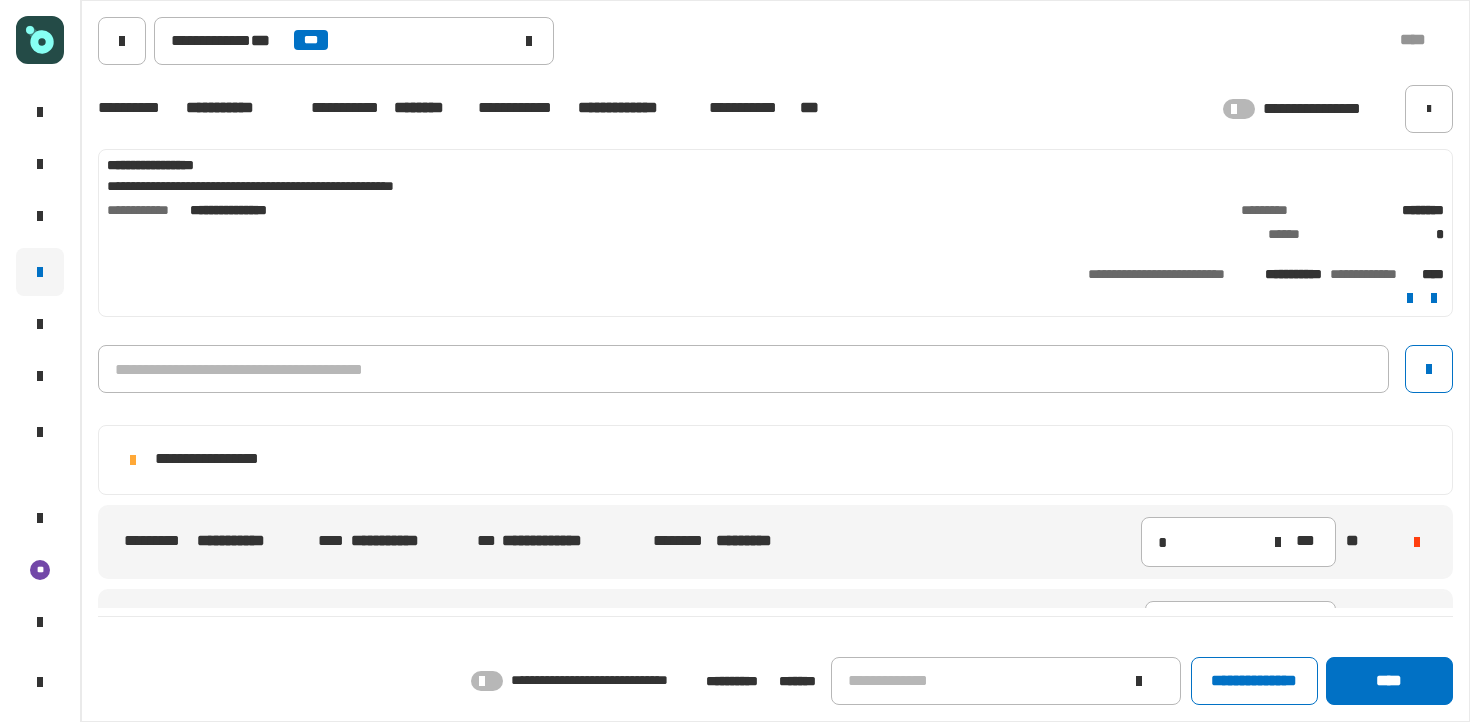 scroll, scrollTop: 65, scrollLeft: 0, axis: vertical 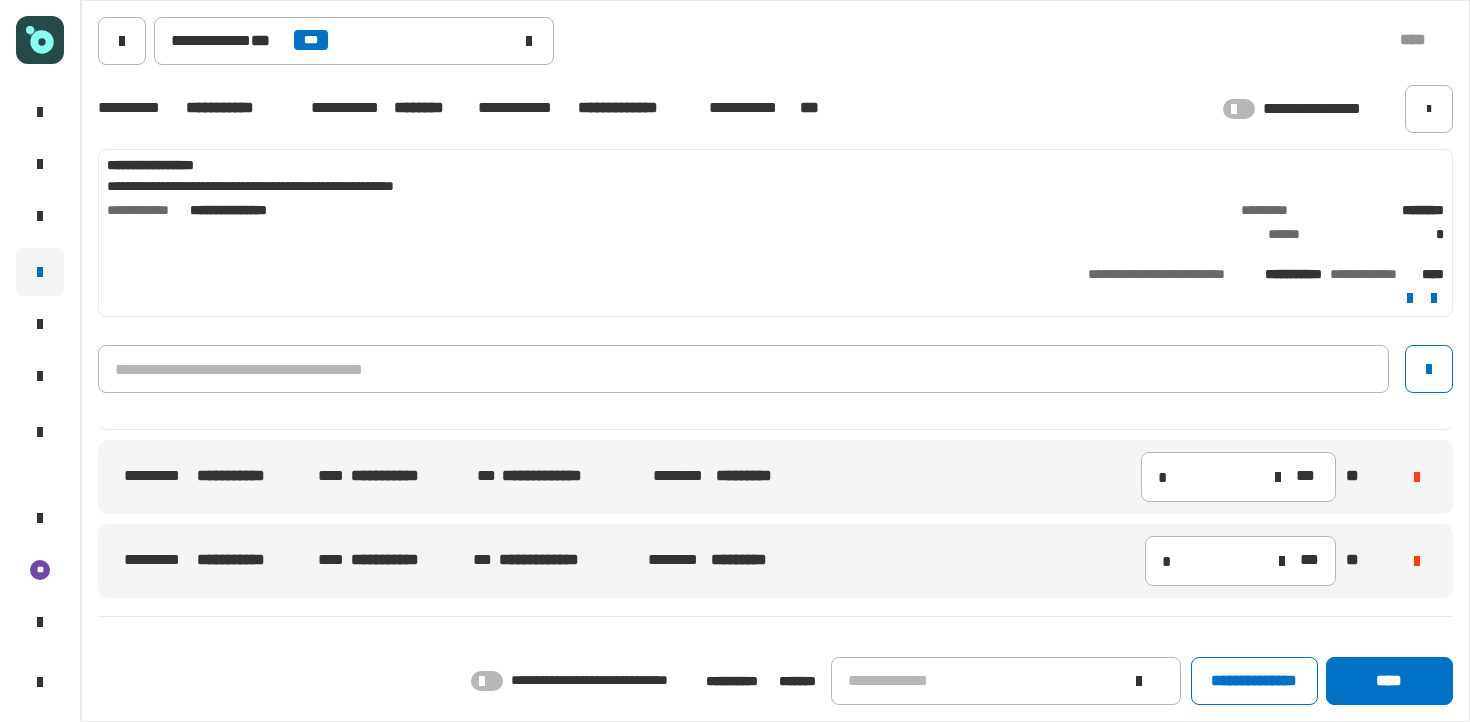 click 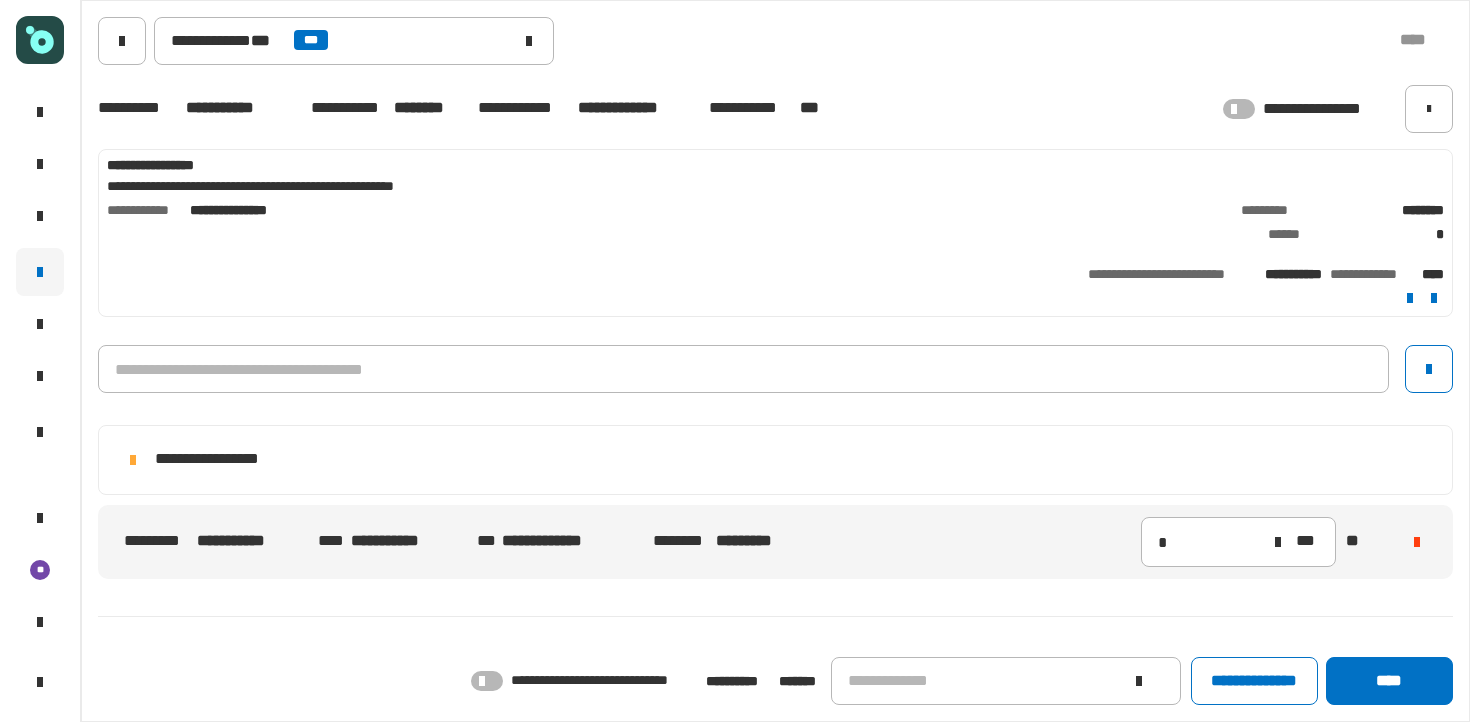 scroll, scrollTop: 0, scrollLeft: 0, axis: both 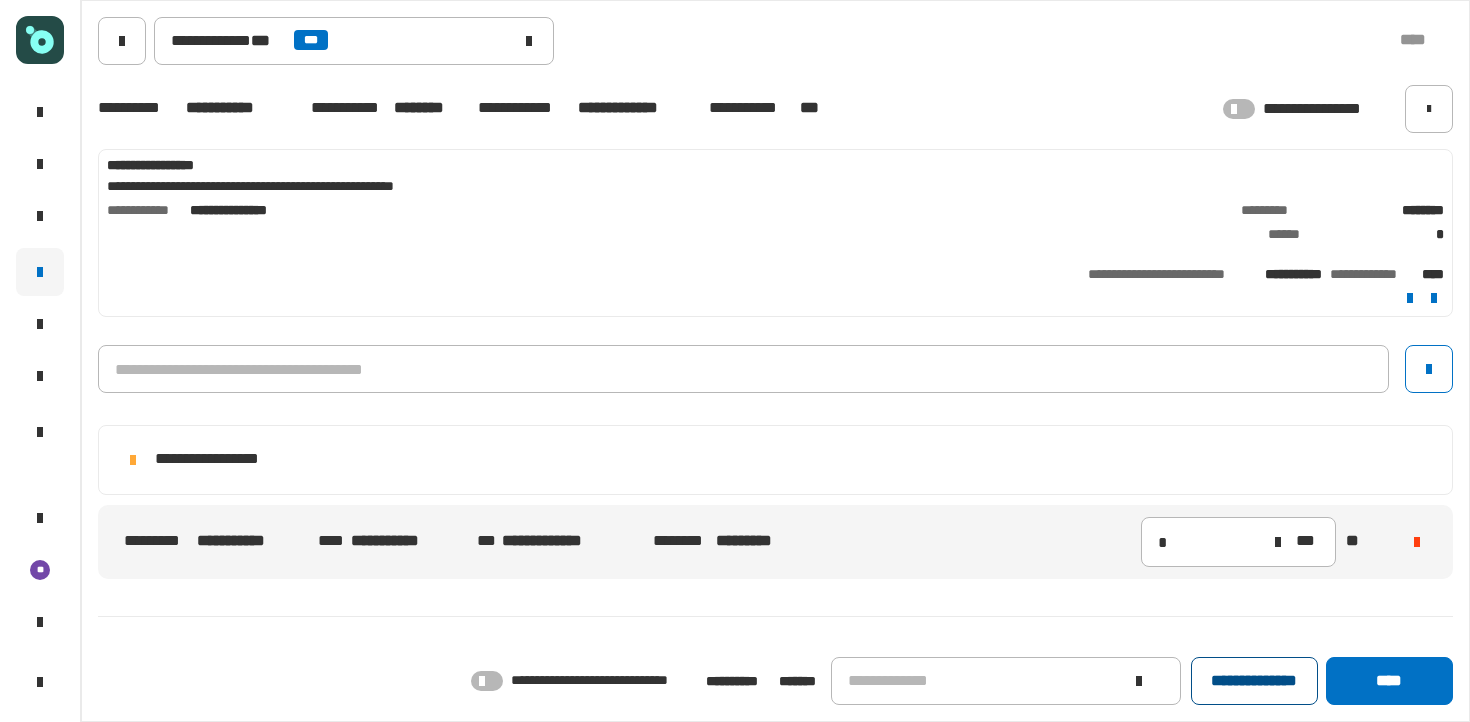 click on "**********" 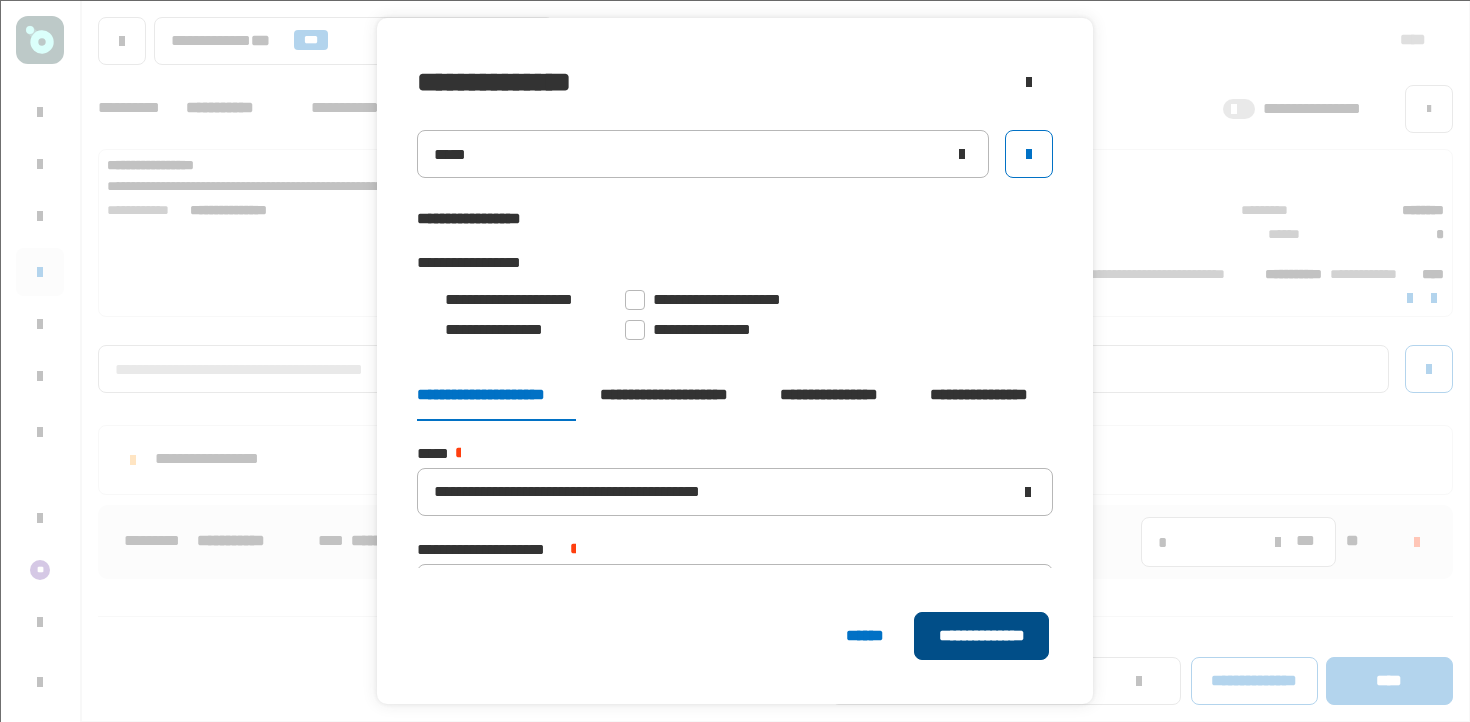 click on "**********" 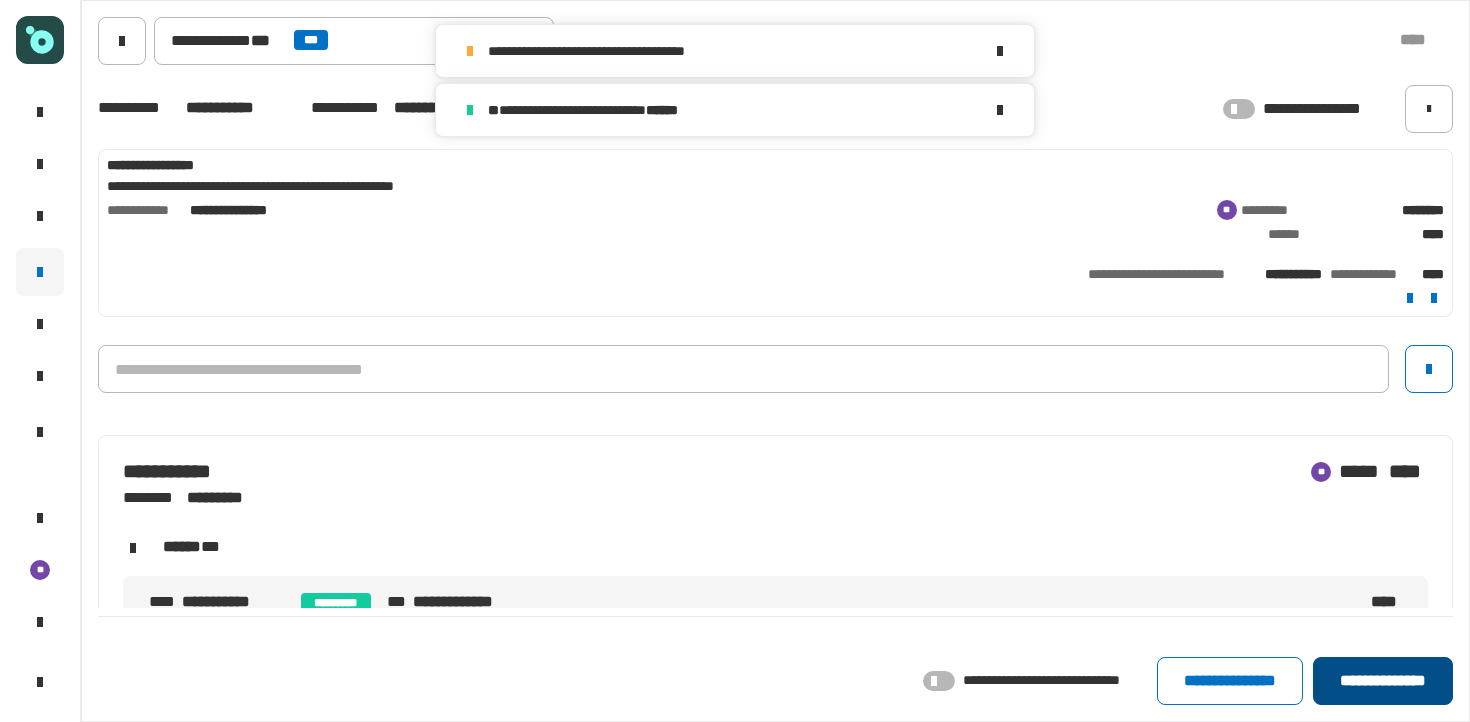 click on "**********" 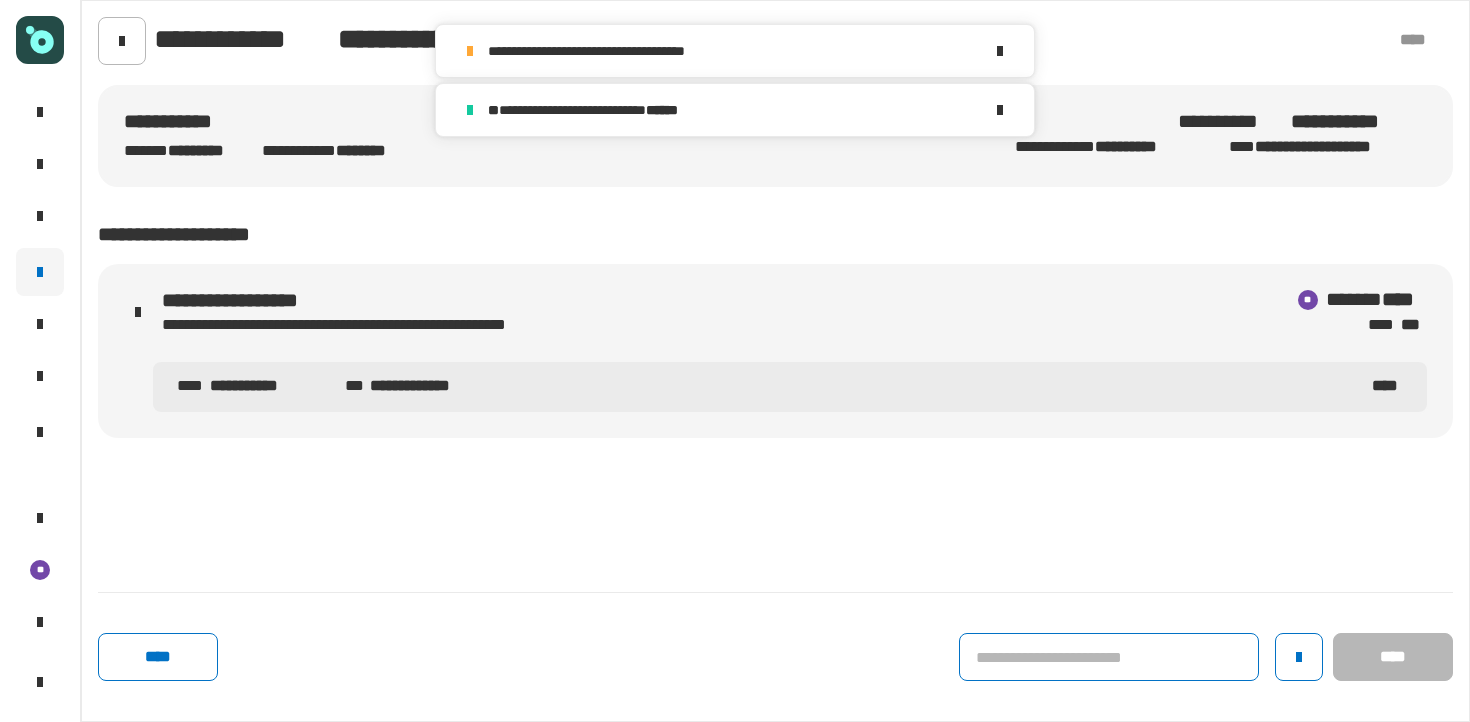 click 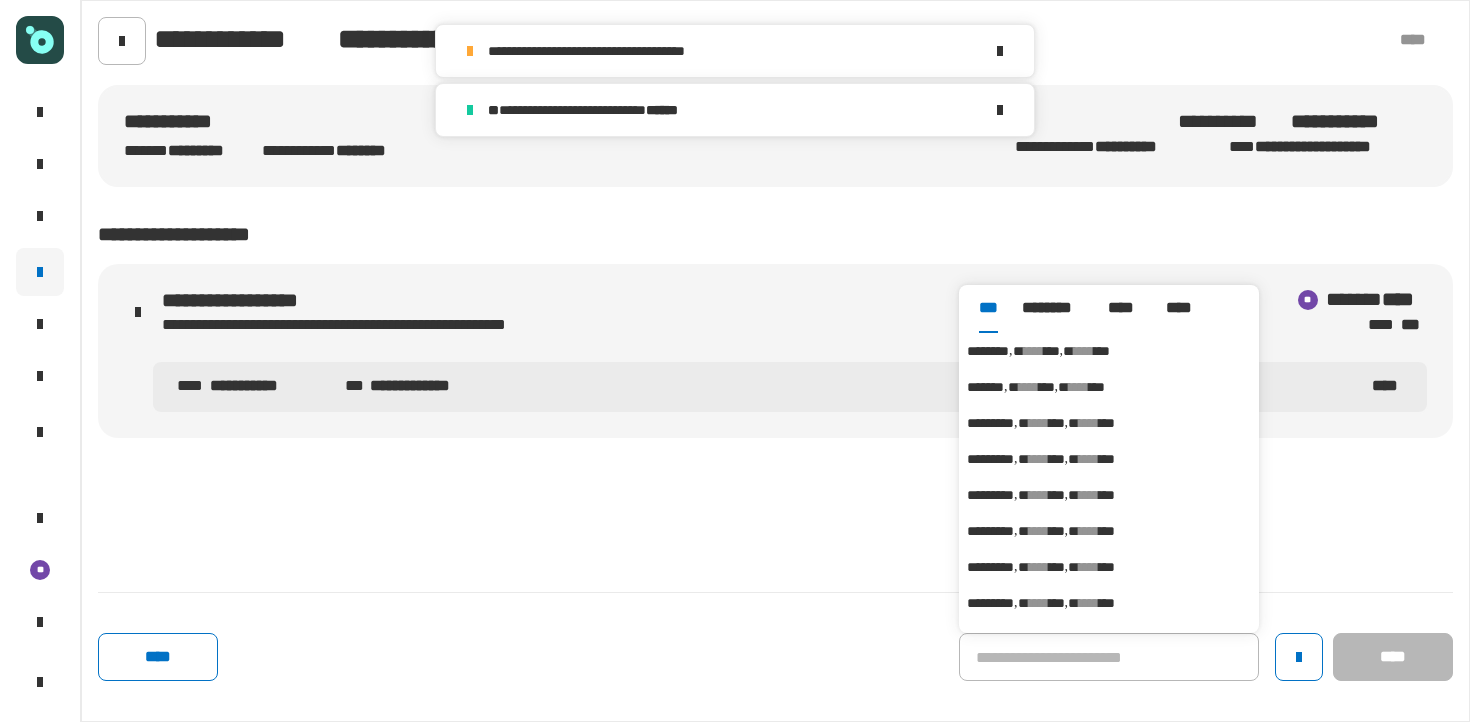 click on "****" at bounding box center [1084, 351] 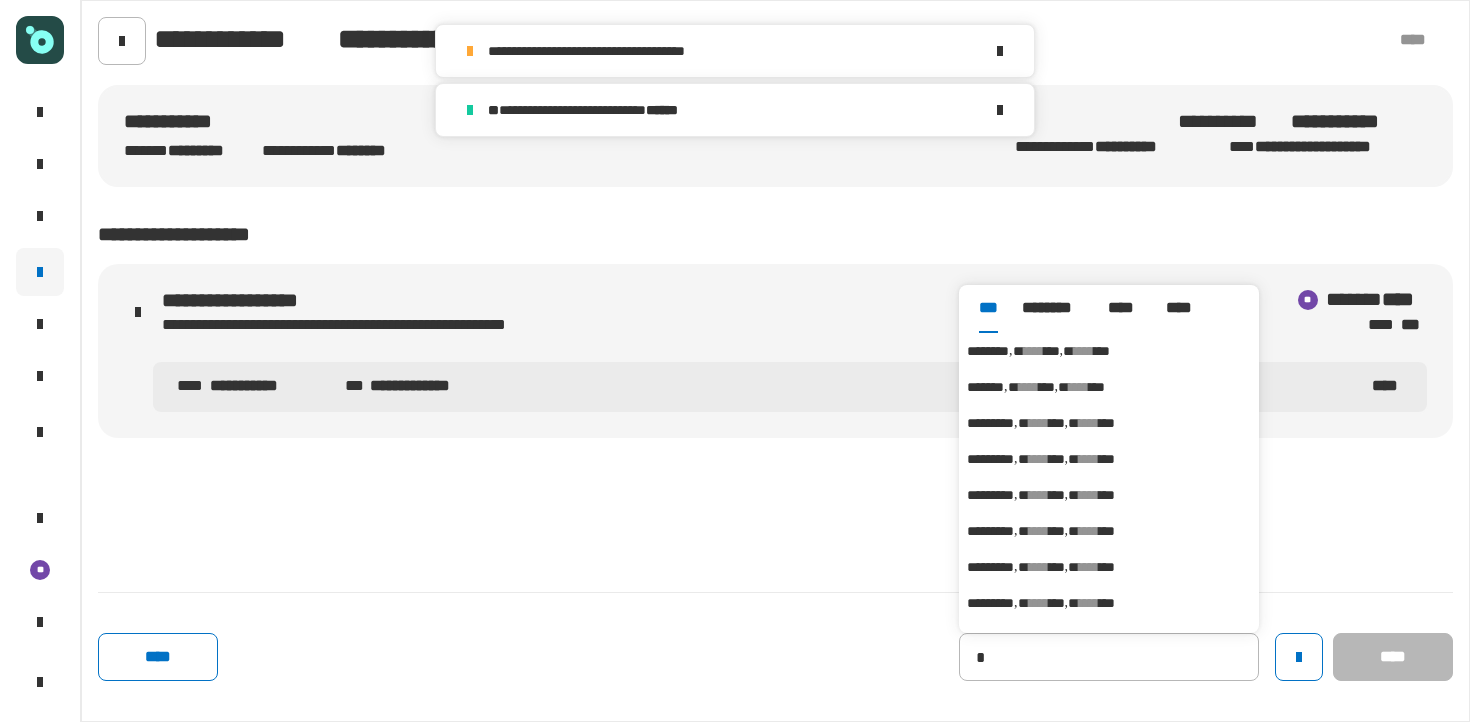 type on "********" 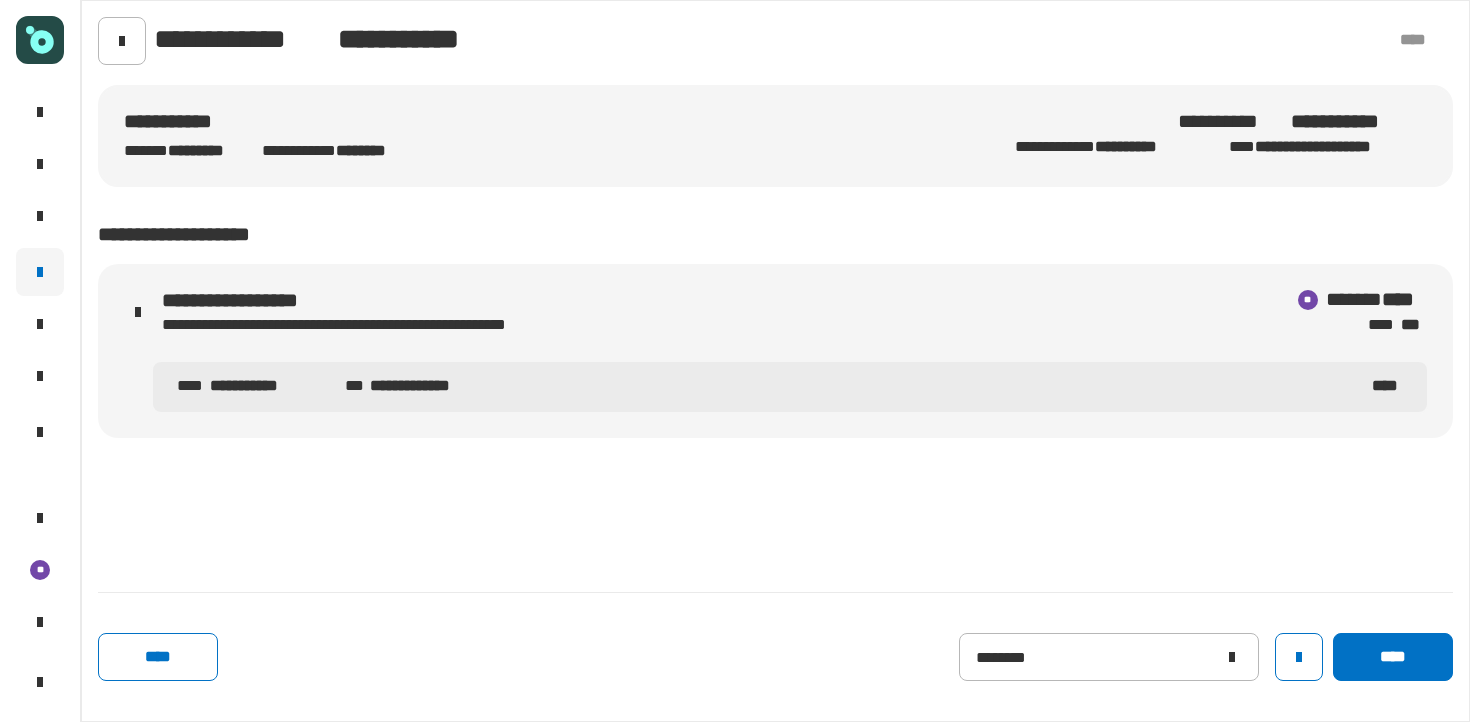 click on "******** ****" 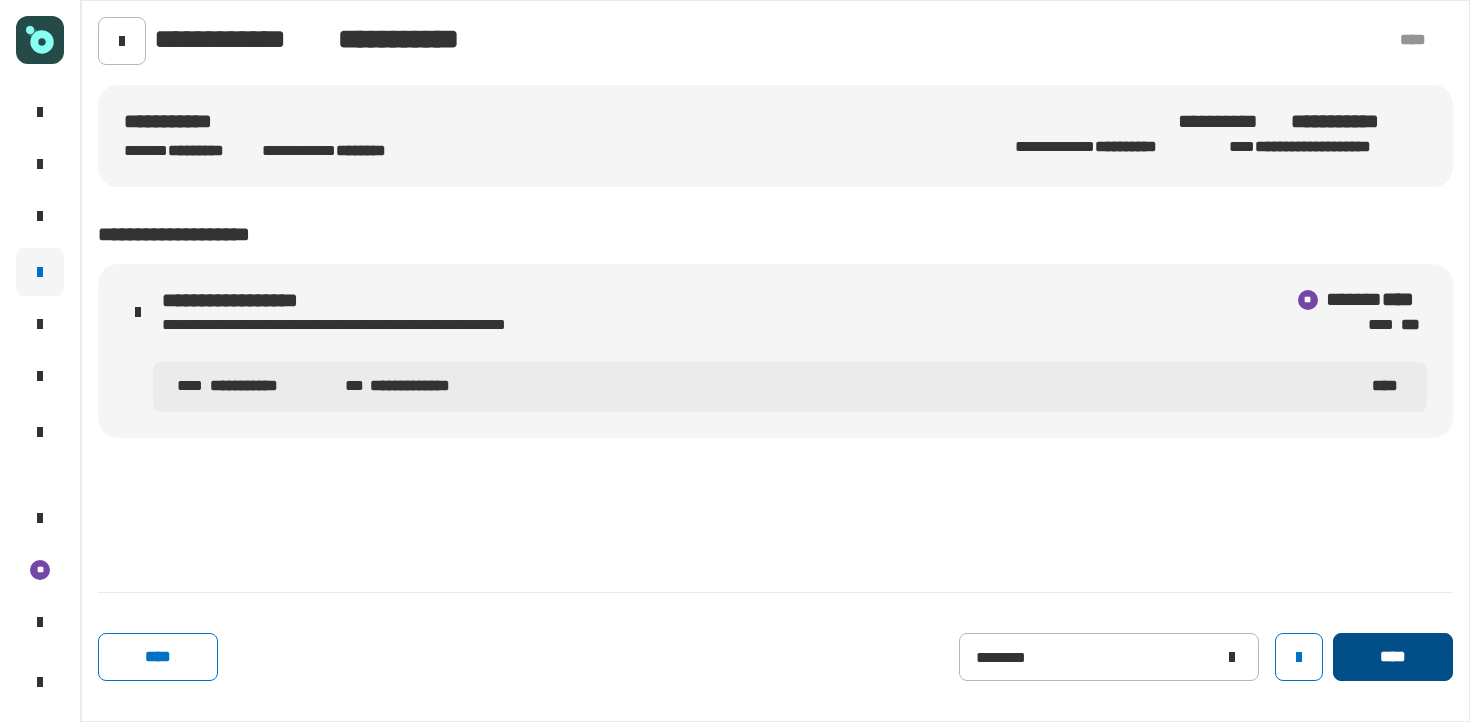 click on "****" 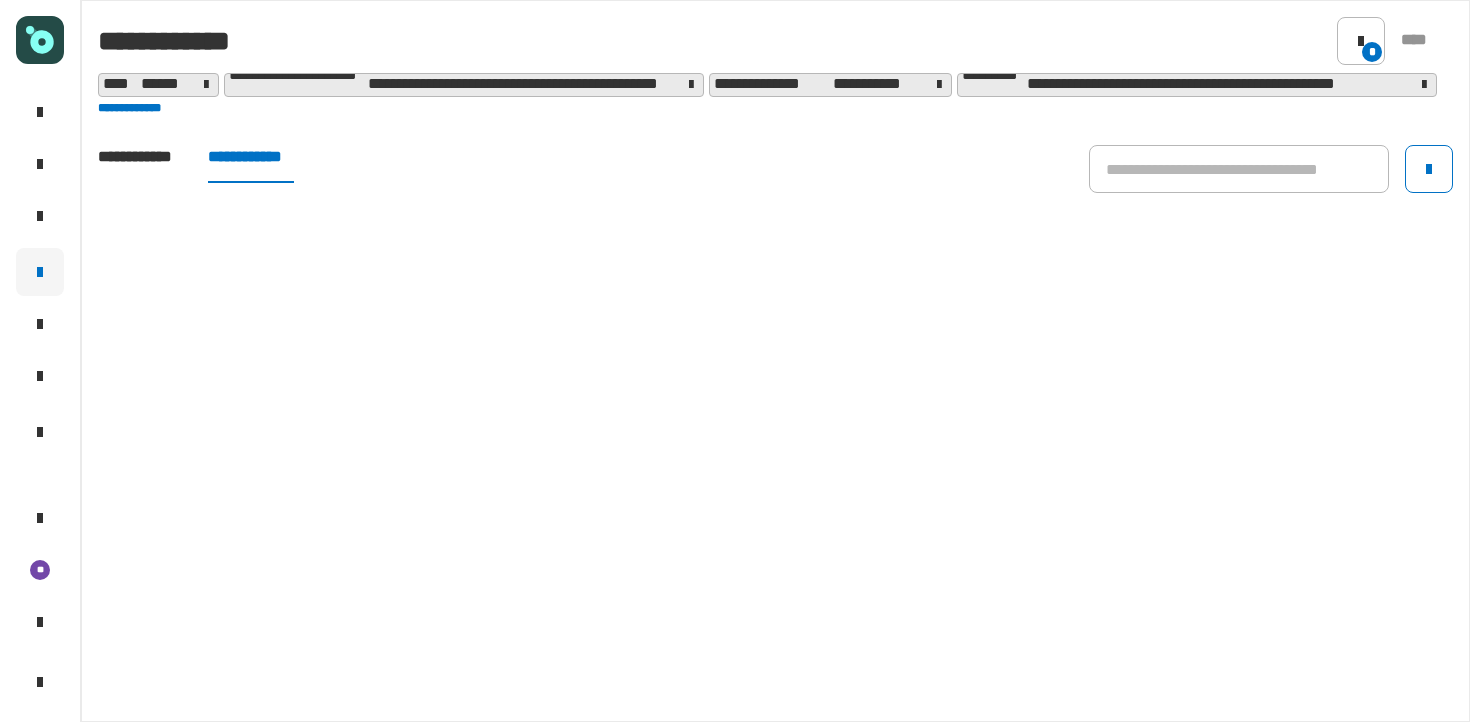 click on "**********" 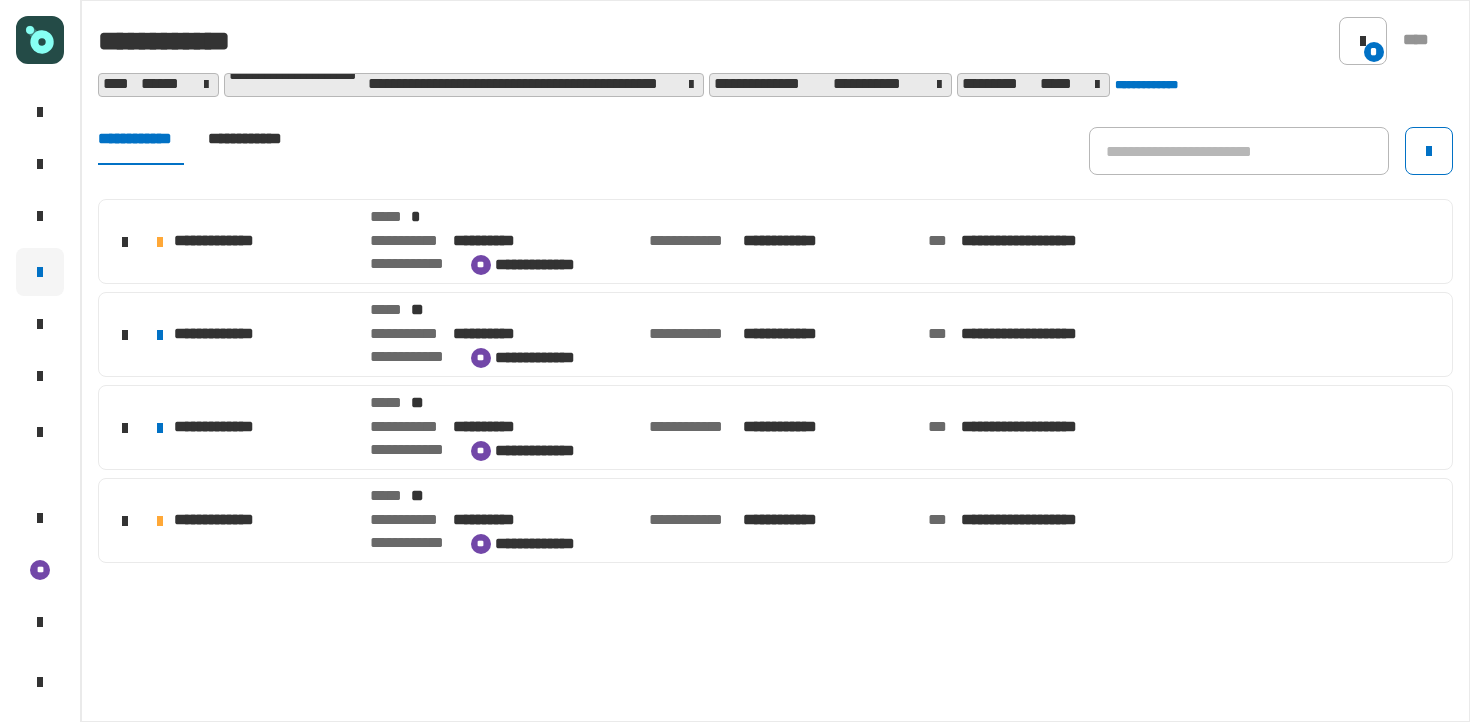 click on "**********" 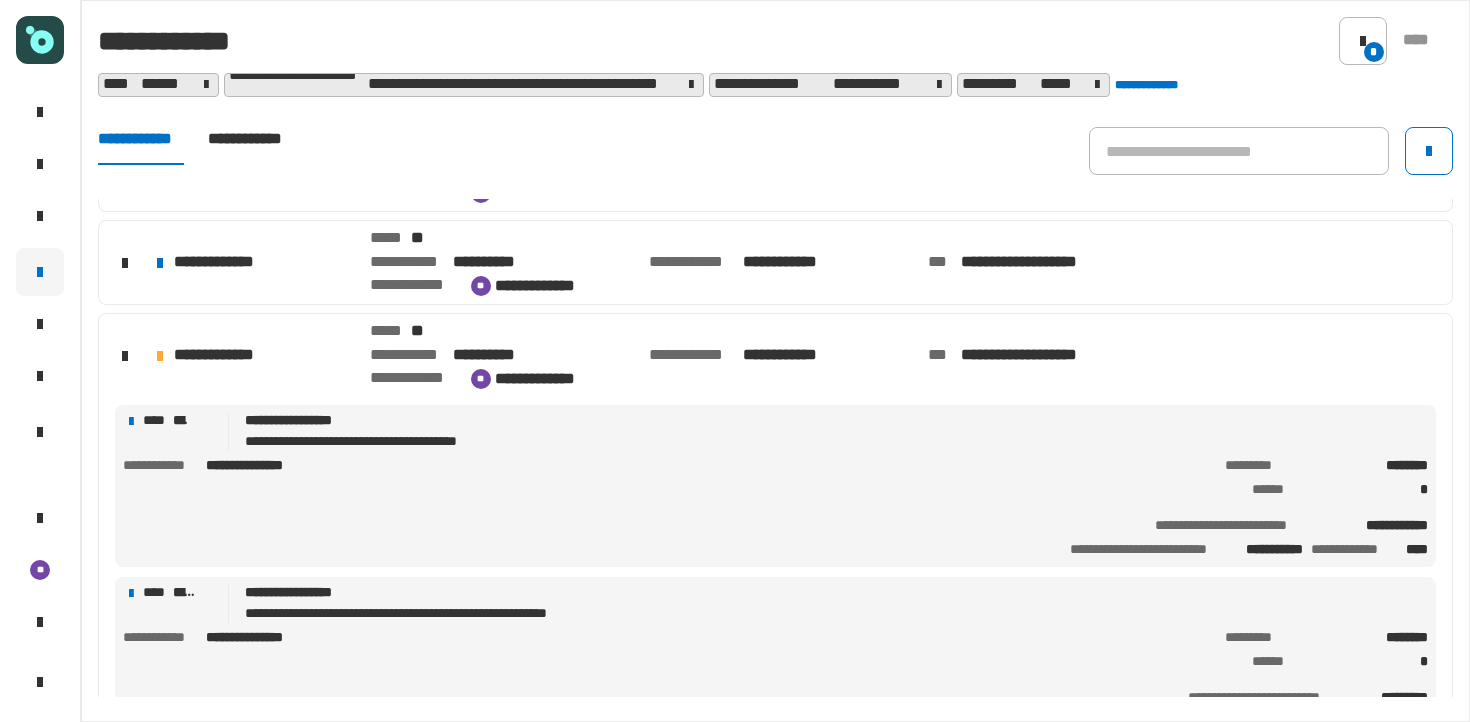 scroll, scrollTop: 168, scrollLeft: 0, axis: vertical 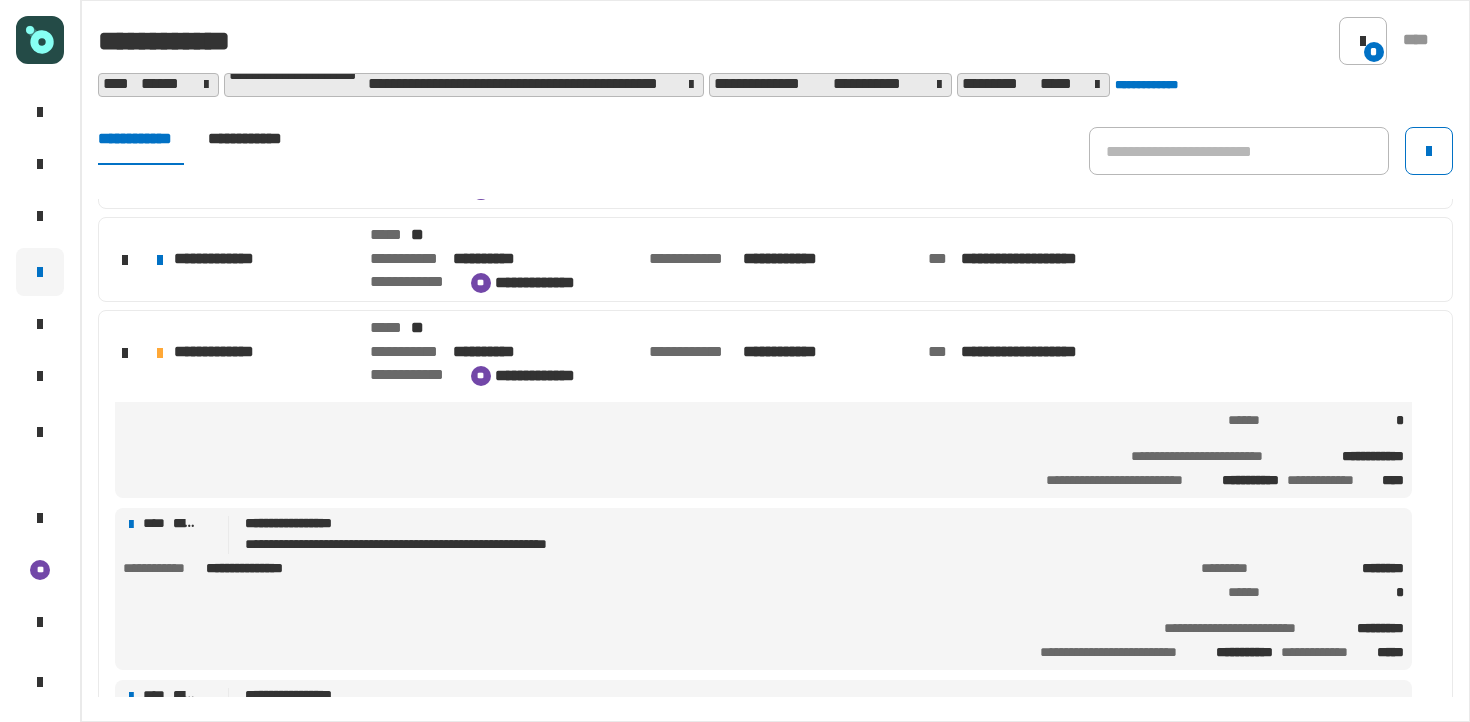 click on "****** *" 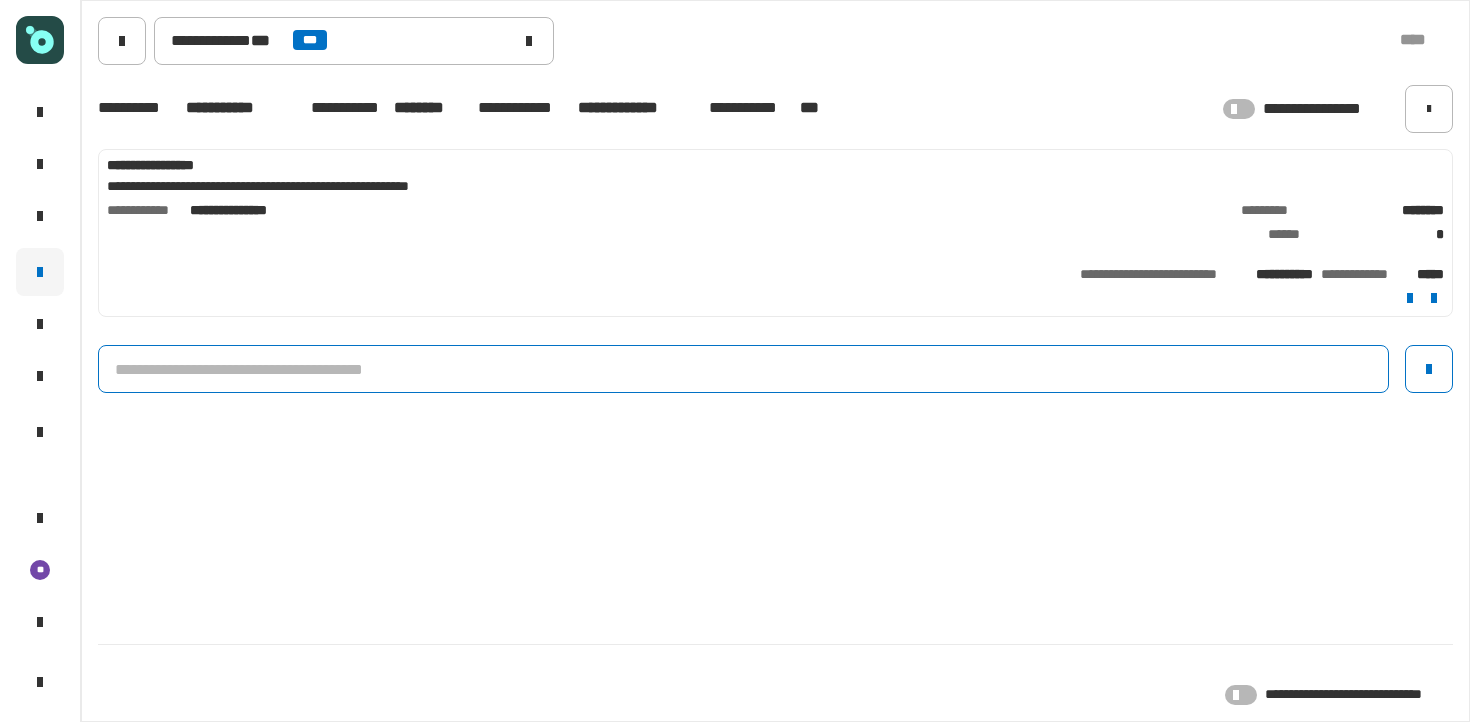 click 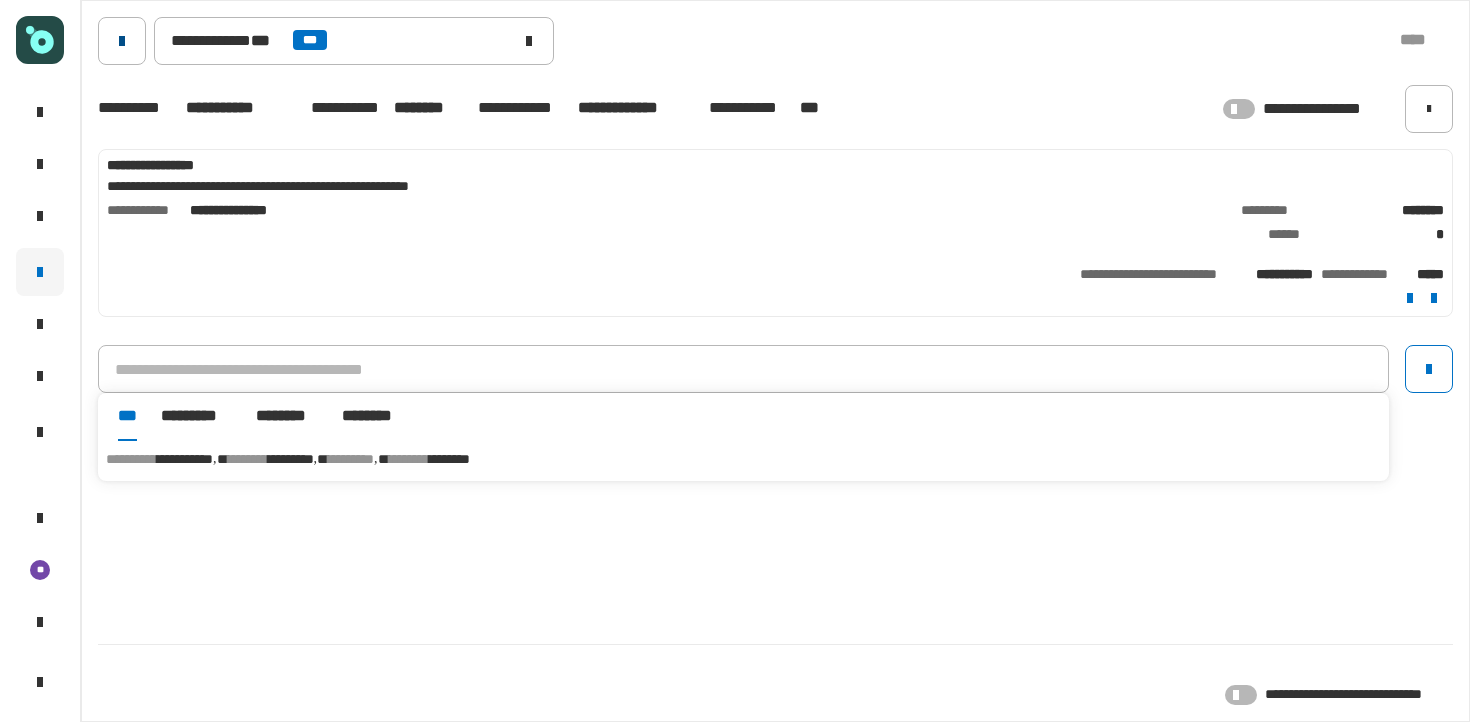 click 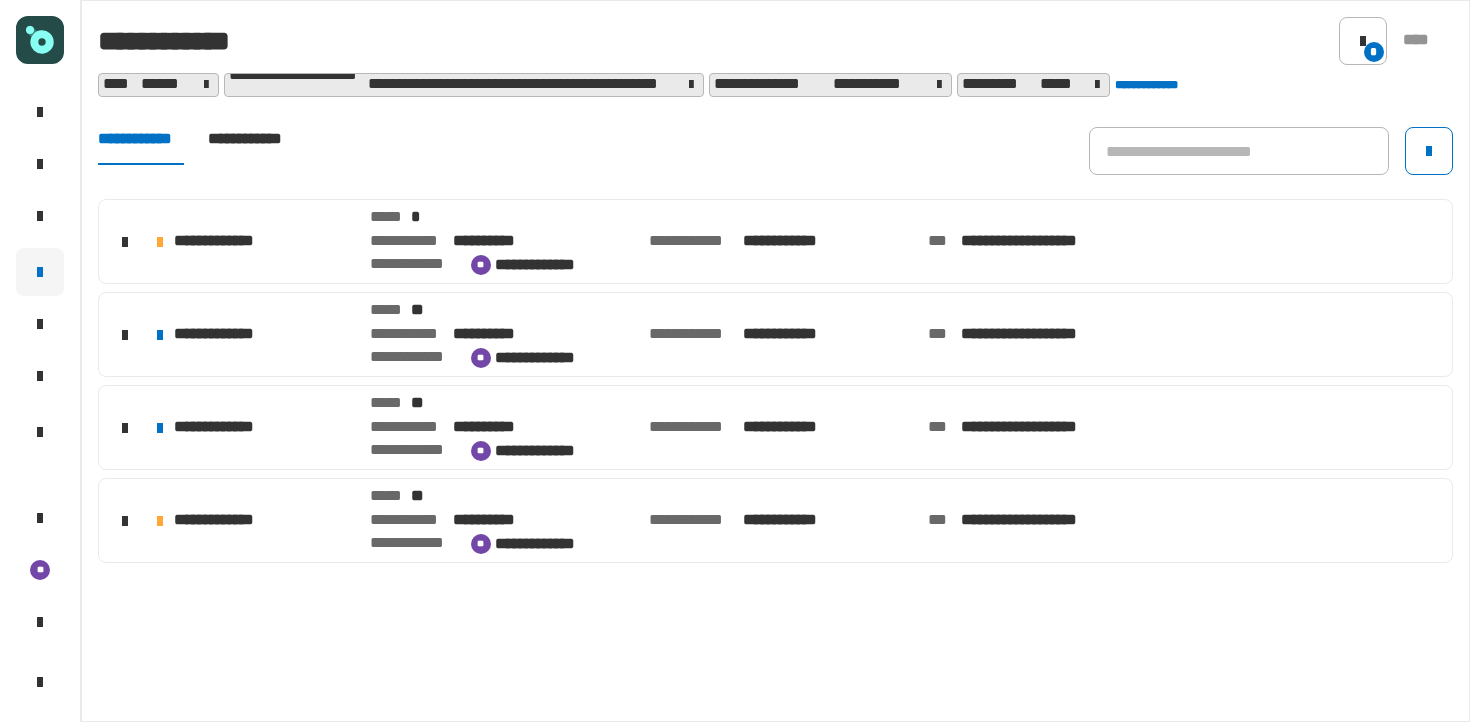 click on "**********" 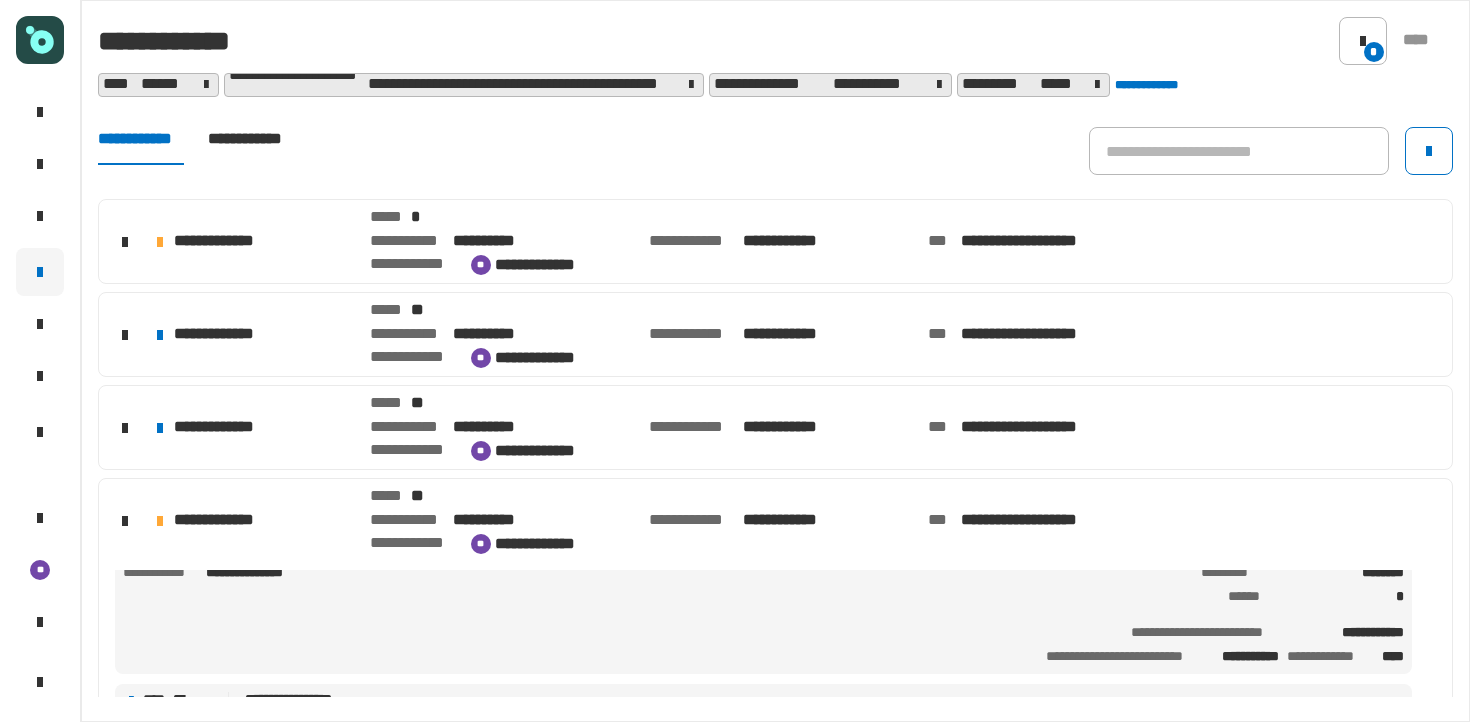 scroll, scrollTop: 0, scrollLeft: 0, axis: both 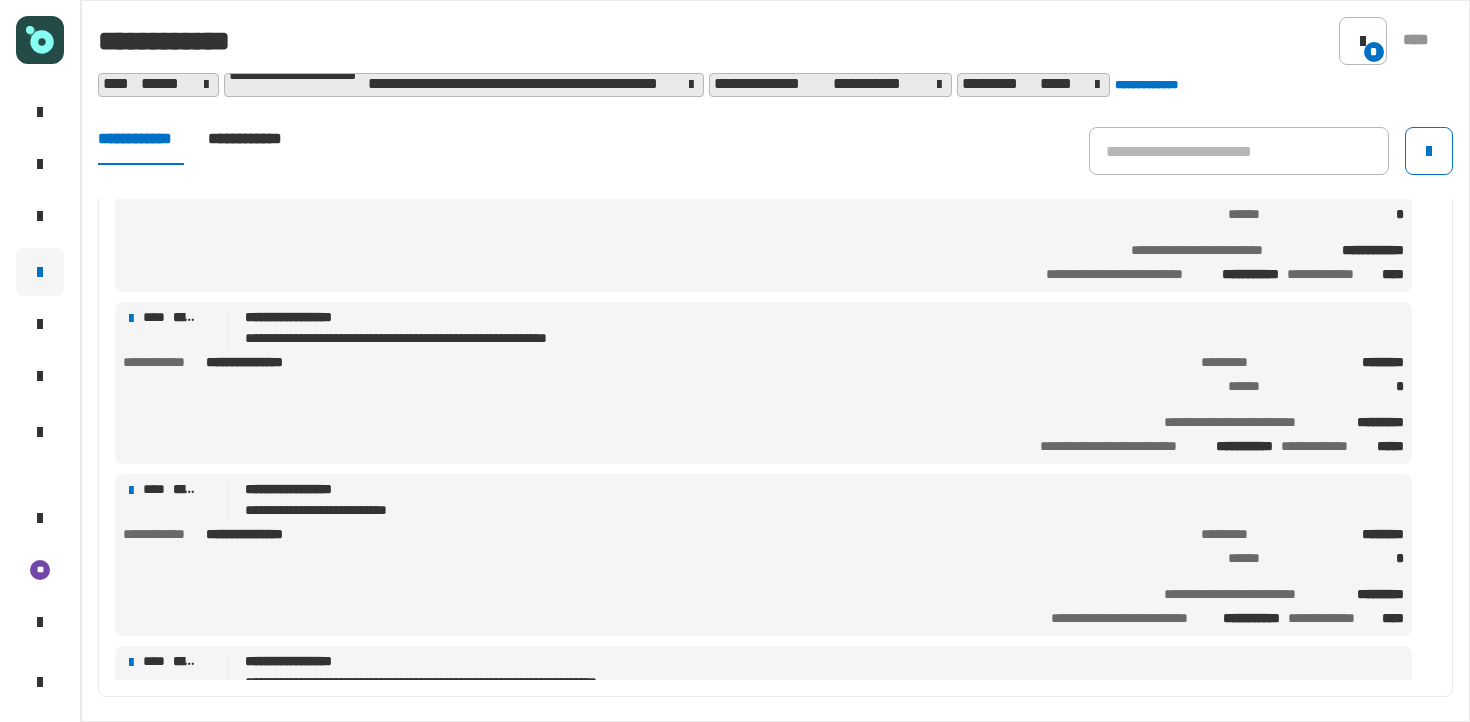 click on "**********" 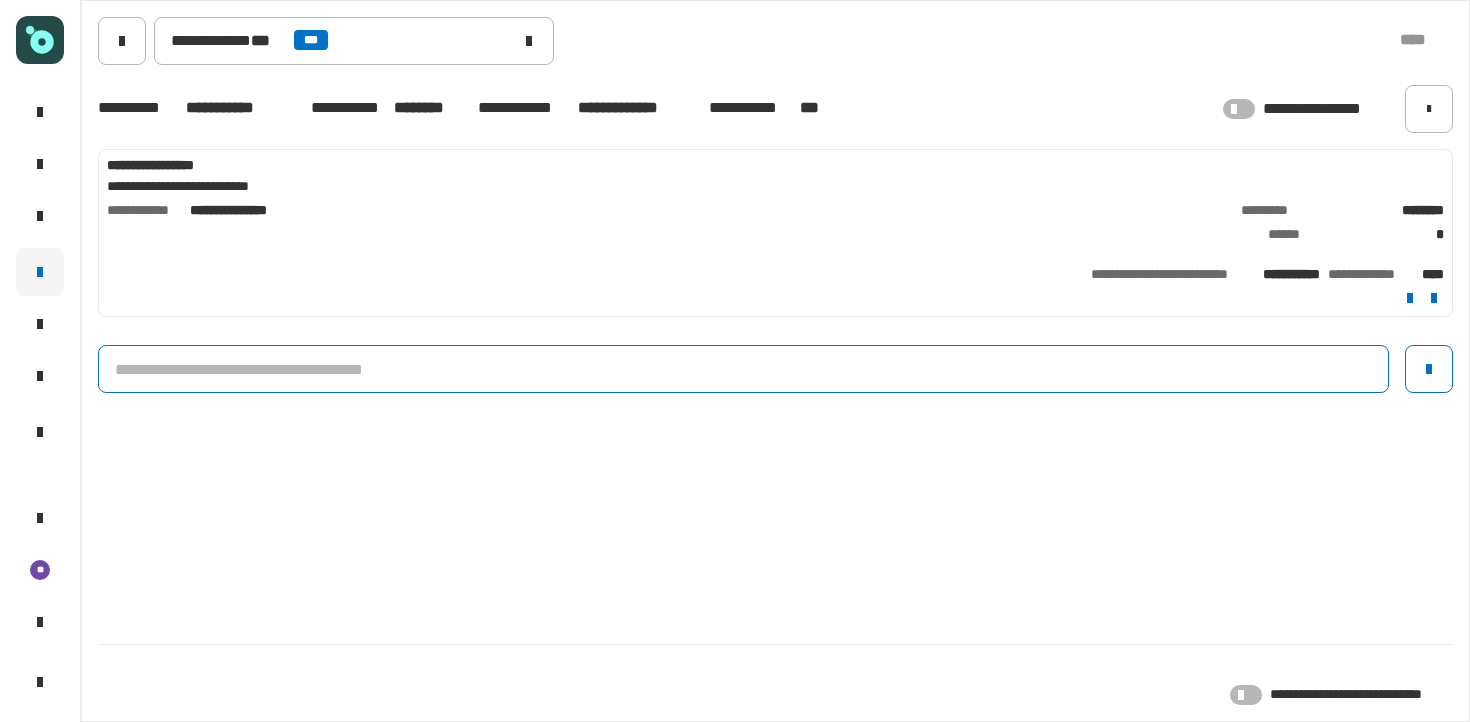 click 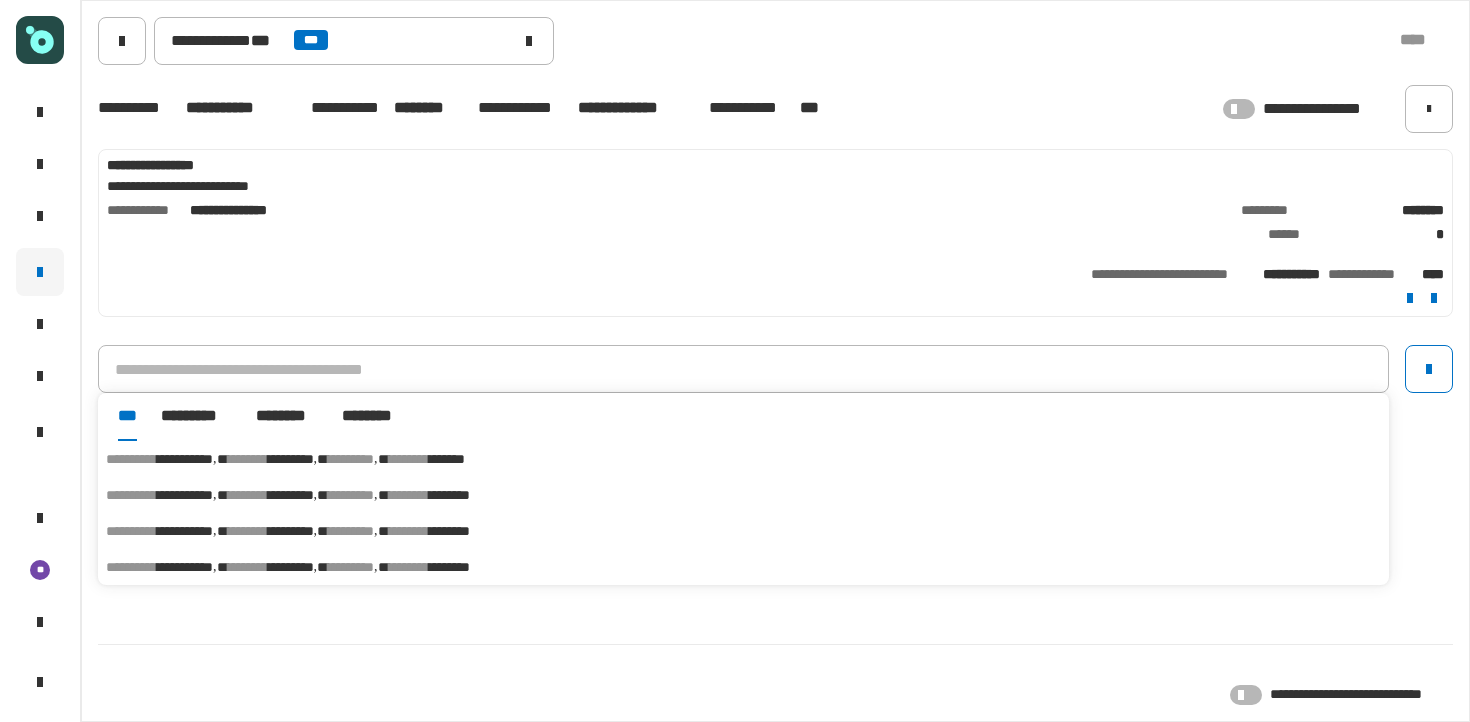 click on "******** *********" at bounding box center (278, 459) 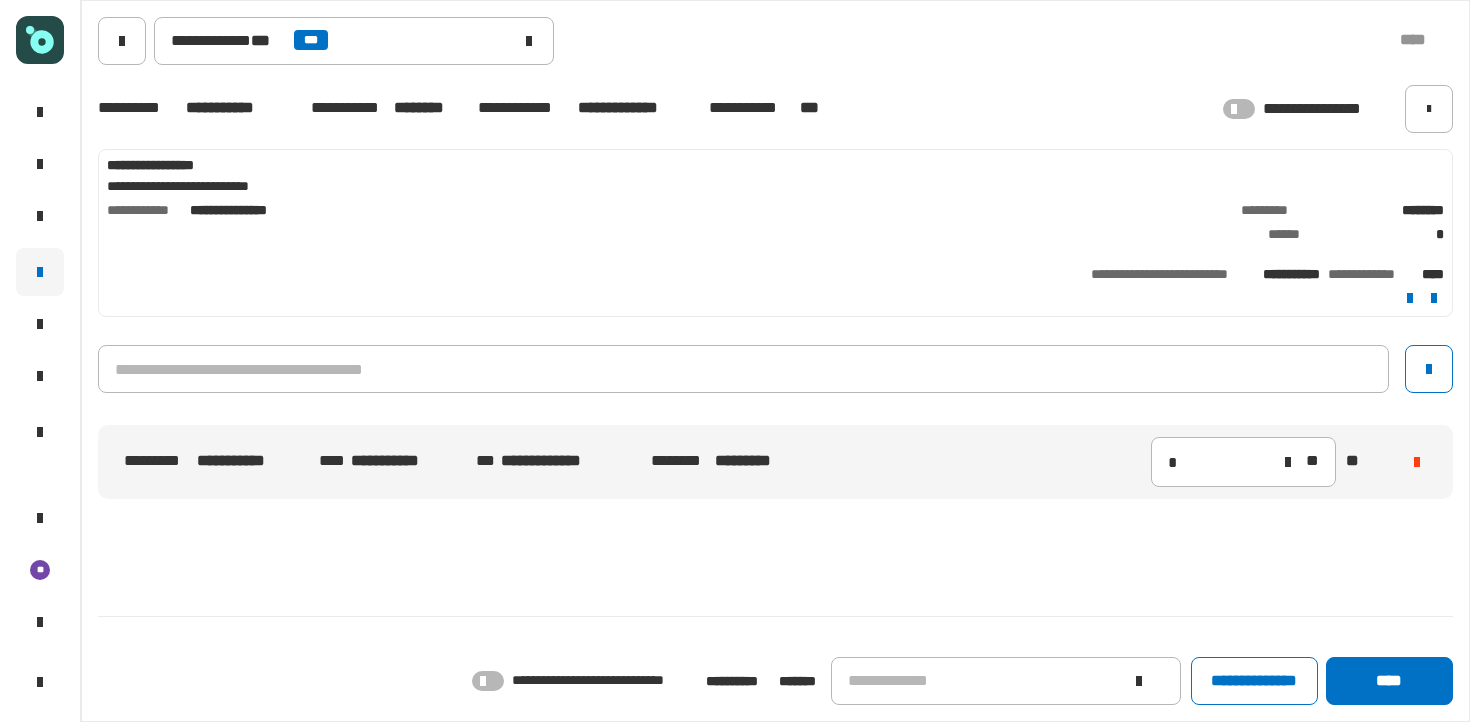 click 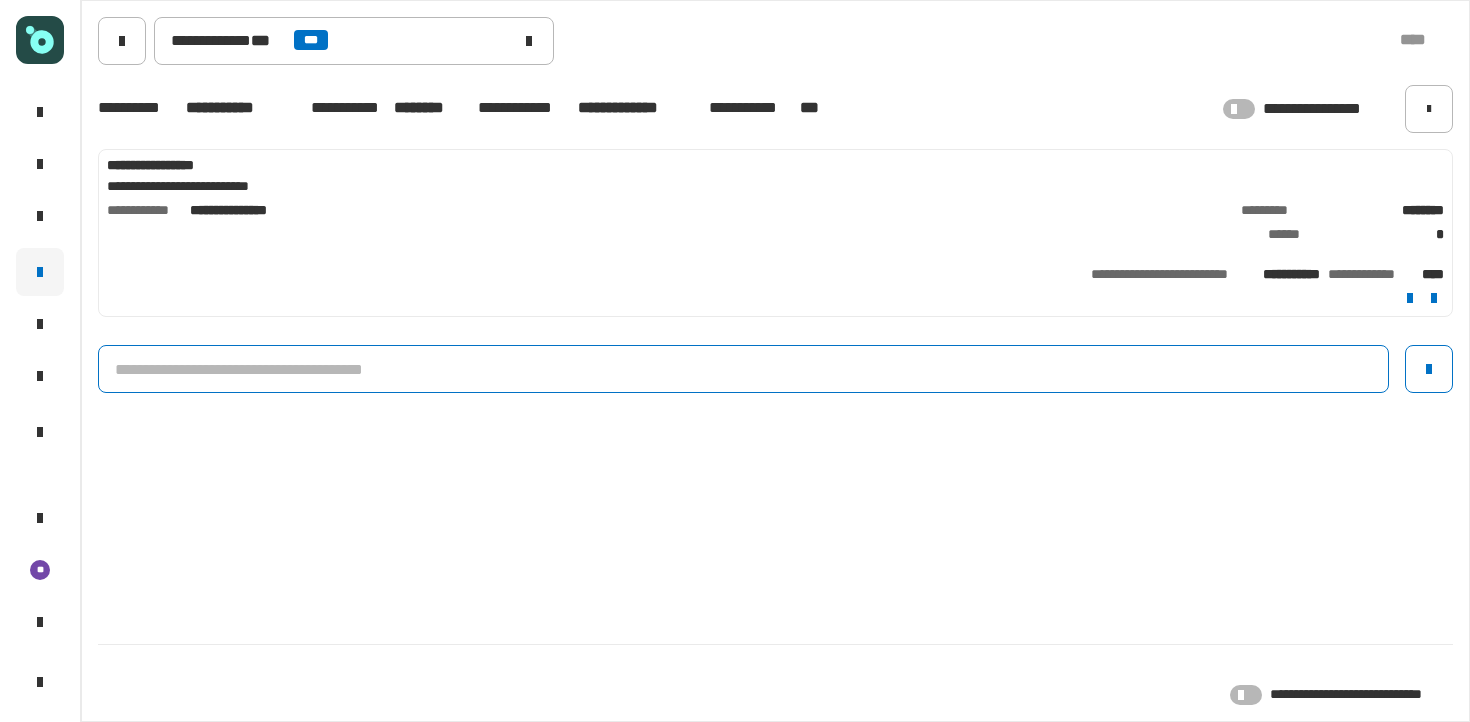 click 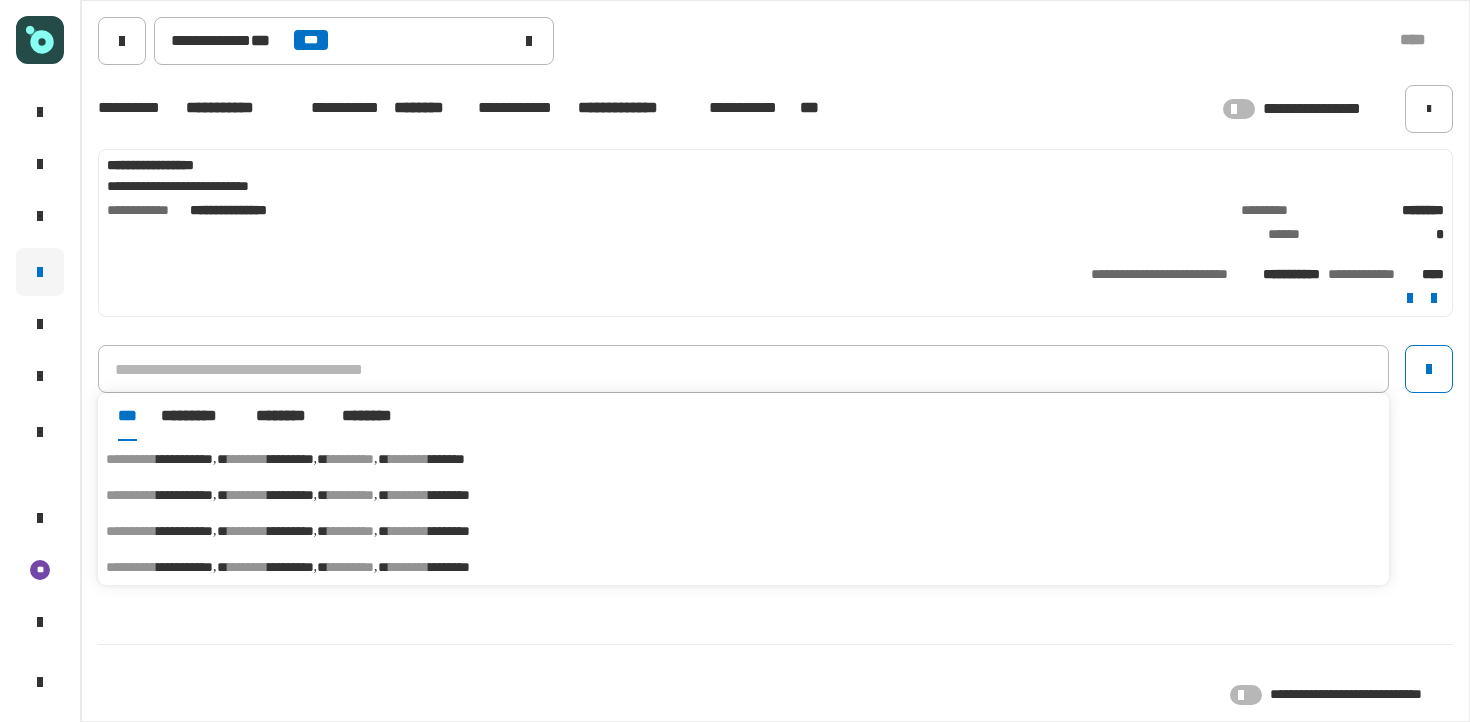 click on "******** *" at bounding box center [358, 495] 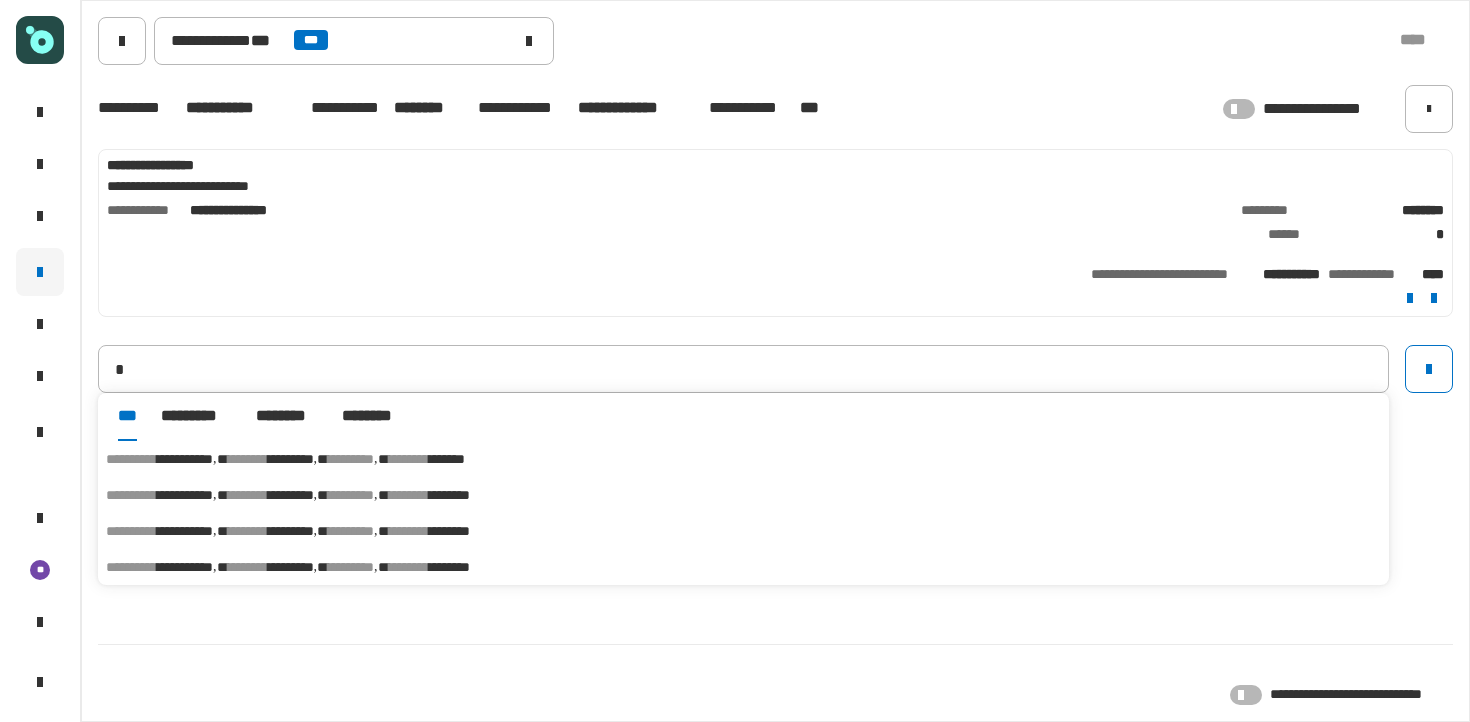 type on "**********" 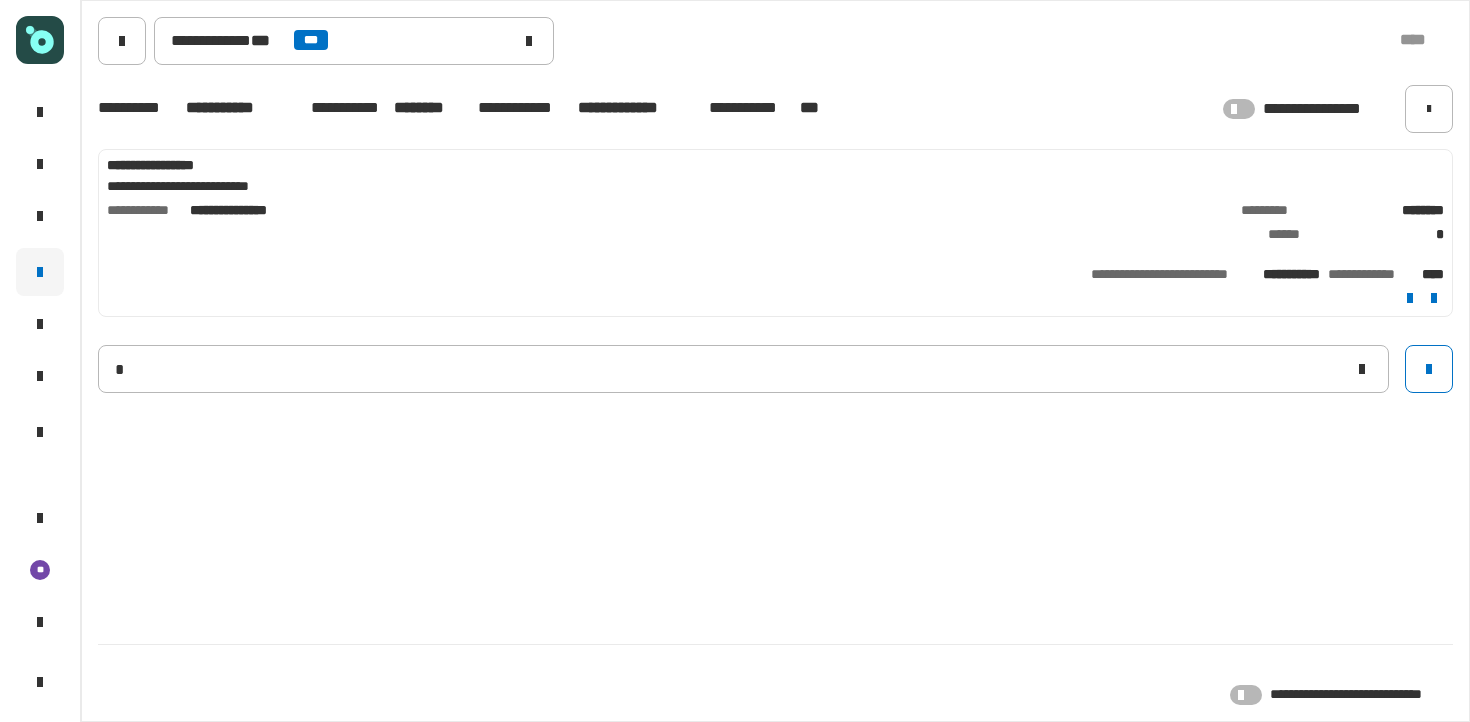 type 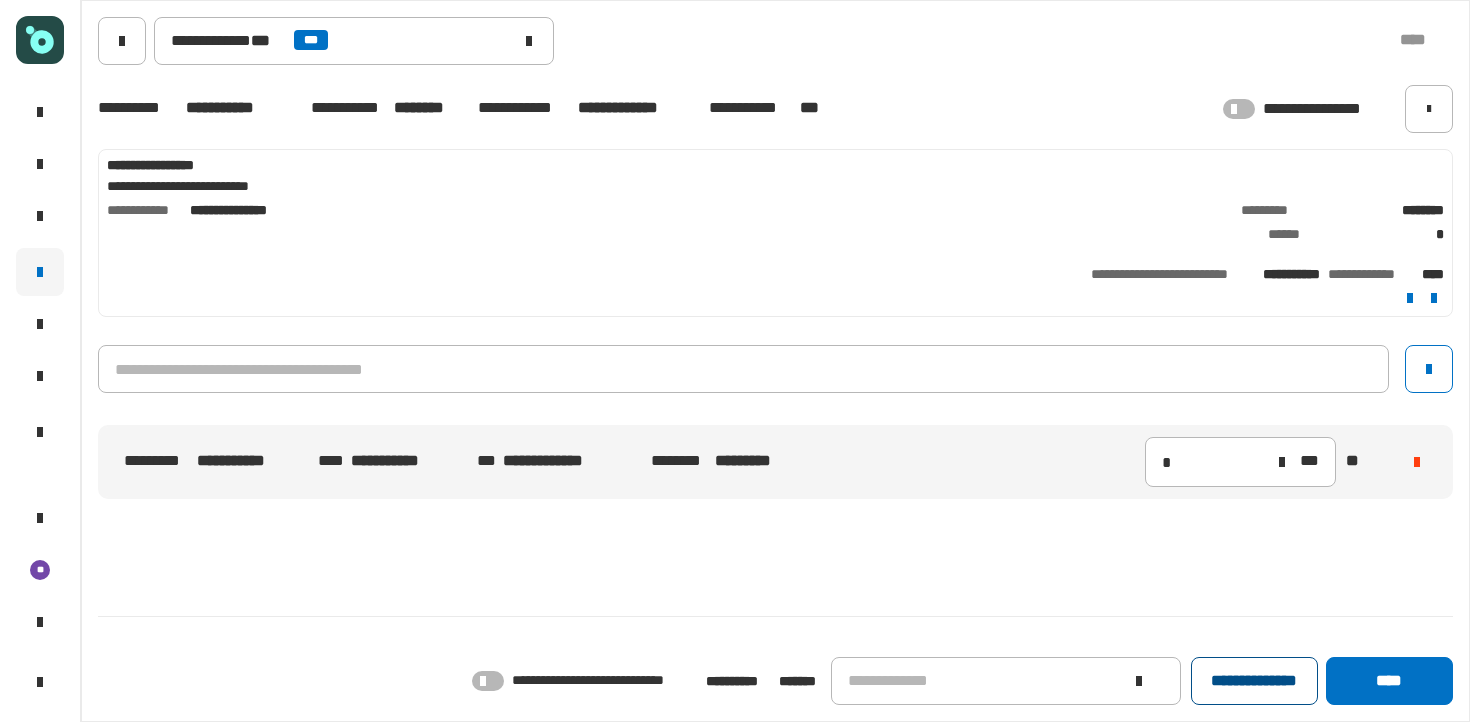 click on "**********" 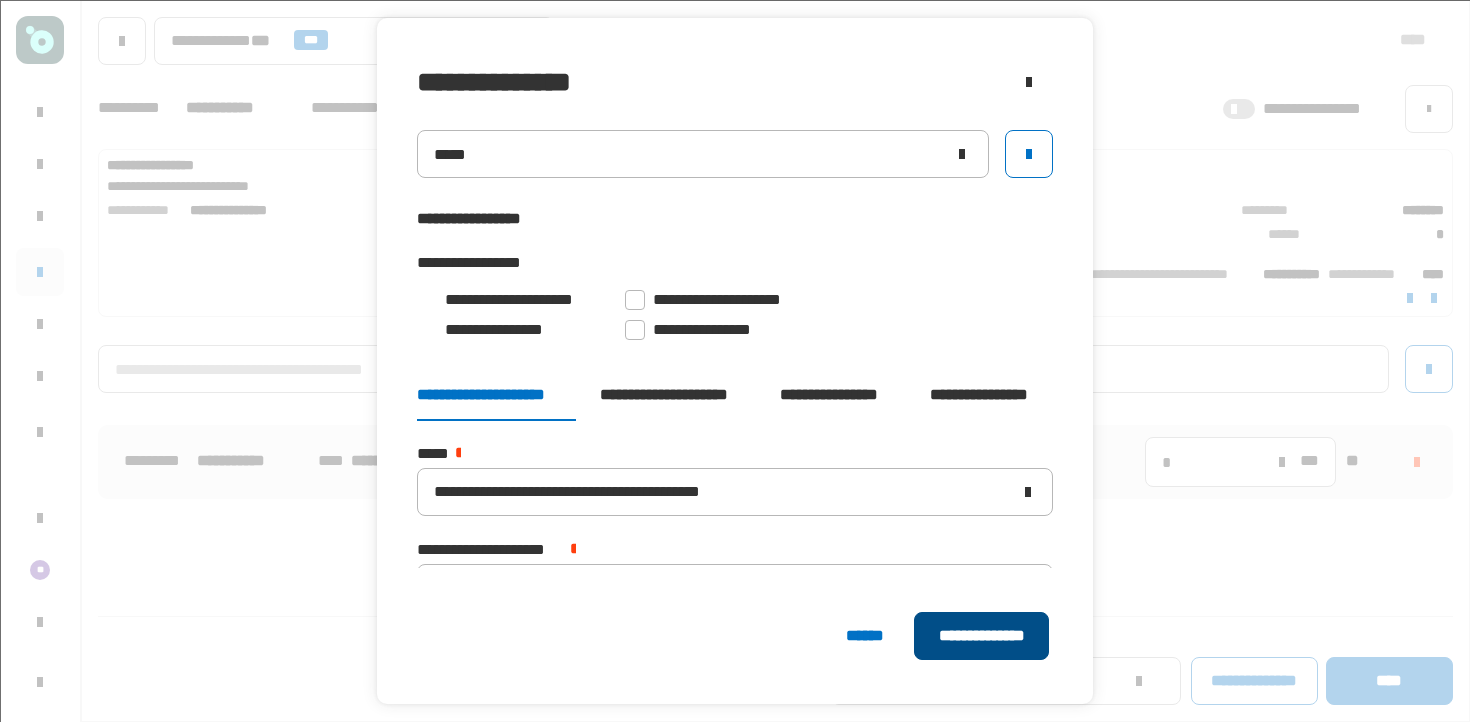 click on "**********" 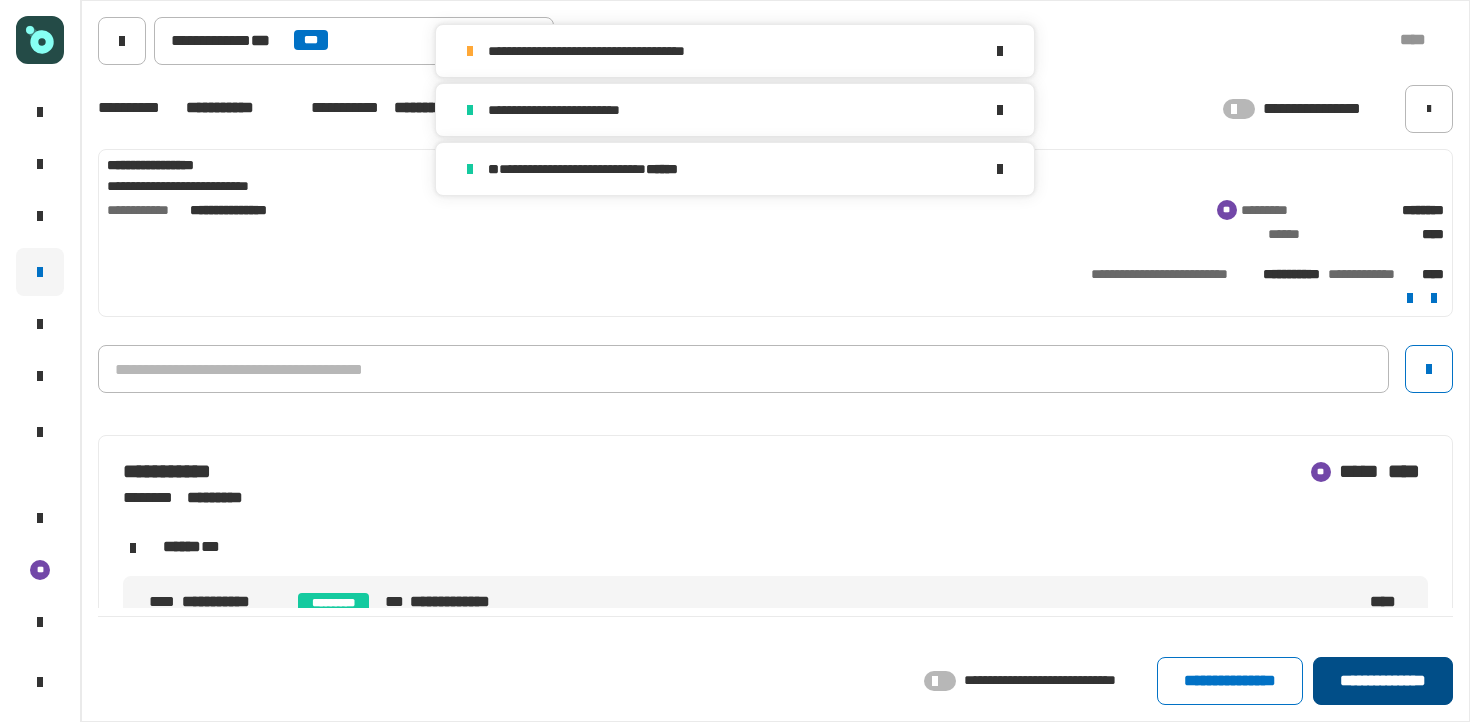 click on "**********" 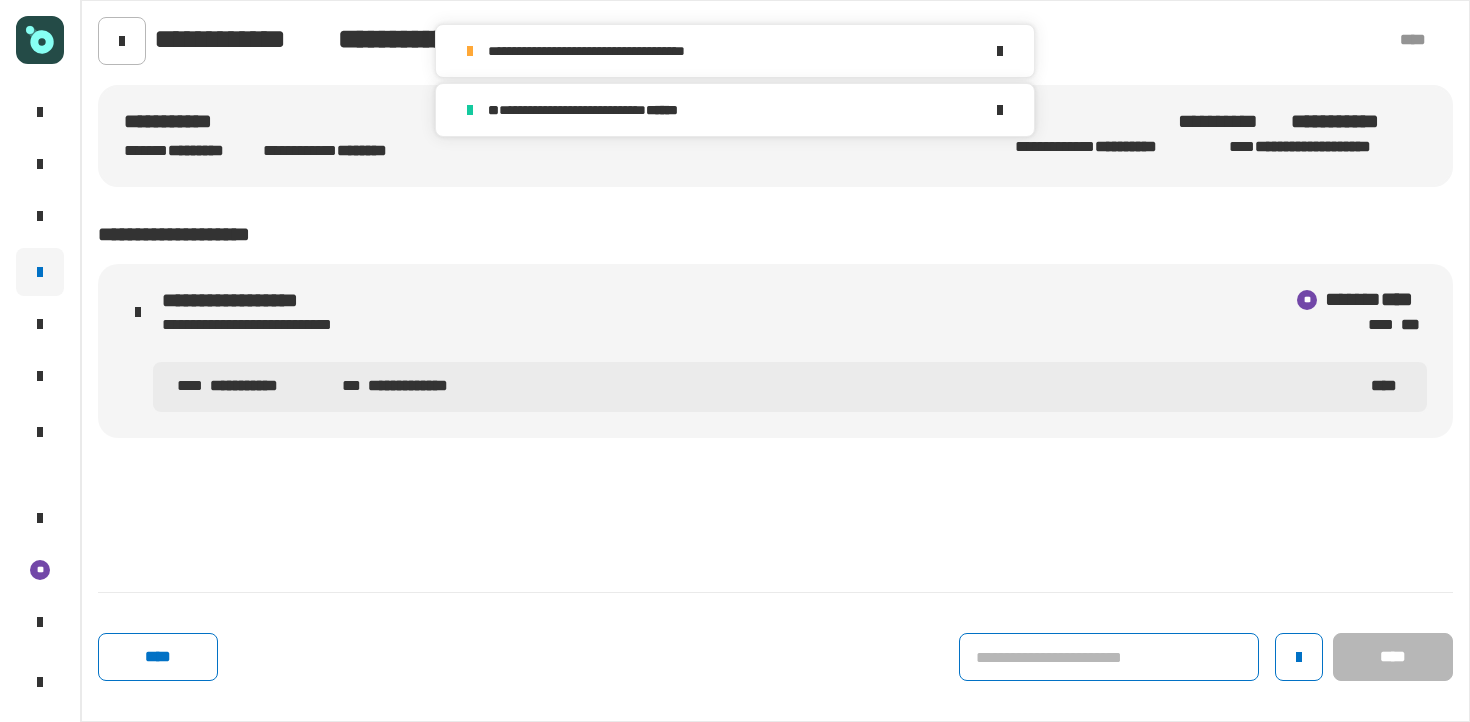 click 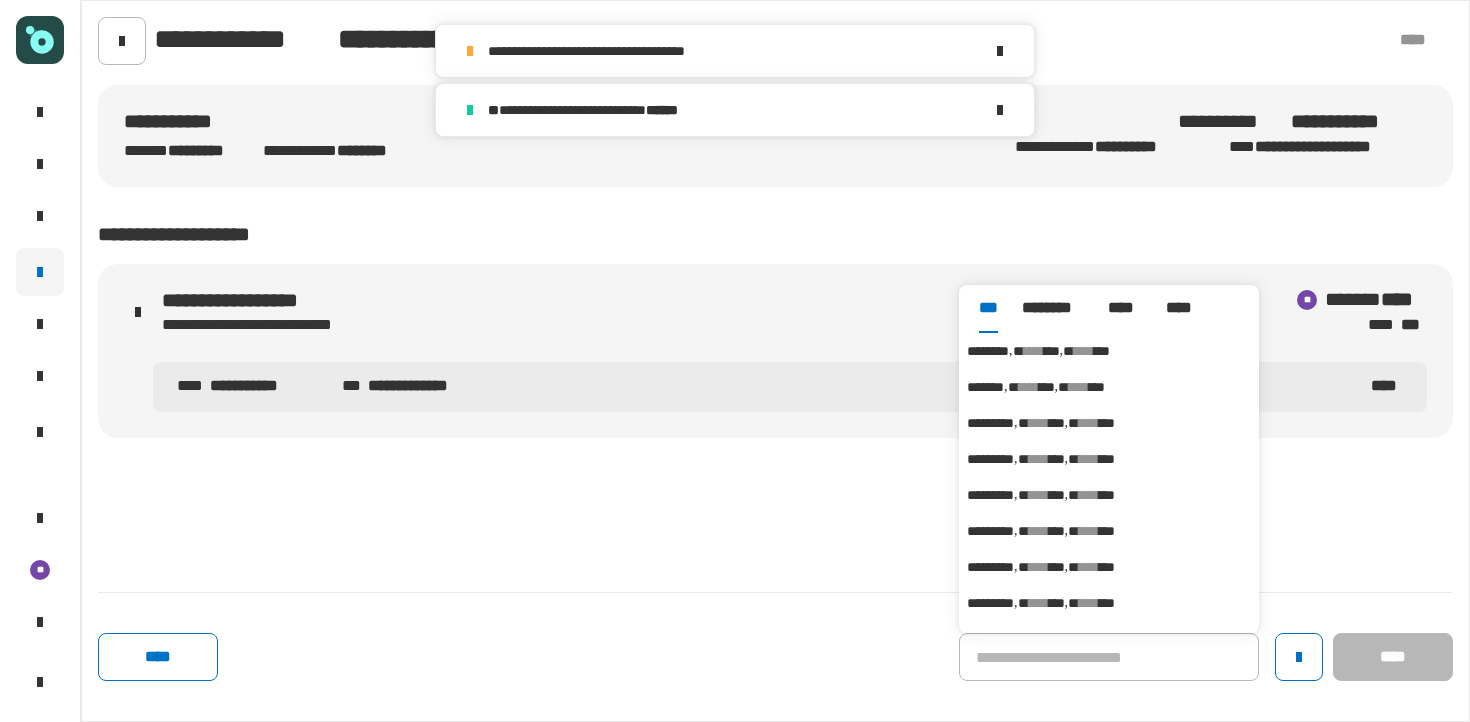 click on "******** **** *** **** ***" at bounding box center (1109, 351) 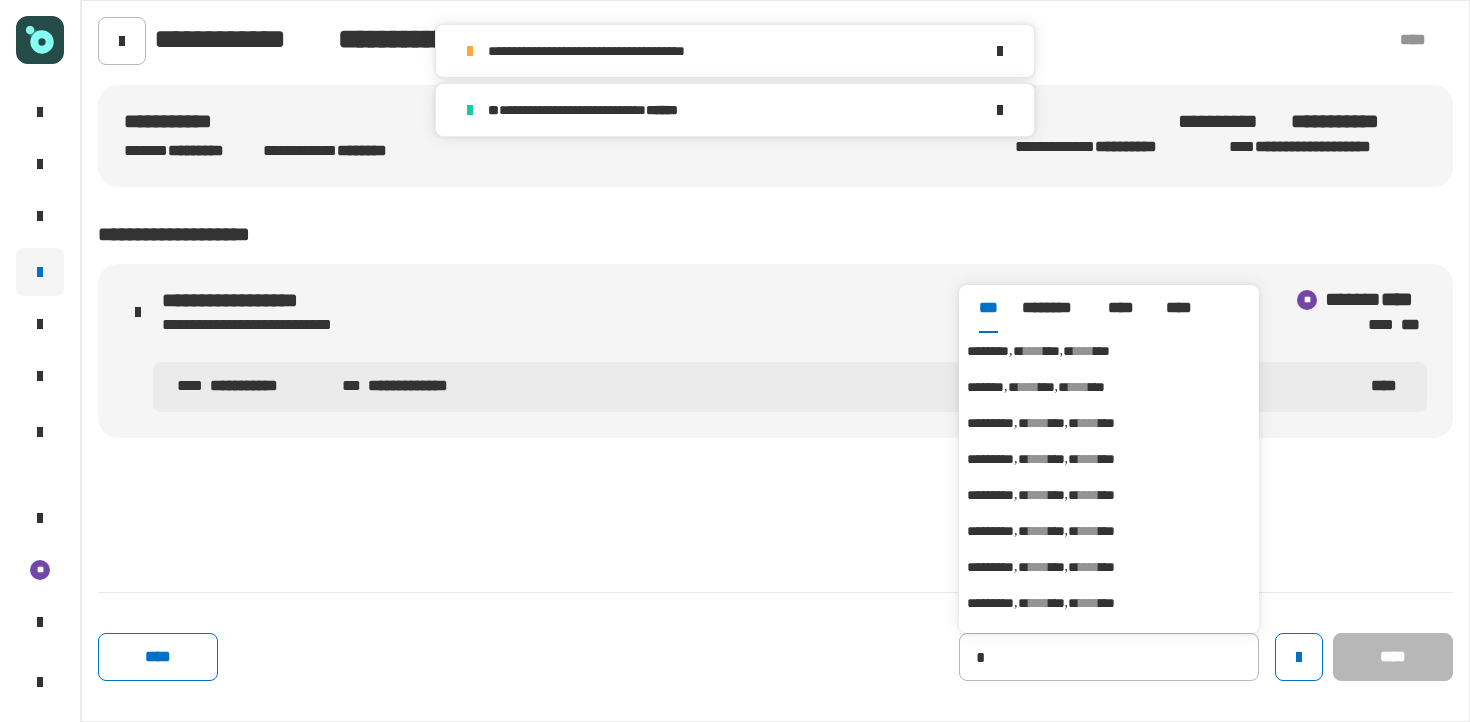 type on "********" 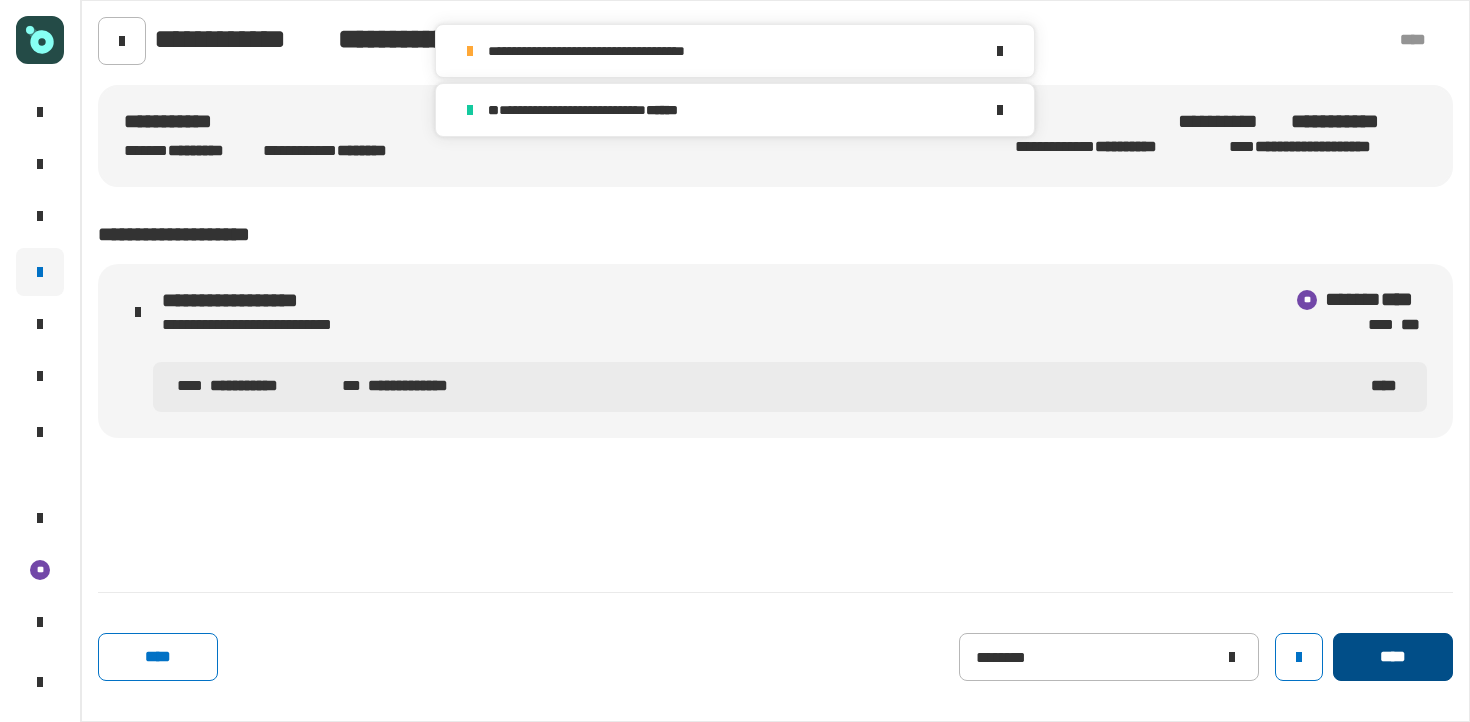 click on "****" 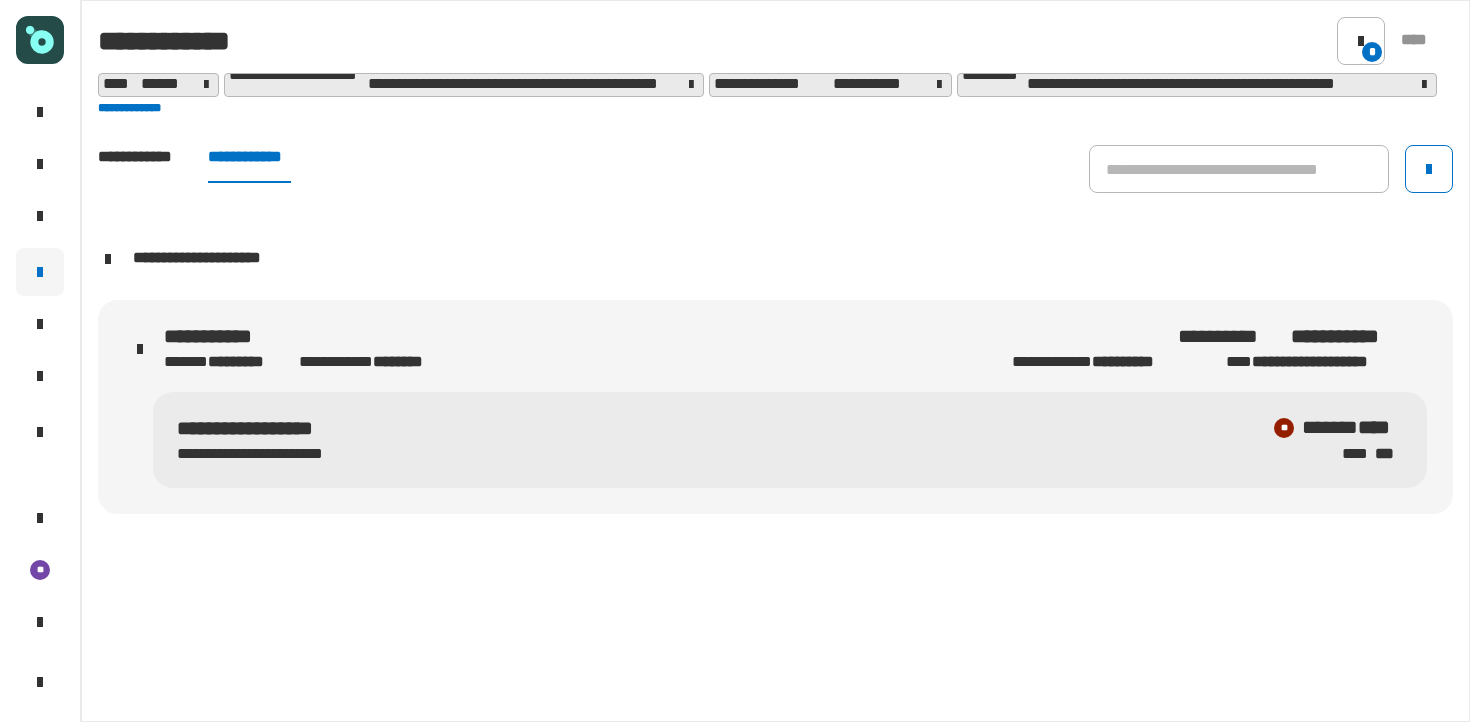click on "**********" 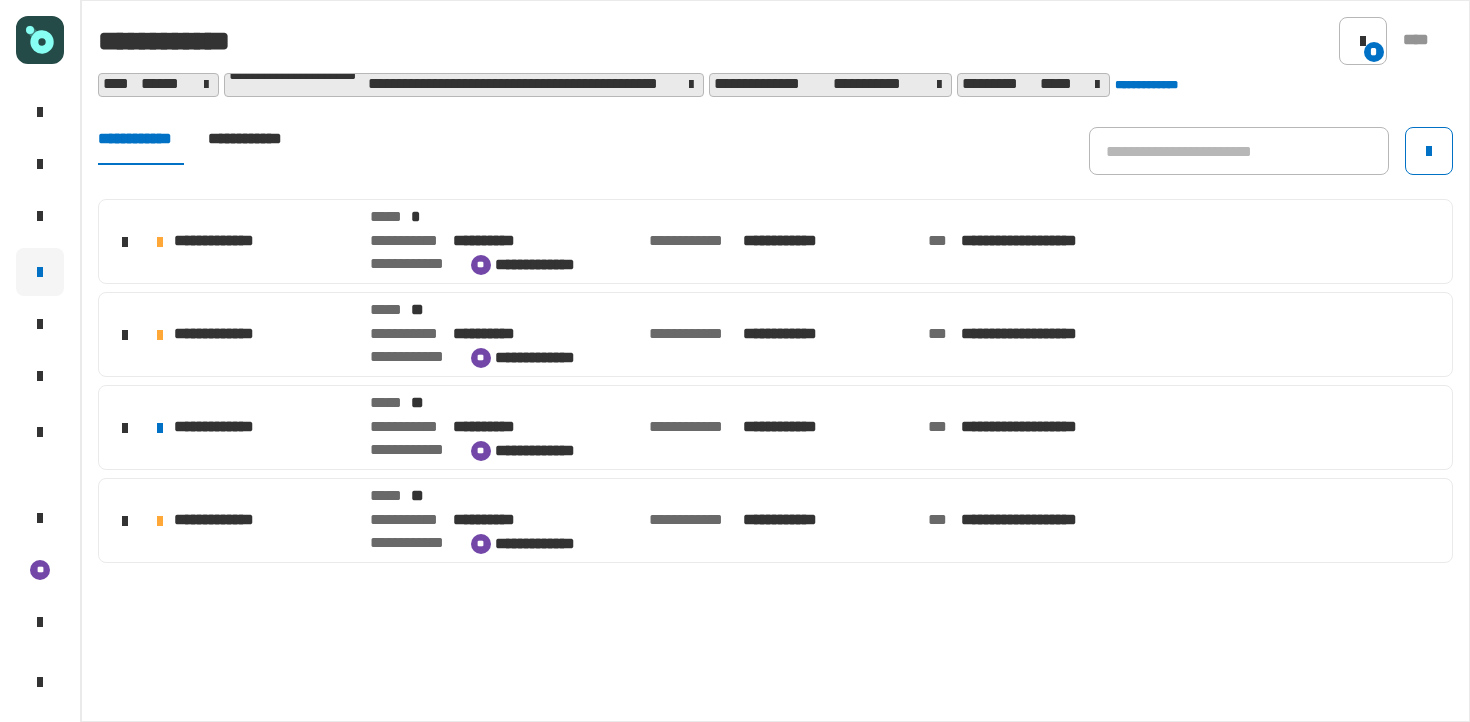 click on "**********" 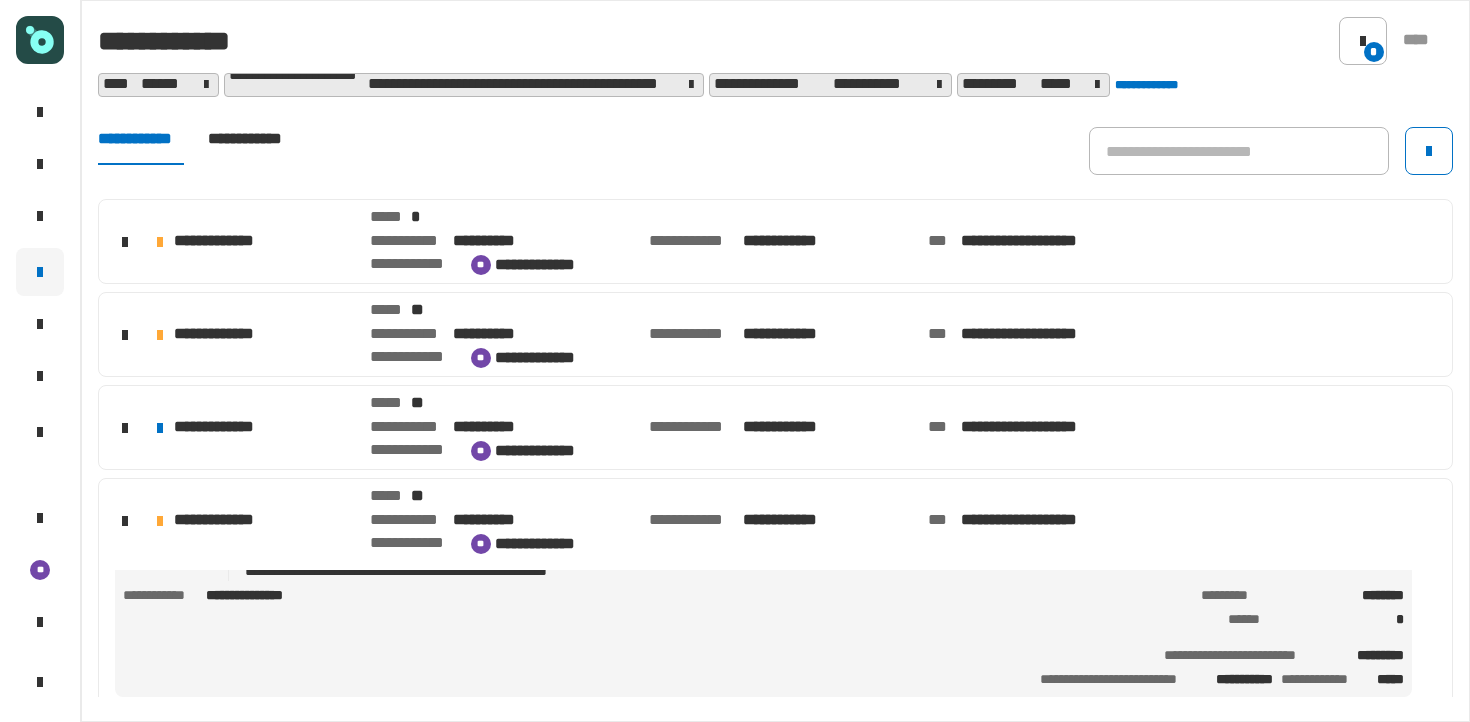 scroll, scrollTop: 203, scrollLeft: 0, axis: vertical 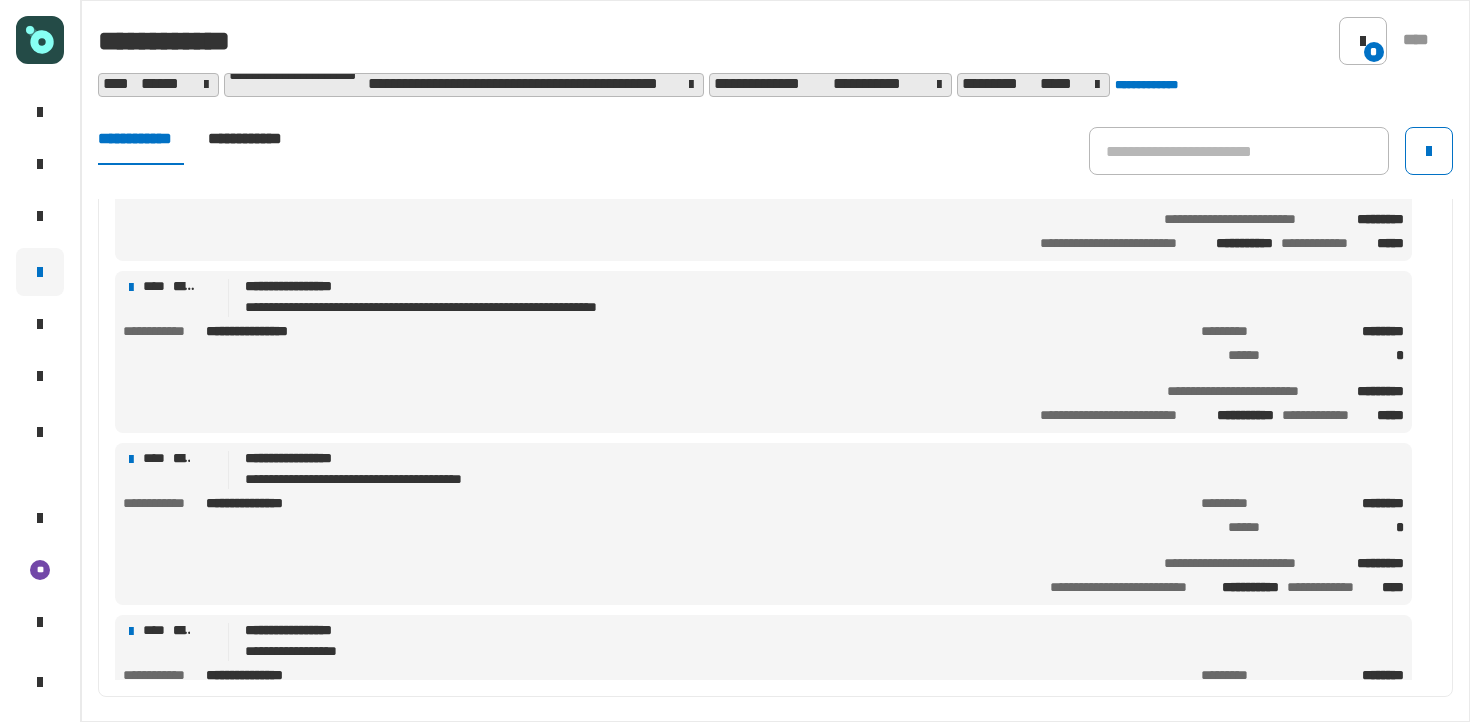 click on "**********" 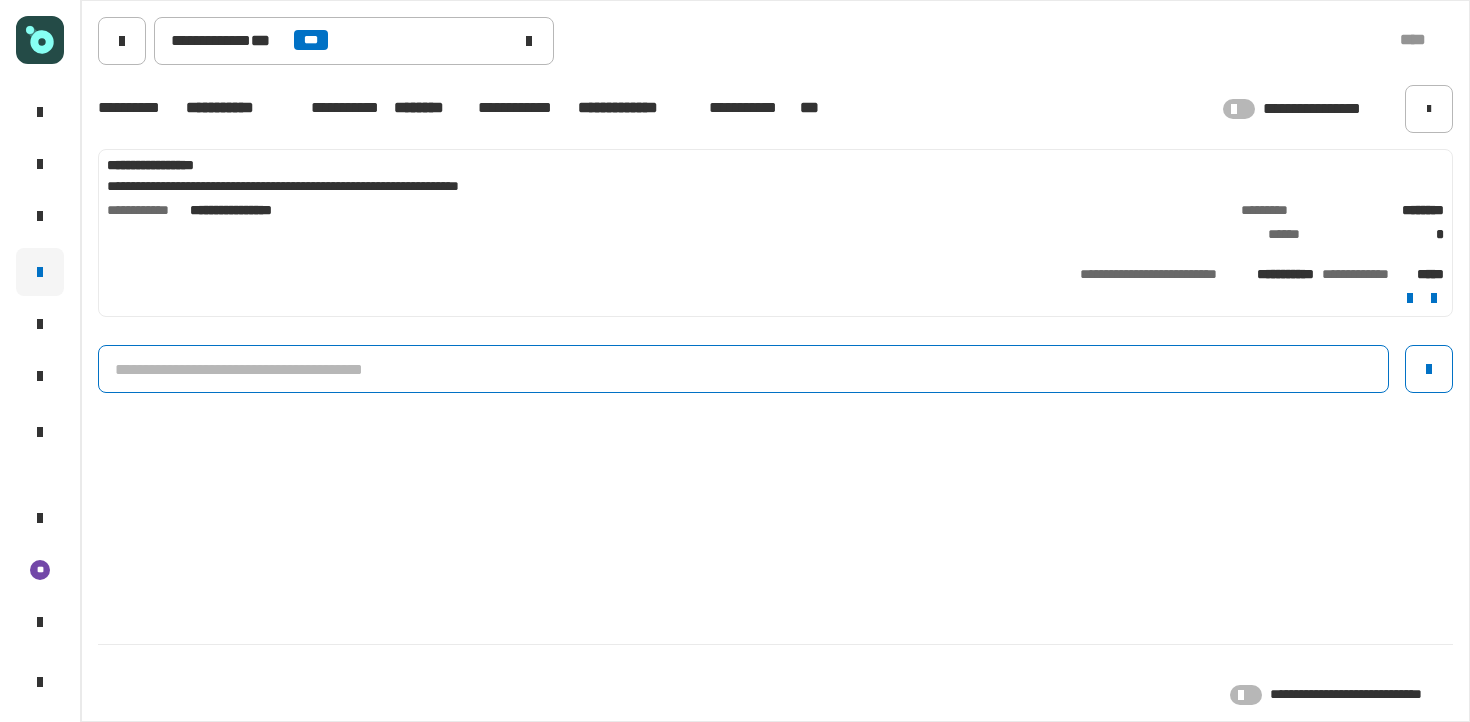 click 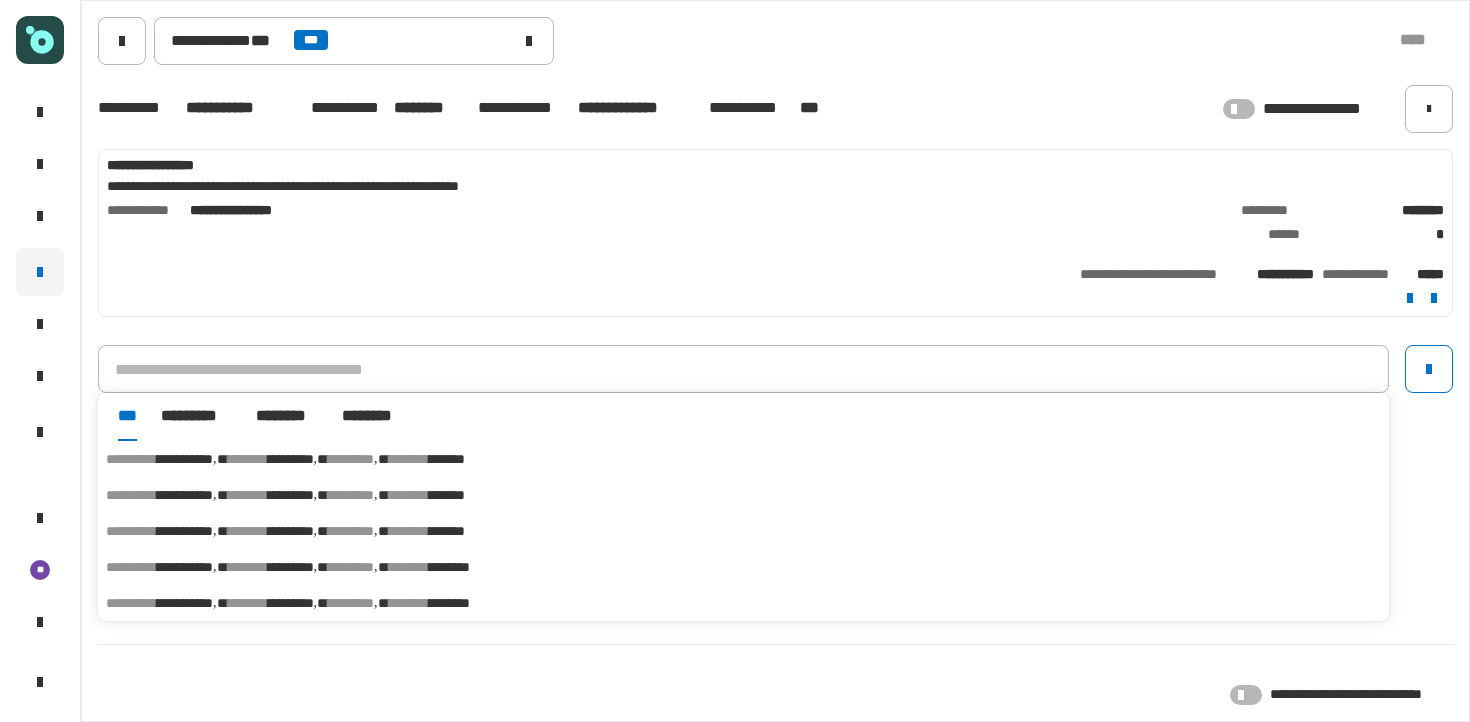 click on "******** *********" at bounding box center [278, 459] 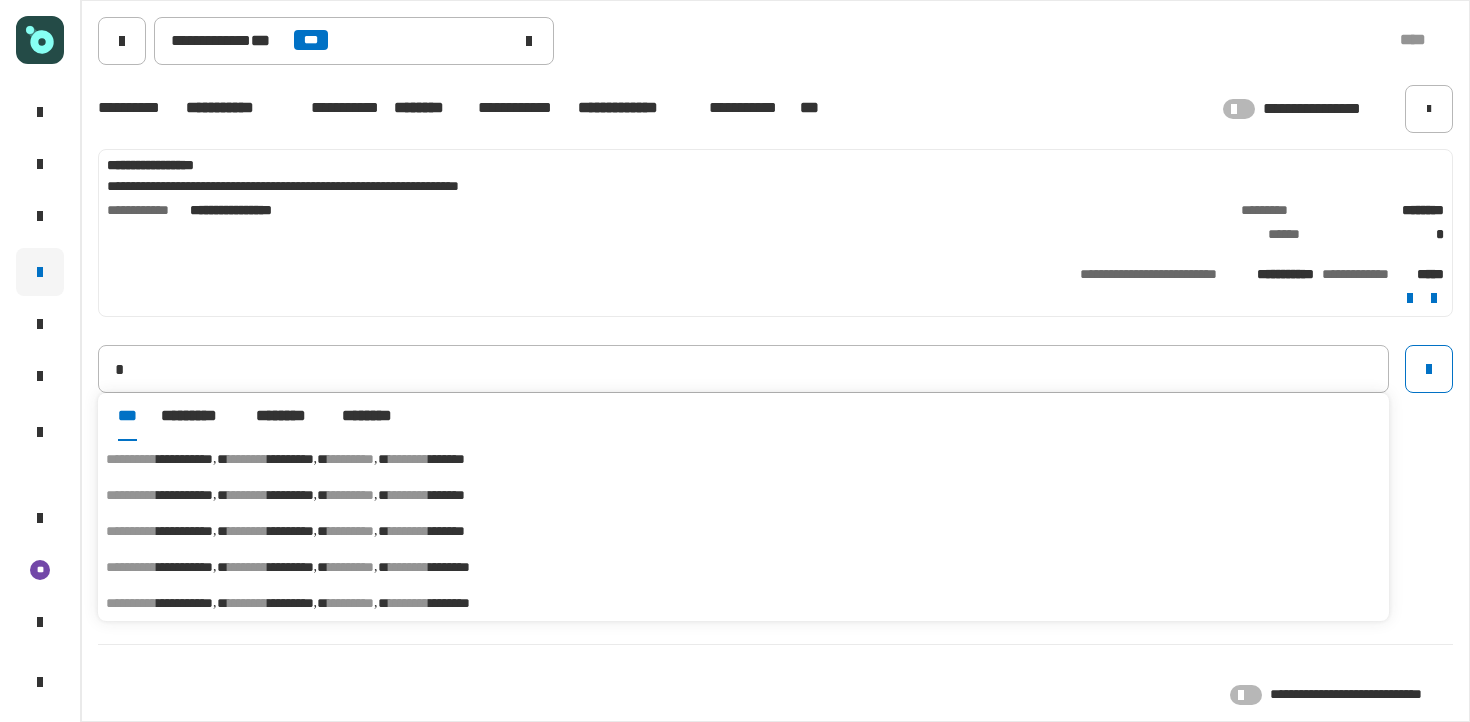 type on "**********" 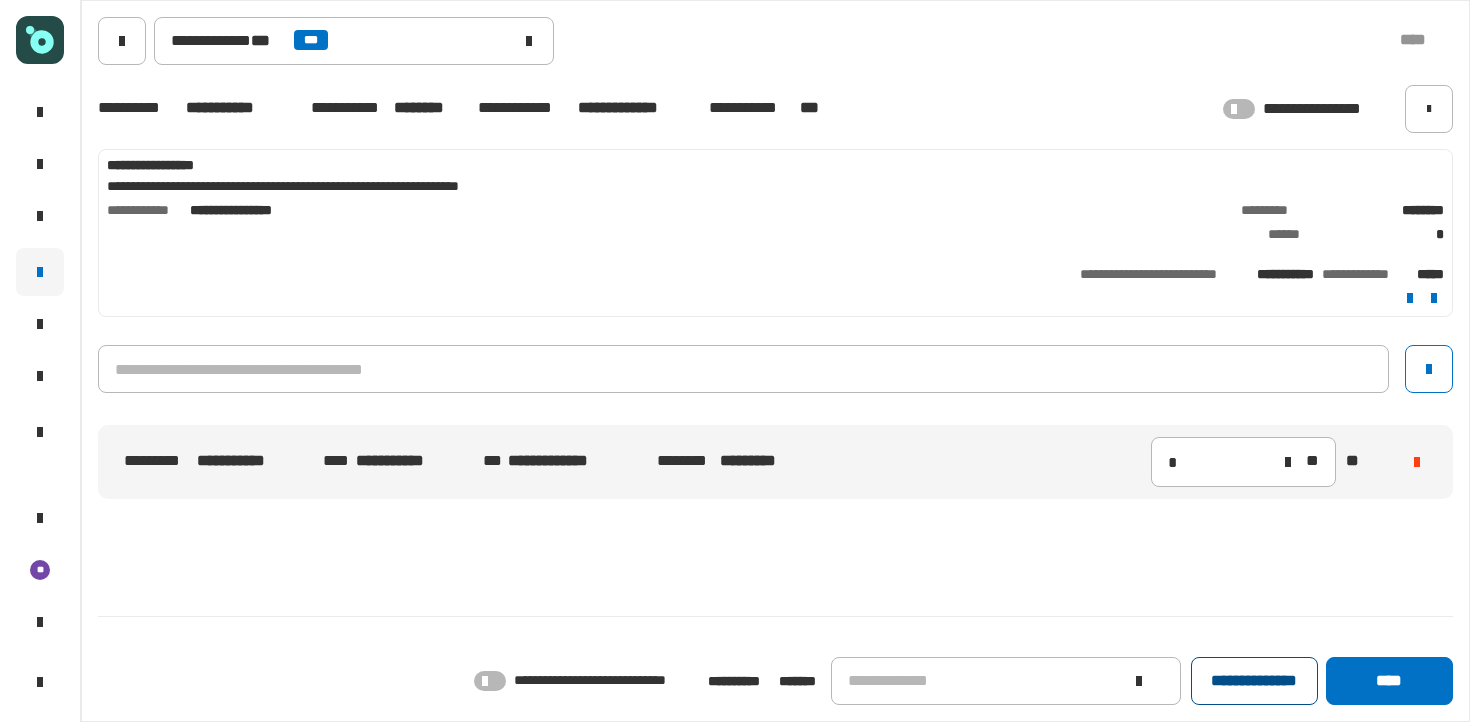 click on "**********" 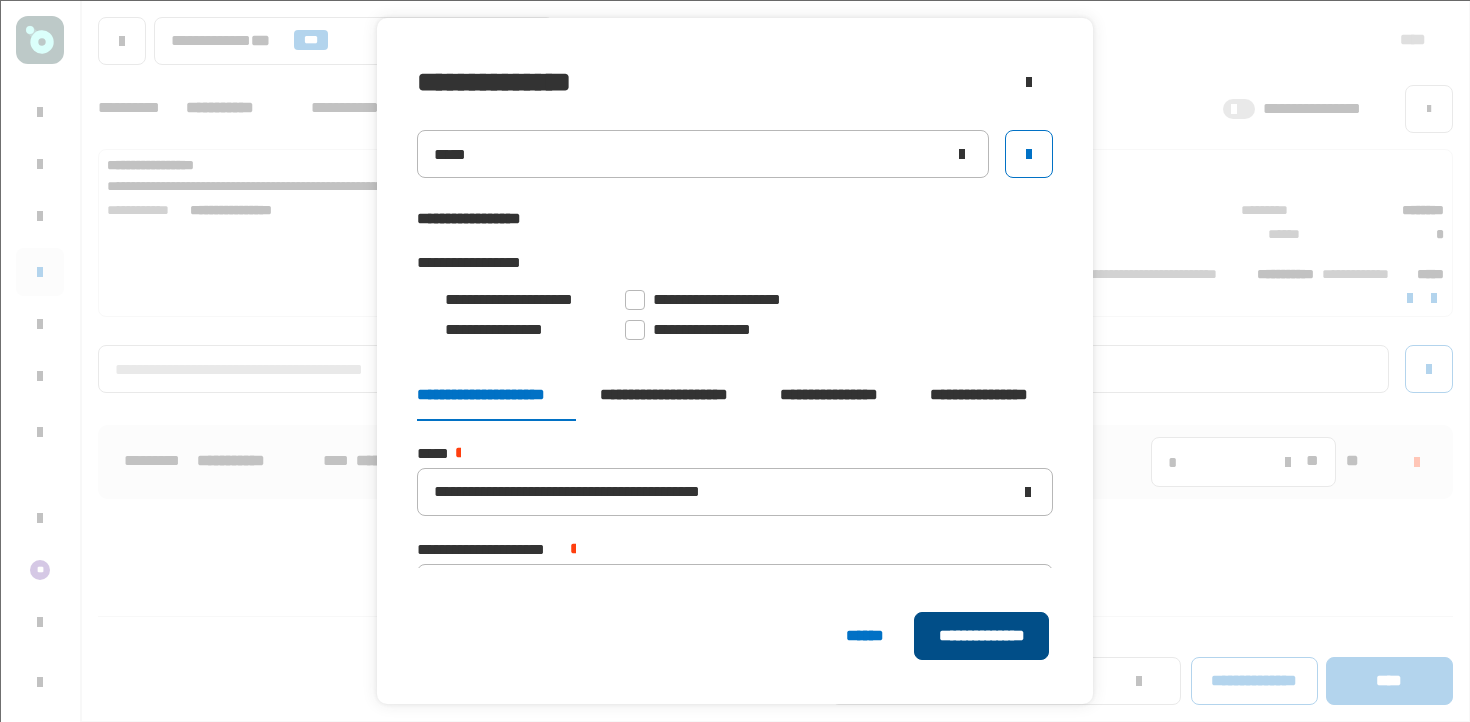 click on "**********" 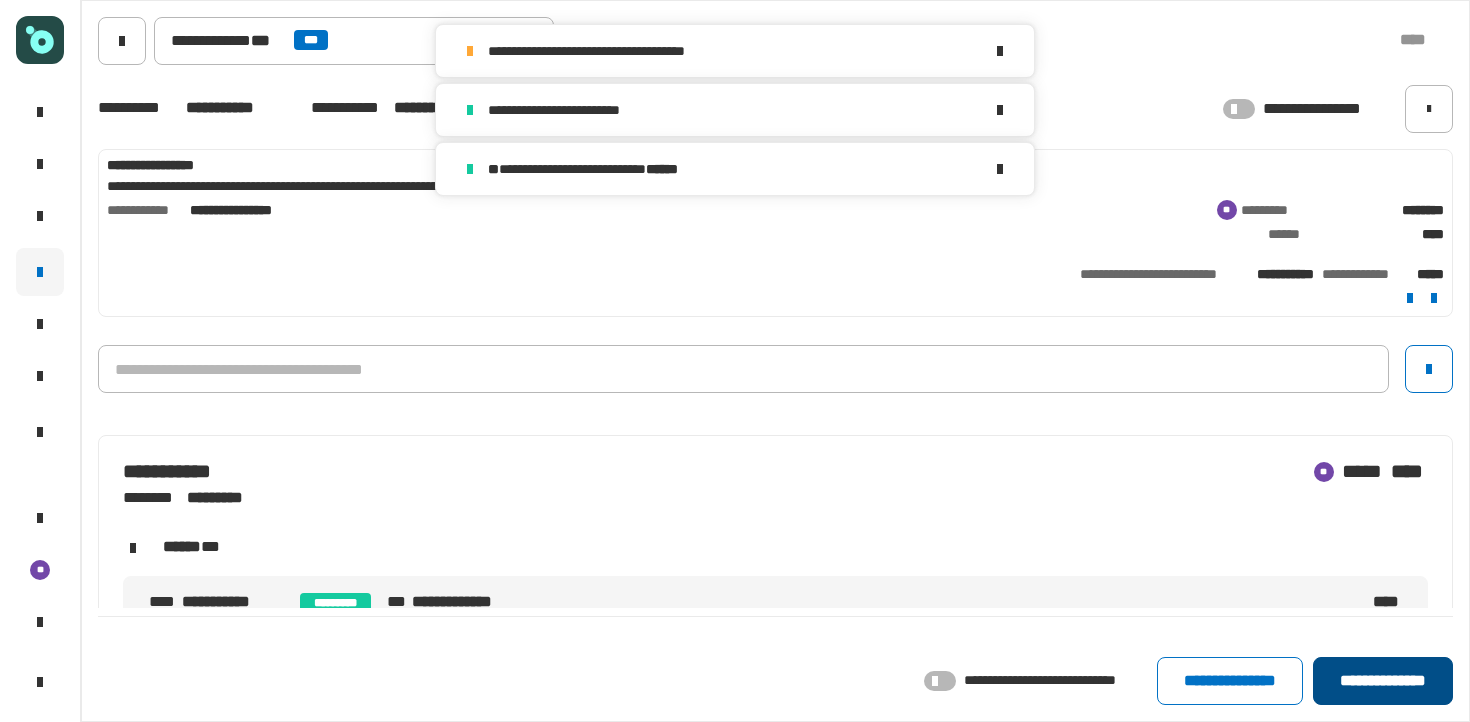 click on "**********" 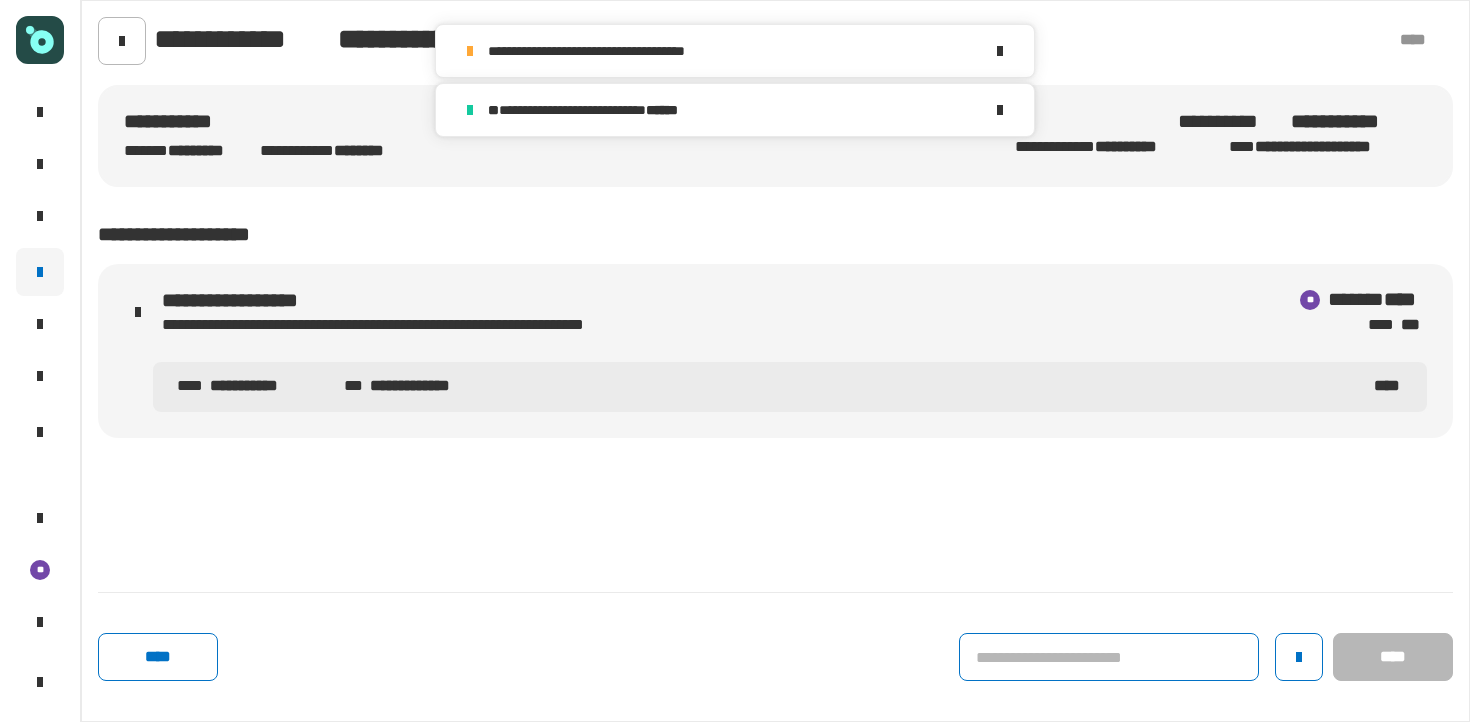 click 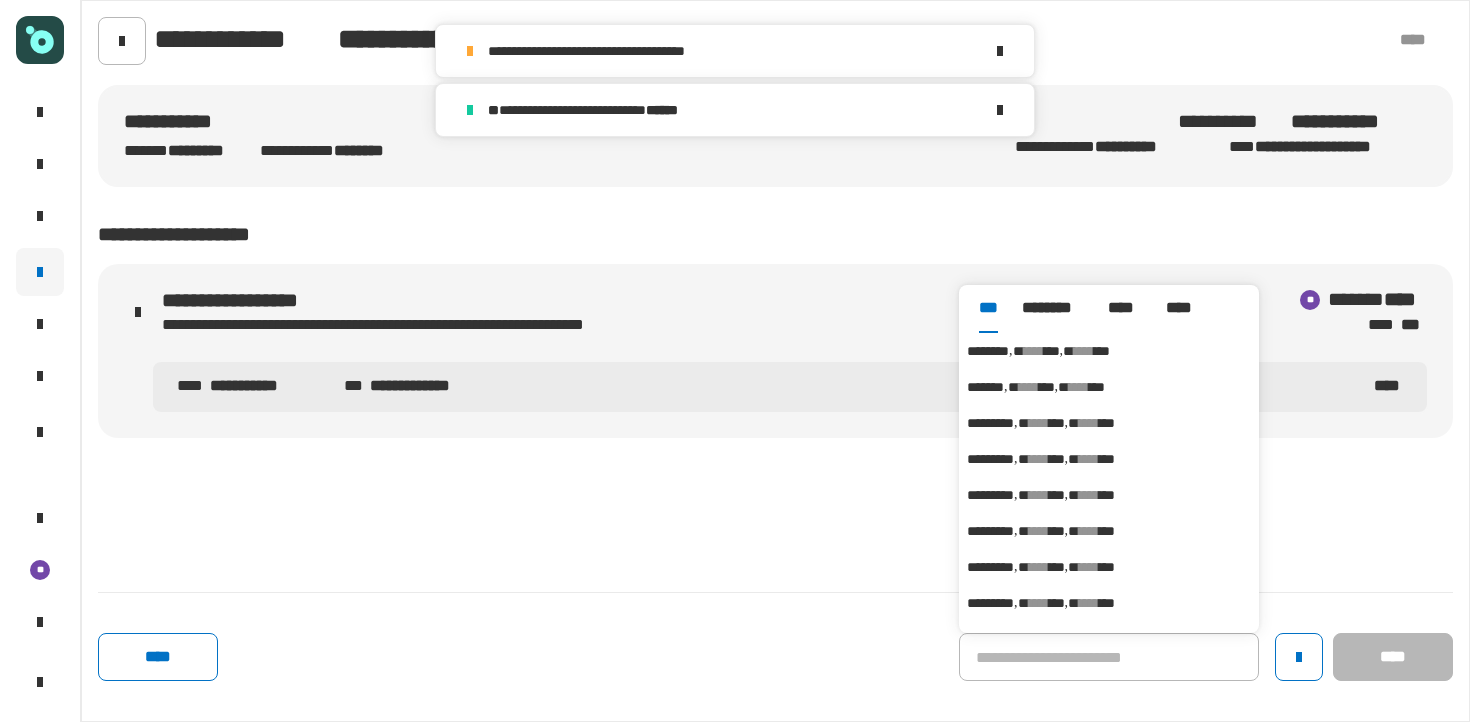 click on "***" at bounding box center (1102, 351) 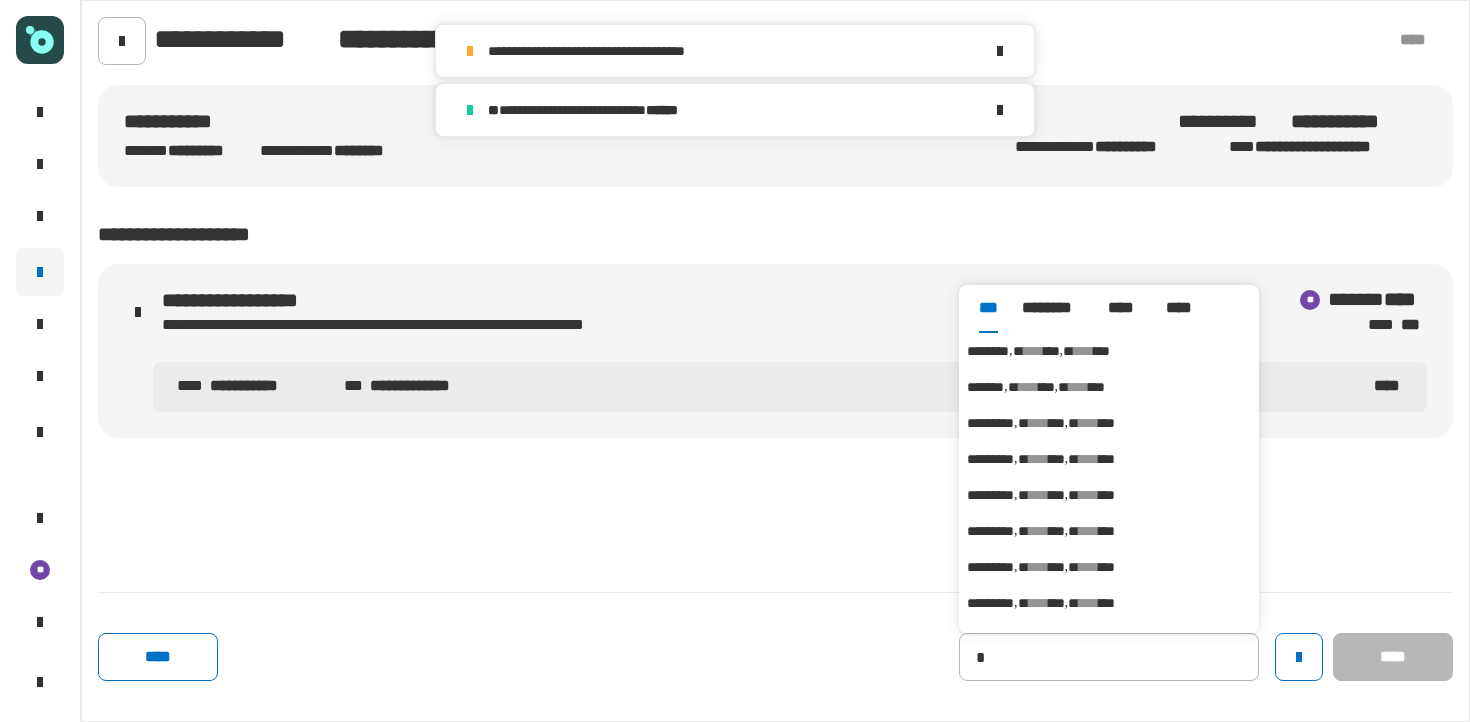 type on "********" 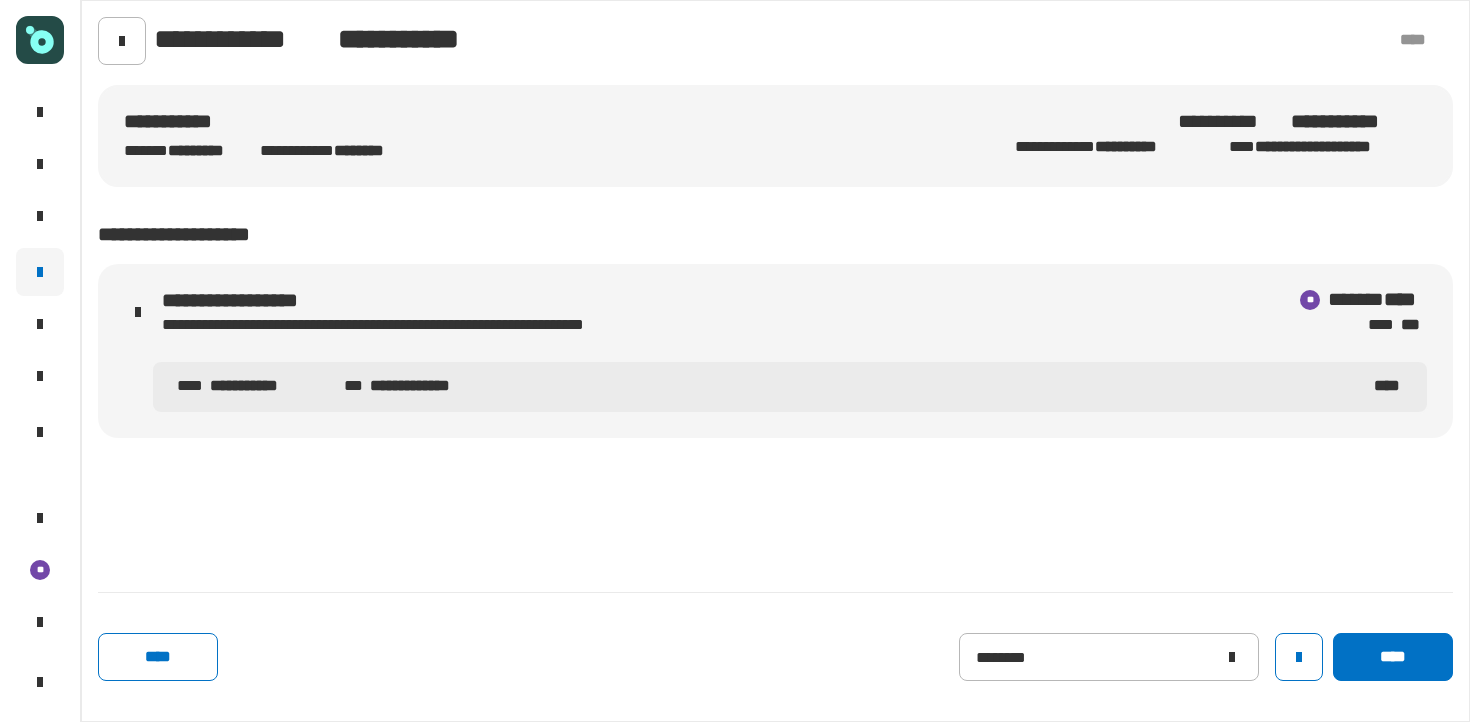 click on "**** ******** ****" 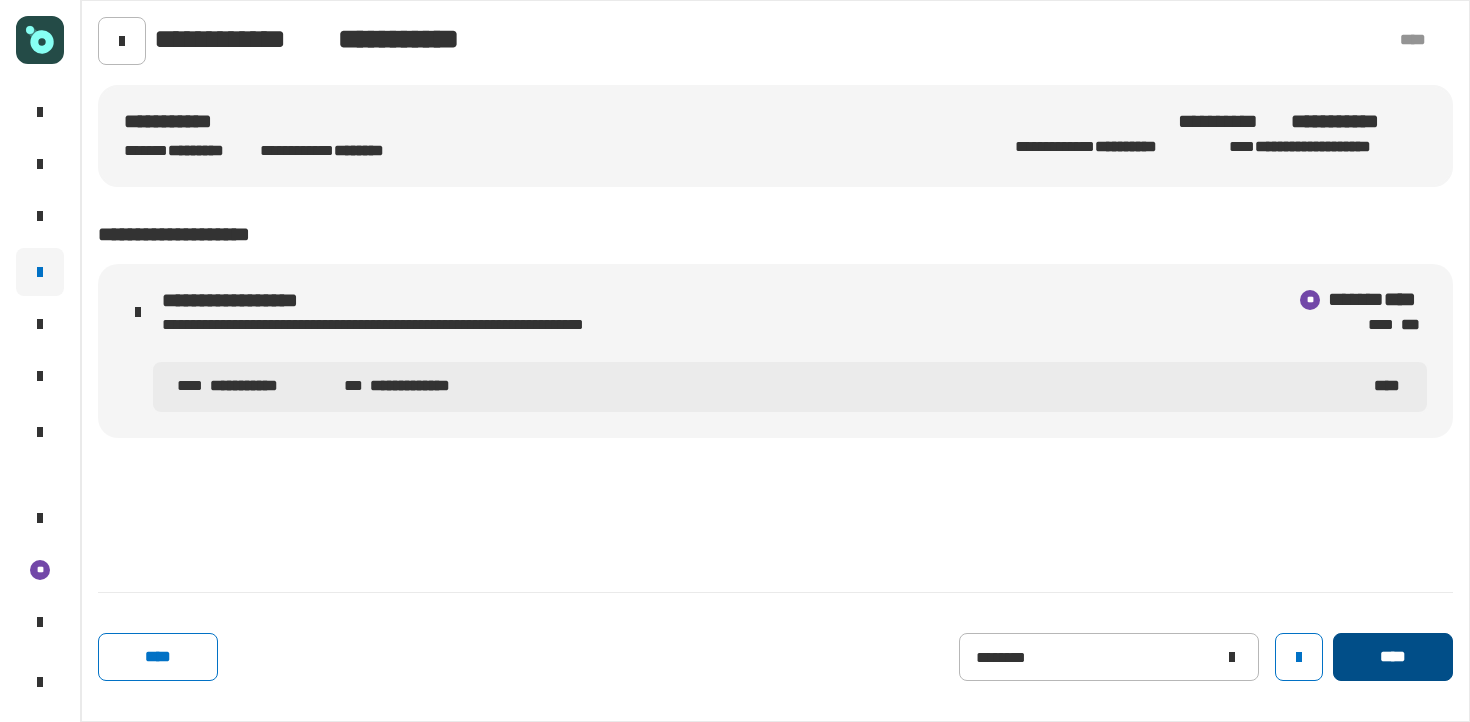 click on "****" 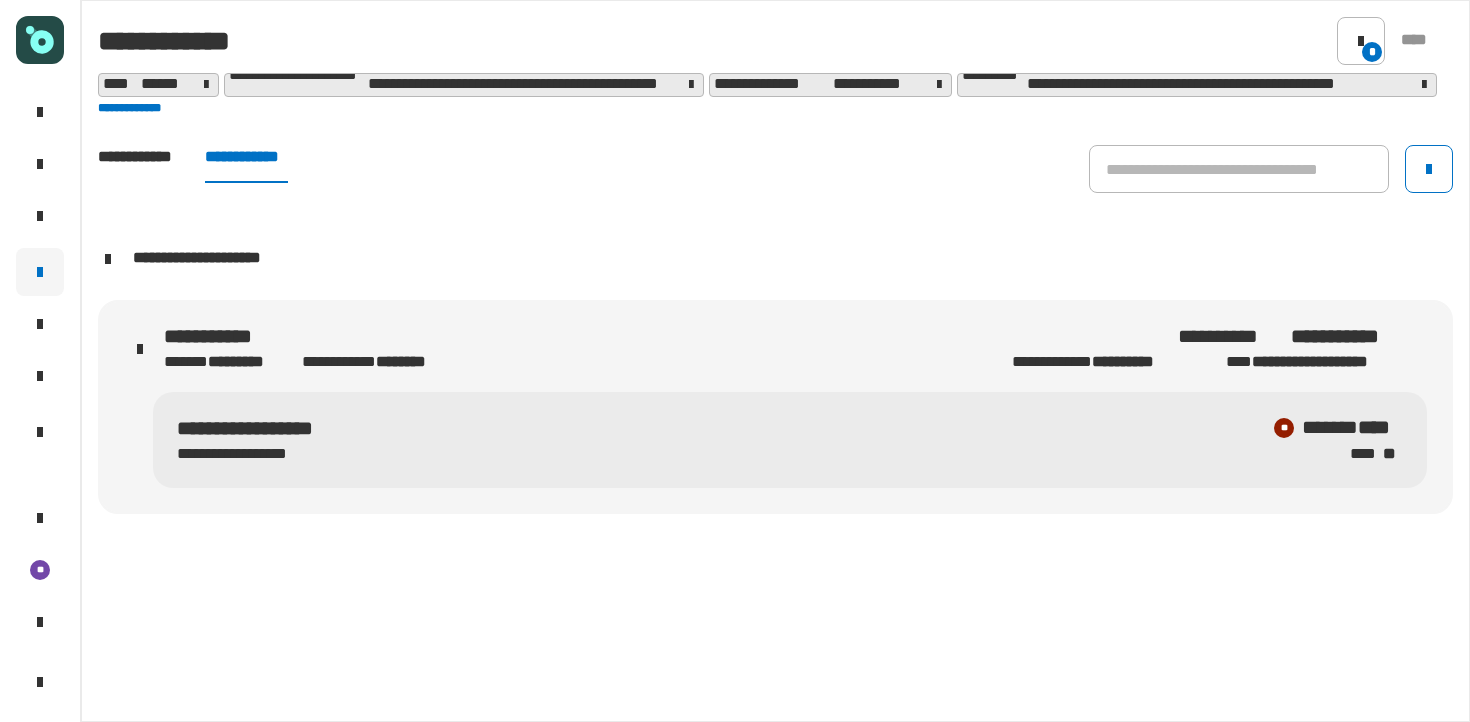 click on "**********" 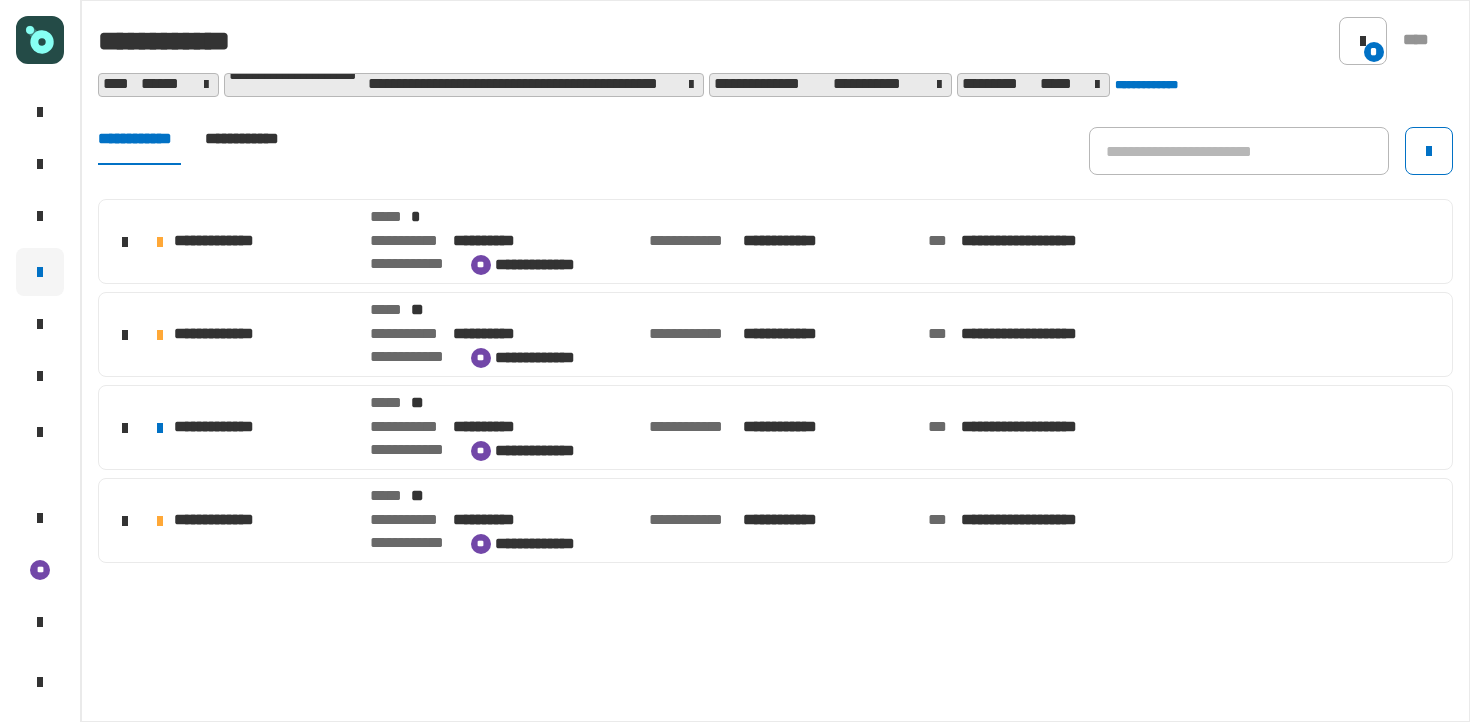 click on "**********" 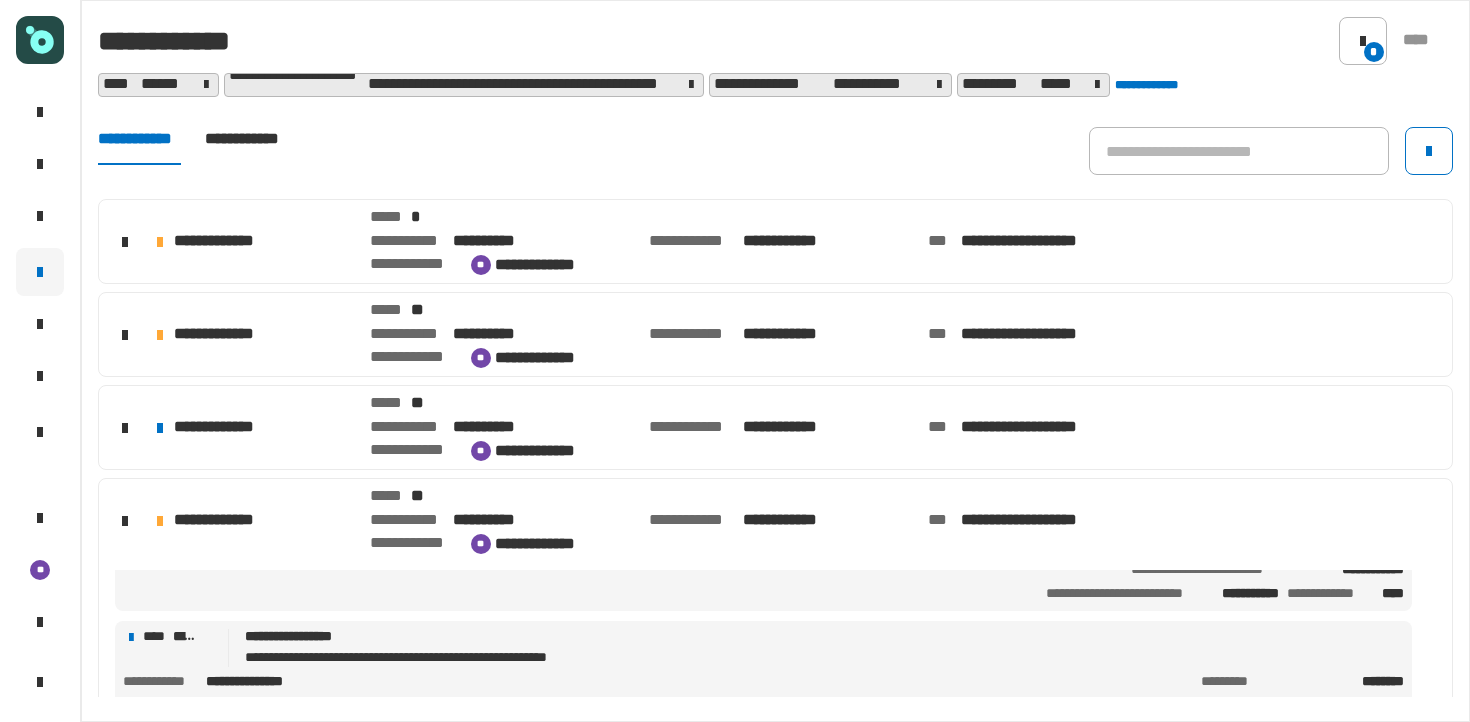 scroll, scrollTop: 117, scrollLeft: 0, axis: vertical 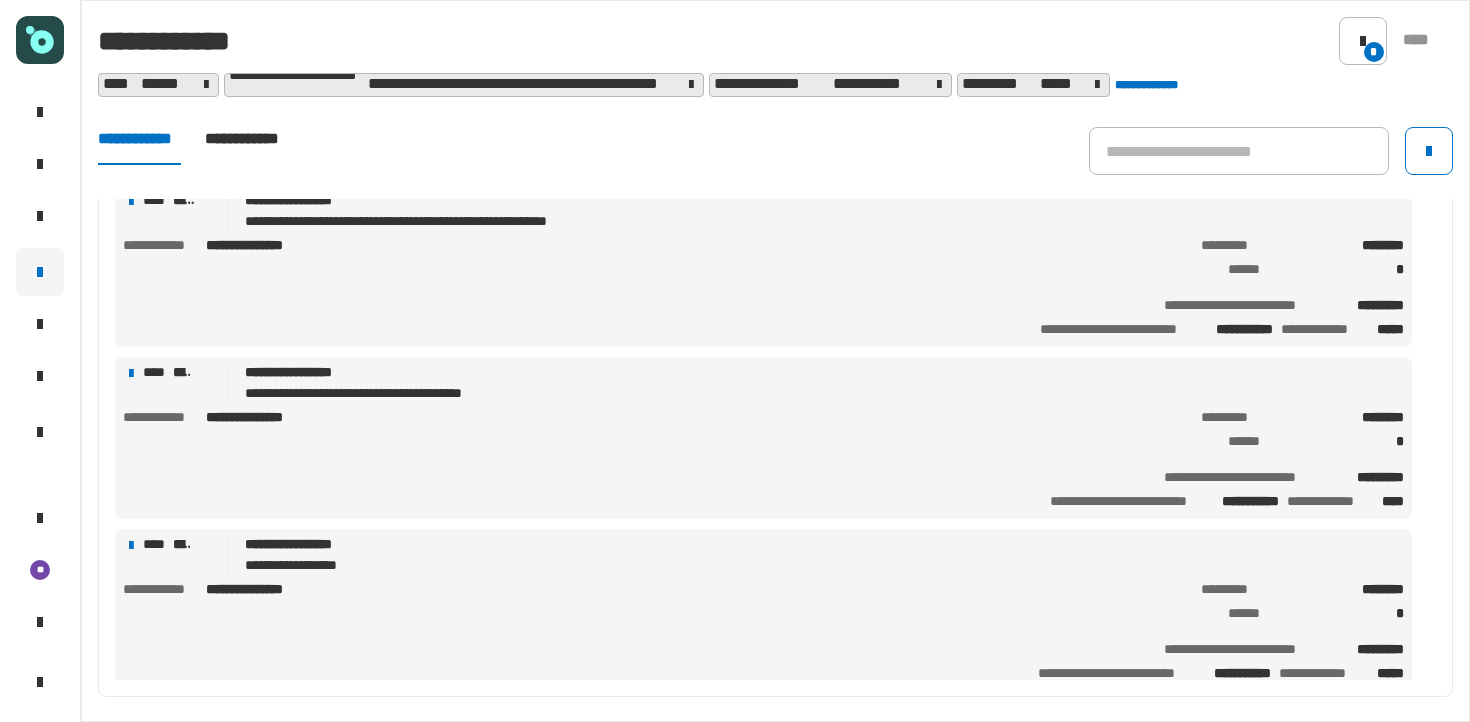 click on "**********" 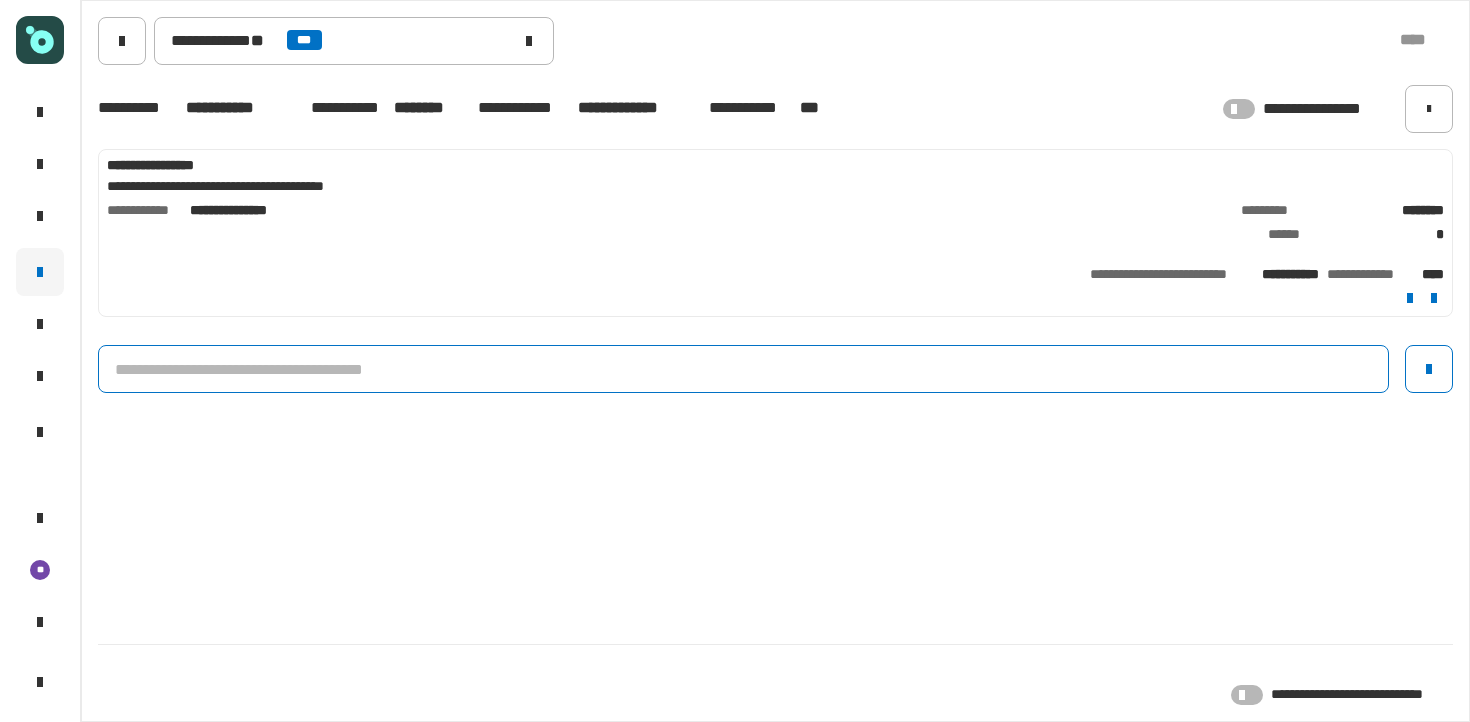 click 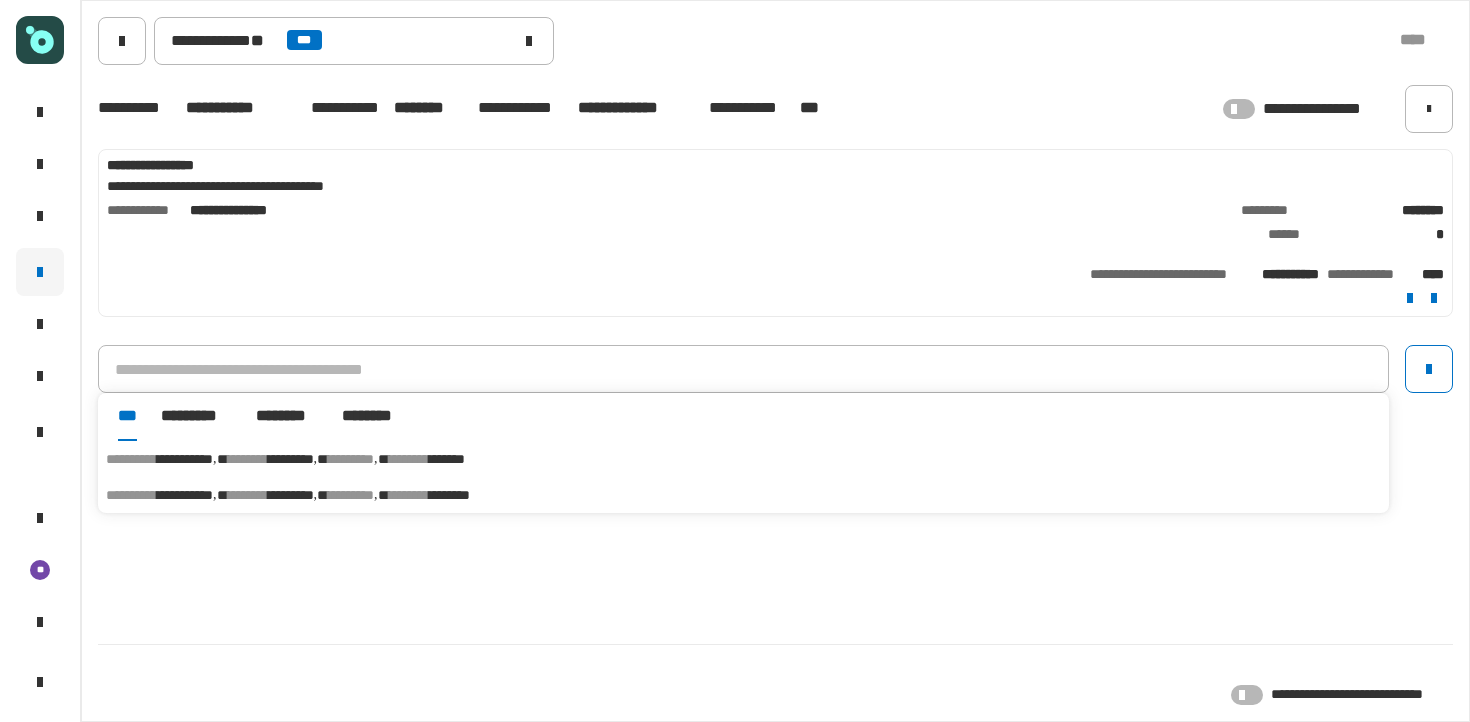 click on "********" at bounding box center (248, 459) 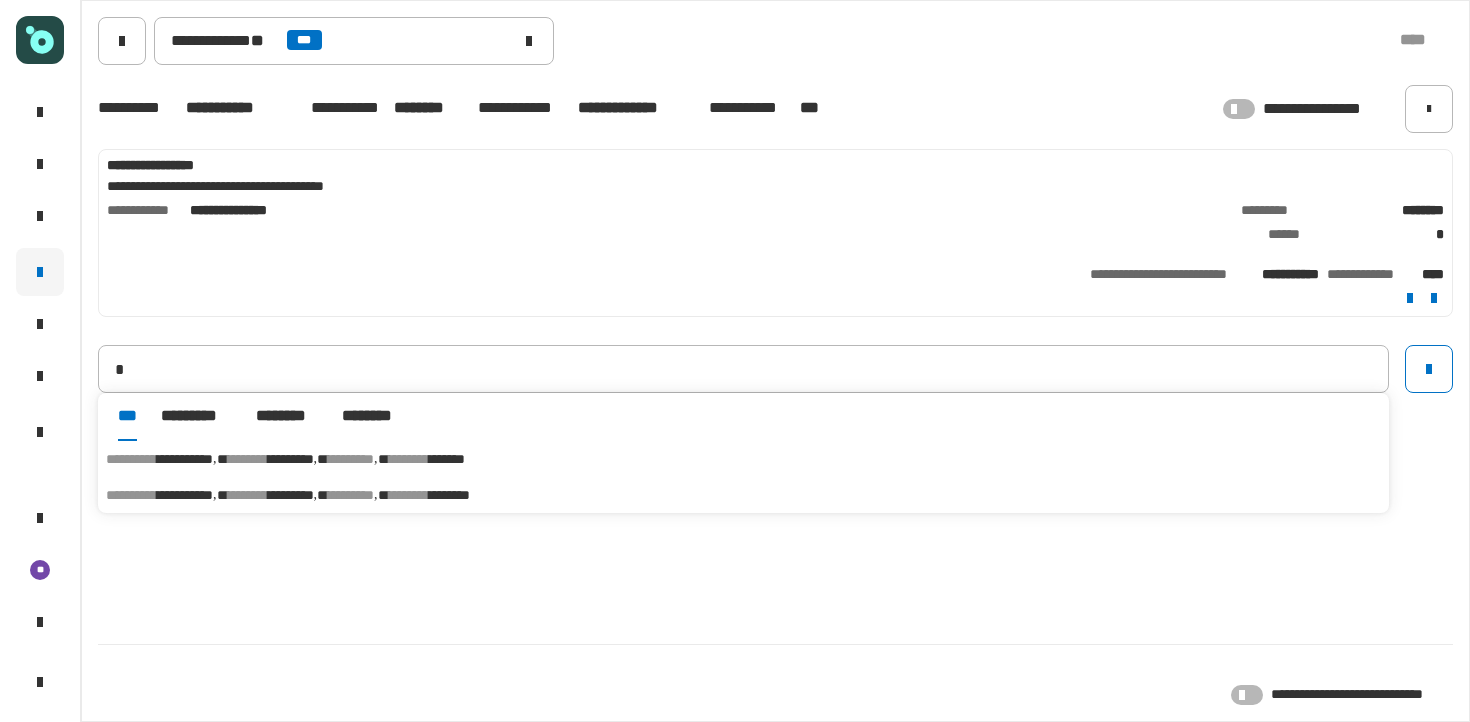 type on "**********" 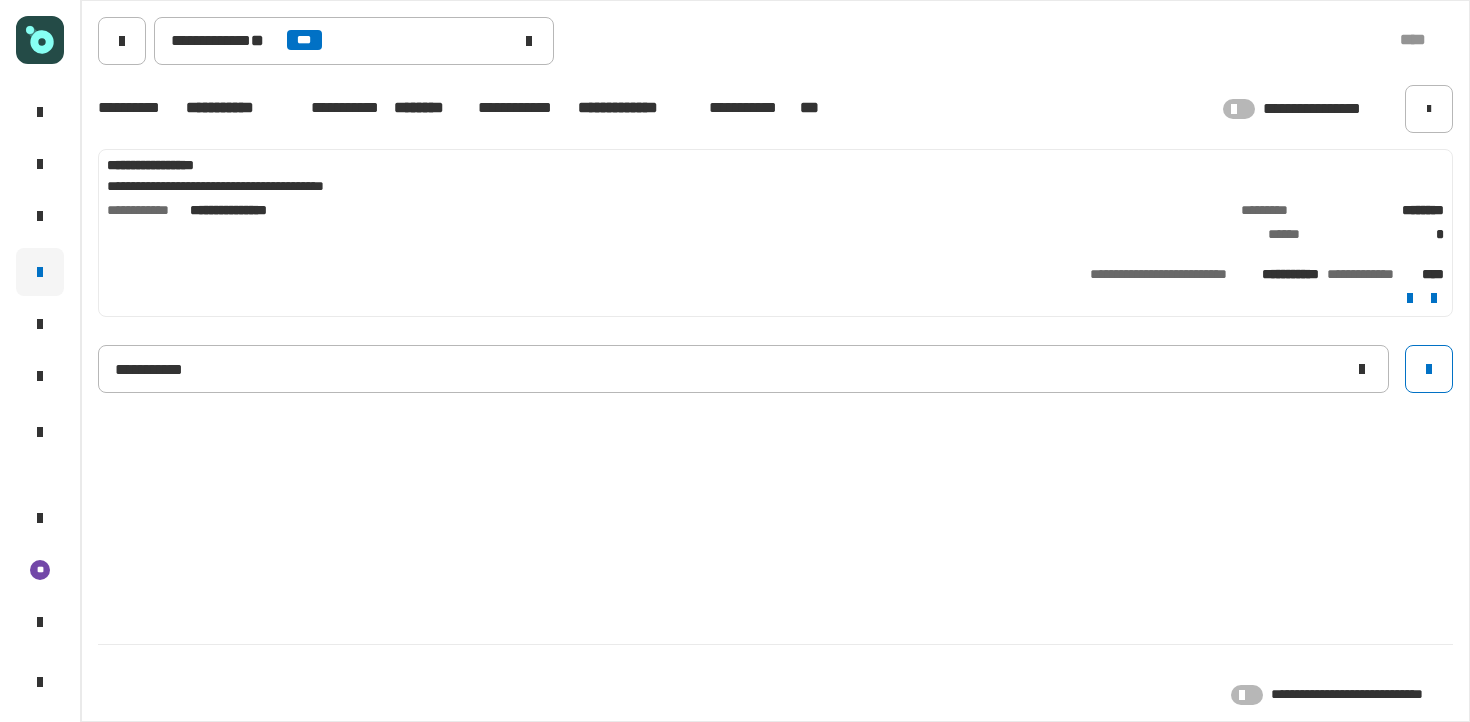 type 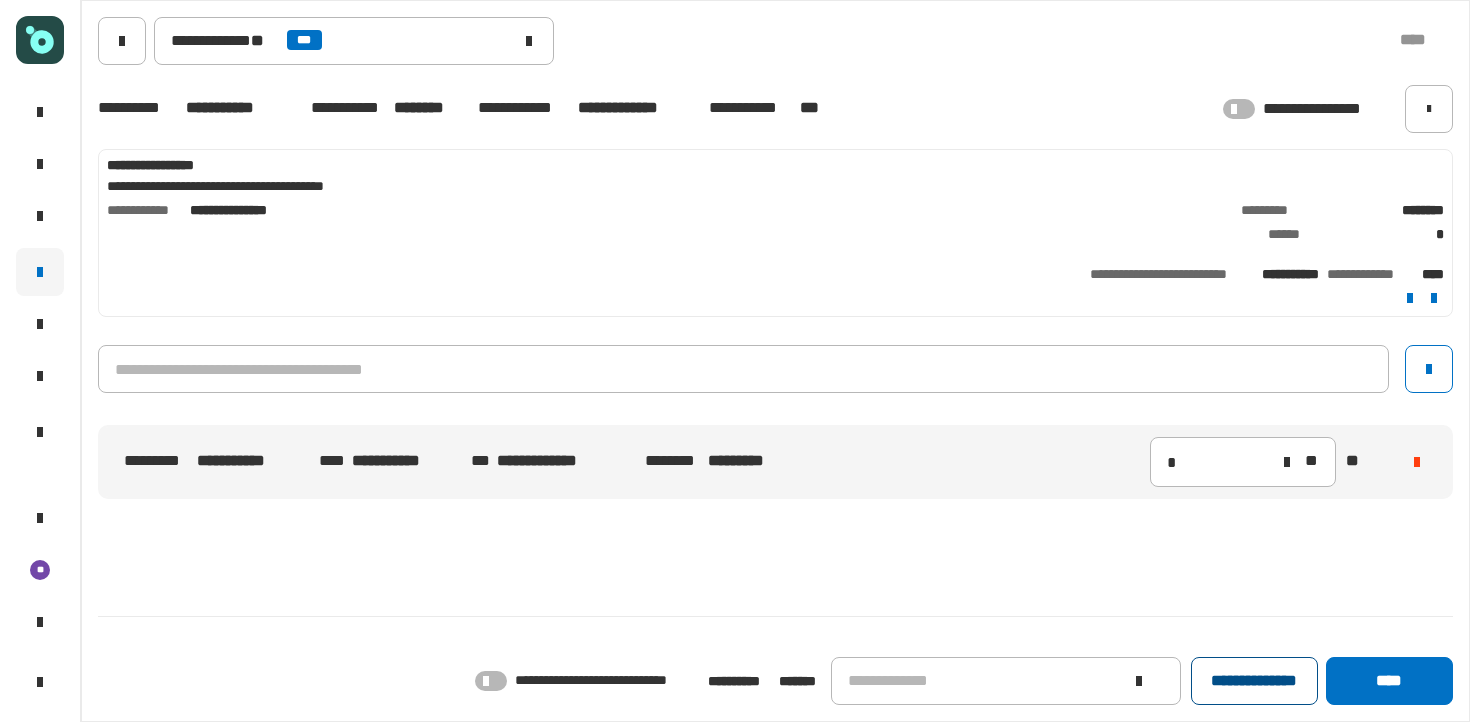 click on "**********" 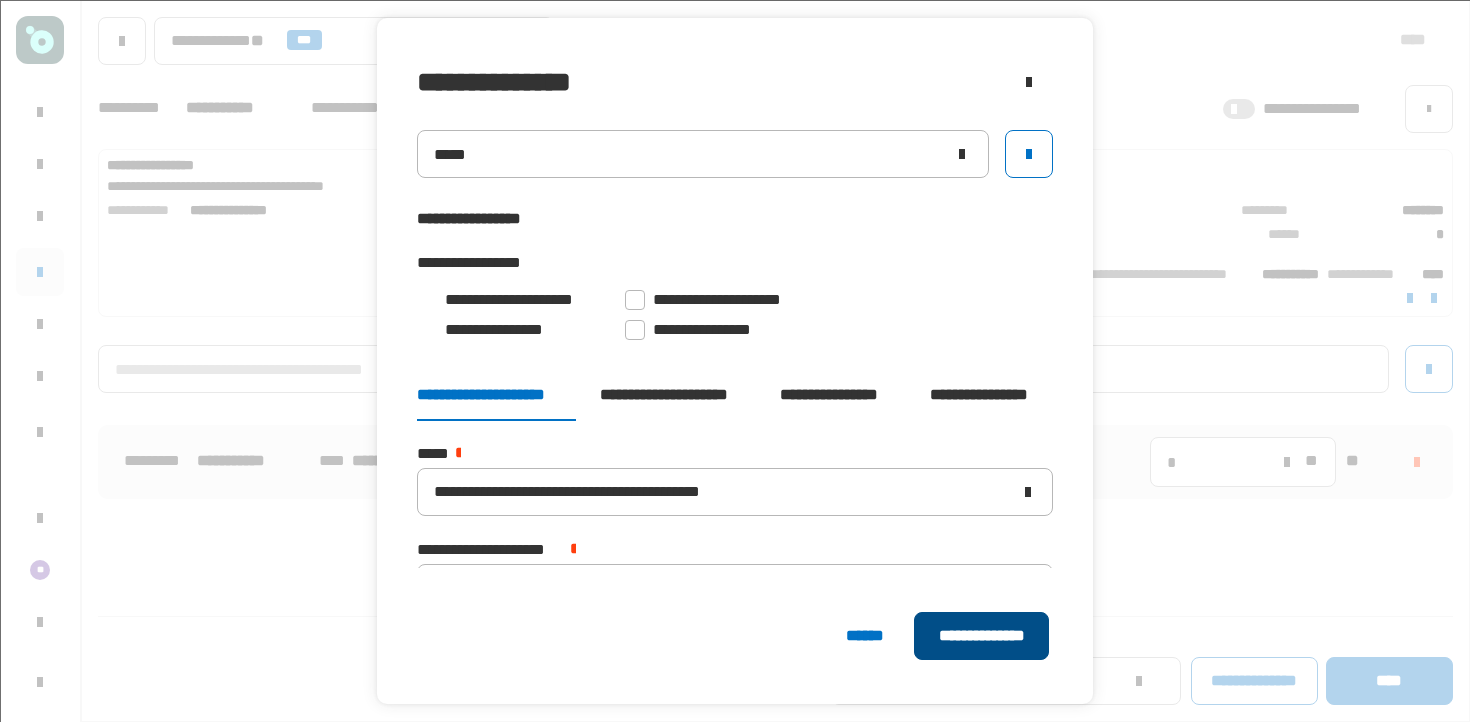 click on "**********" 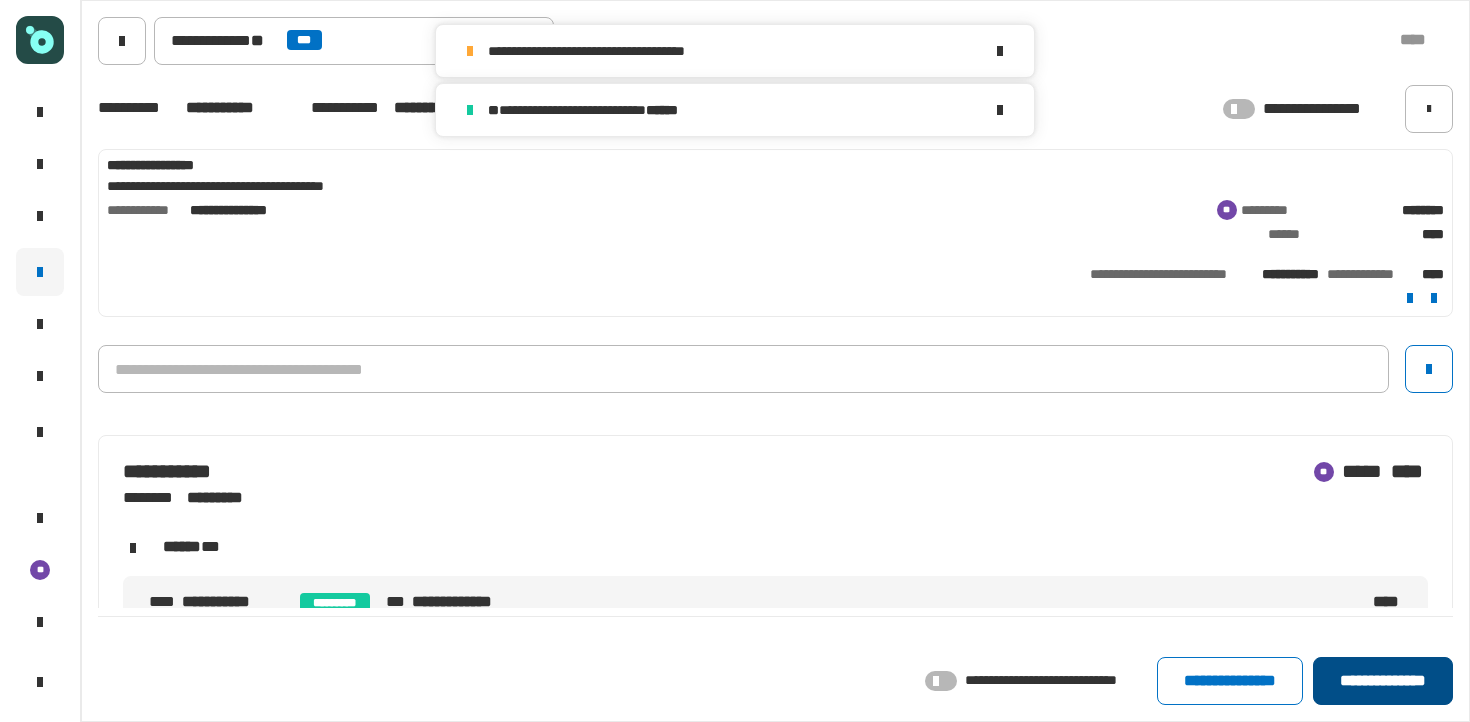 click on "**********" 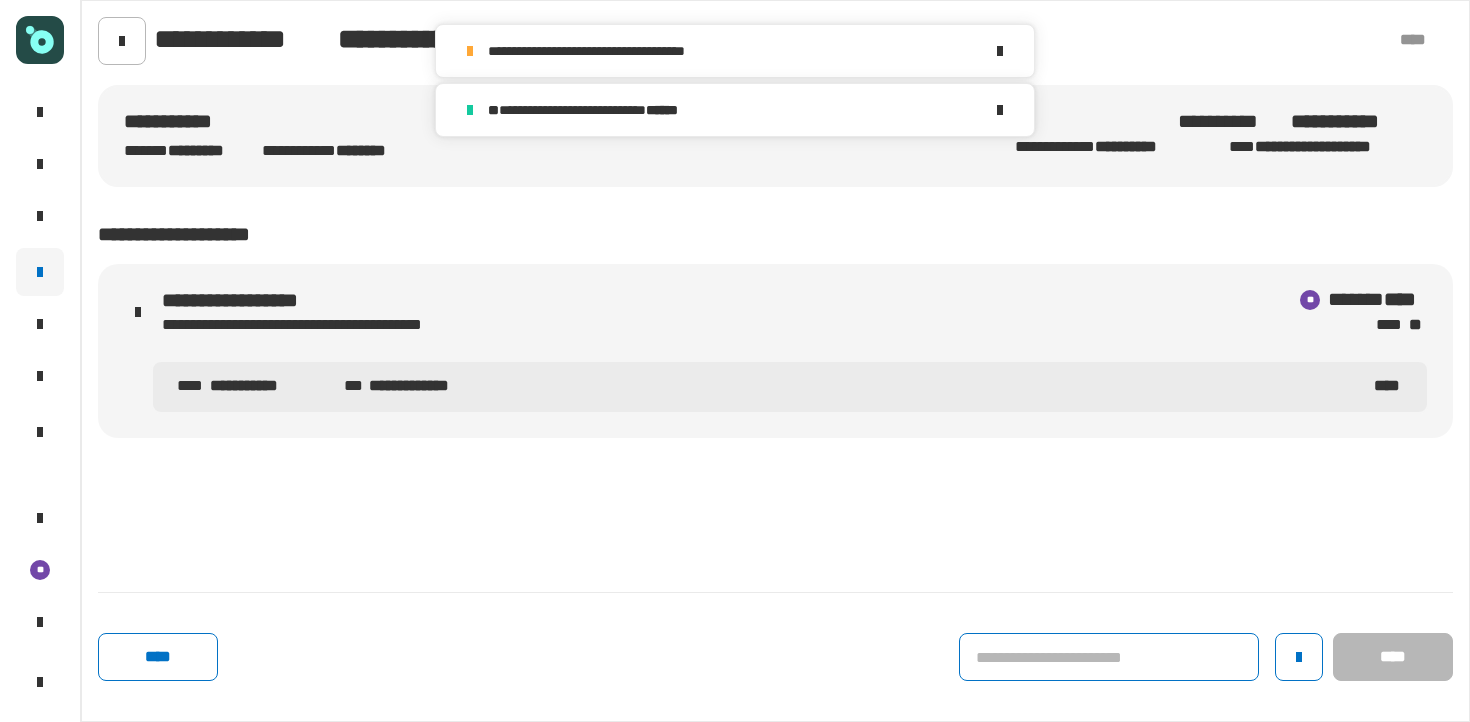 click 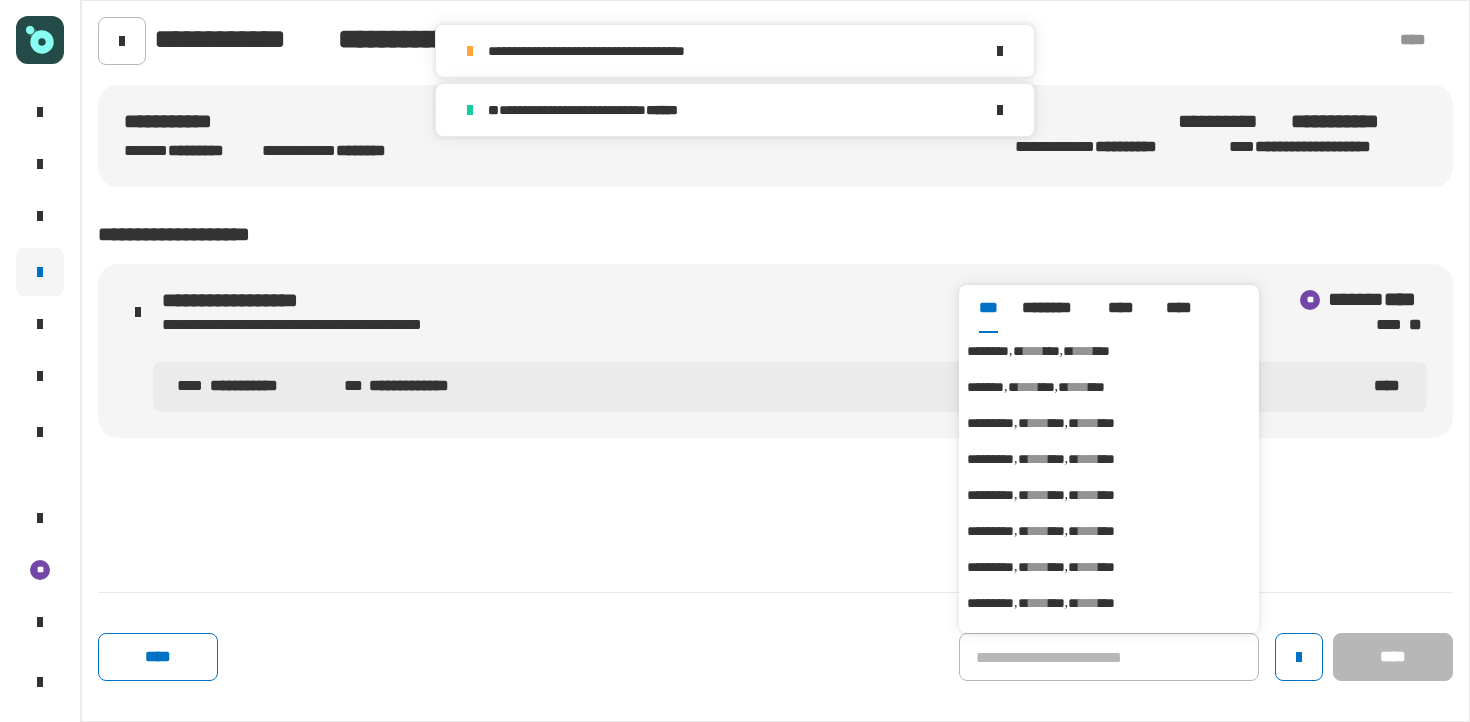 click on "******** **** *** **** ***" at bounding box center (1109, 351) 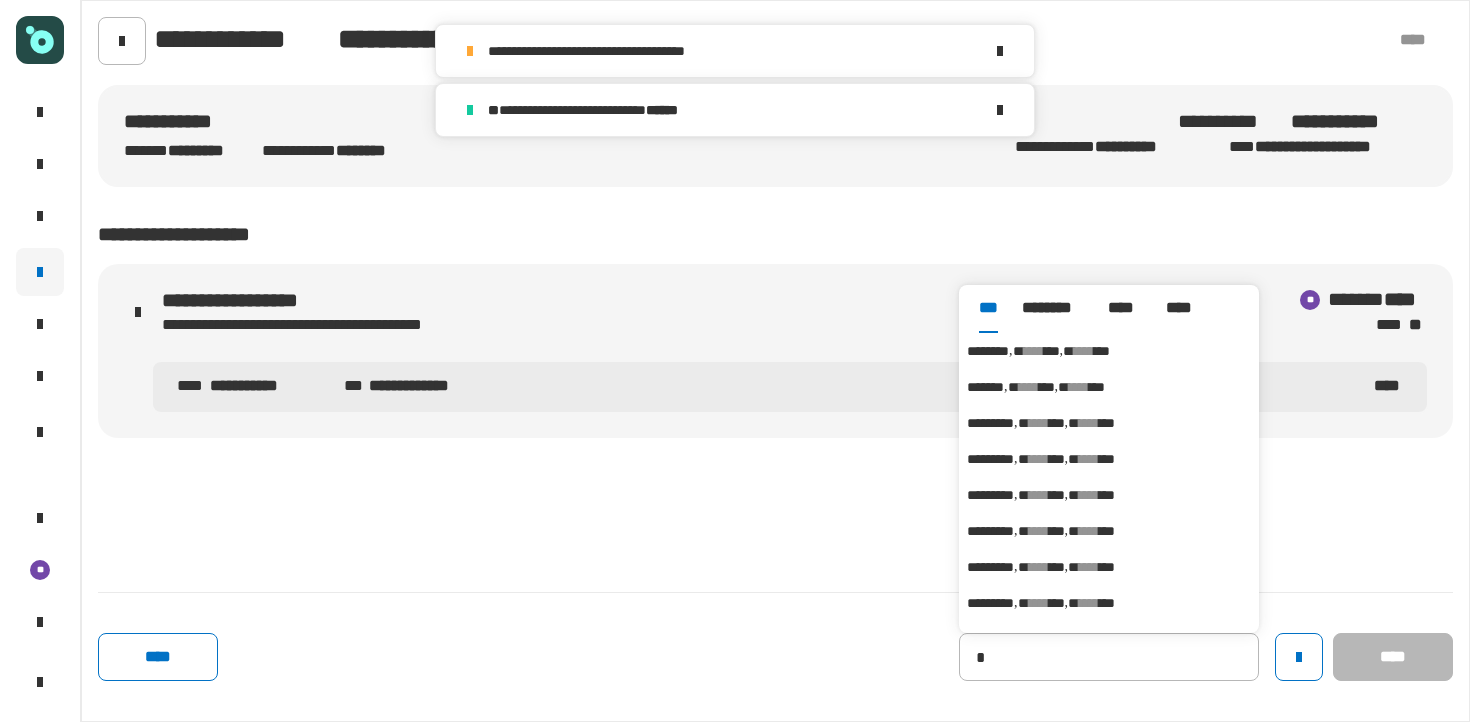 type on "********" 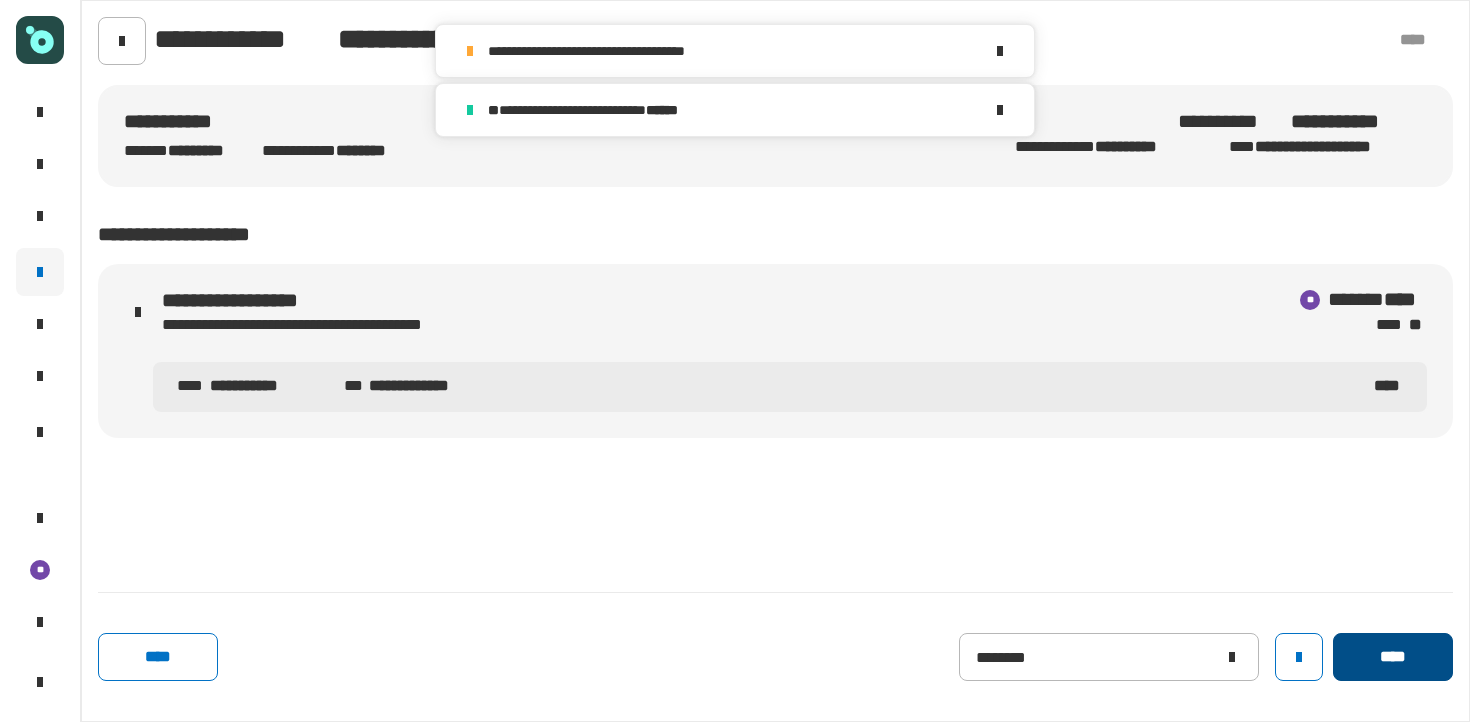 click on "****" 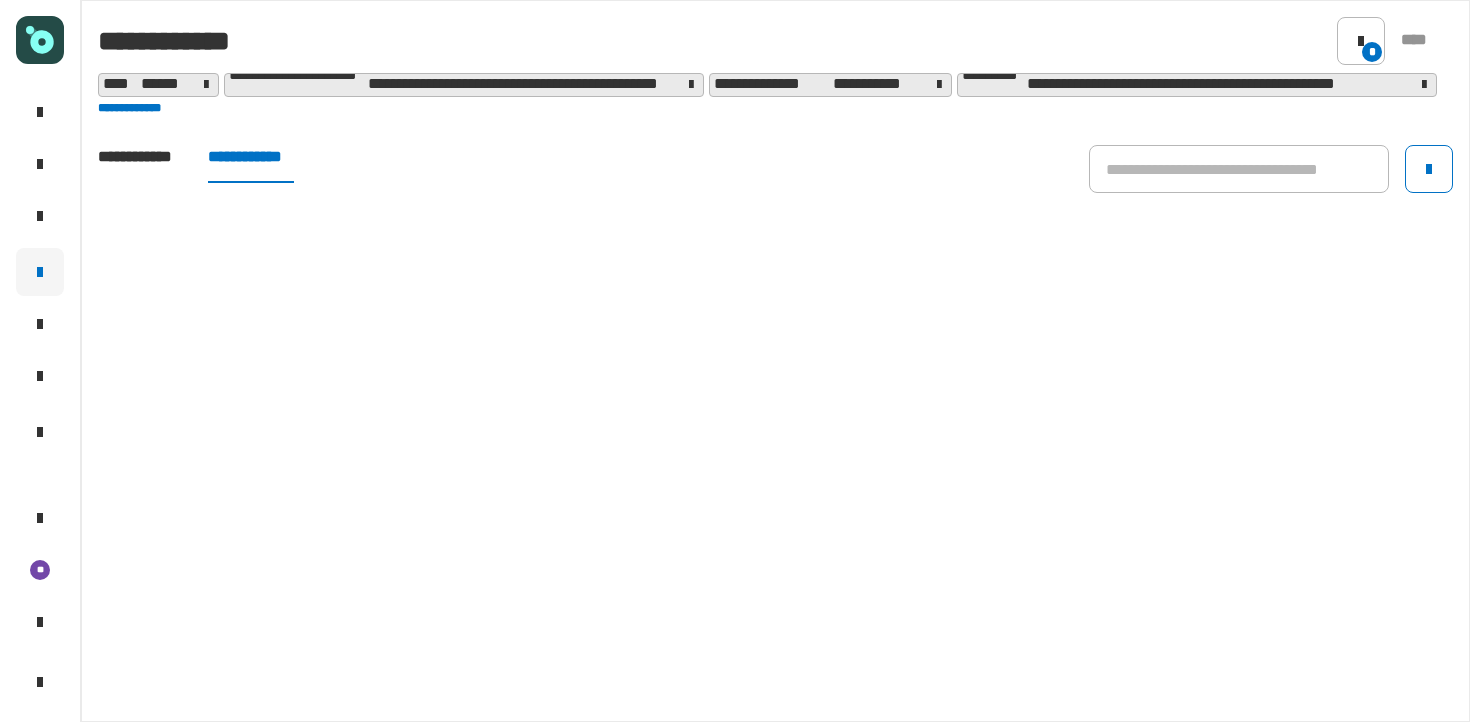 click on "**********" 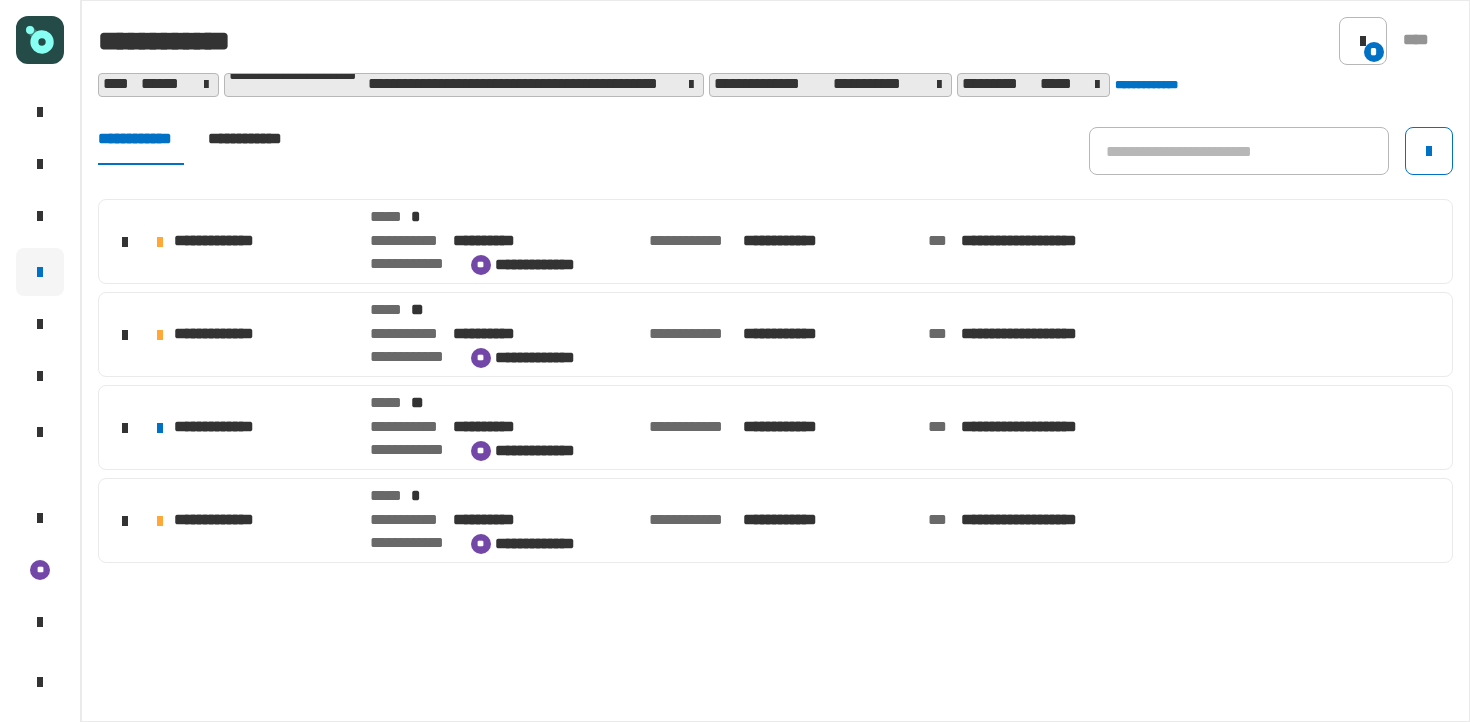 click on "**********" 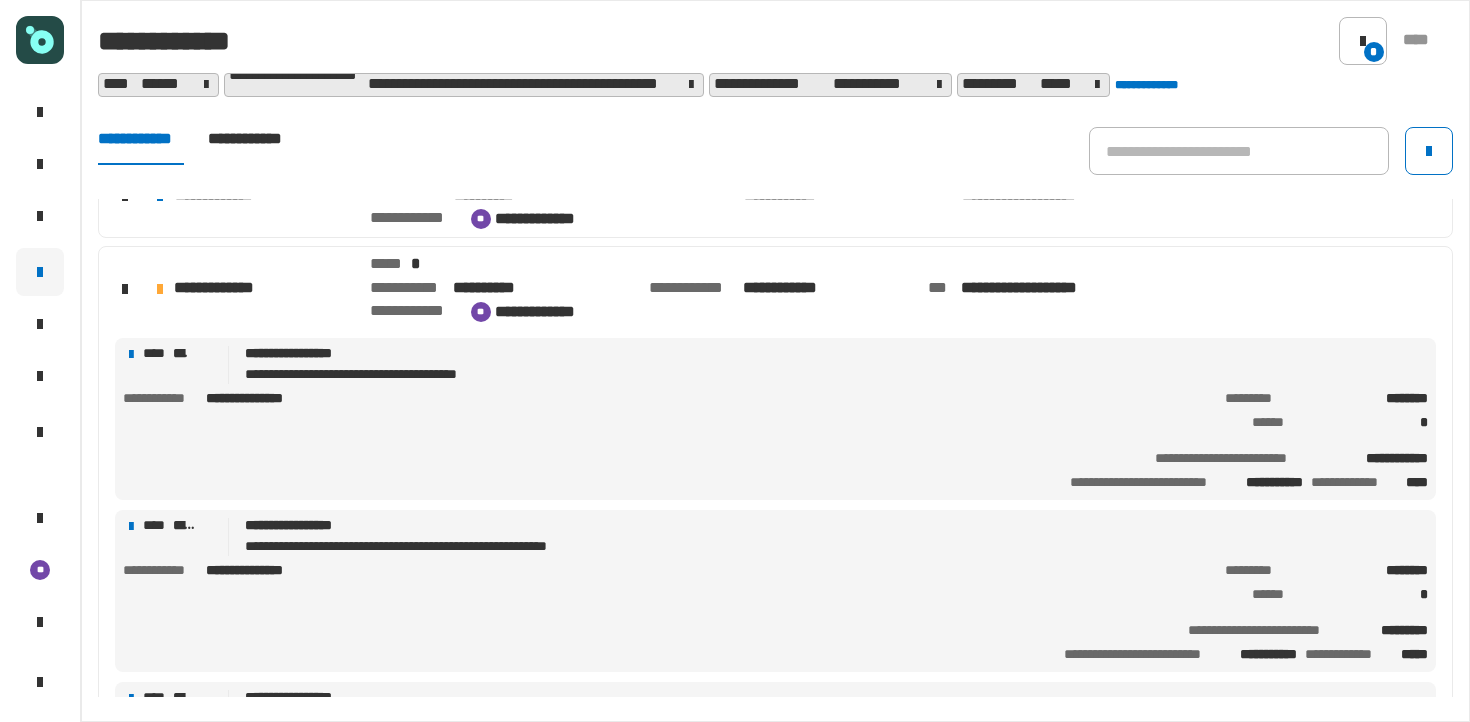 scroll, scrollTop: 234, scrollLeft: 0, axis: vertical 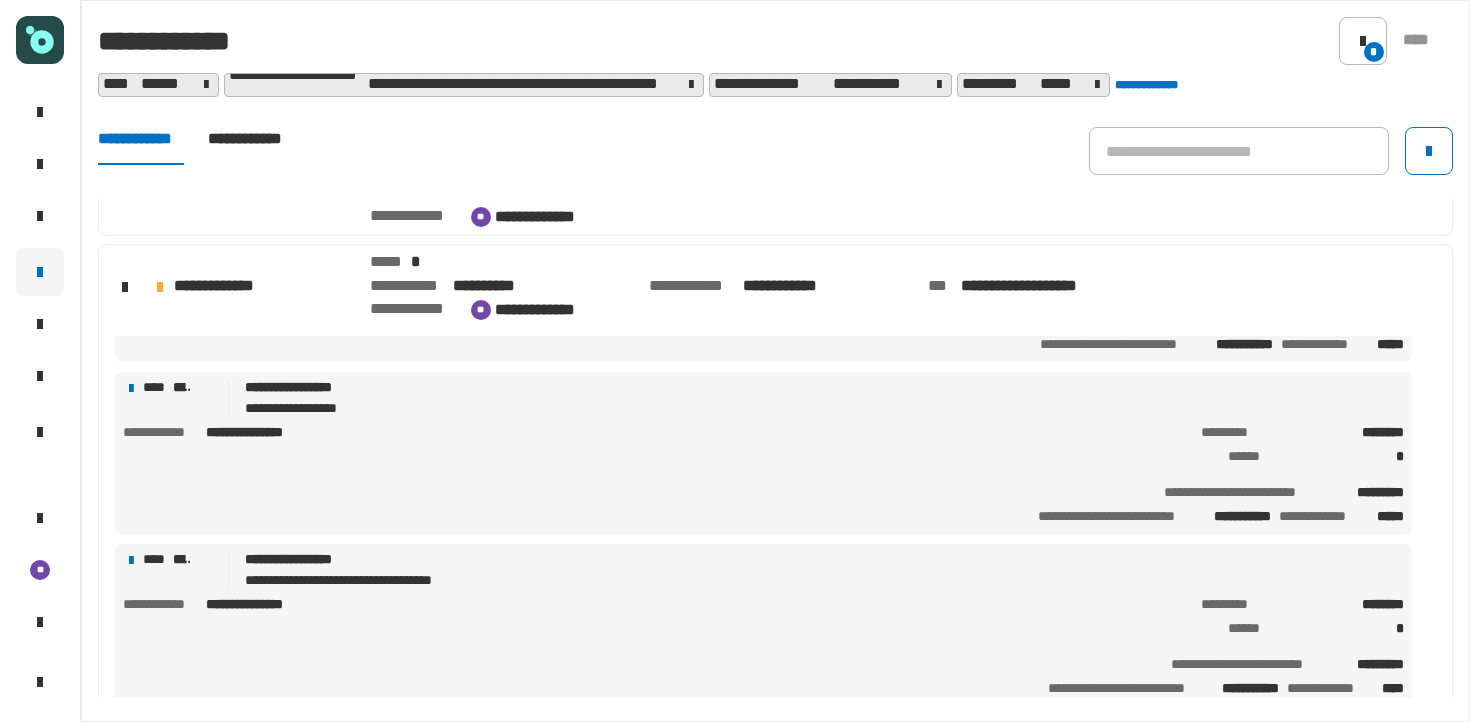 click on "**********" 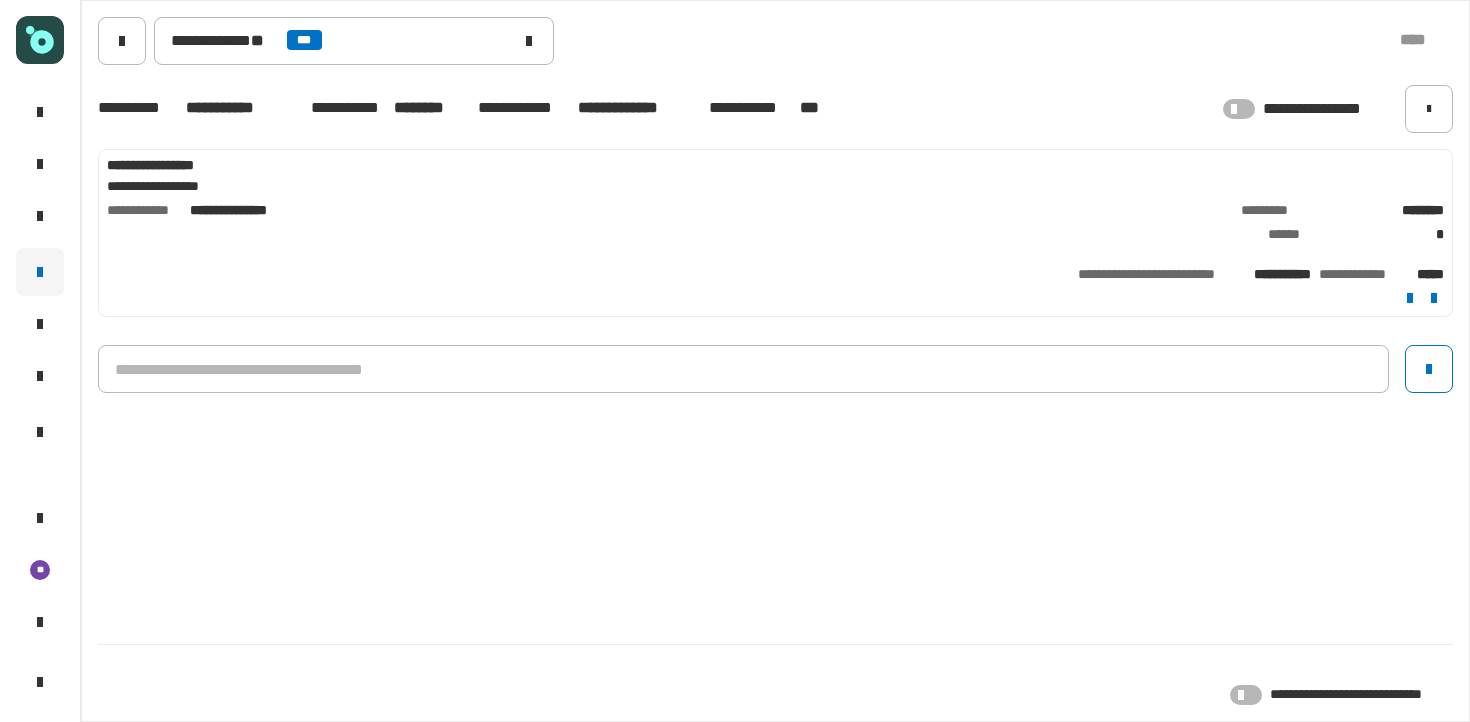 click 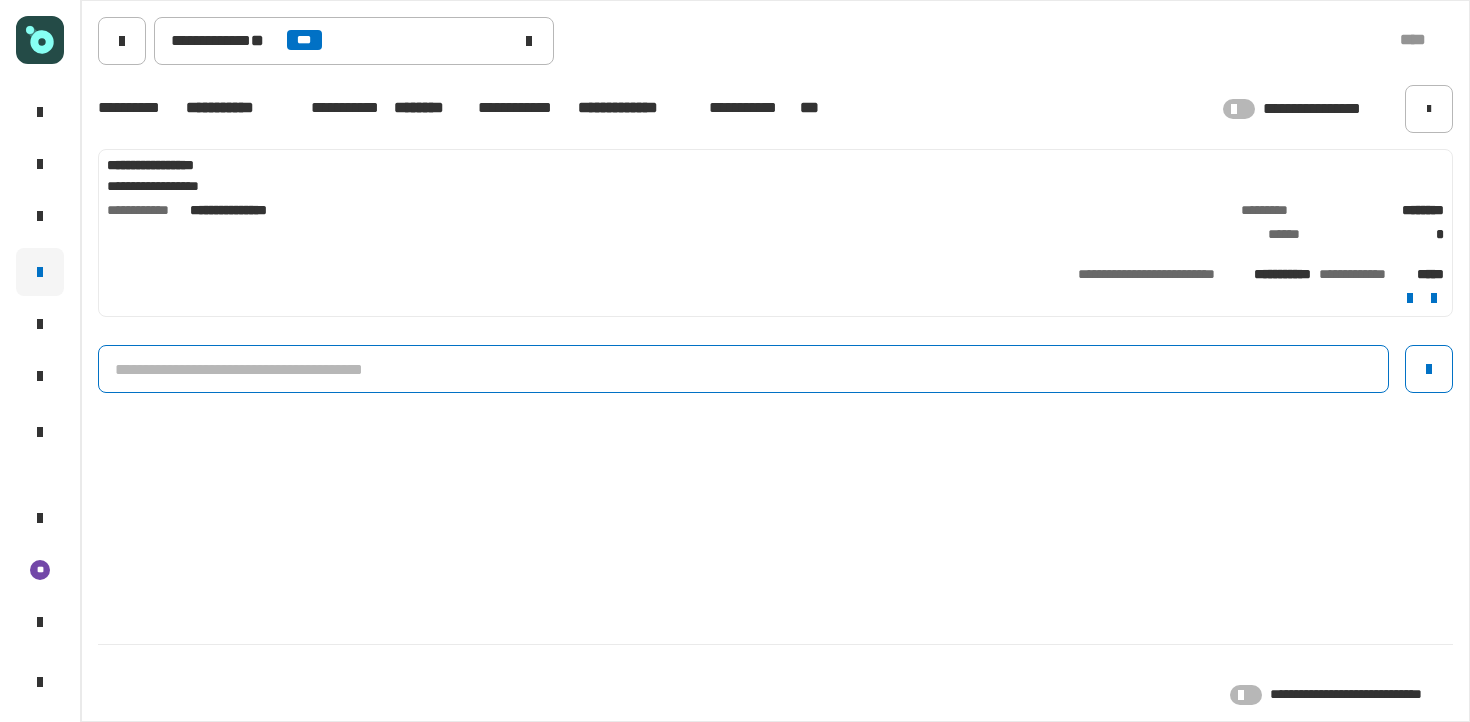 click 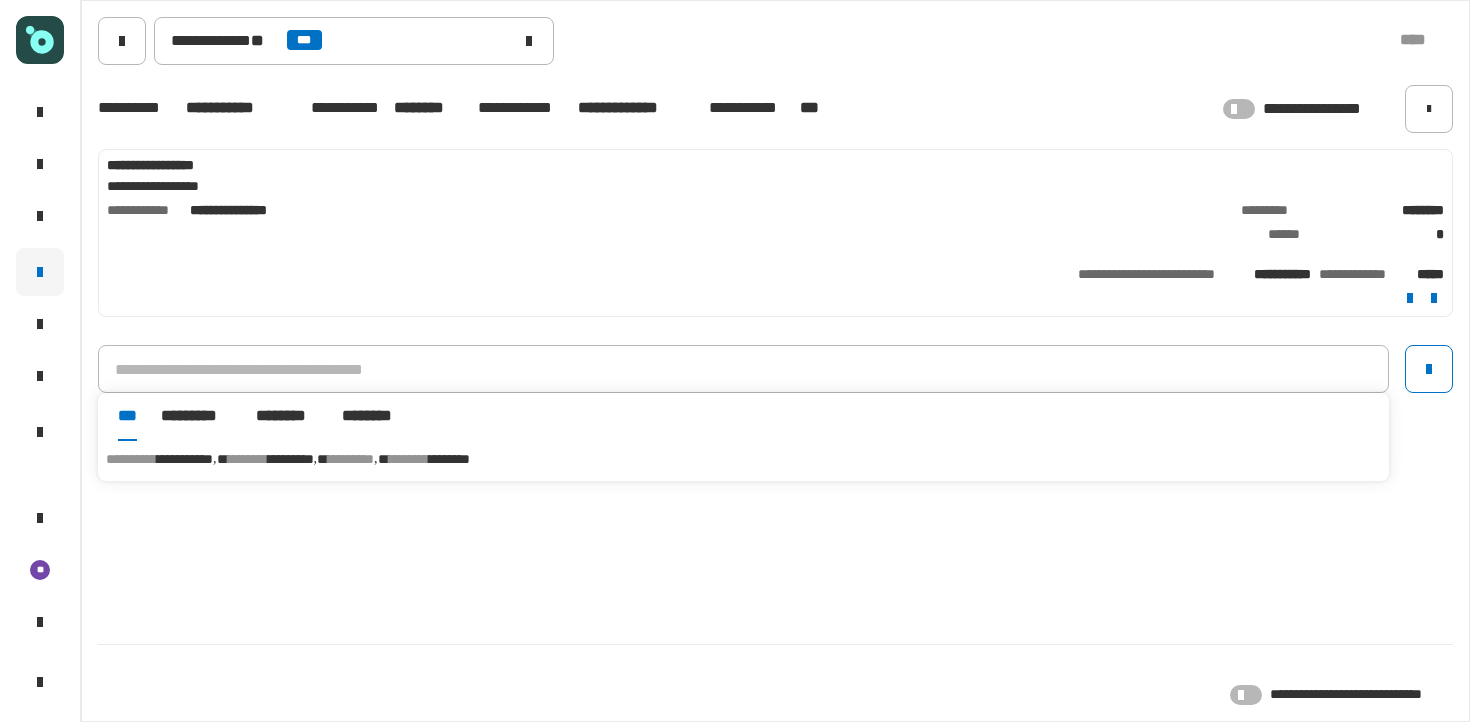 click on "*********" at bounding box center [291, 459] 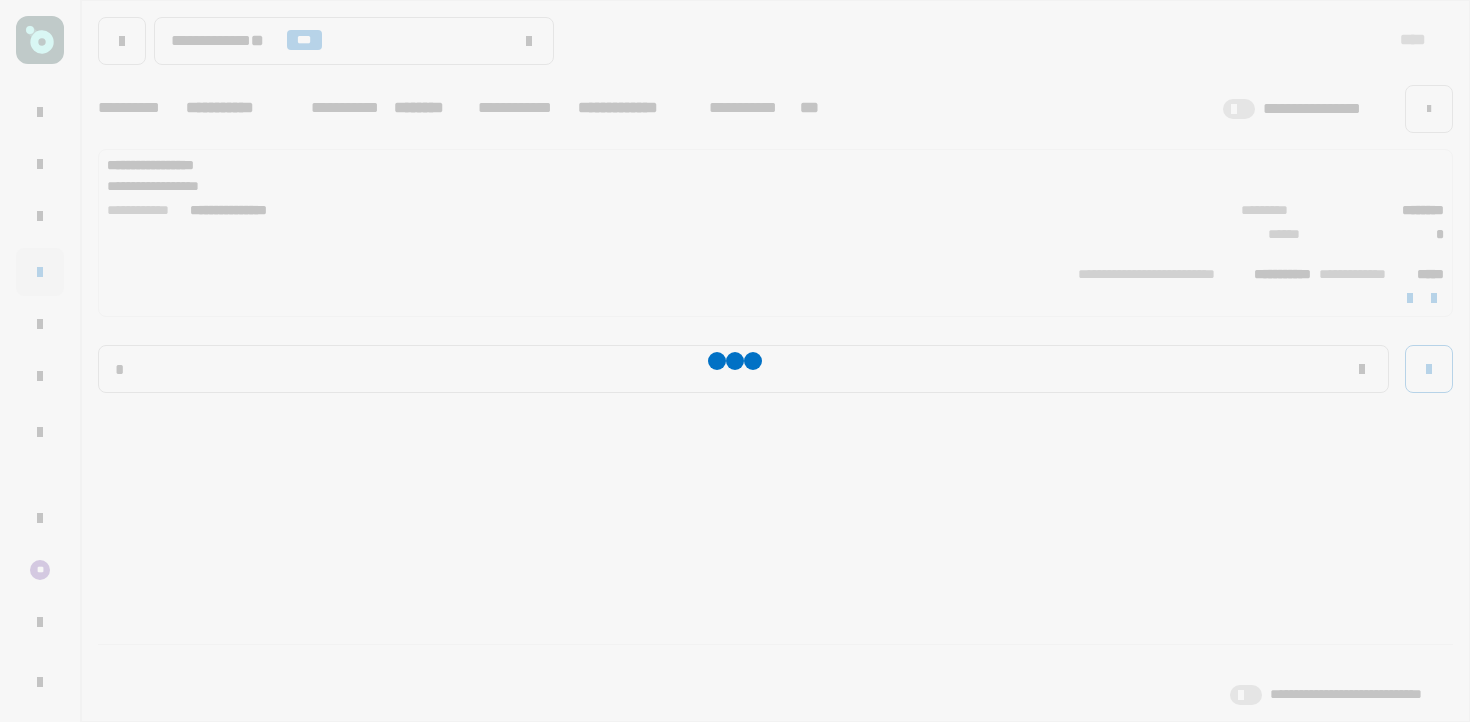 type on "**********" 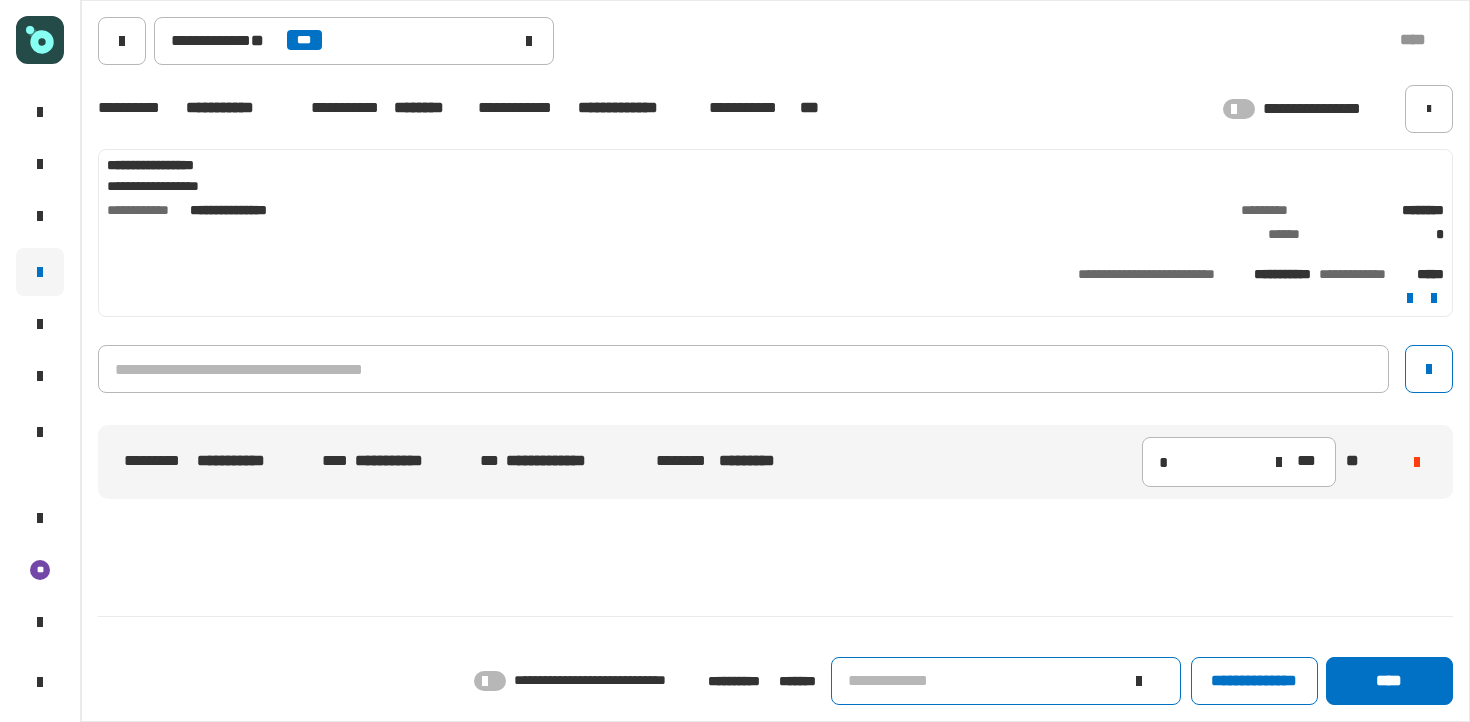 click on "**********" 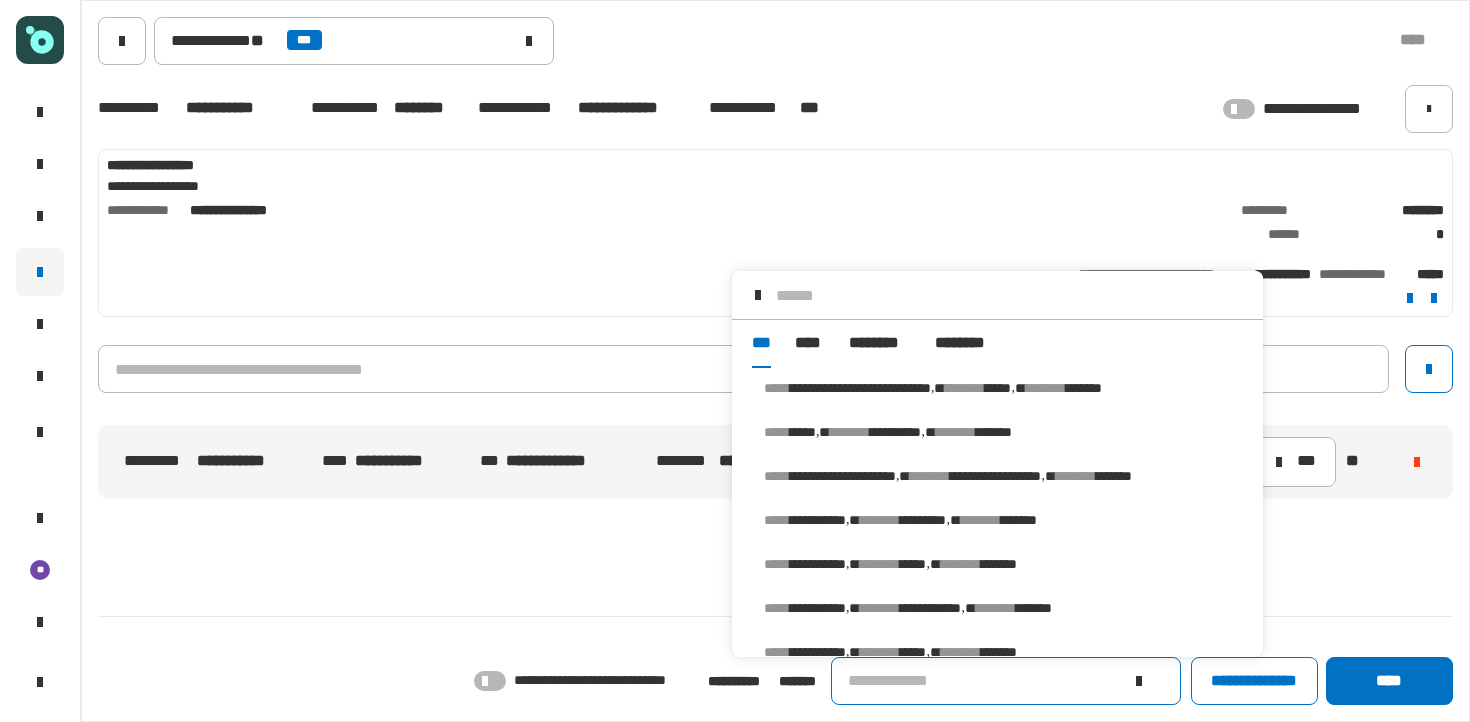 scroll, scrollTop: 16, scrollLeft: 0, axis: vertical 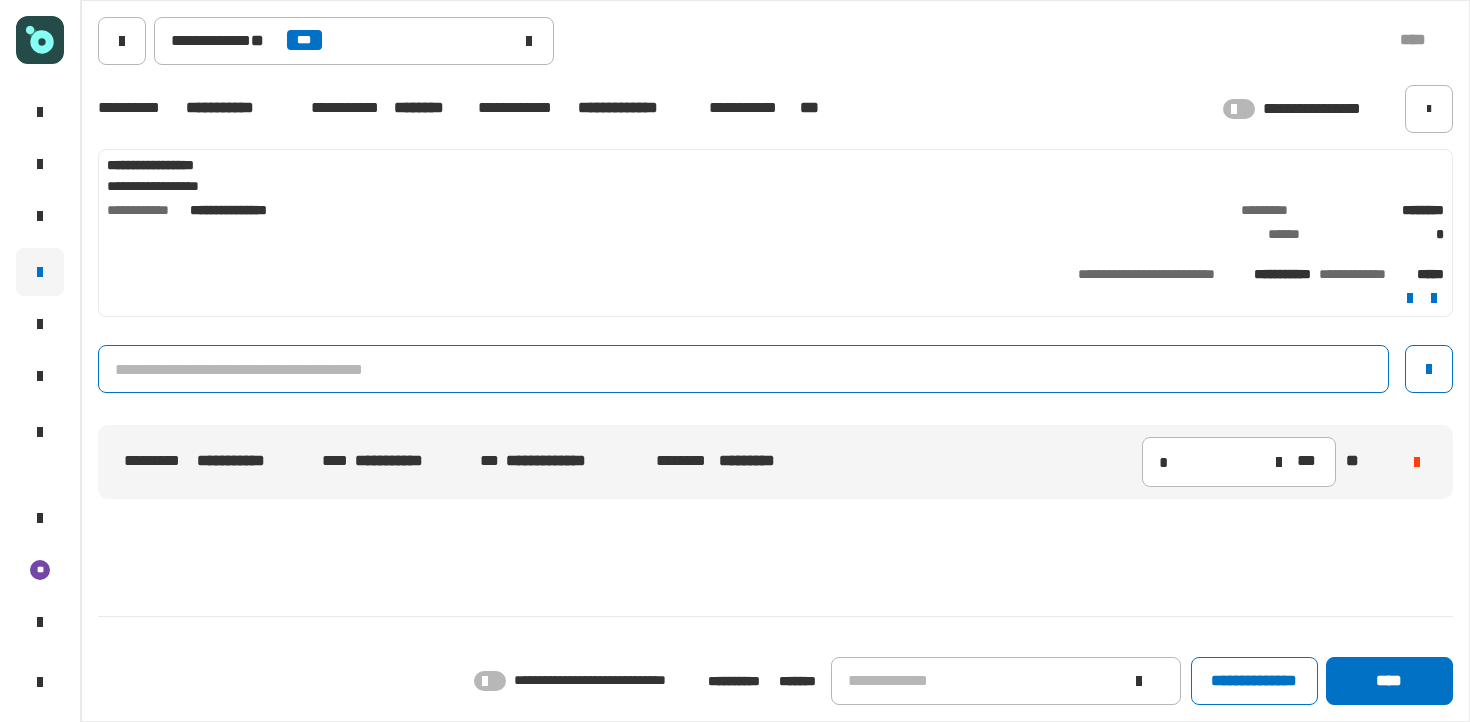click 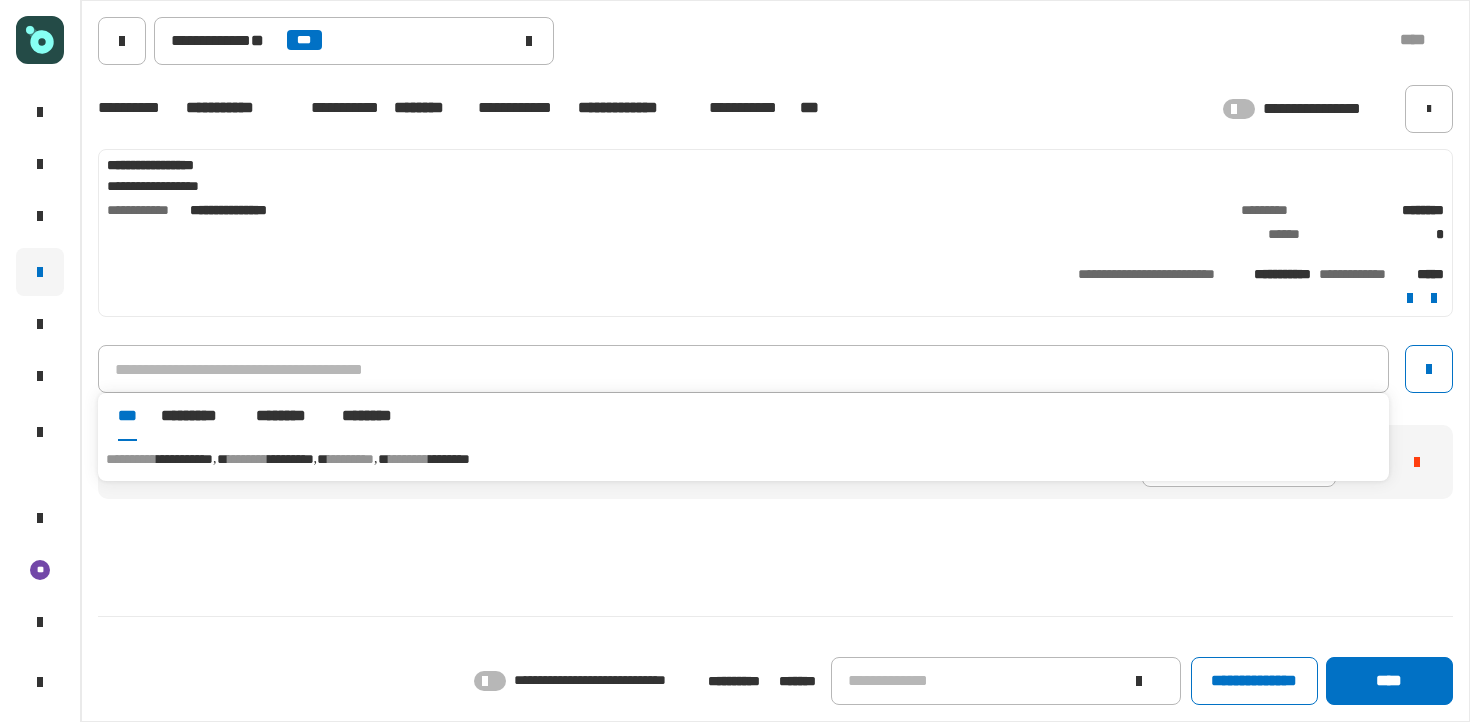 click on "*" at bounding box center [374, 459] 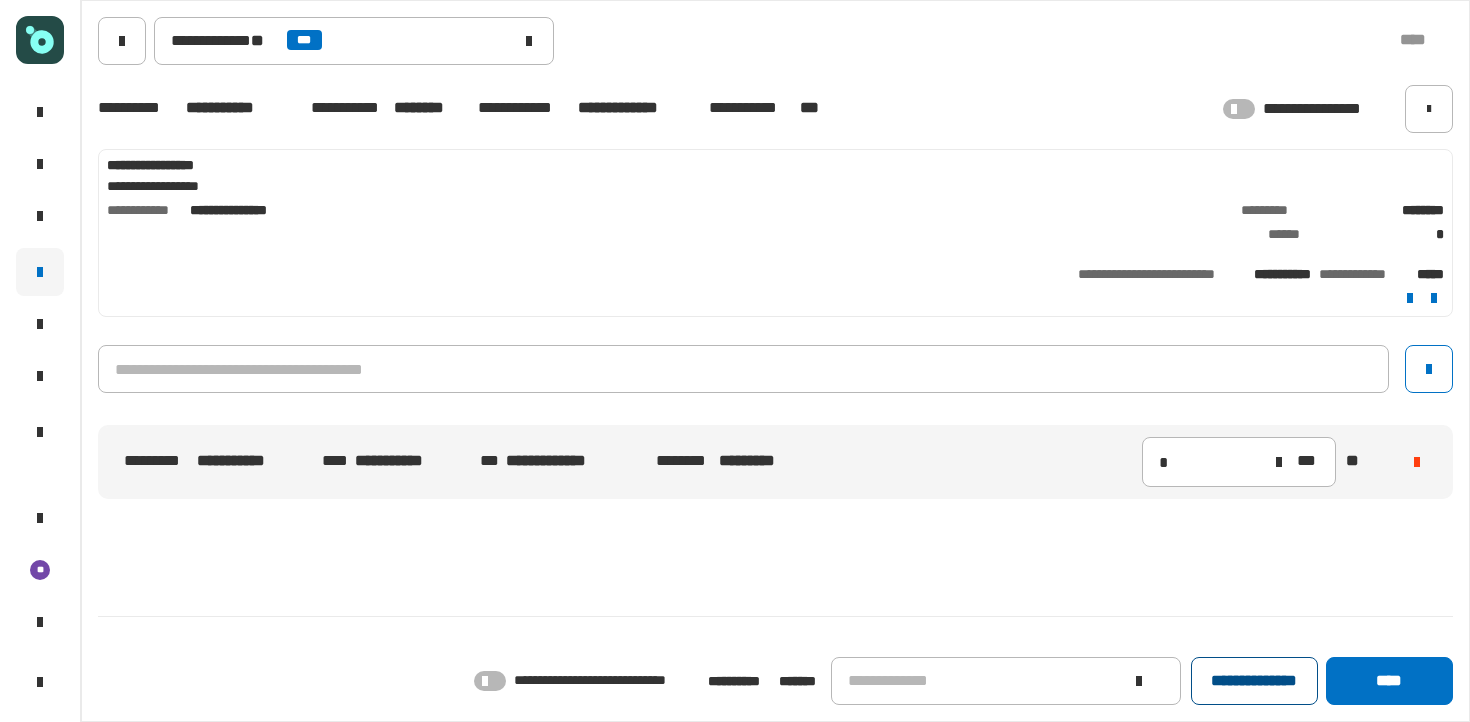 click on "**********" 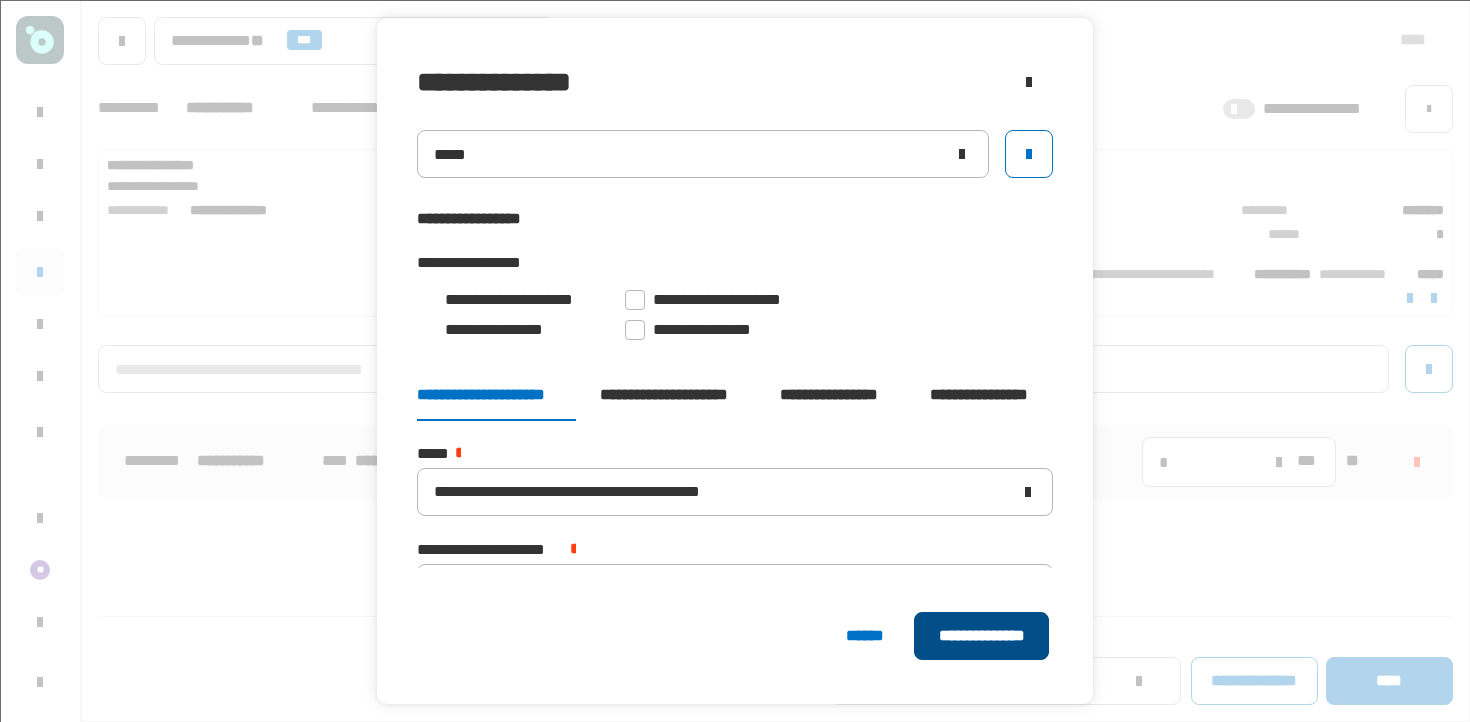 click on "**********" 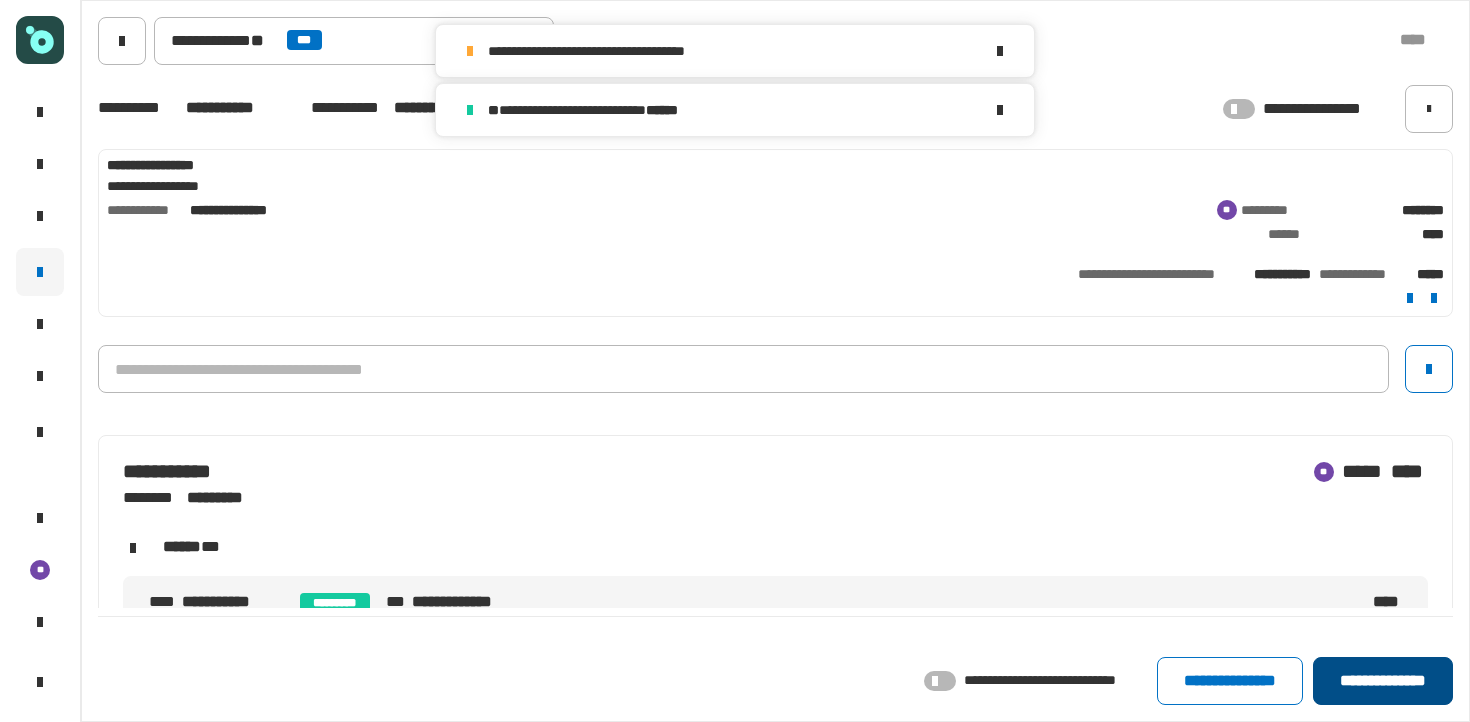 click on "**********" 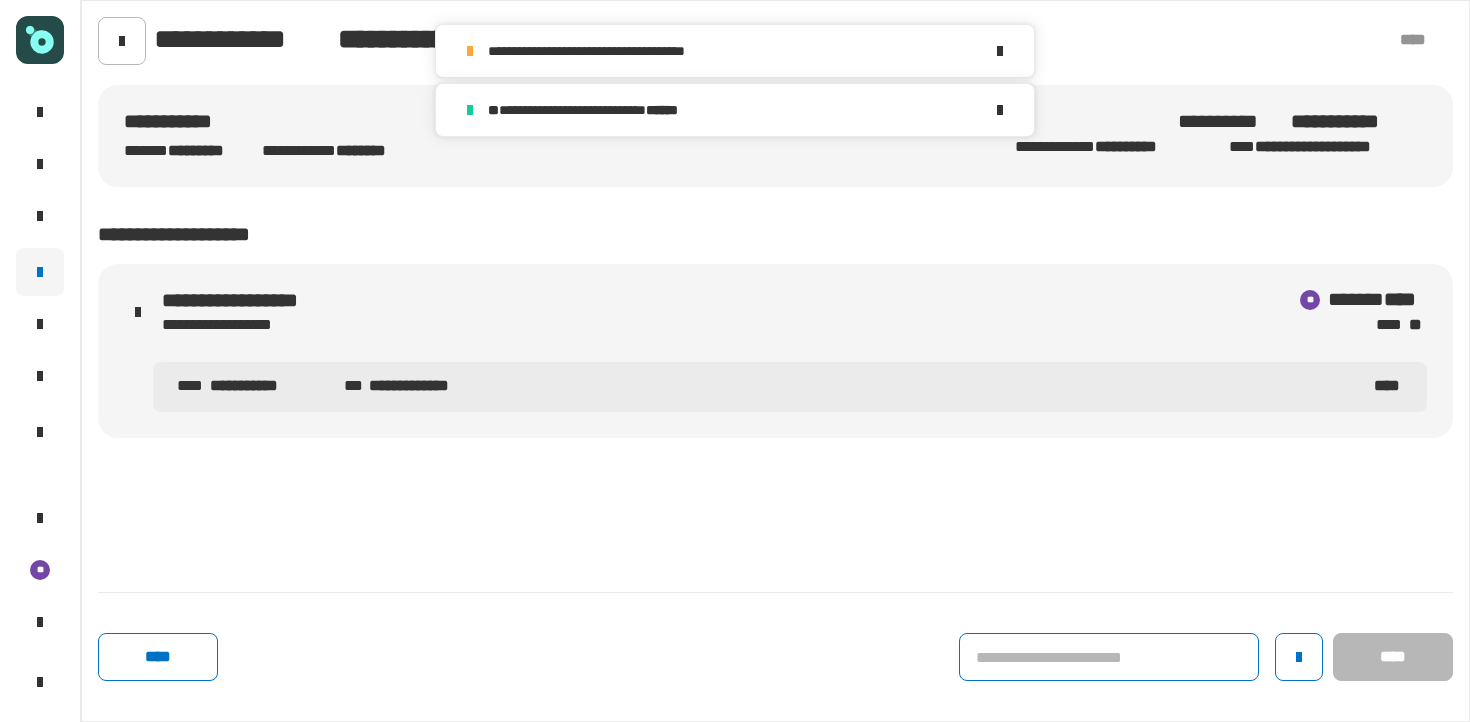 click 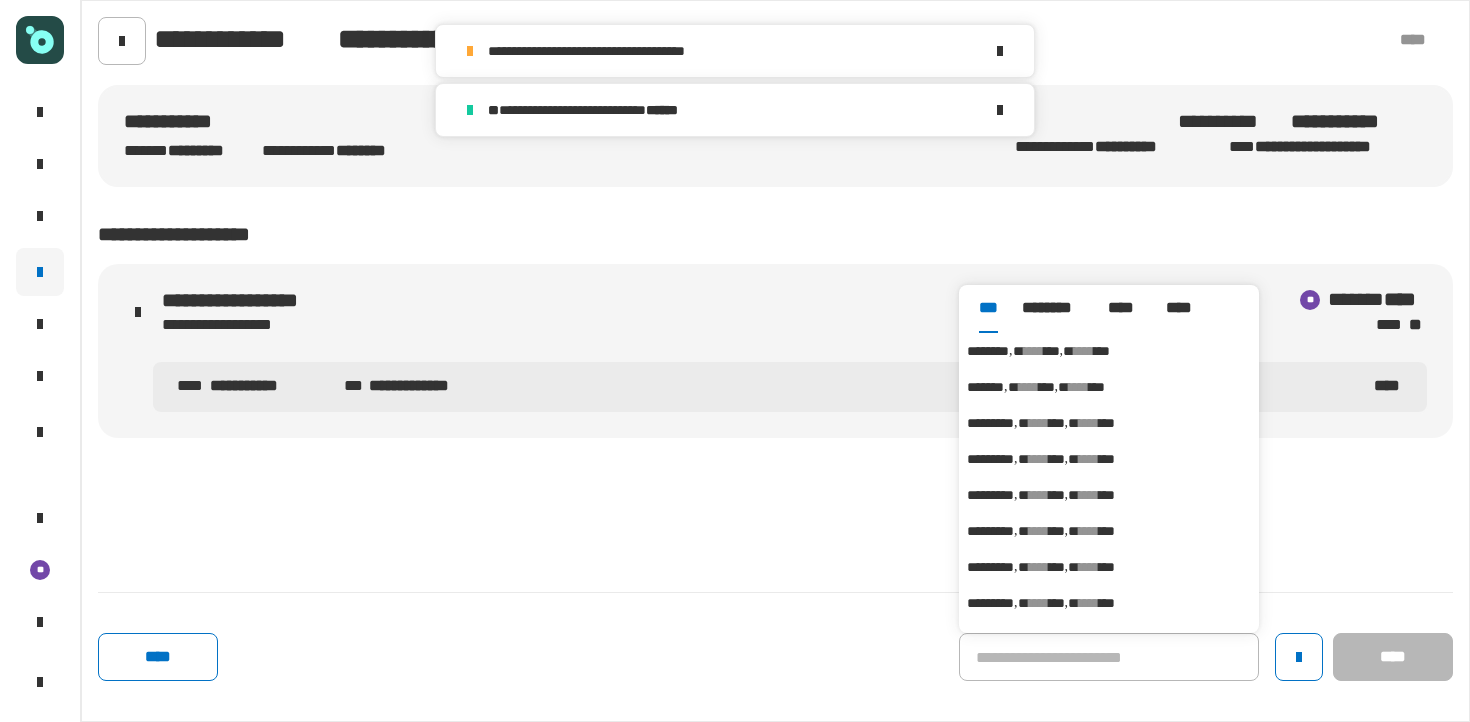 click on "***" at bounding box center [1052, 351] 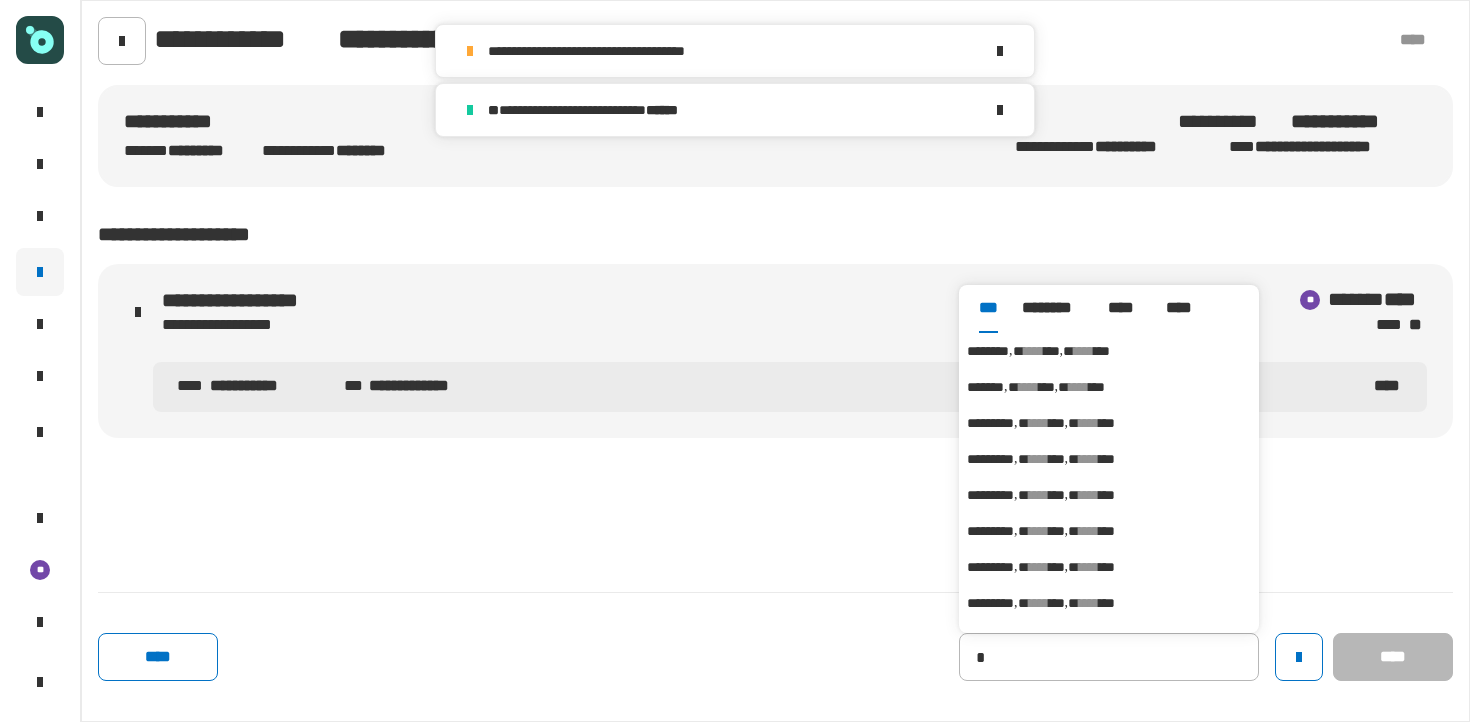 type on "********" 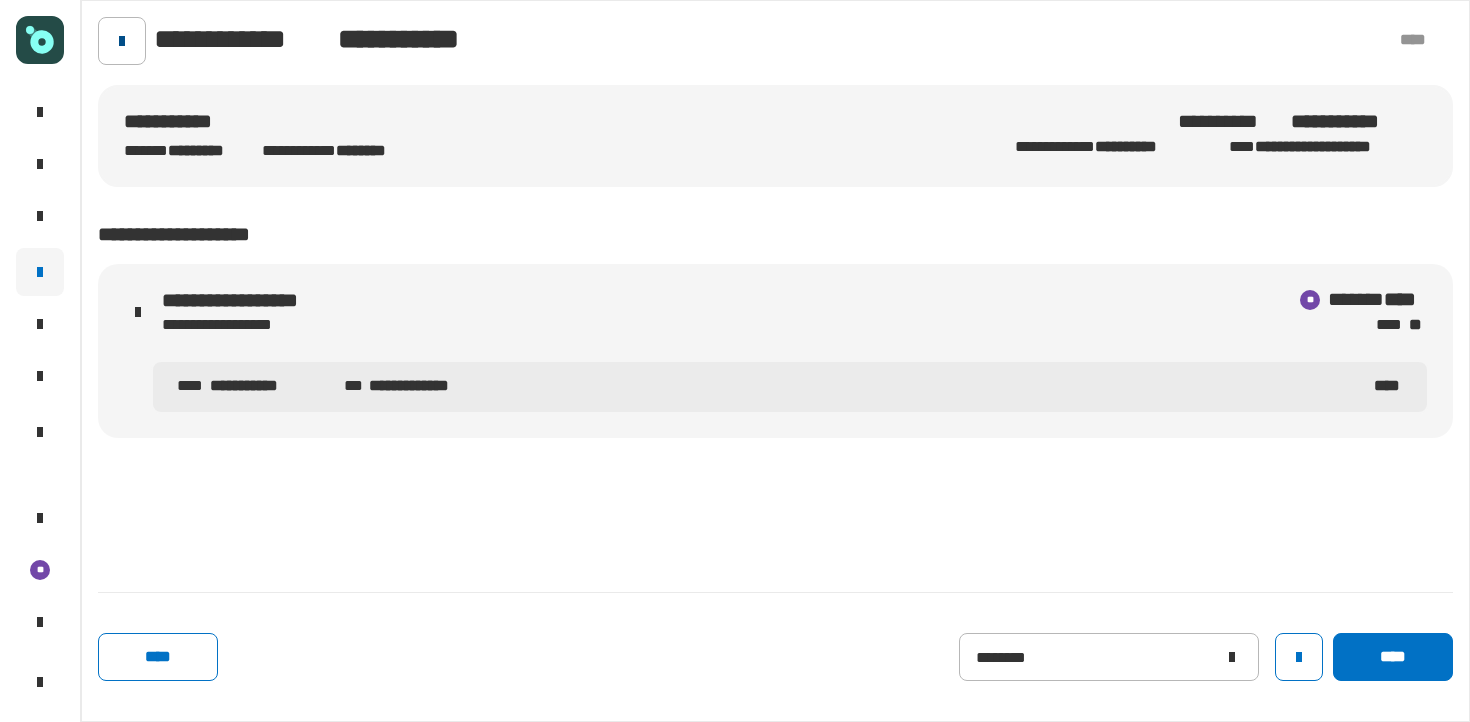 click 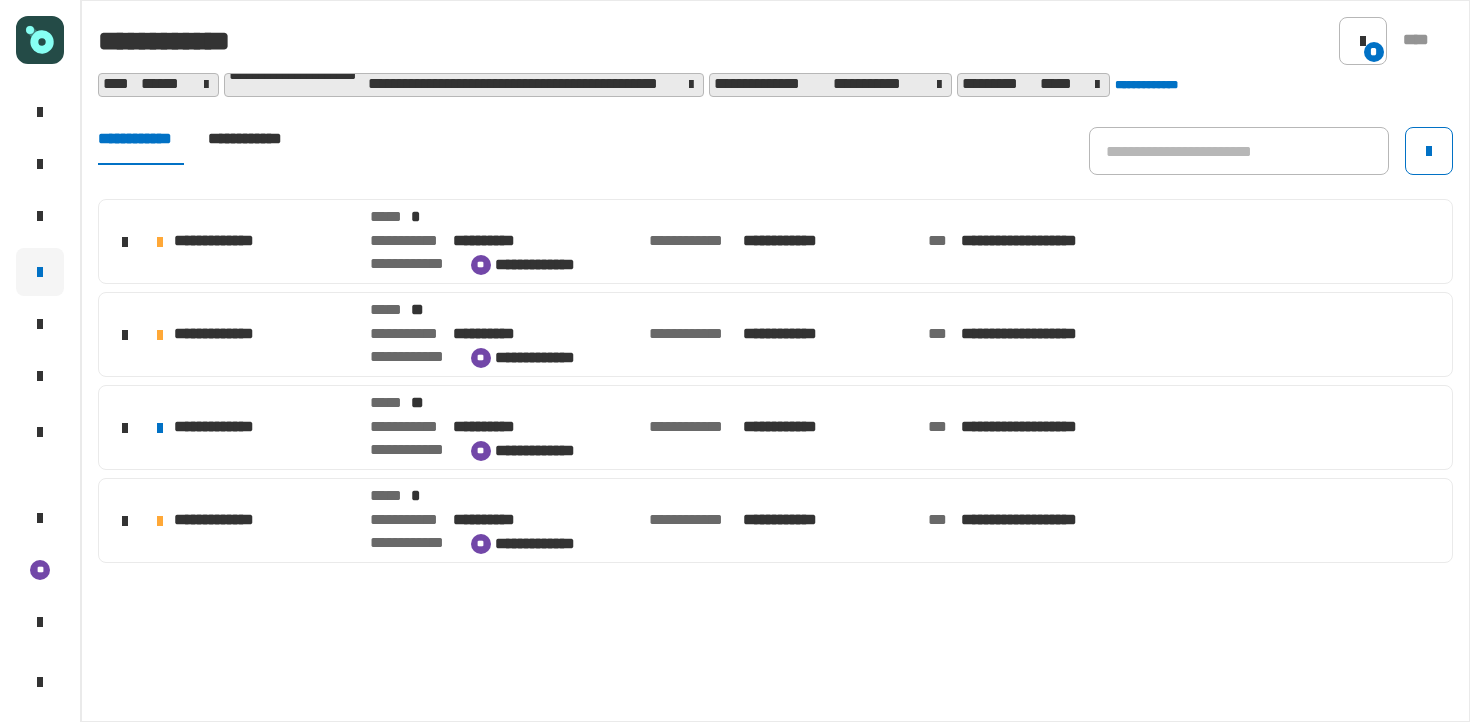 click on "[LAST] [LAST] [LAST] [LAST] [LAST] [LAST] [LAST] [LAST] [LAST] [LAST] [LAST] [LAST] [LAST] [LAST] [LAST] [LAST] [LAST] [LAST] [LAST] [LAST] [LAST] [LAST]" 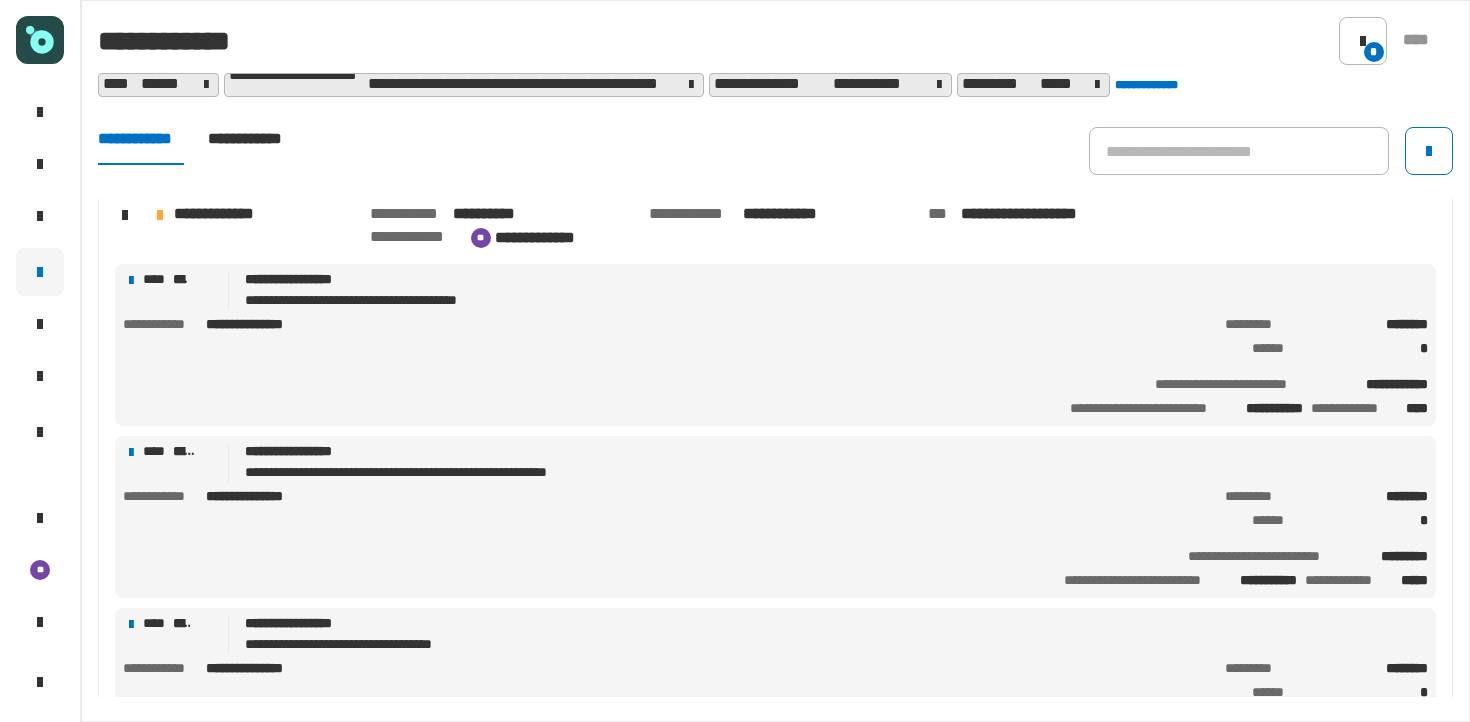scroll, scrollTop: 309, scrollLeft: 0, axis: vertical 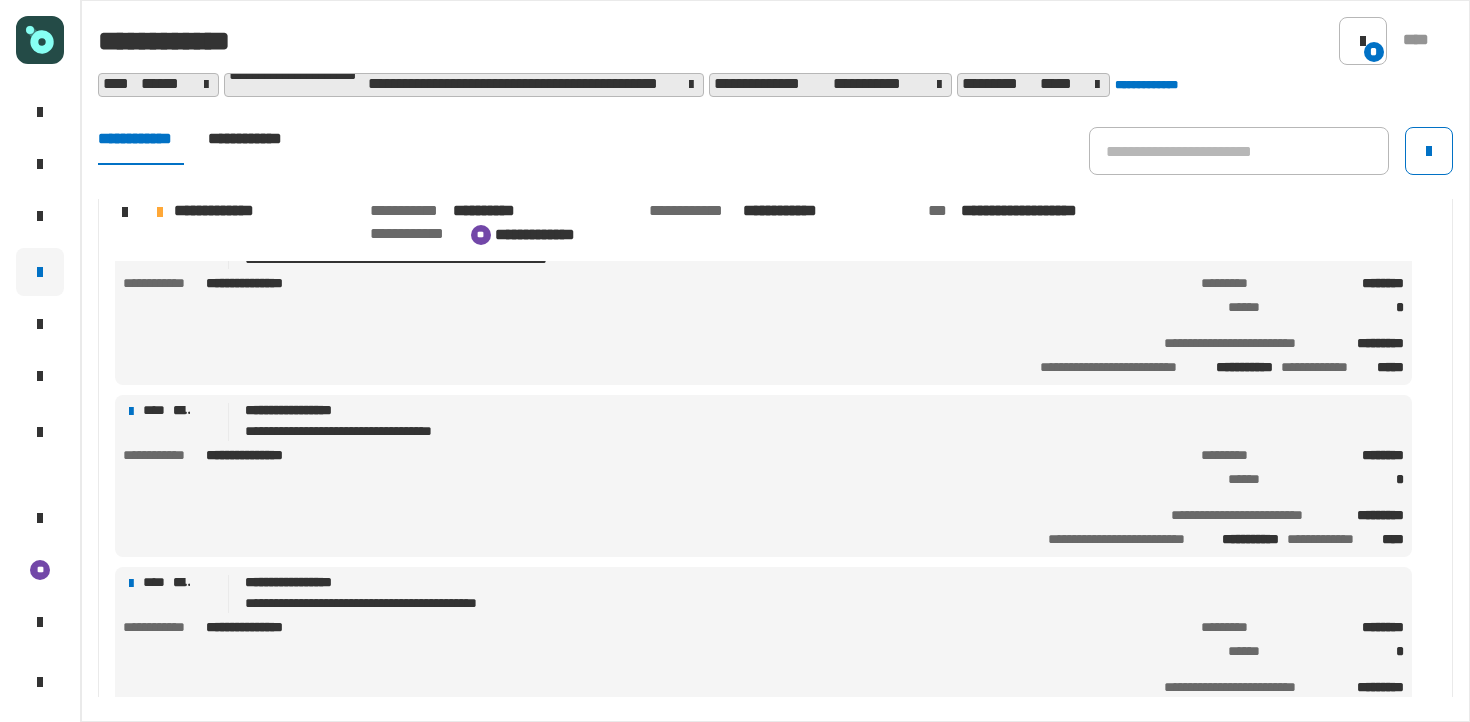 click on "****** *" 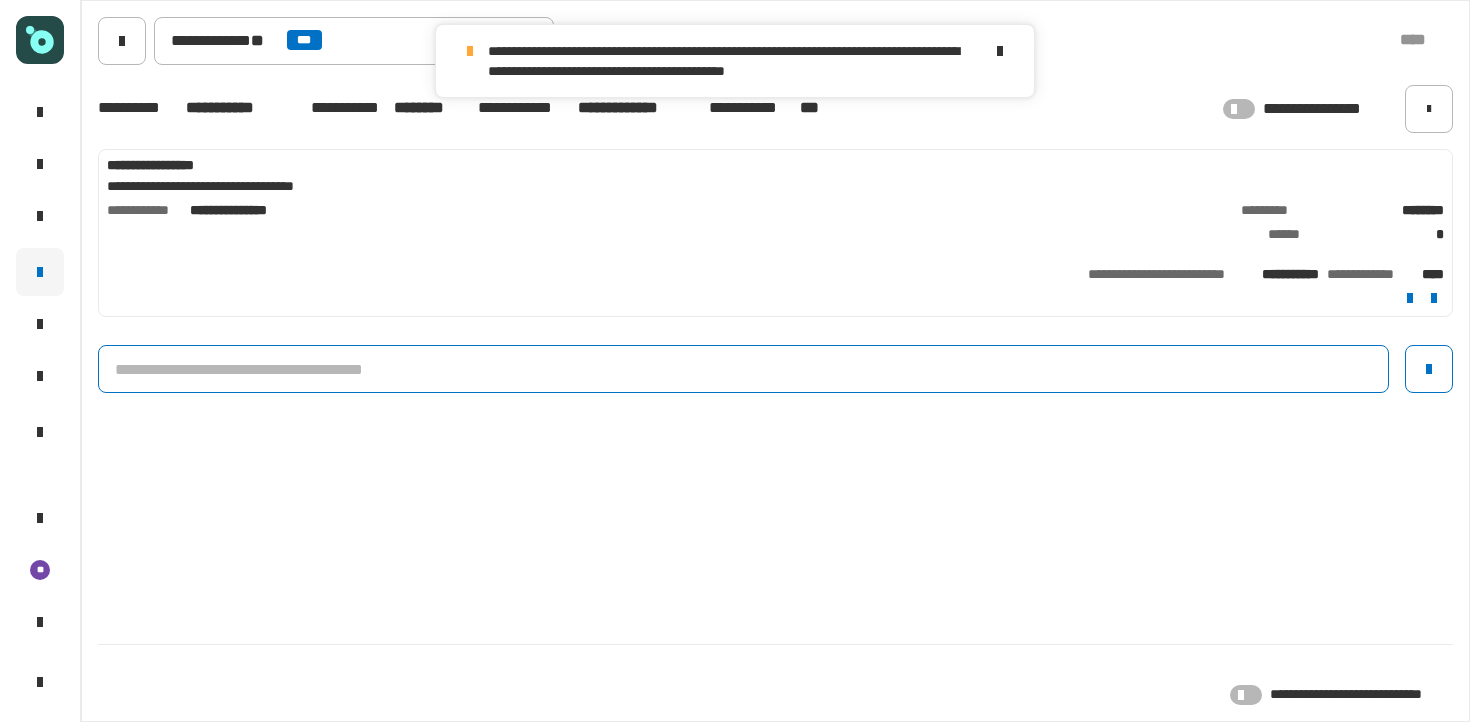 click 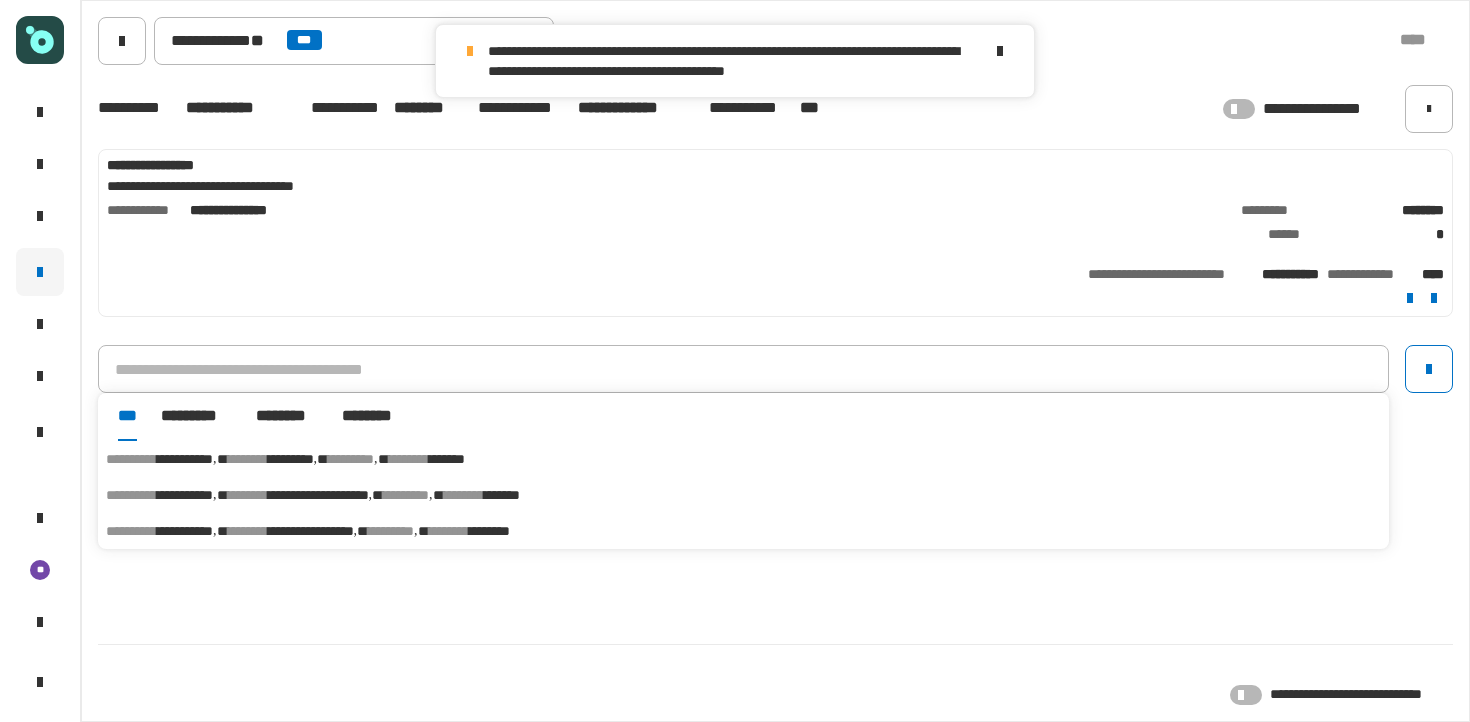 click on "******** *********" at bounding box center [278, 459] 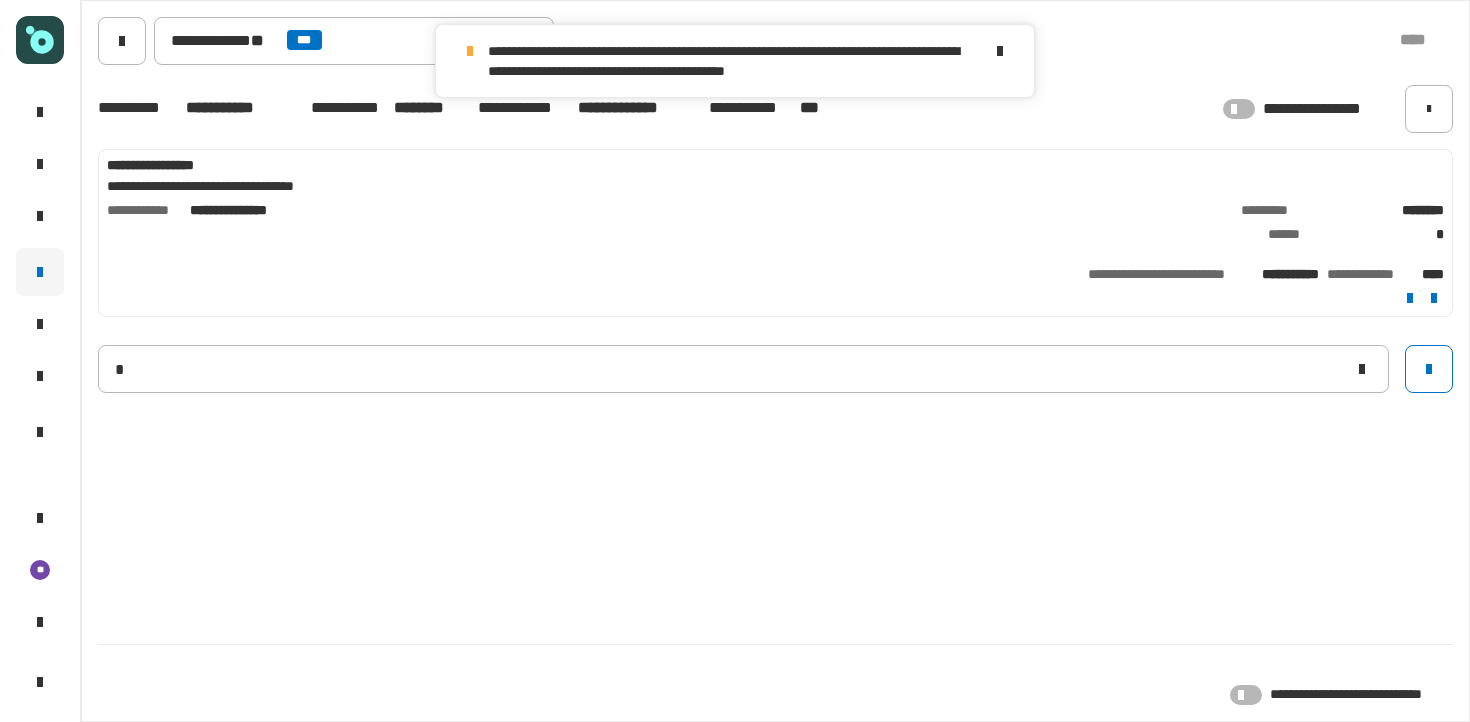 type 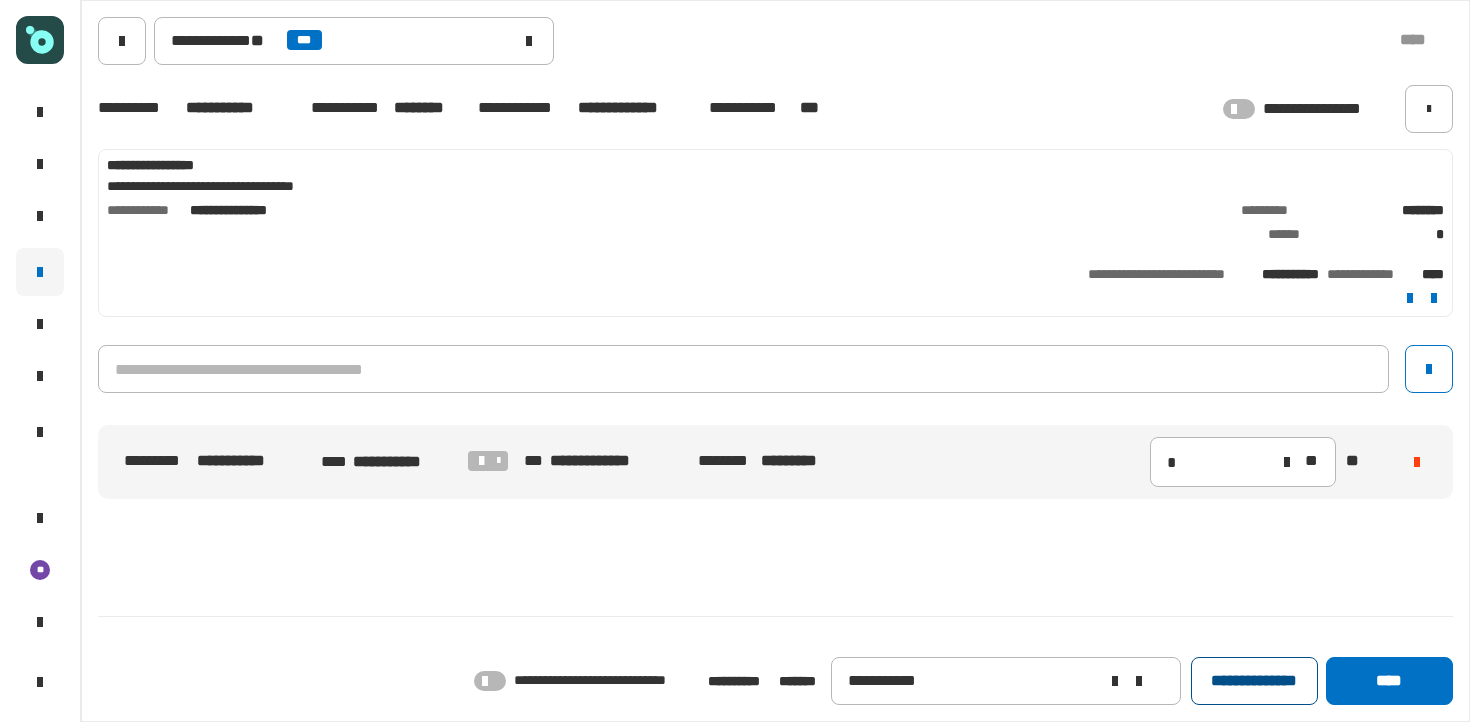 click on "**********" 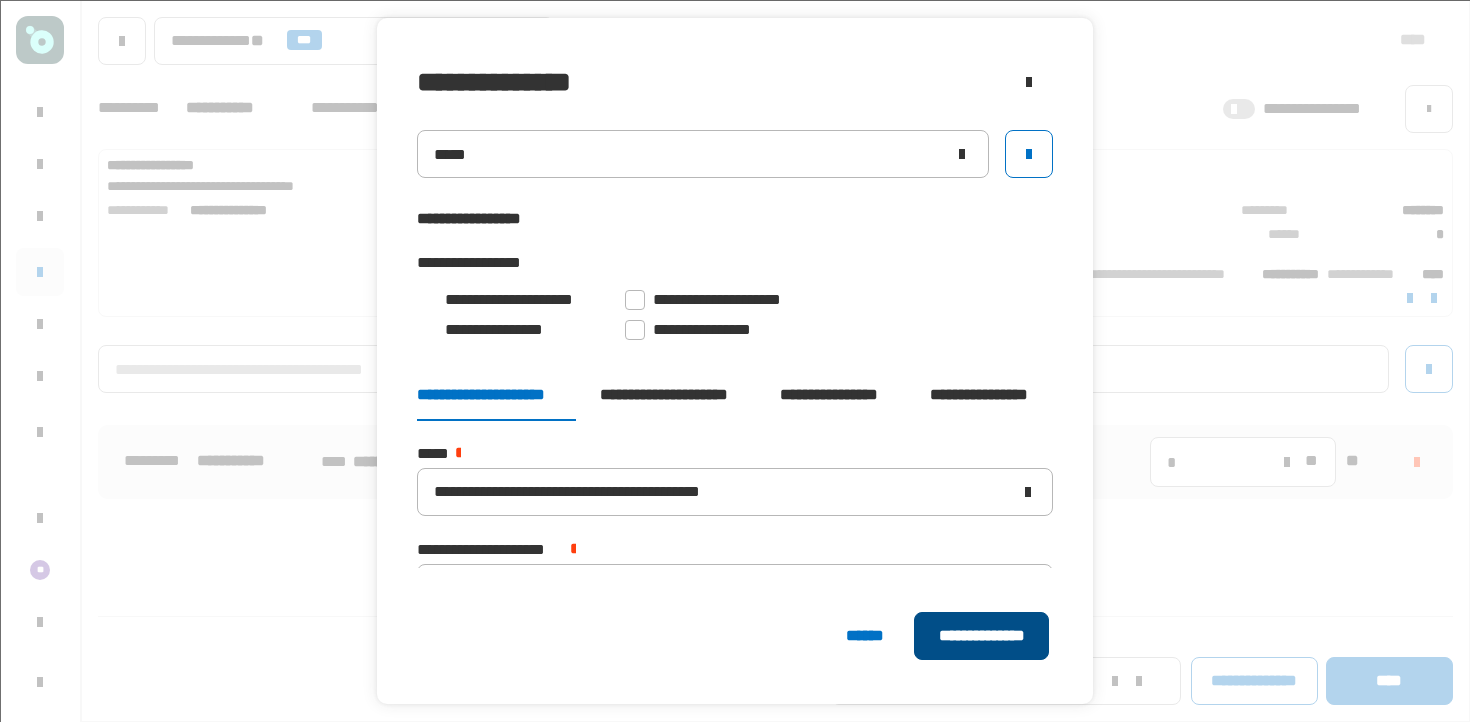 click on "**********" 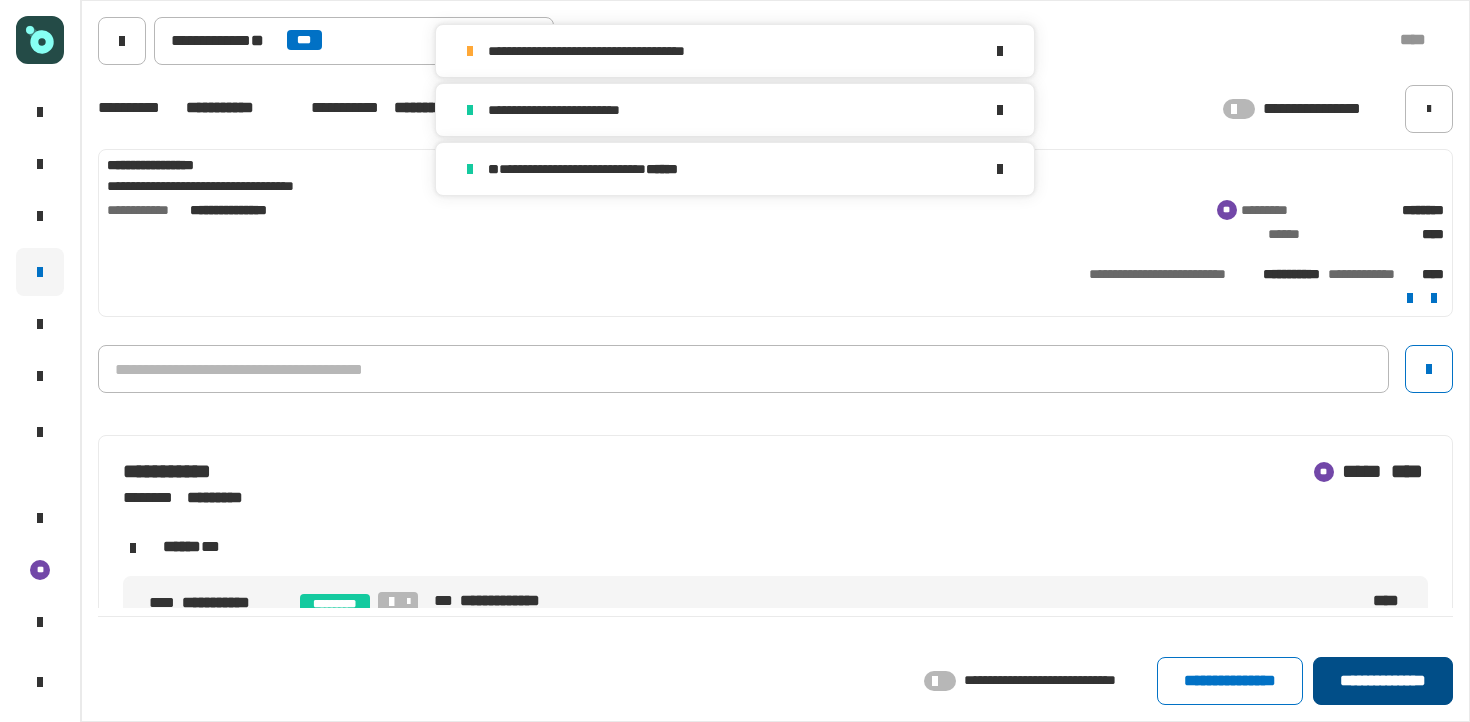 click on "**********" 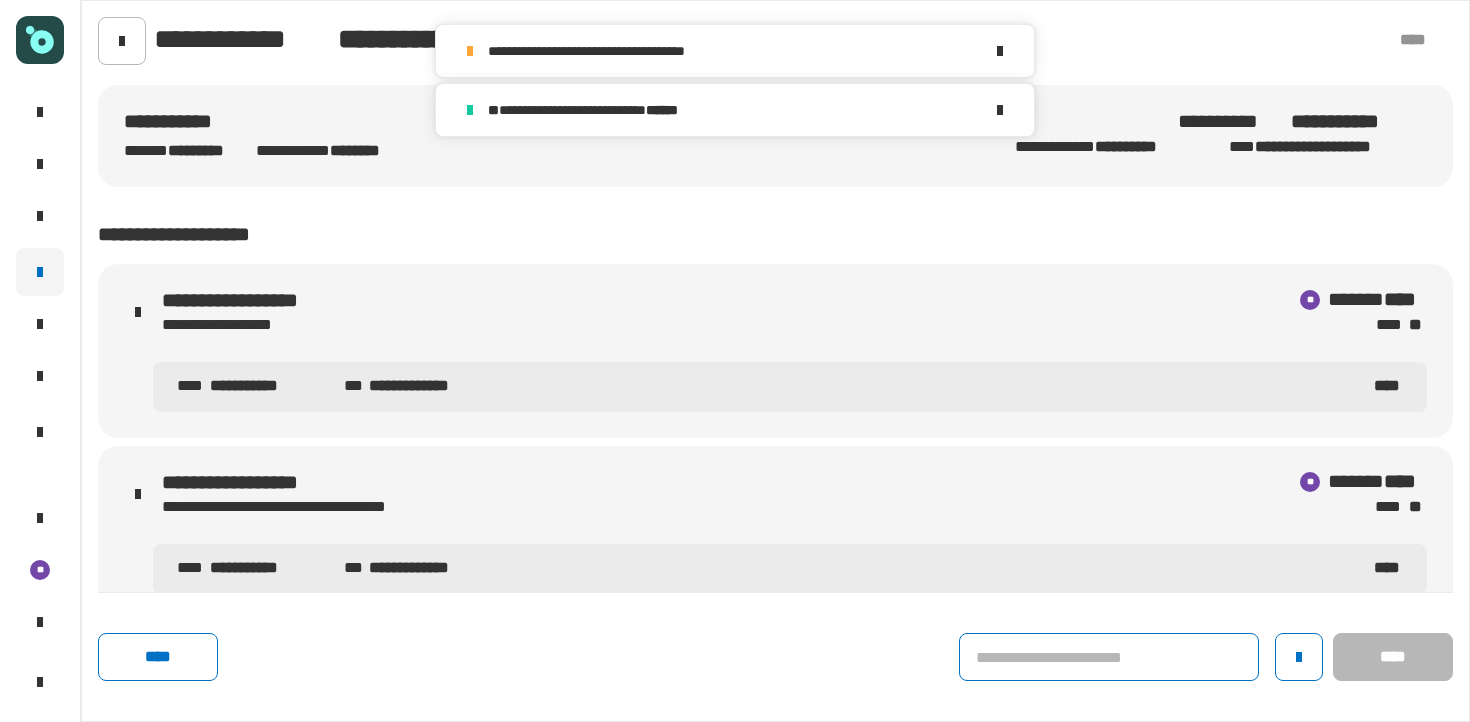 click 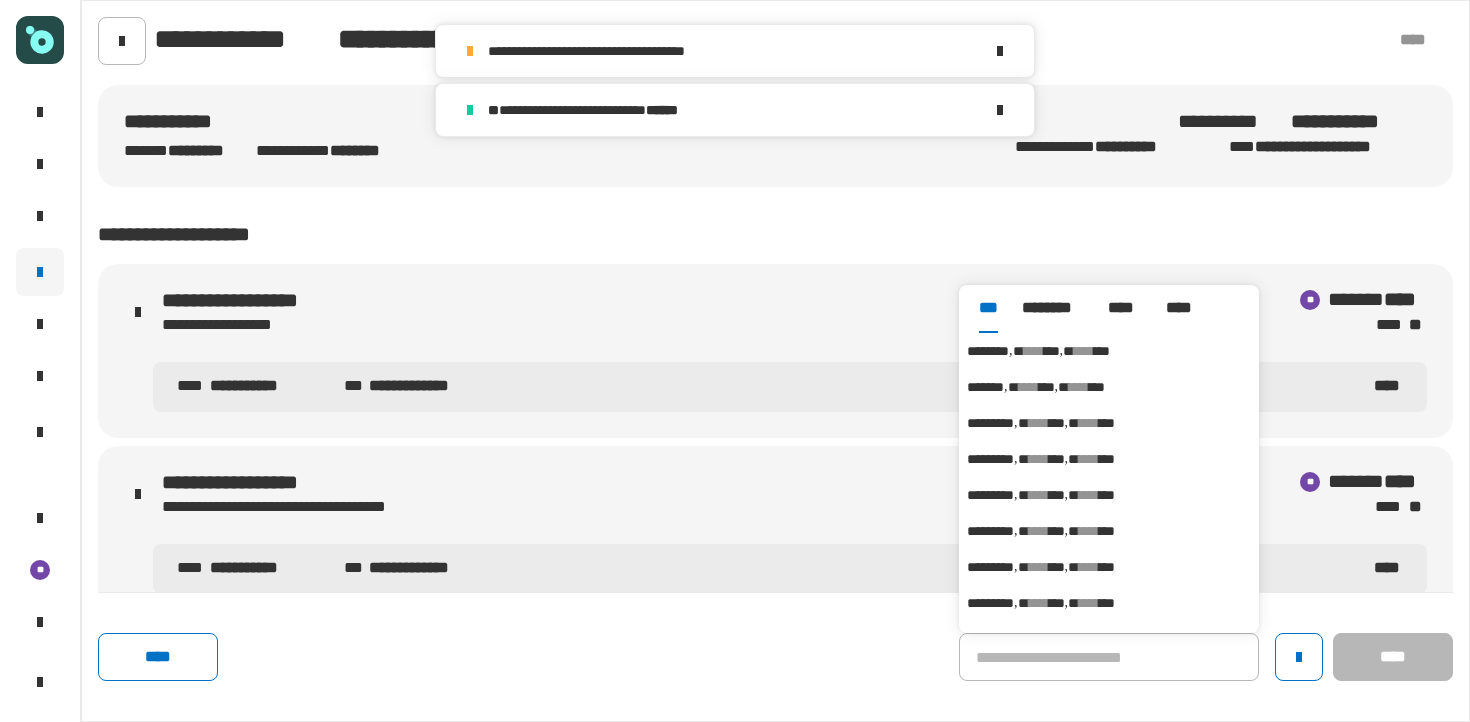 click on "****" at bounding box center [1084, 351] 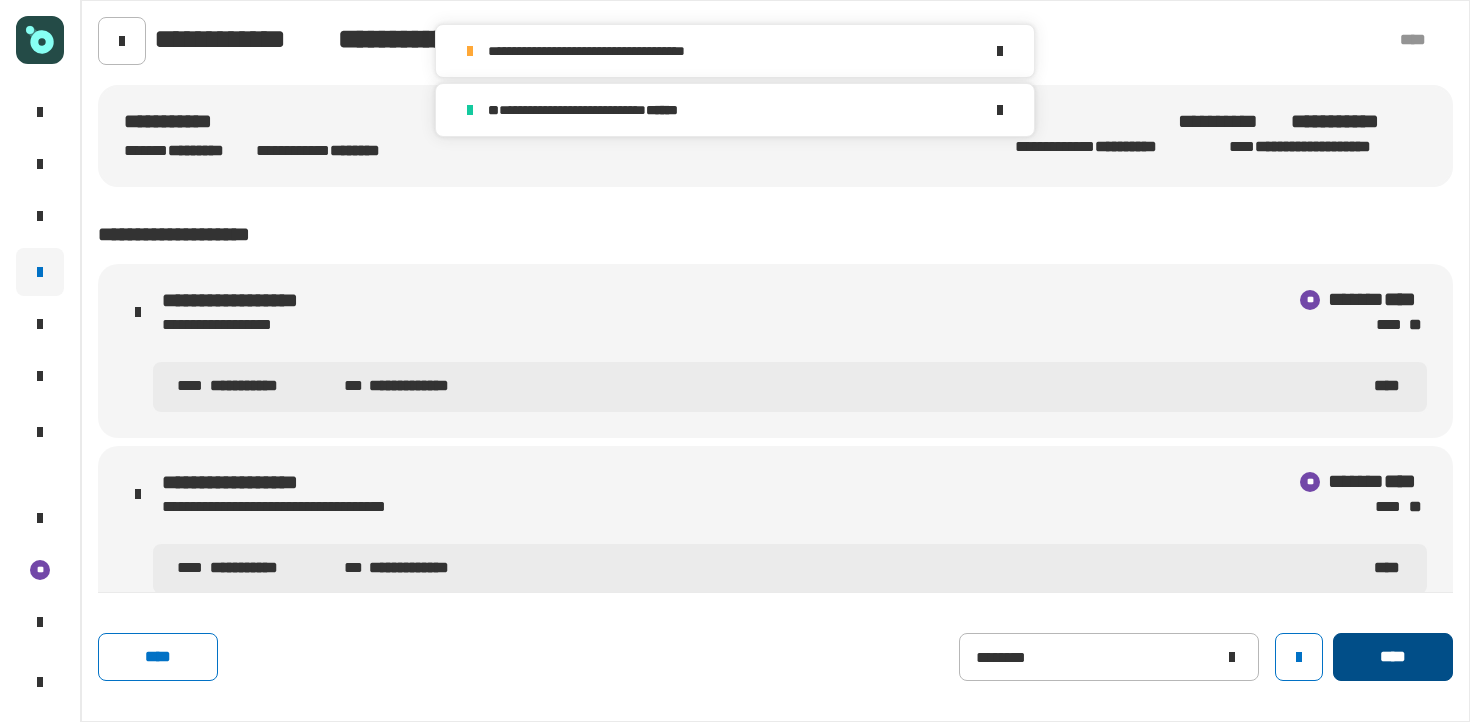 click on "****" 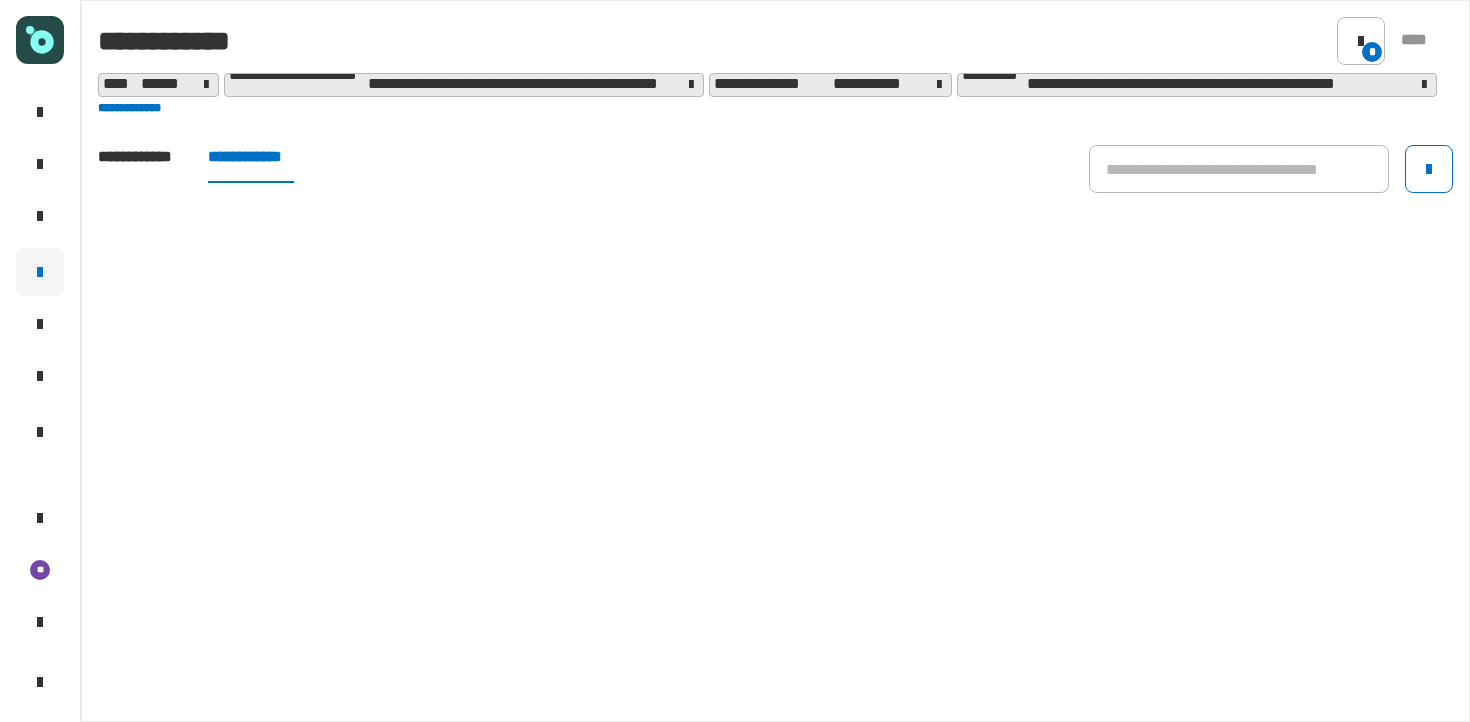 click on "**********" 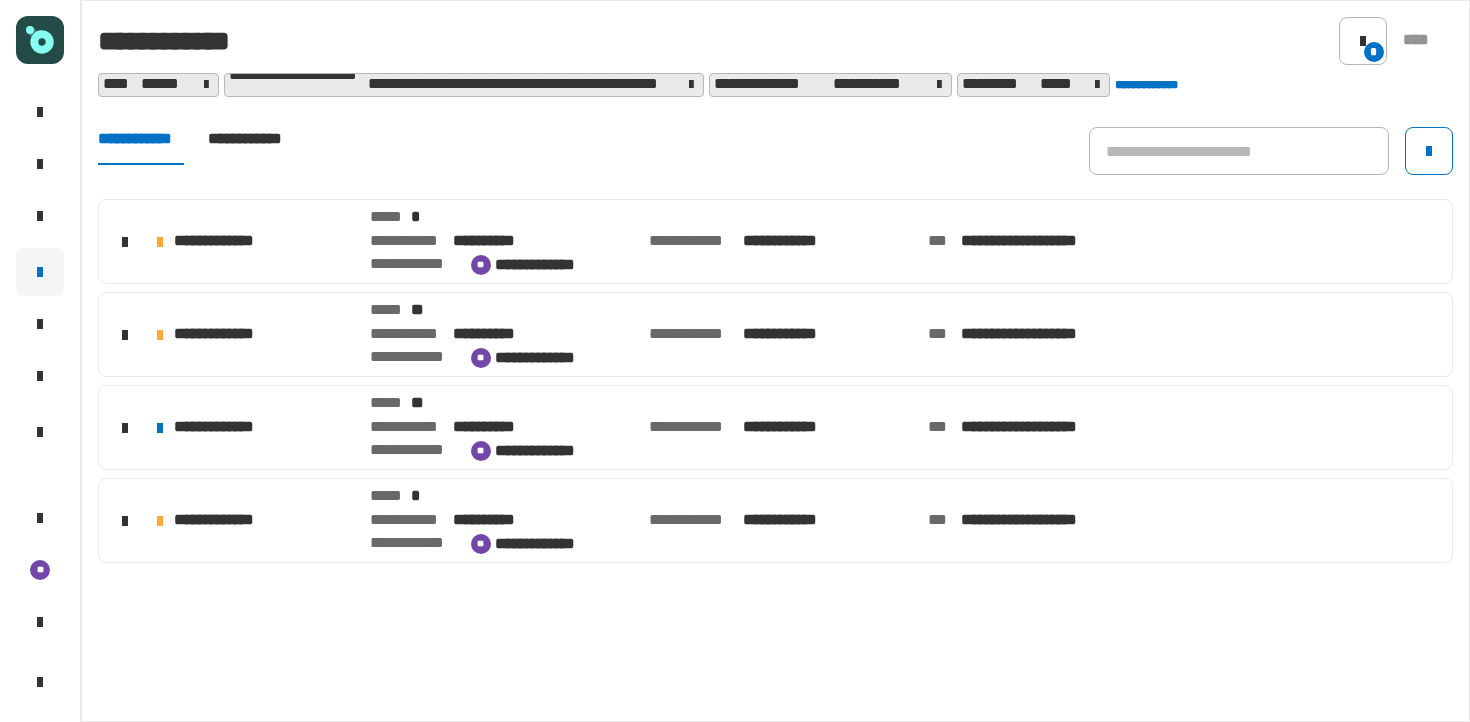 click on "**********" 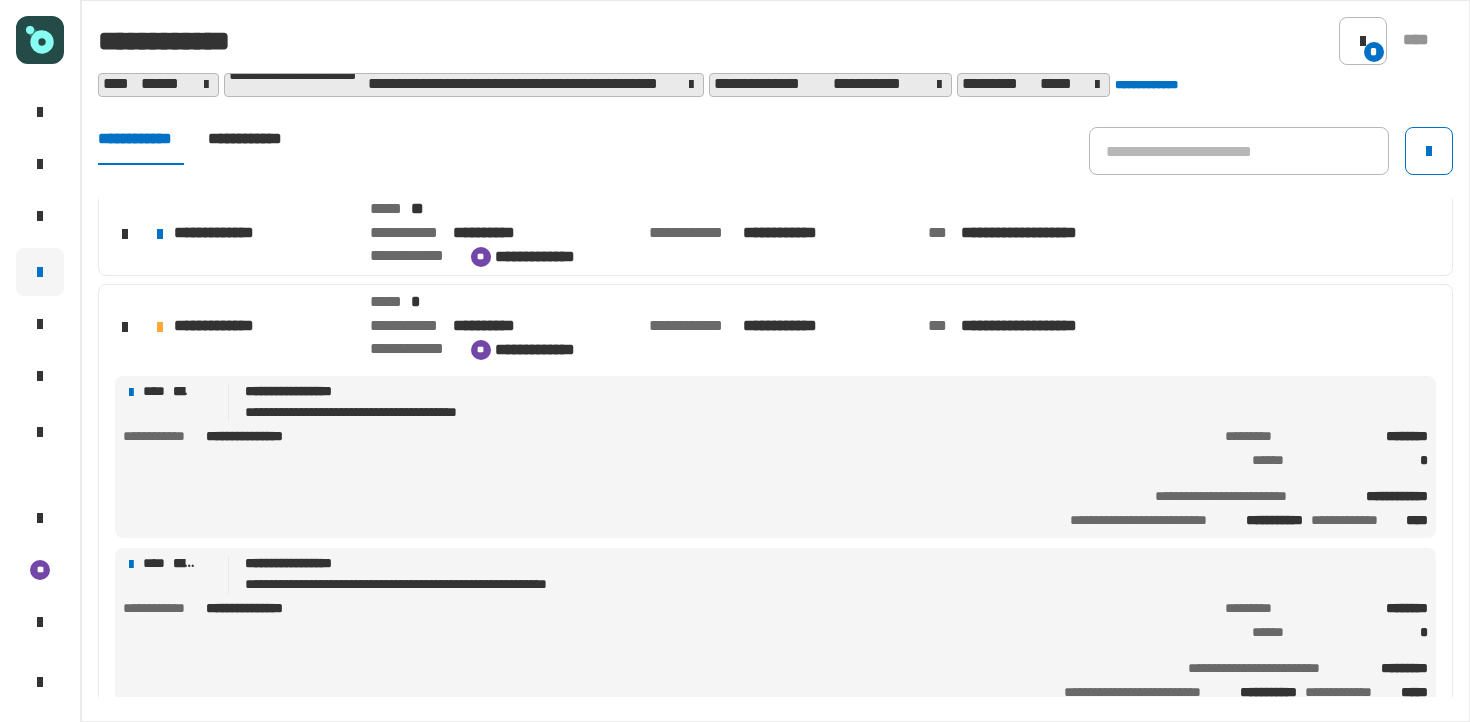 scroll, scrollTop: 202, scrollLeft: 0, axis: vertical 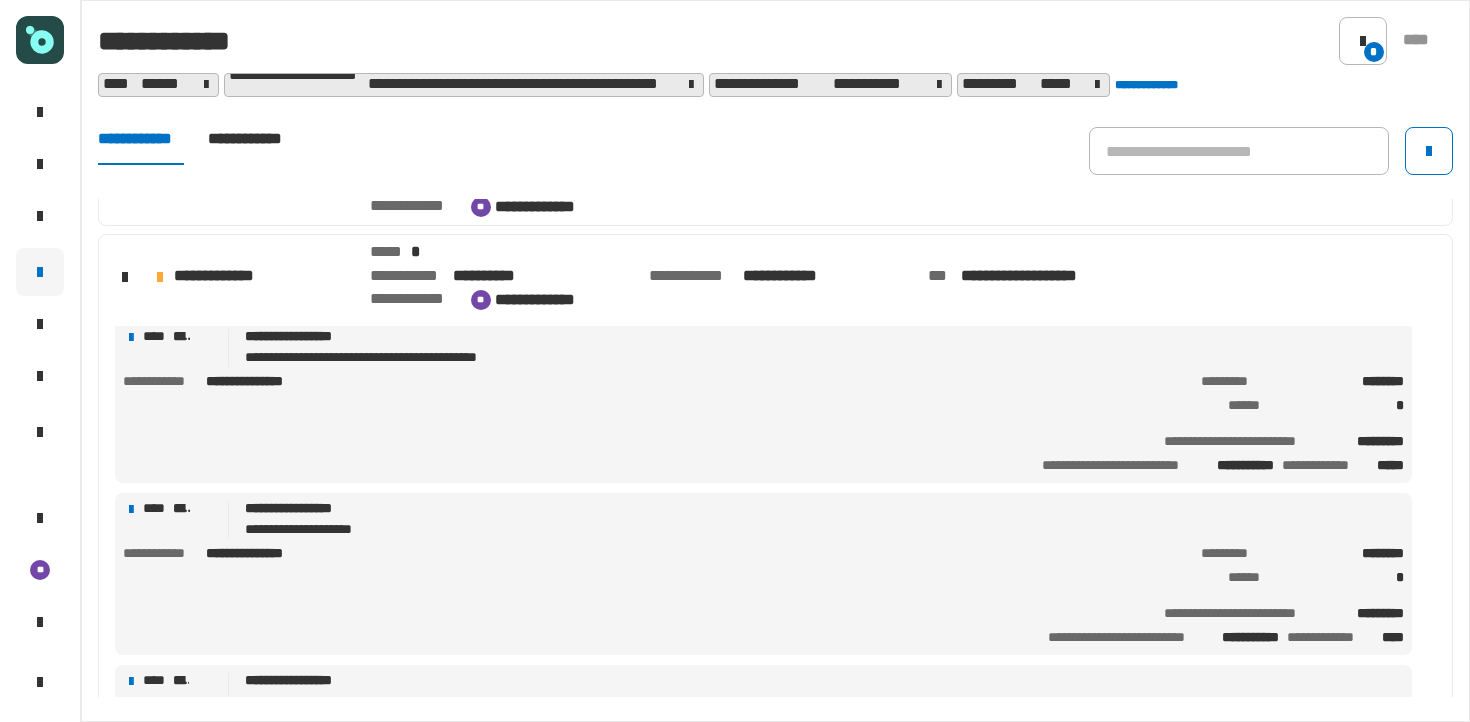 click on "**********" 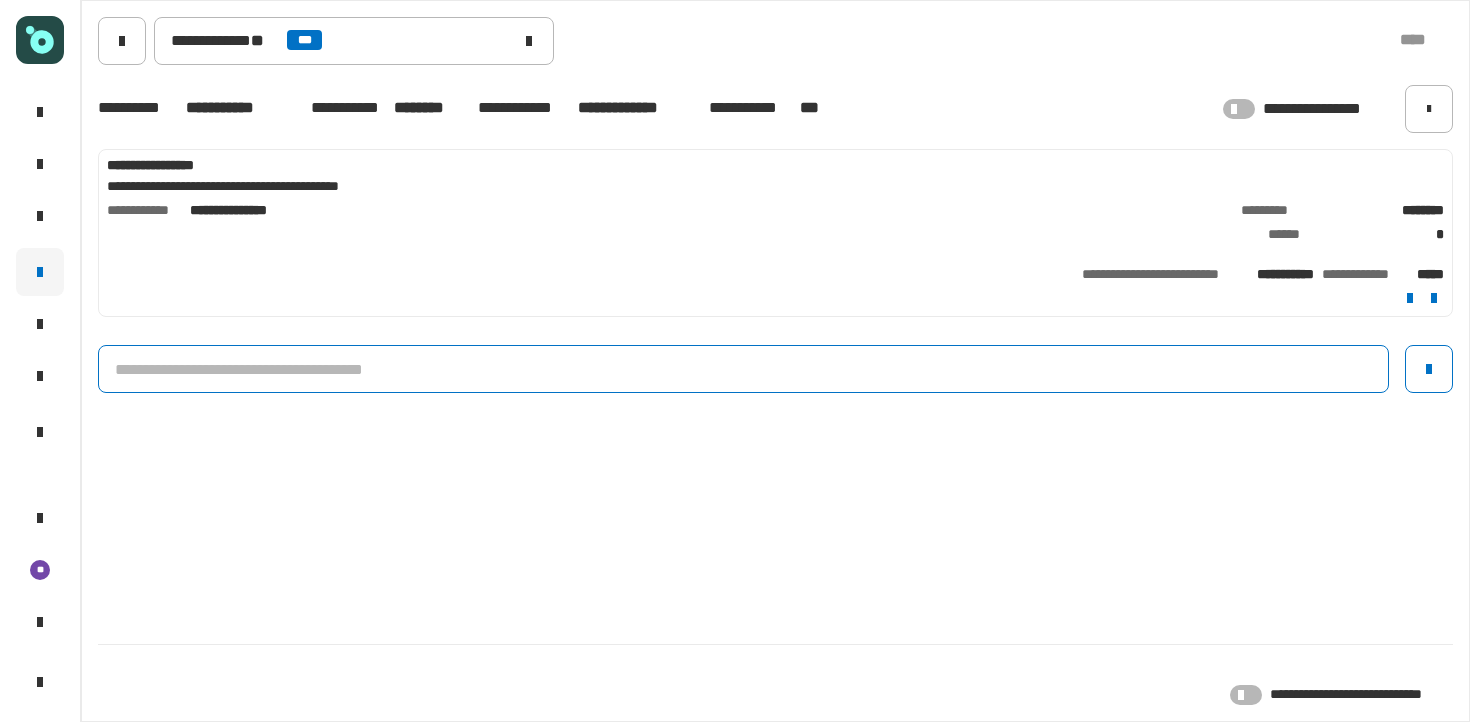 click 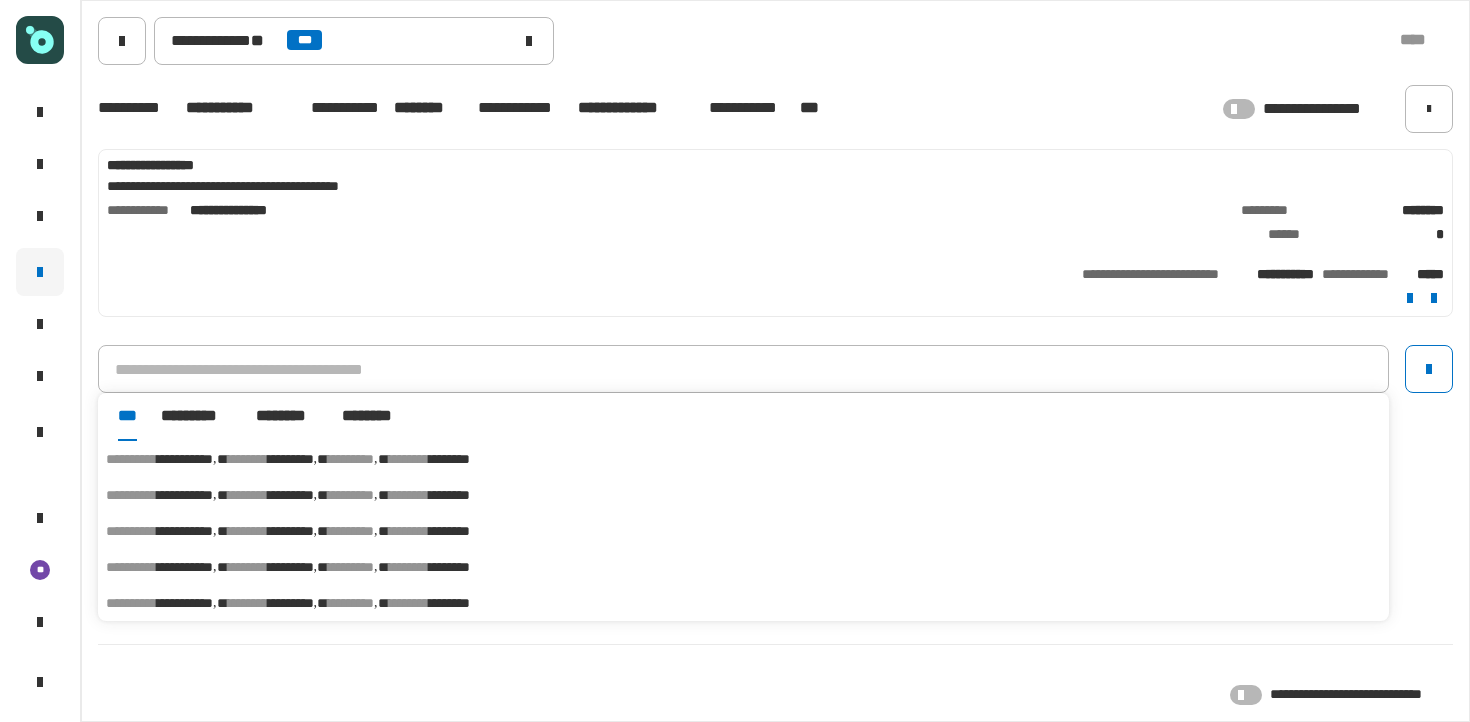 click on "********" at bounding box center (409, 459) 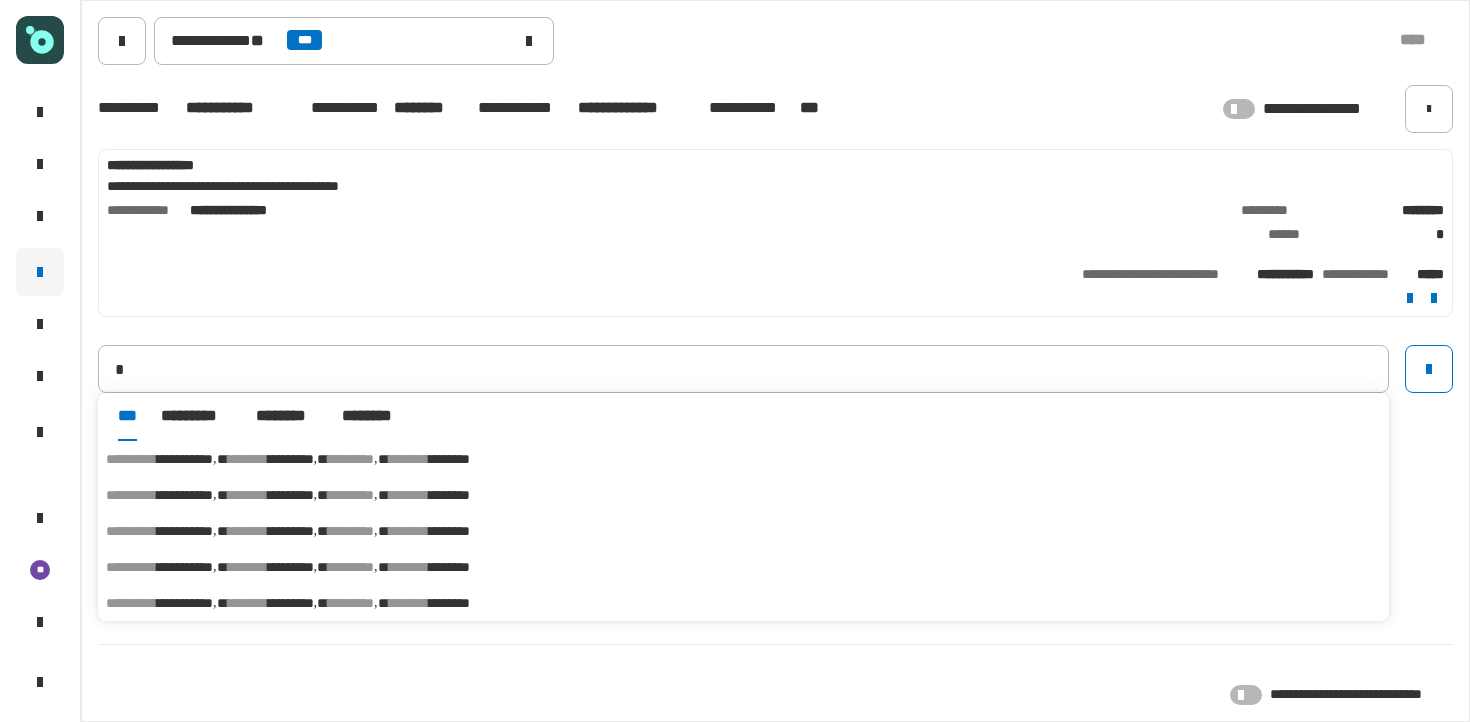 type on "**********" 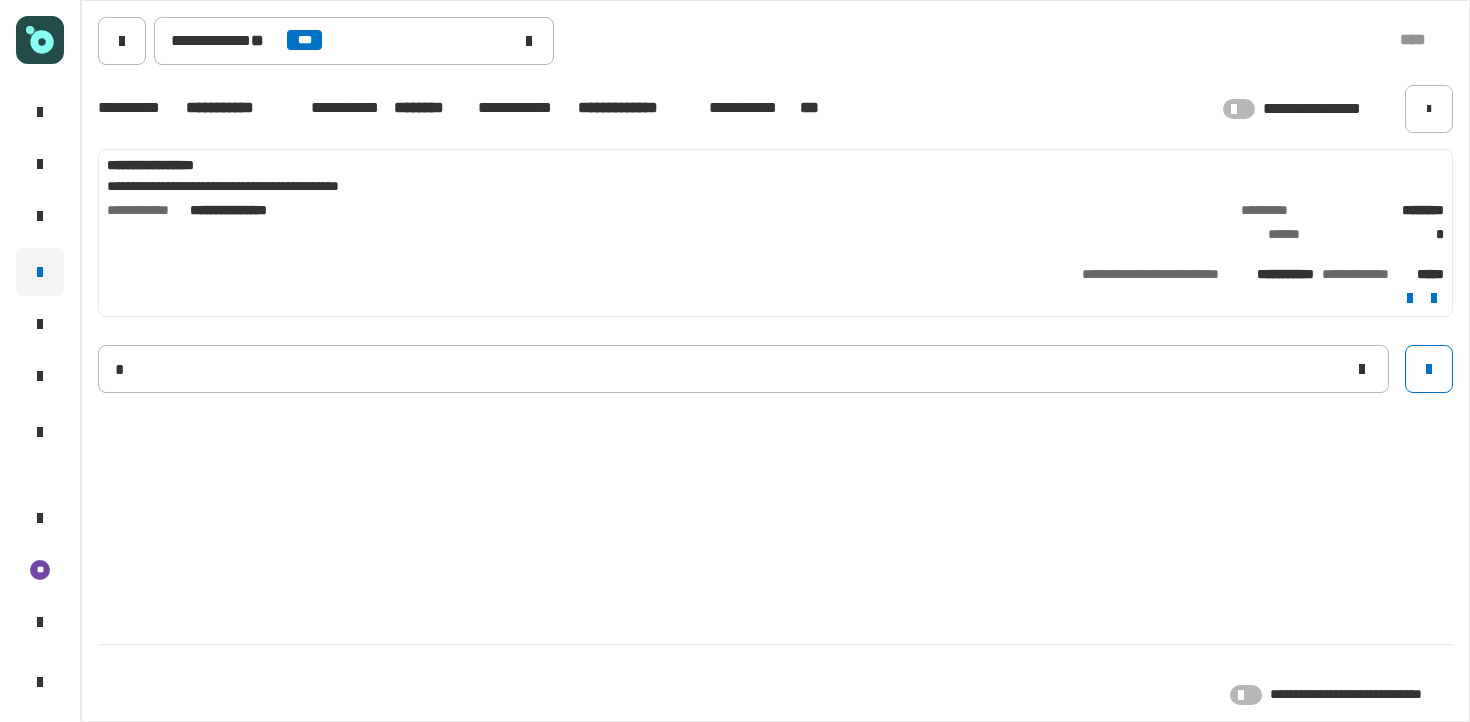 type 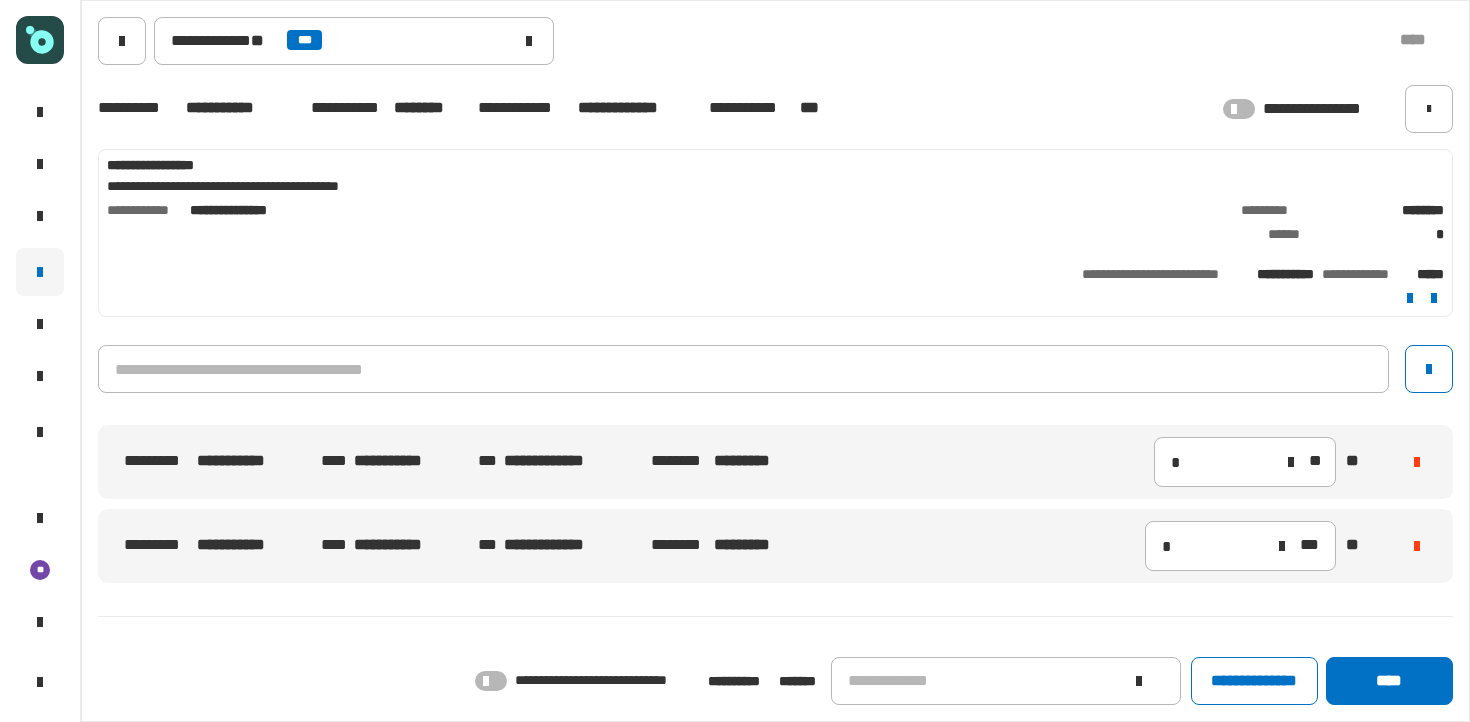 click 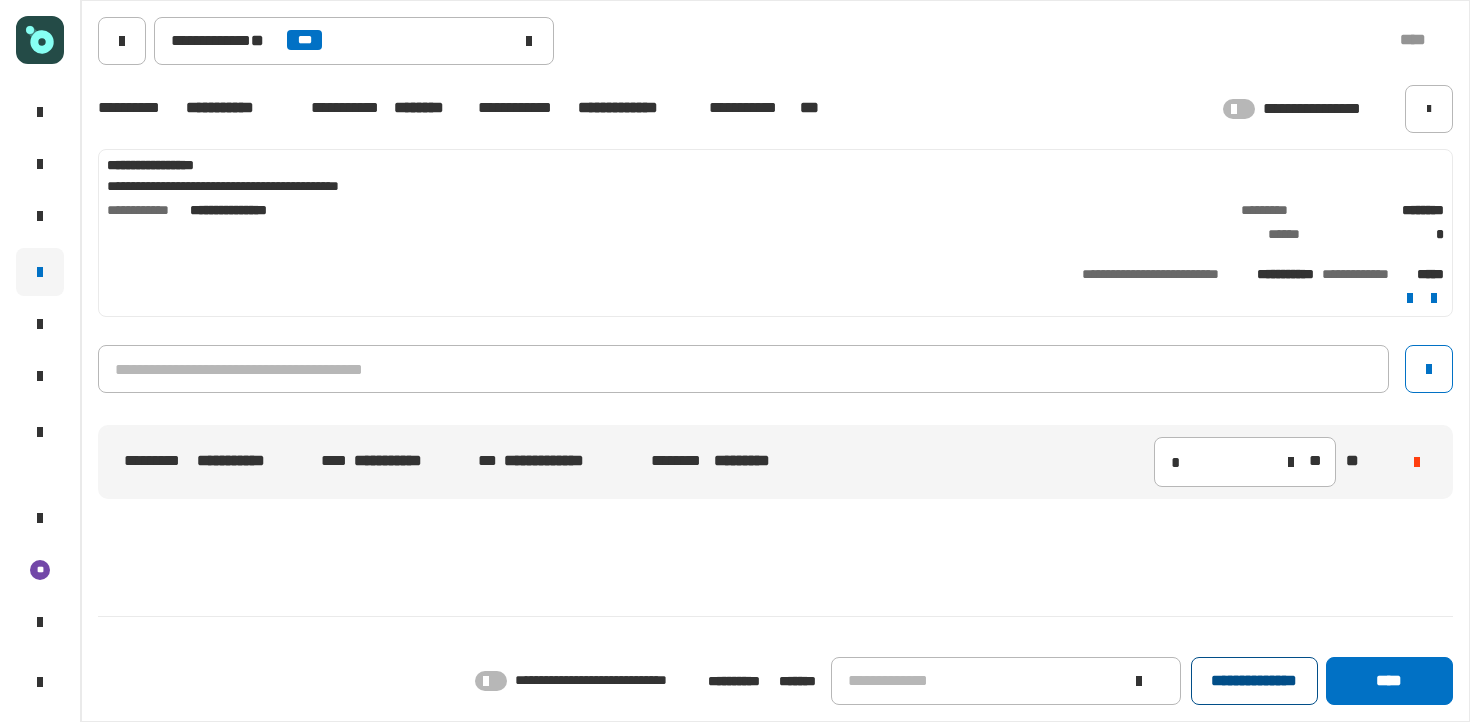 click on "**********" 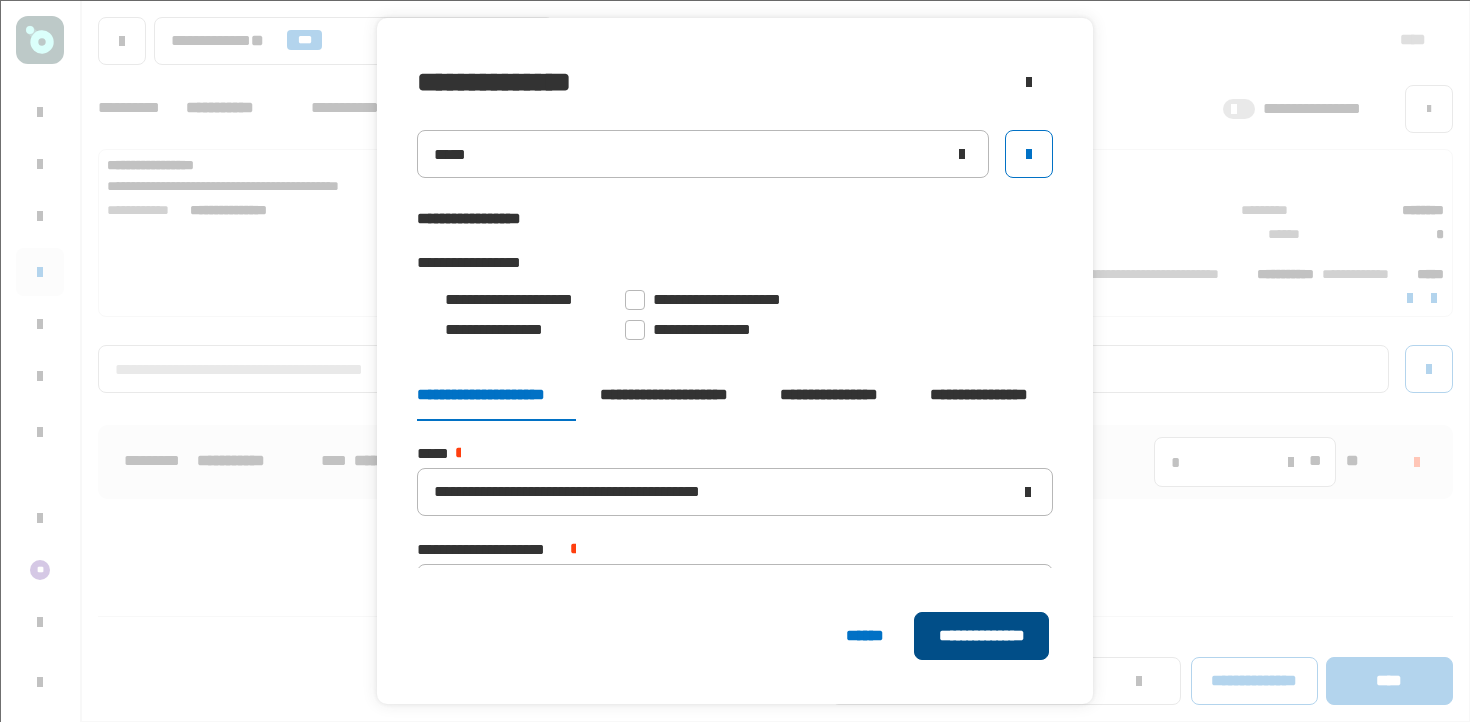 click on "**********" 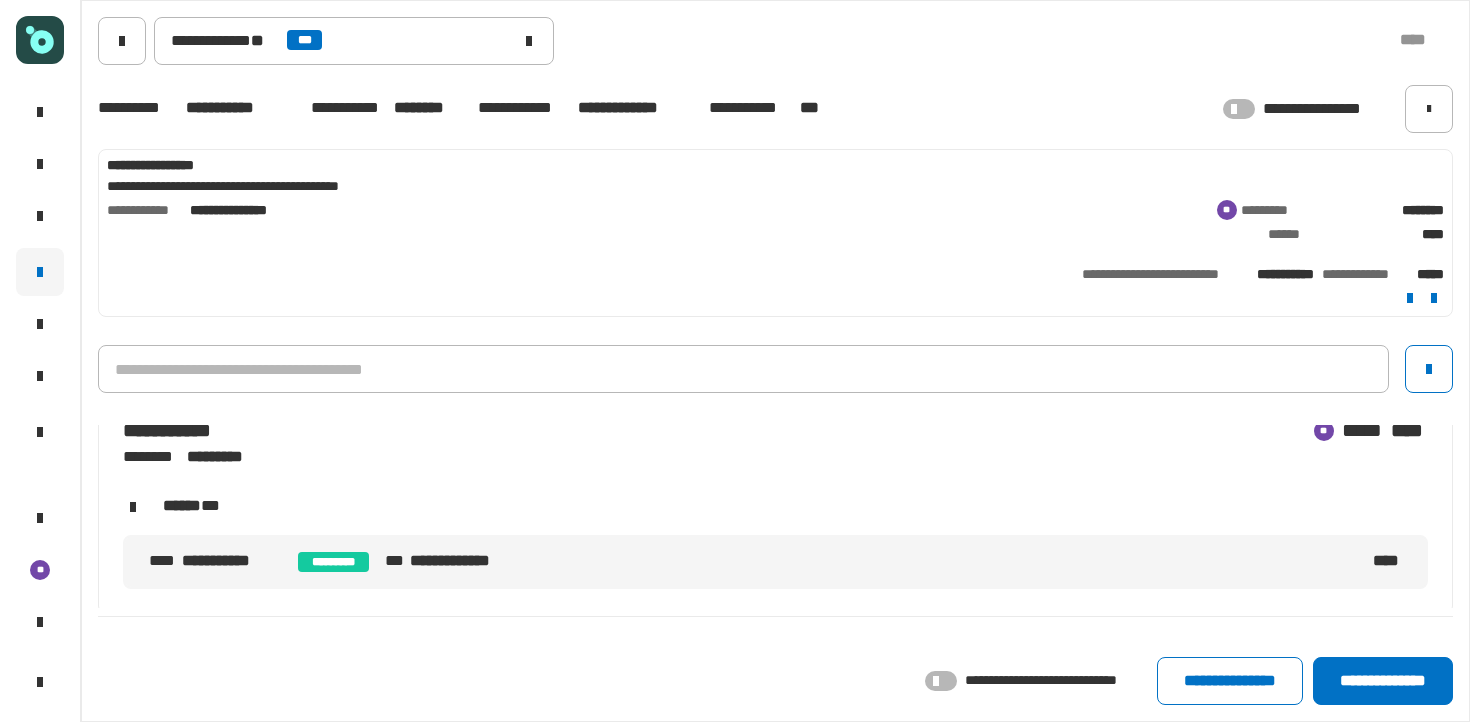 scroll, scrollTop: 40, scrollLeft: 0, axis: vertical 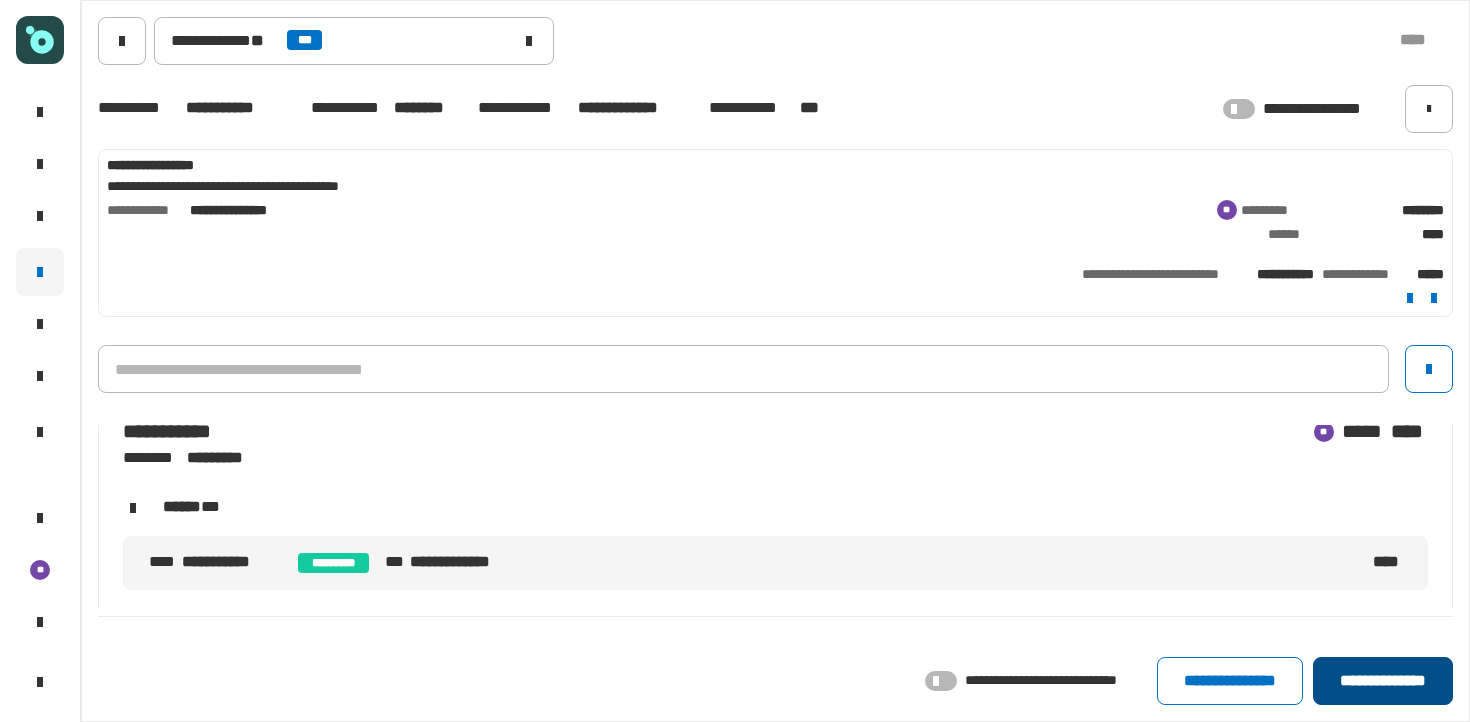 click on "**********" 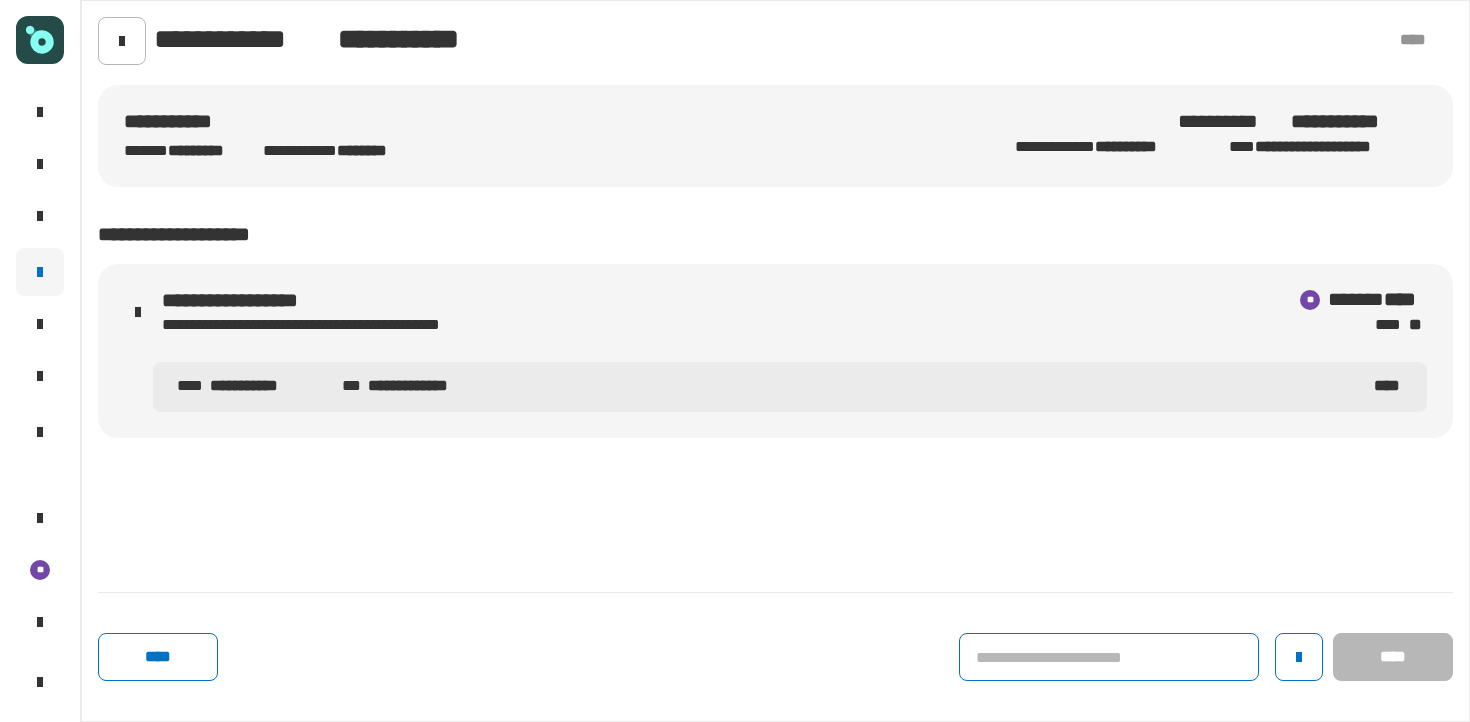 click 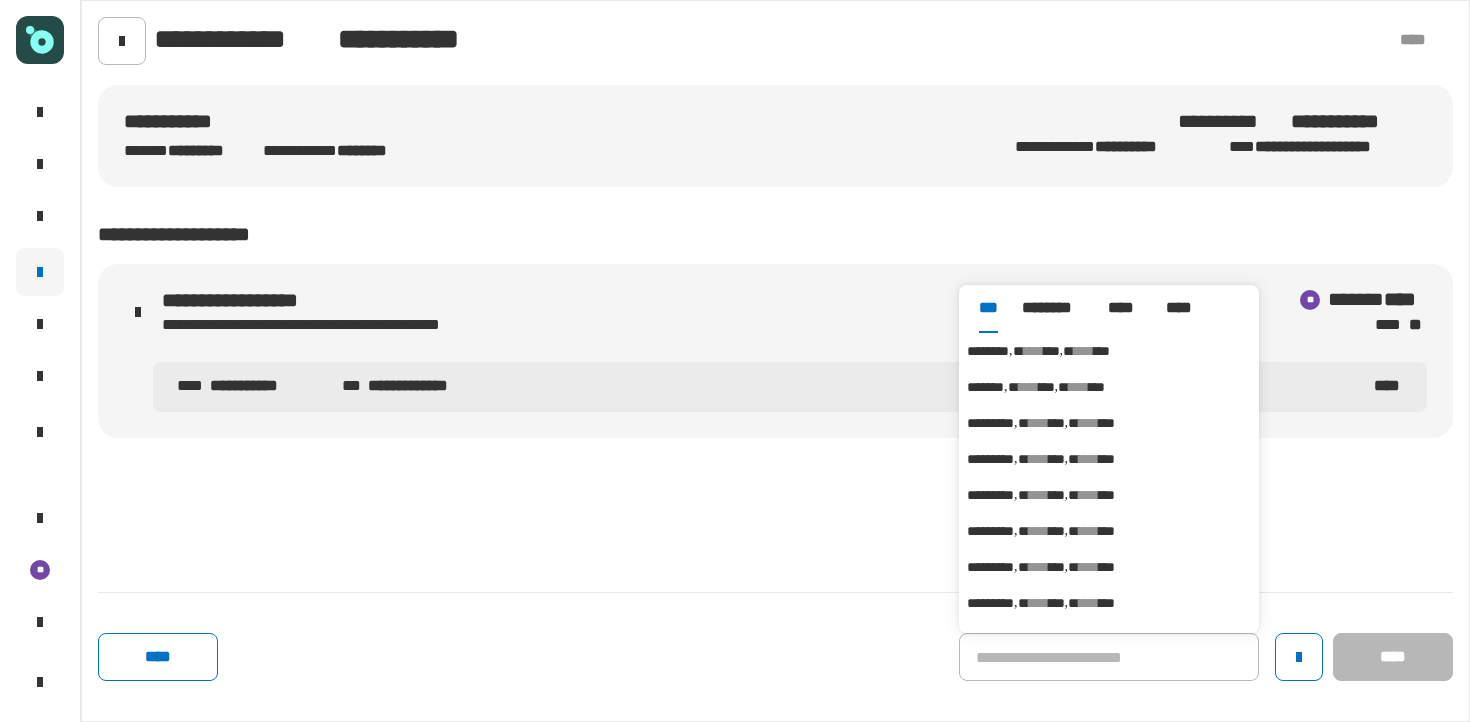 click on "****" at bounding box center (1034, 351) 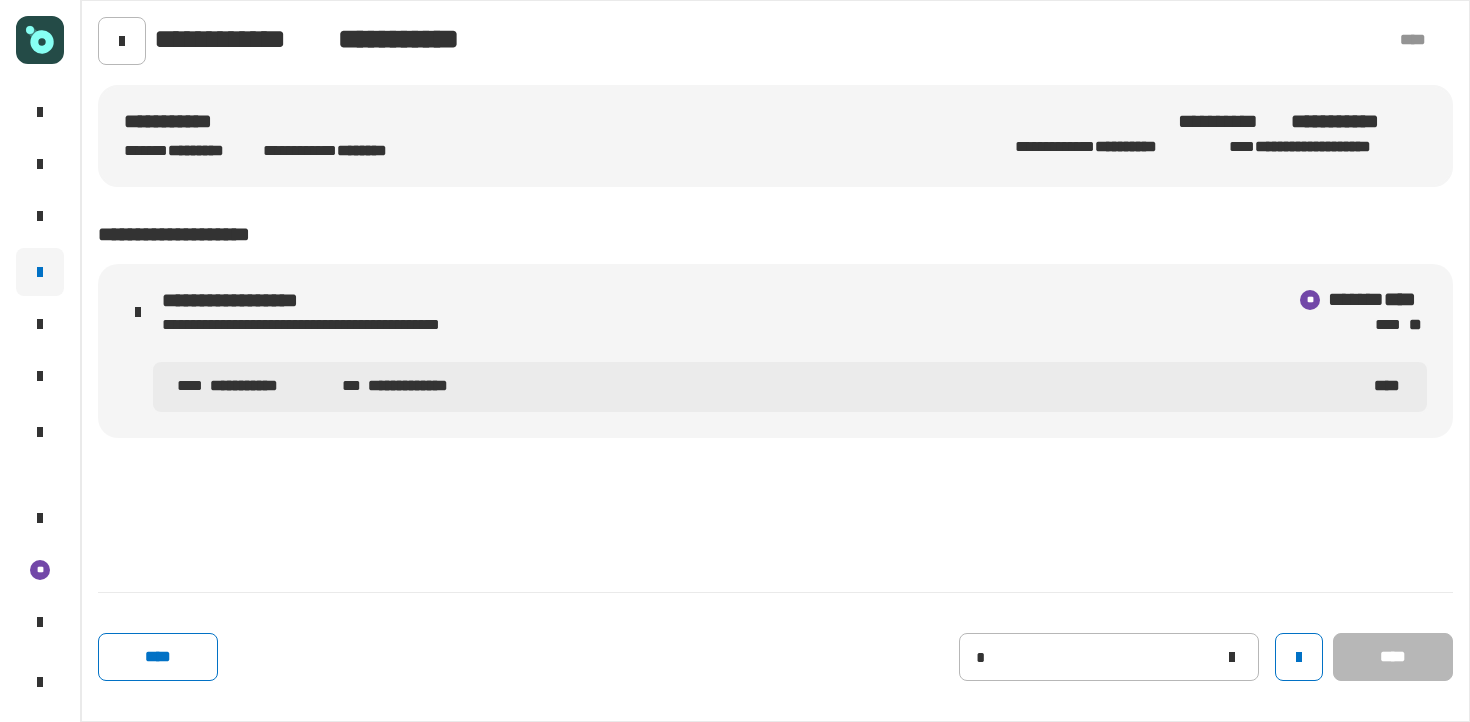 type on "********" 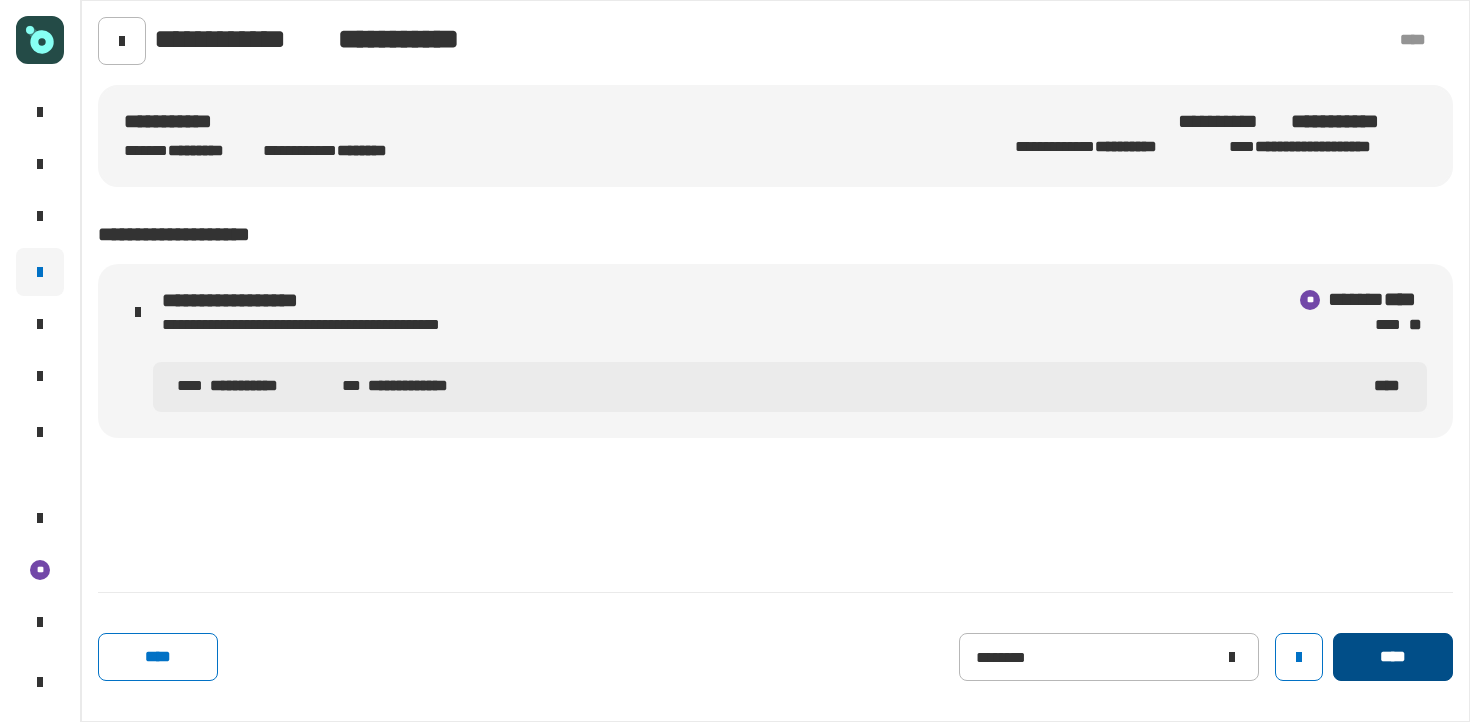 click on "****" 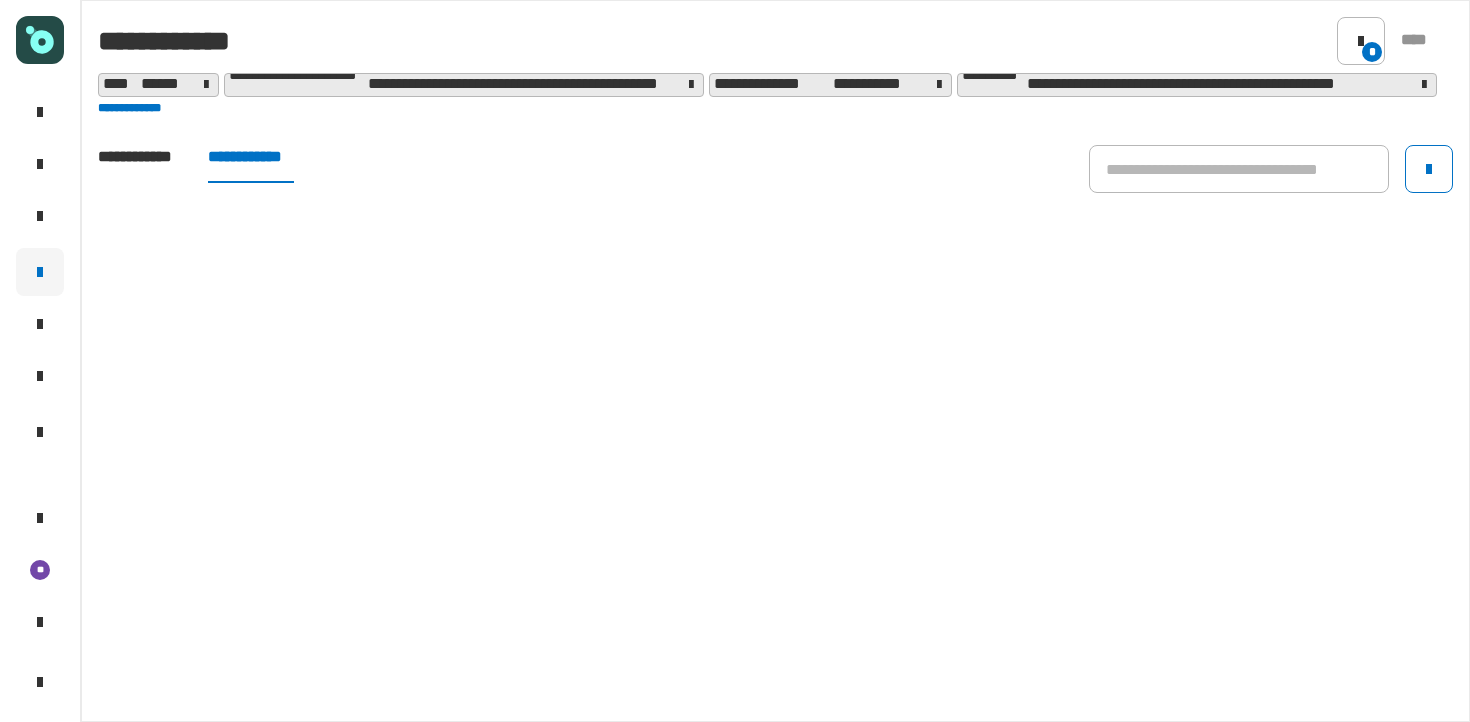 click on "**********" 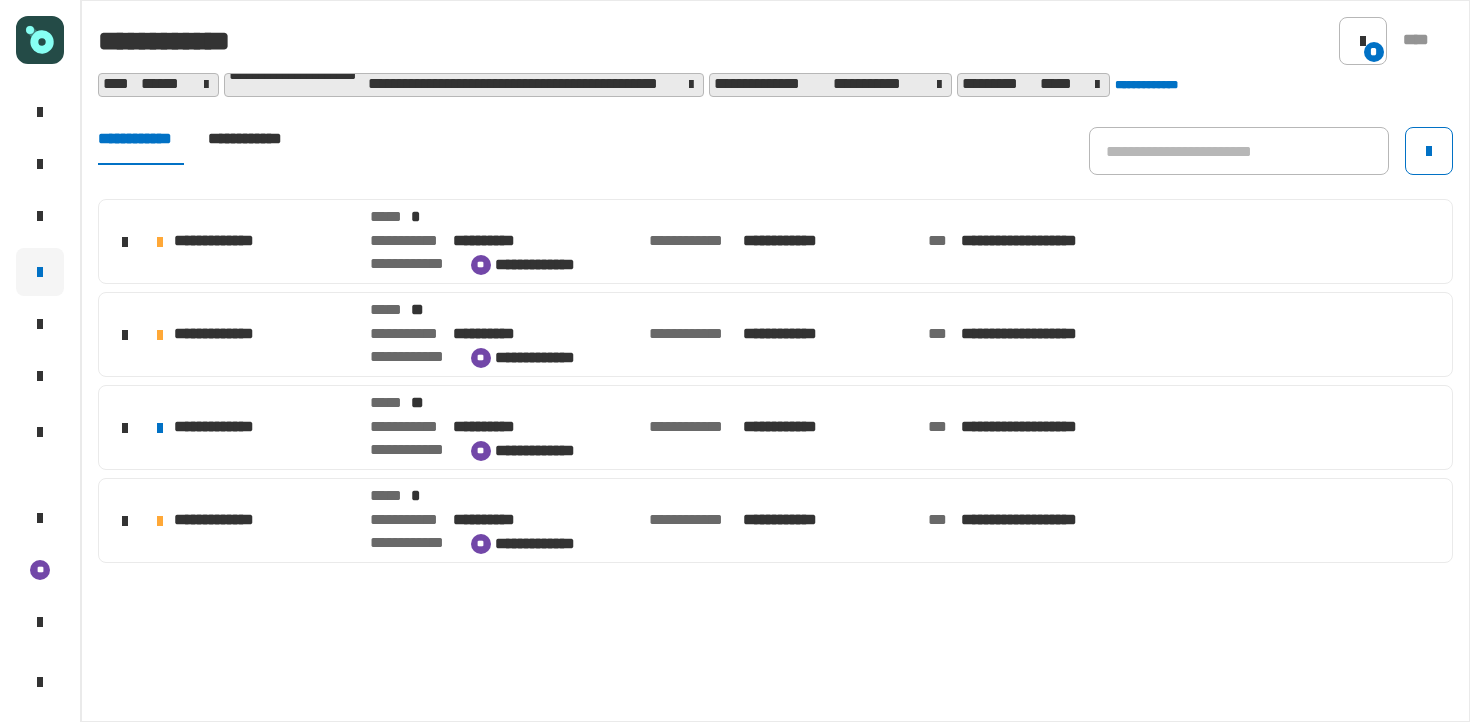 click on "**********" 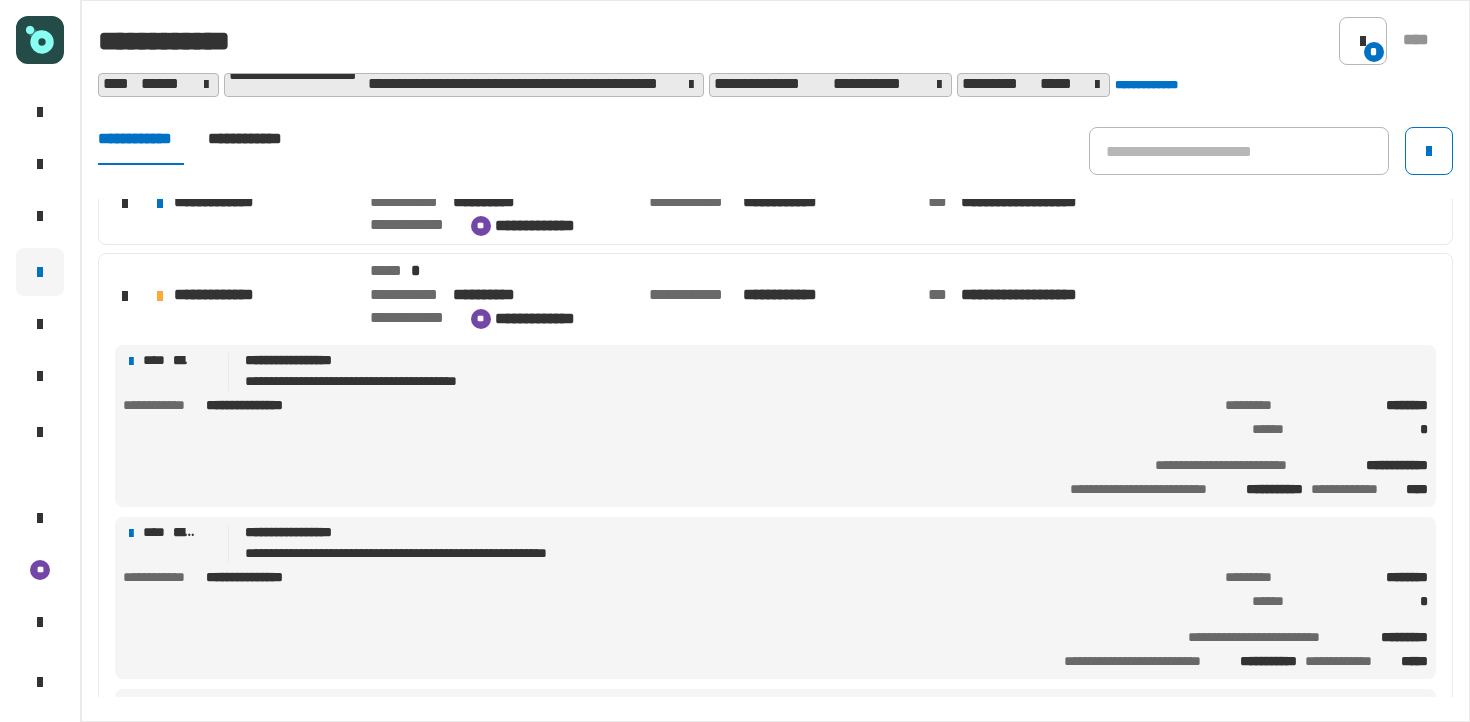 scroll, scrollTop: 248, scrollLeft: 0, axis: vertical 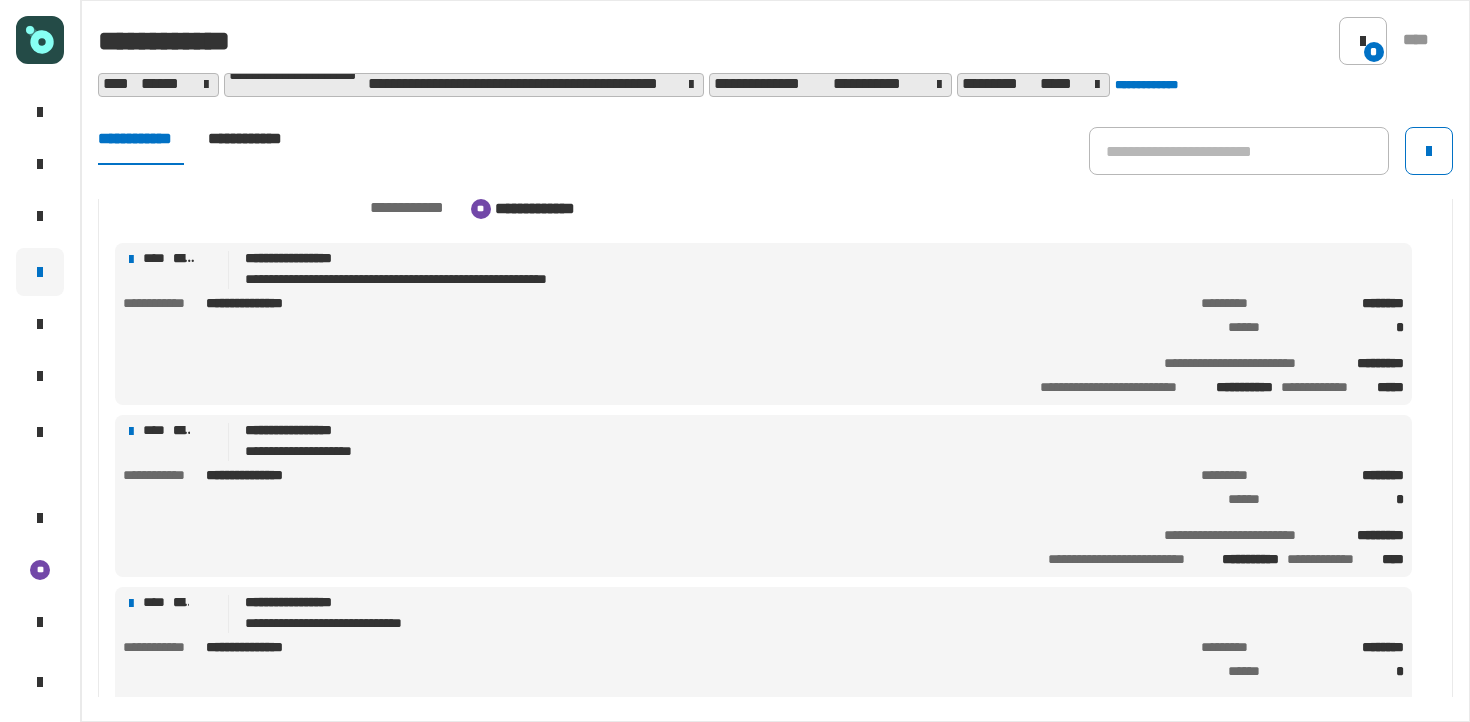 click on "**********" 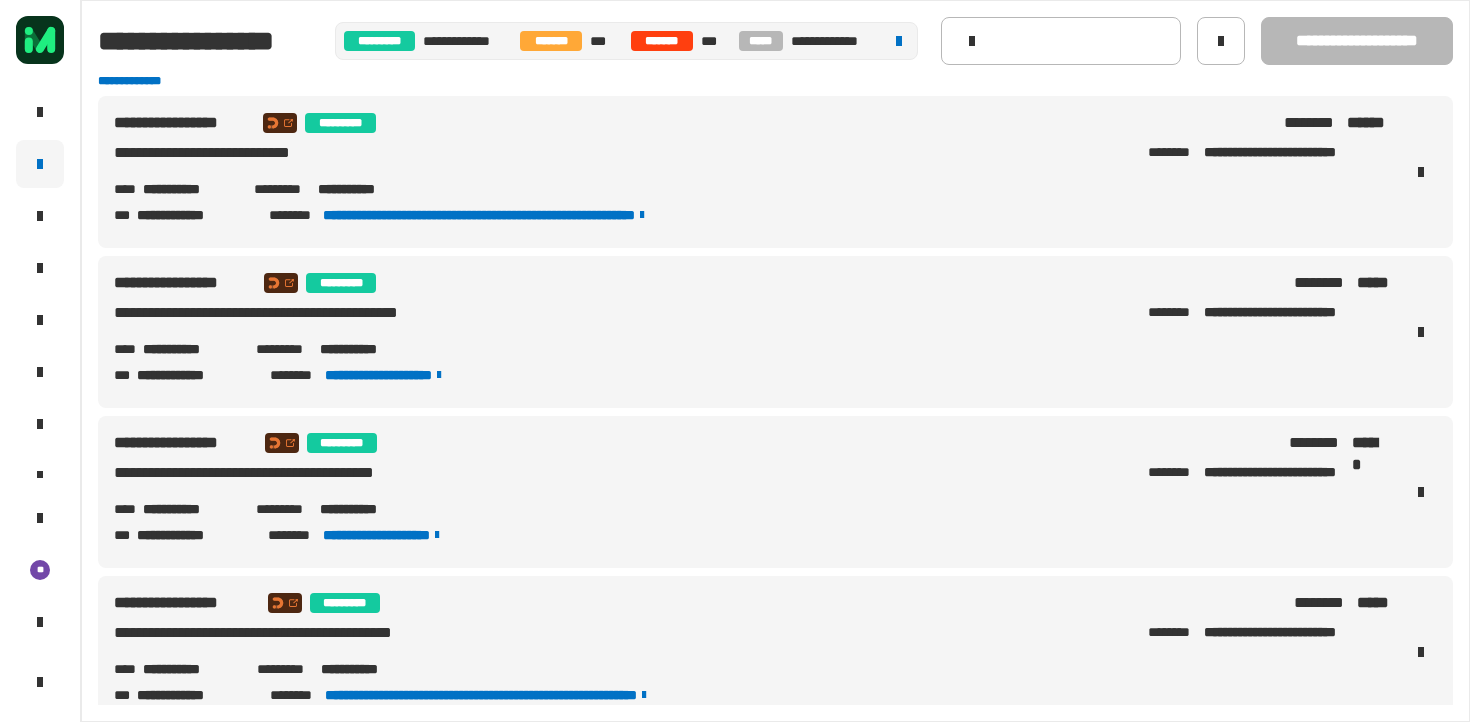 scroll, scrollTop: 0, scrollLeft: 0, axis: both 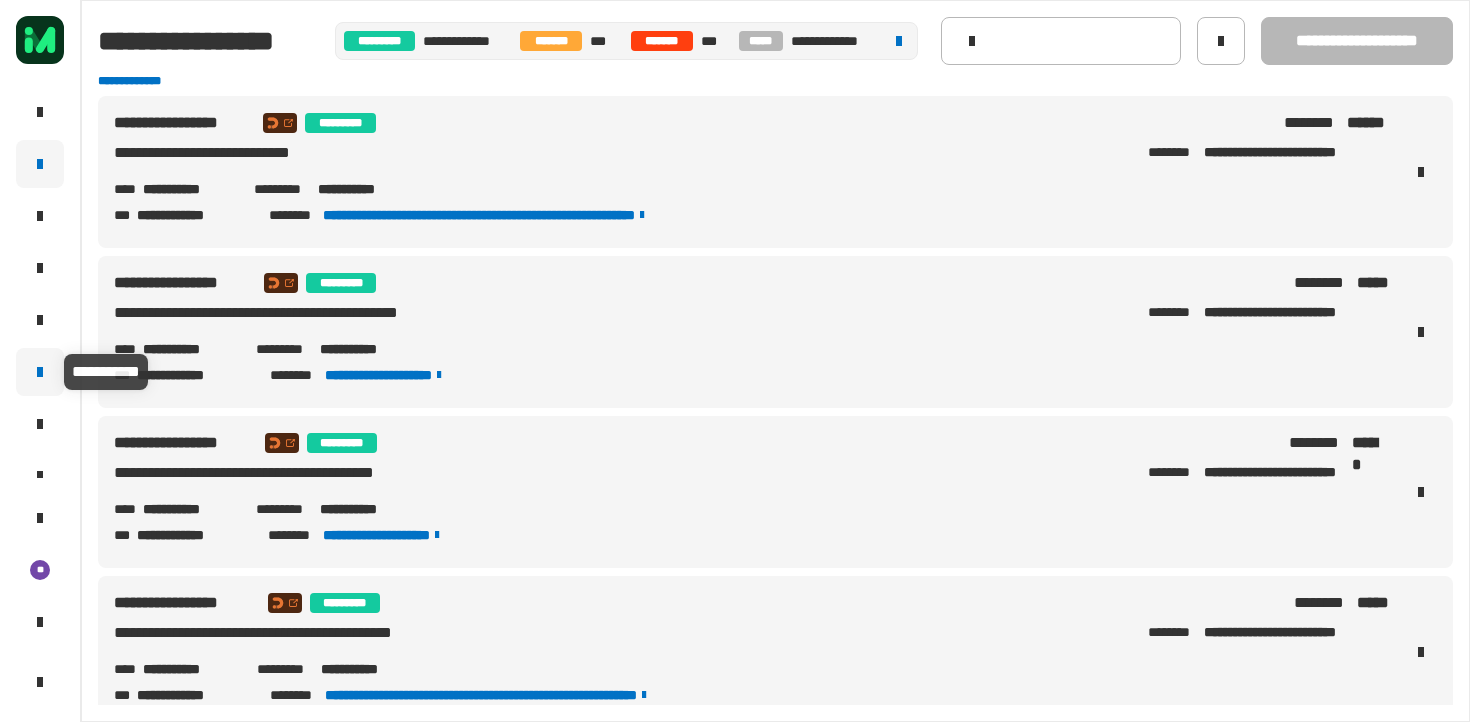 click 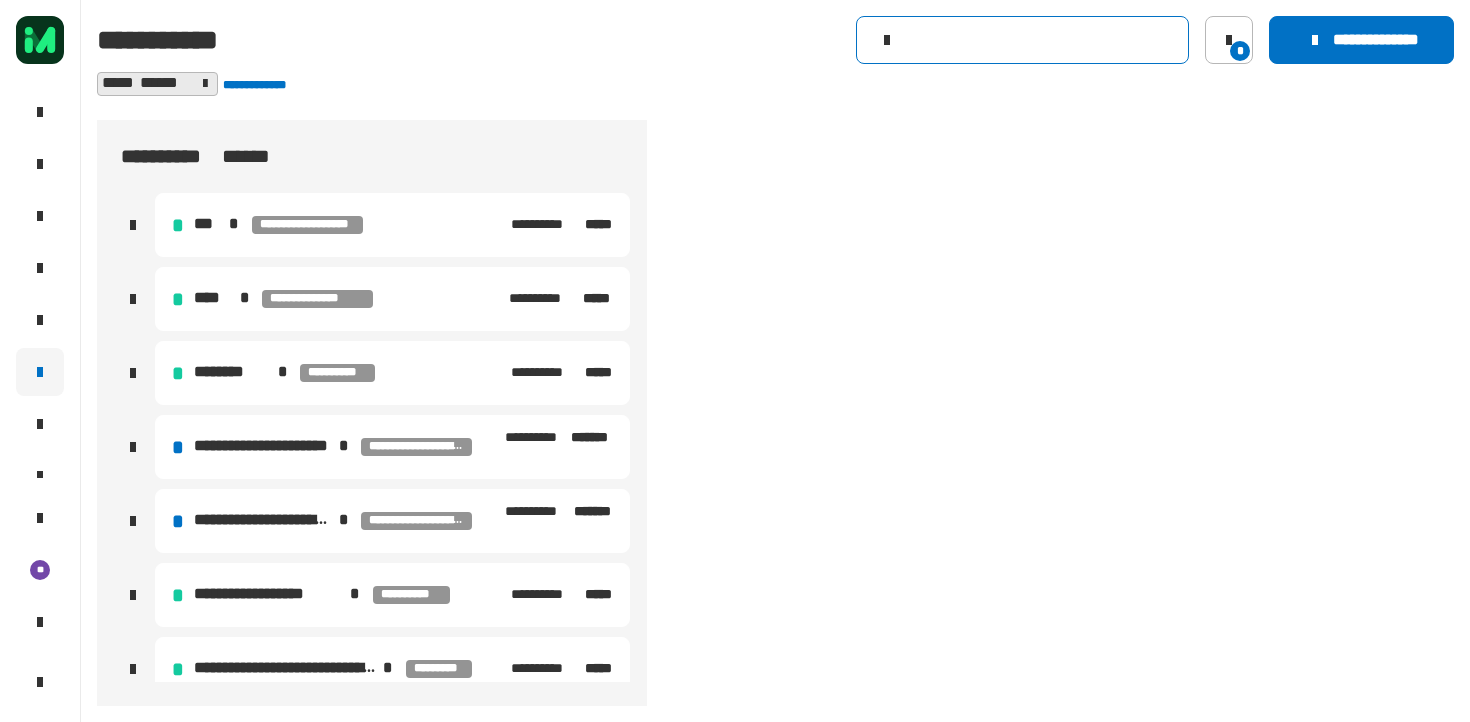 click 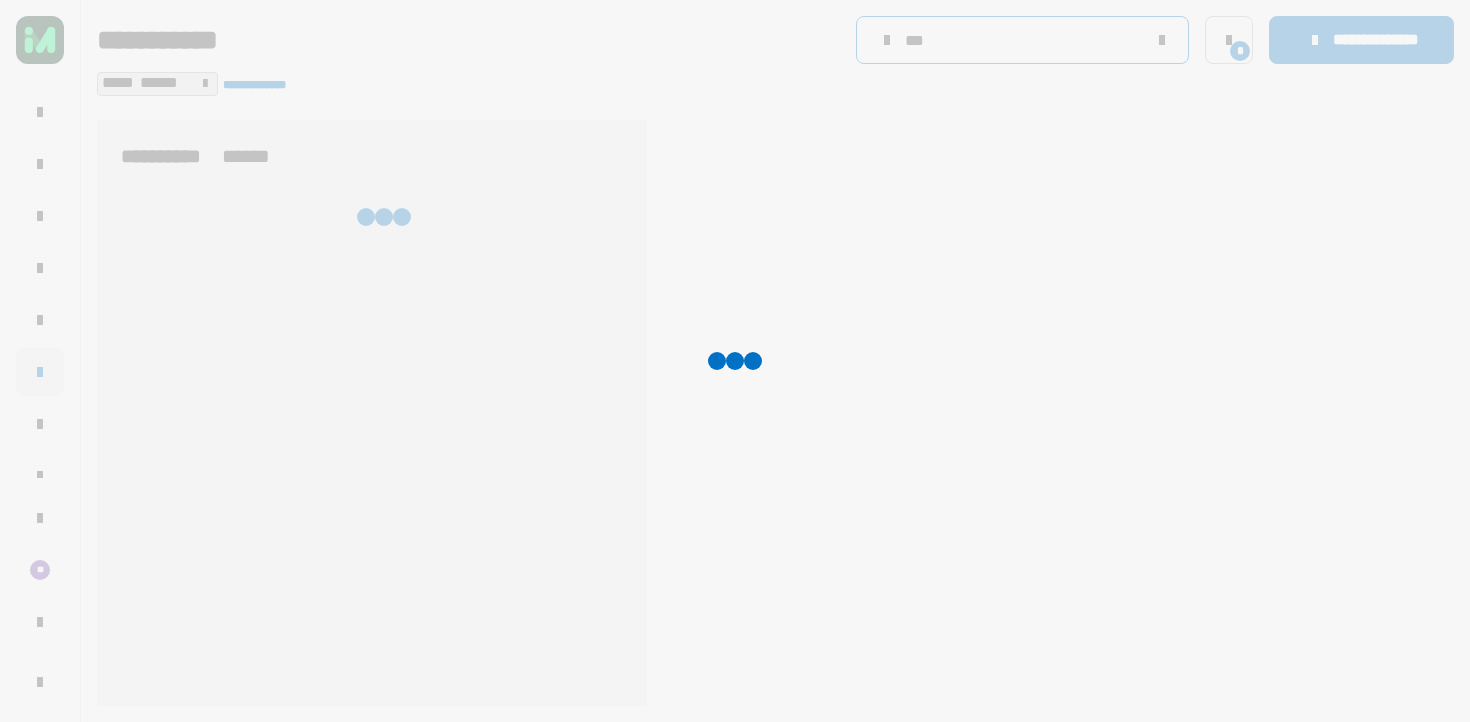 type on "****" 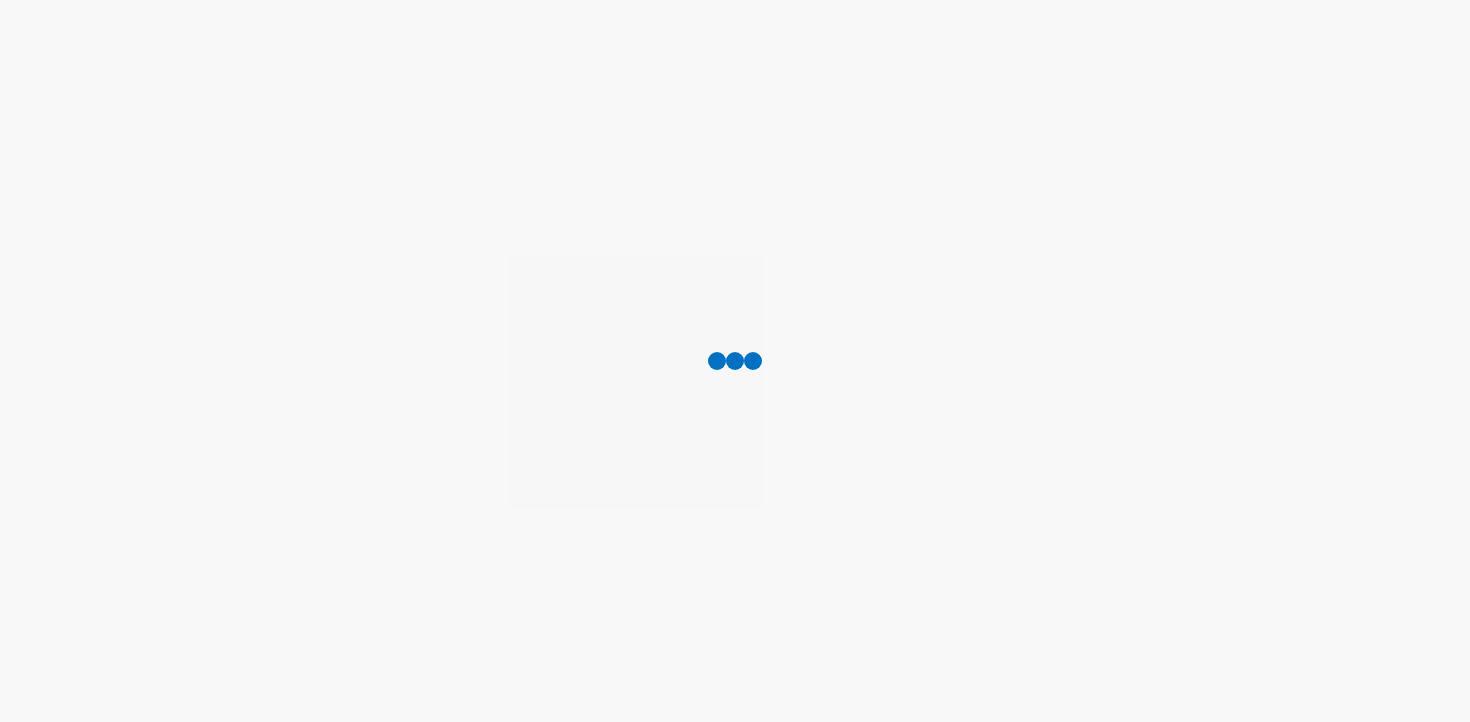scroll, scrollTop: 0, scrollLeft: 0, axis: both 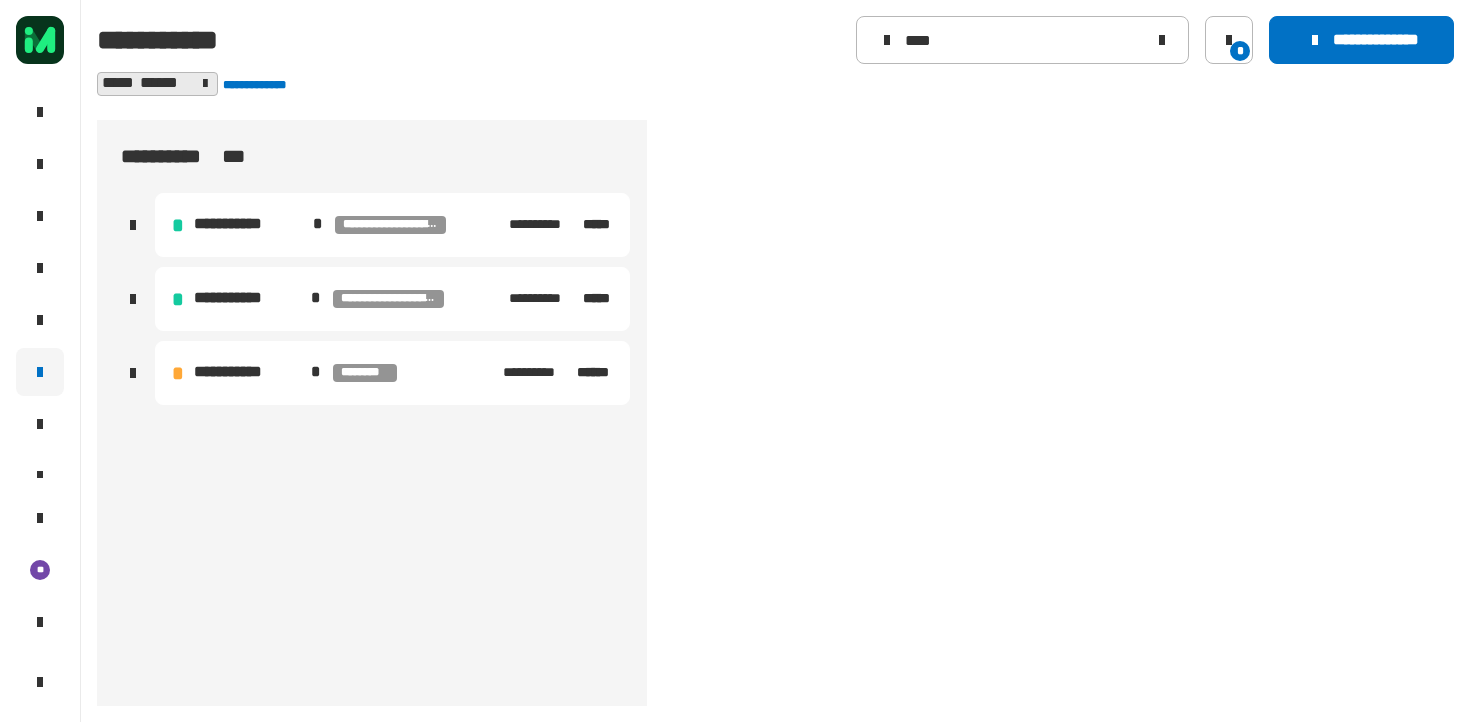 click on "**********" at bounding box center [392, 373] 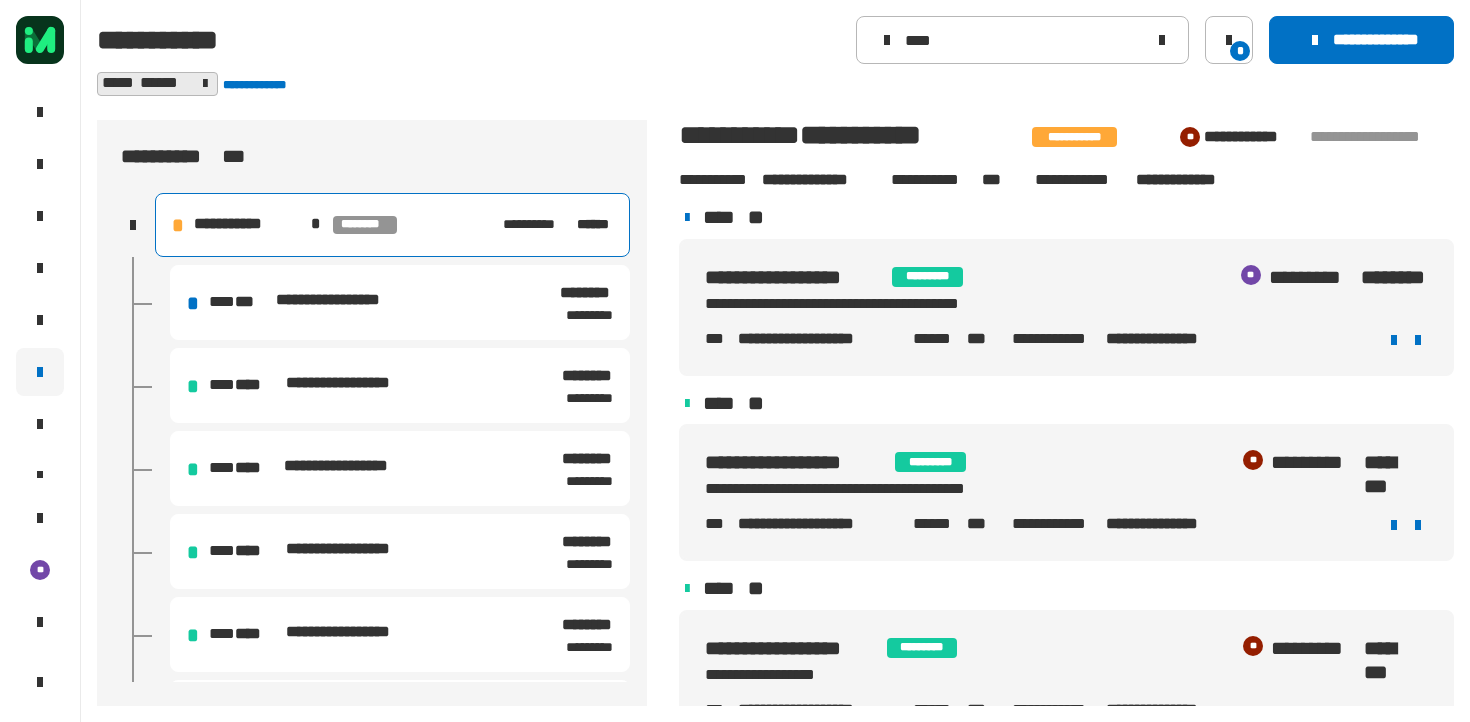 click 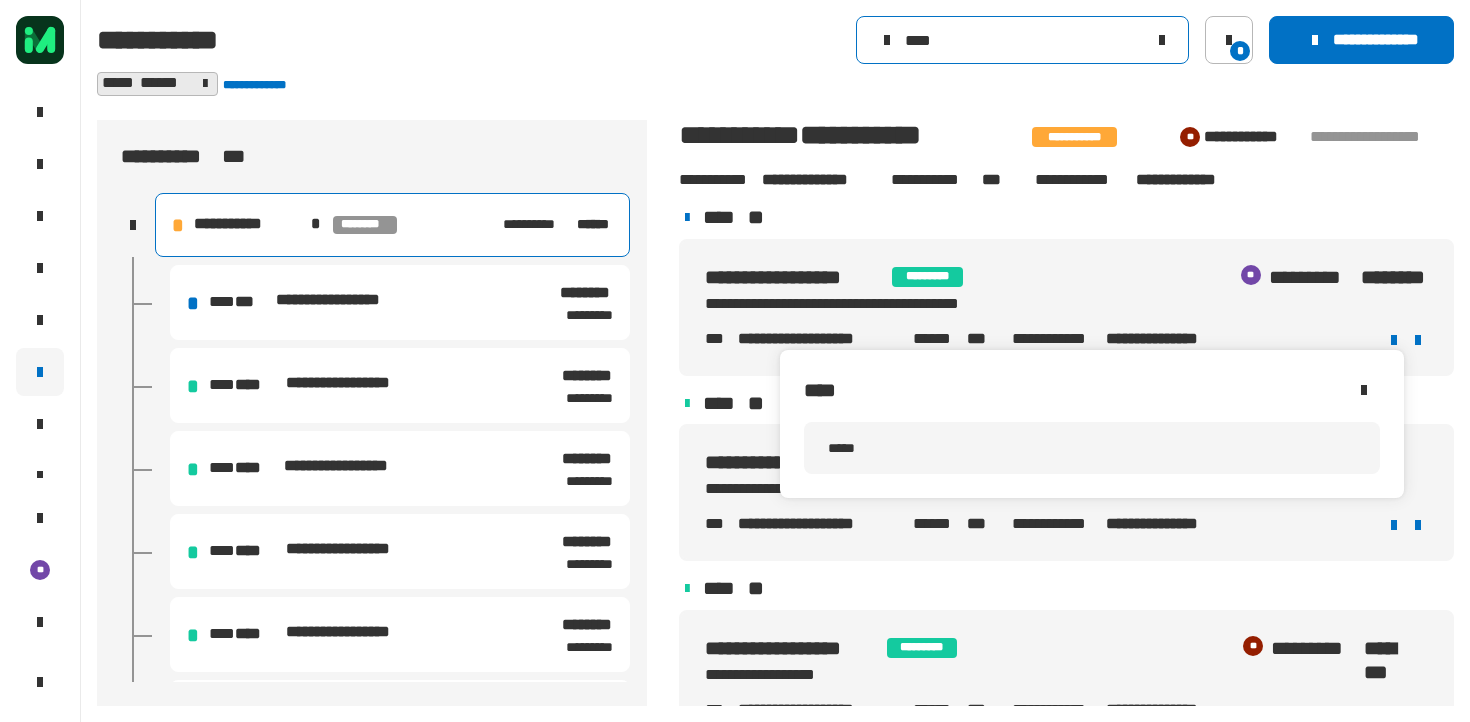 click on "****" 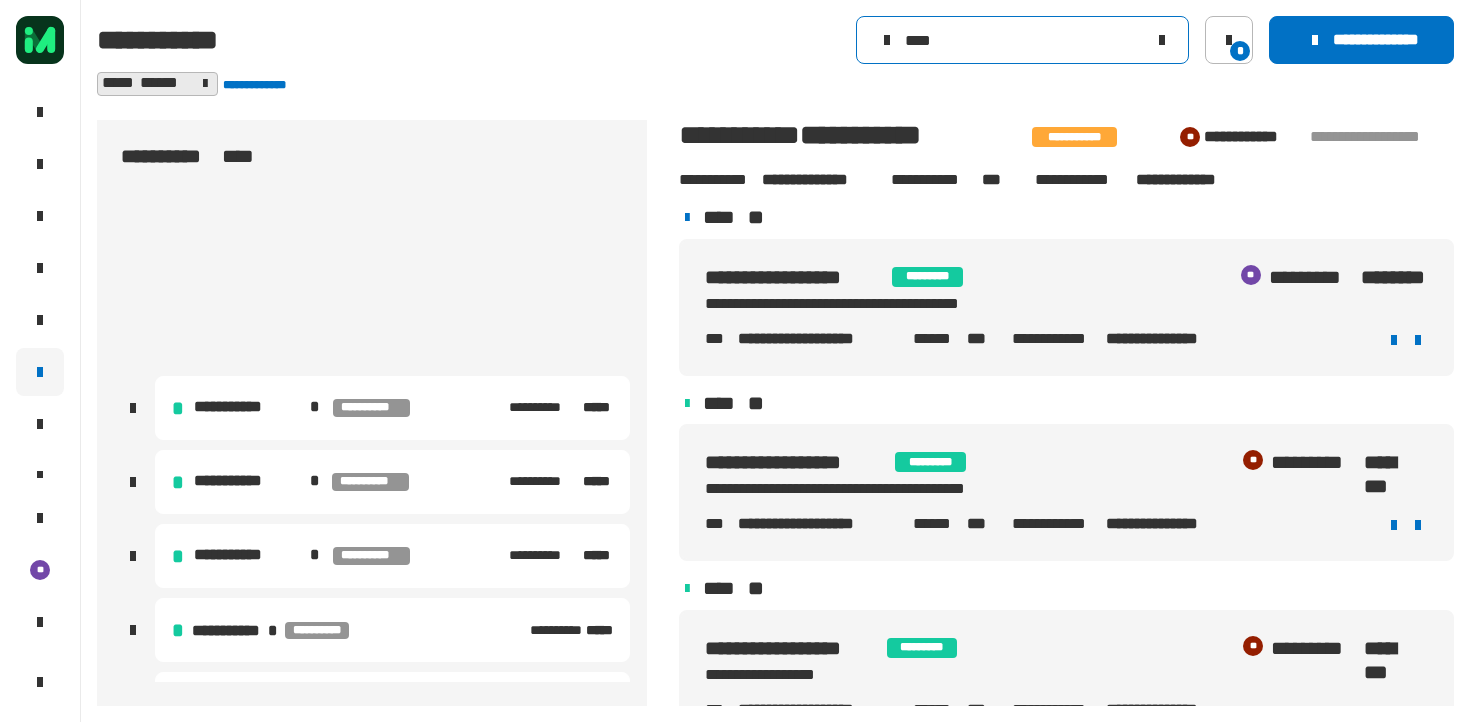 scroll, scrollTop: 2436, scrollLeft: 0, axis: vertical 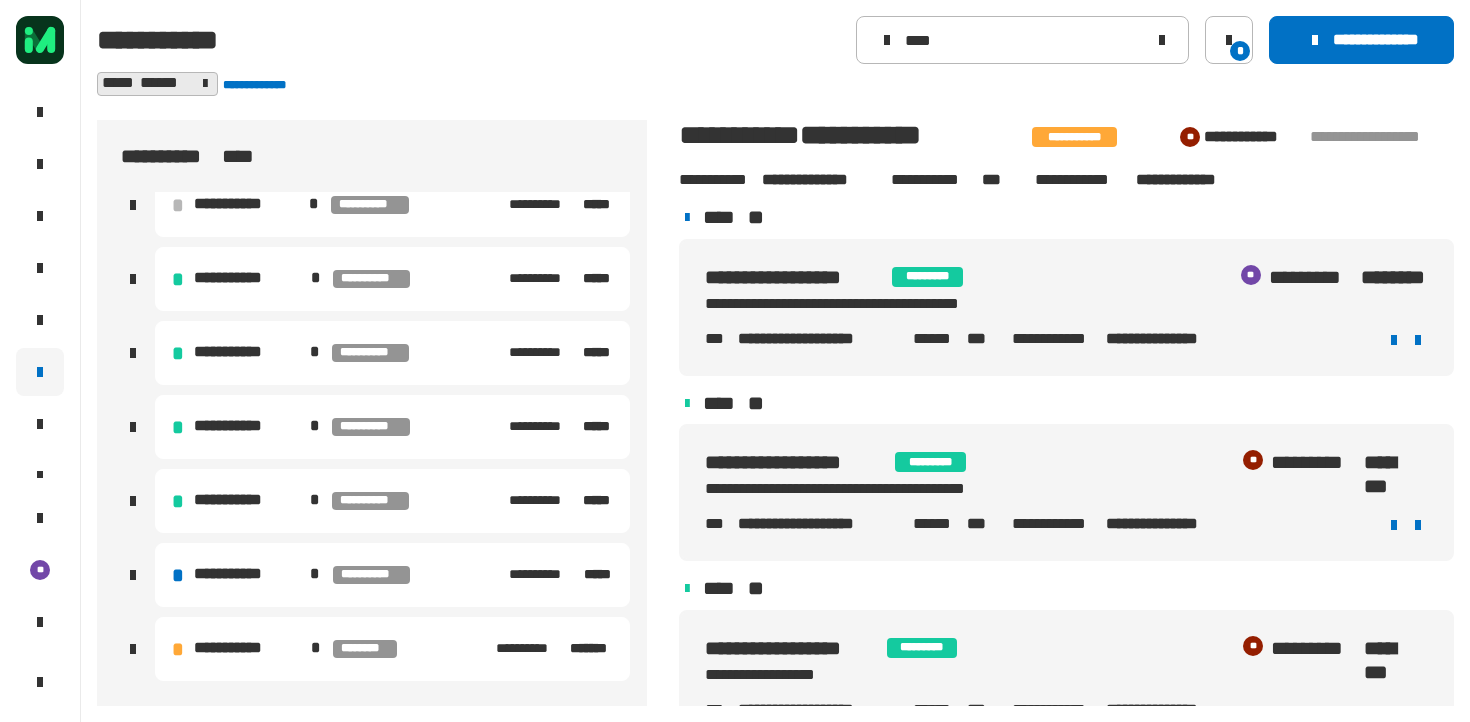 click on "**********" at bounding box center (248, 649) 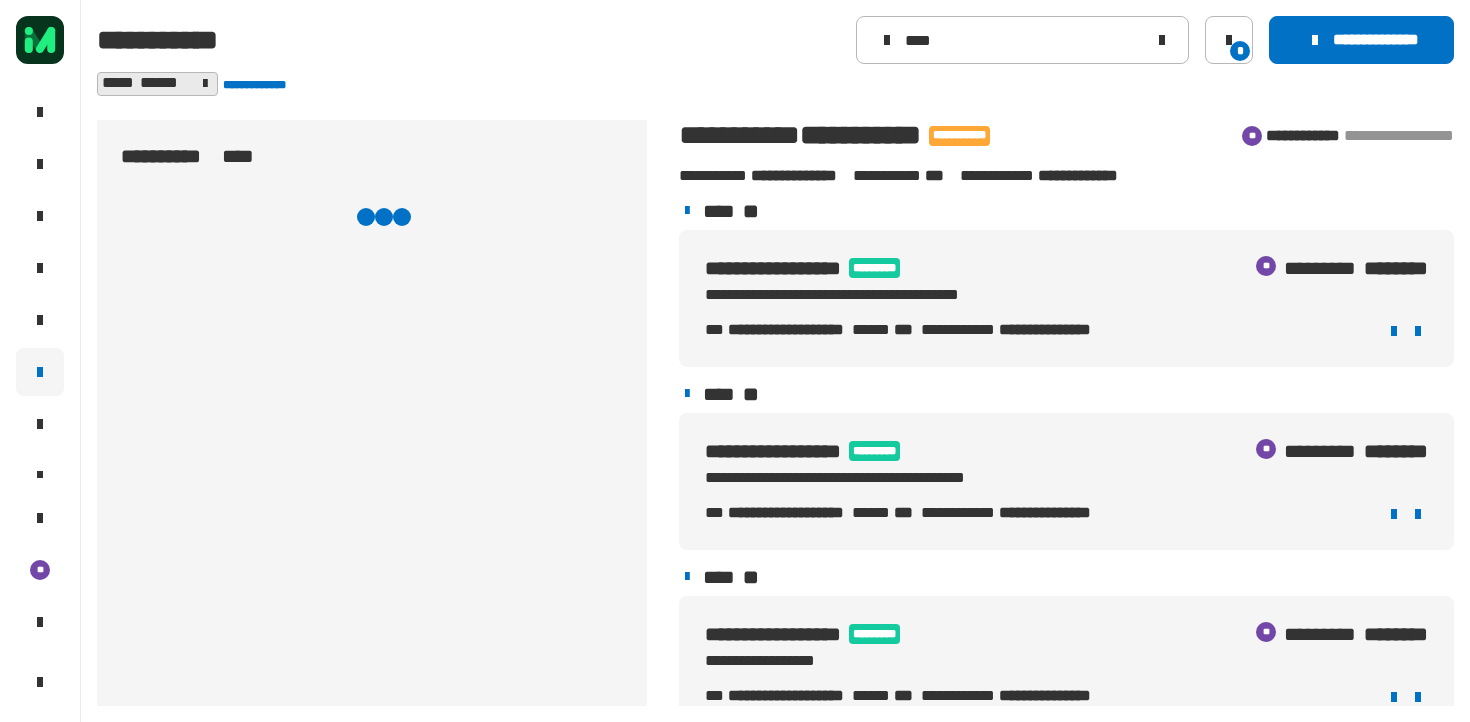 scroll, scrollTop: 0, scrollLeft: 0, axis: both 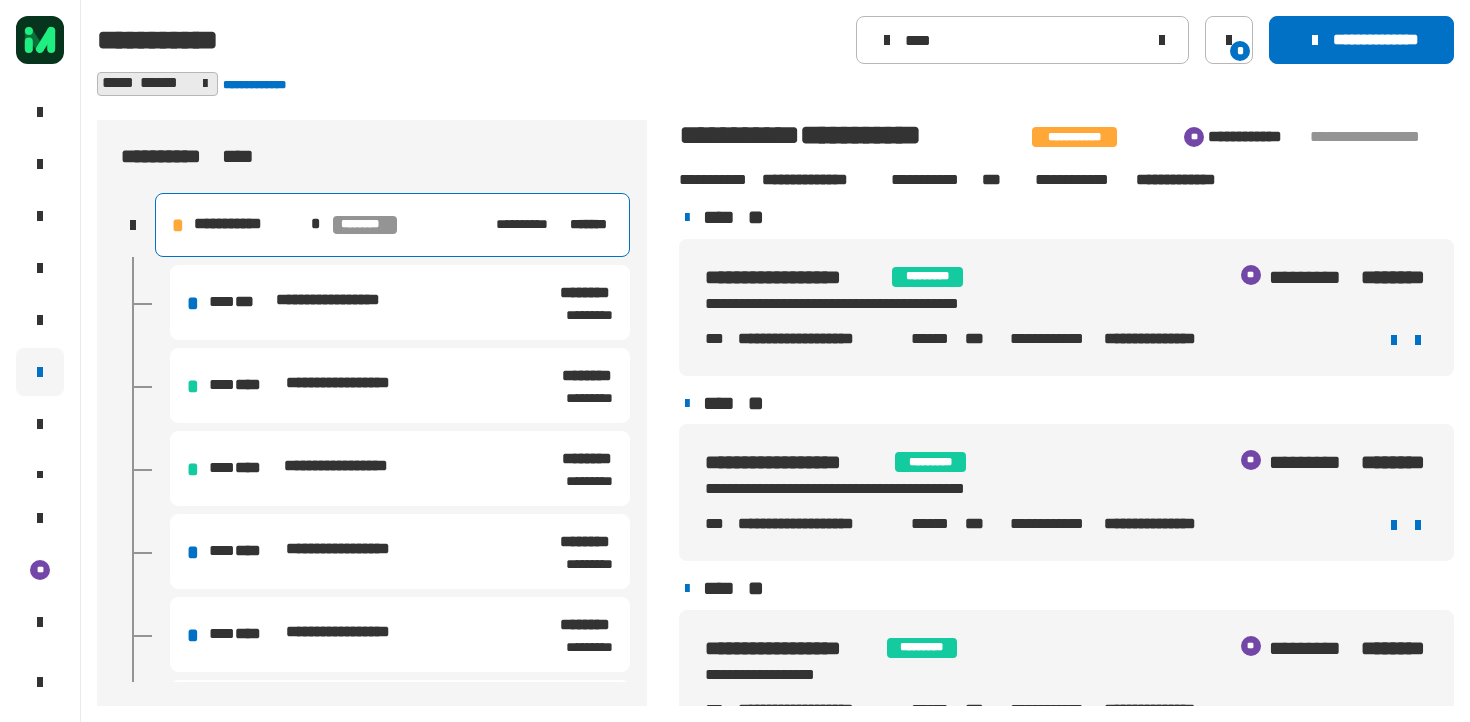 click 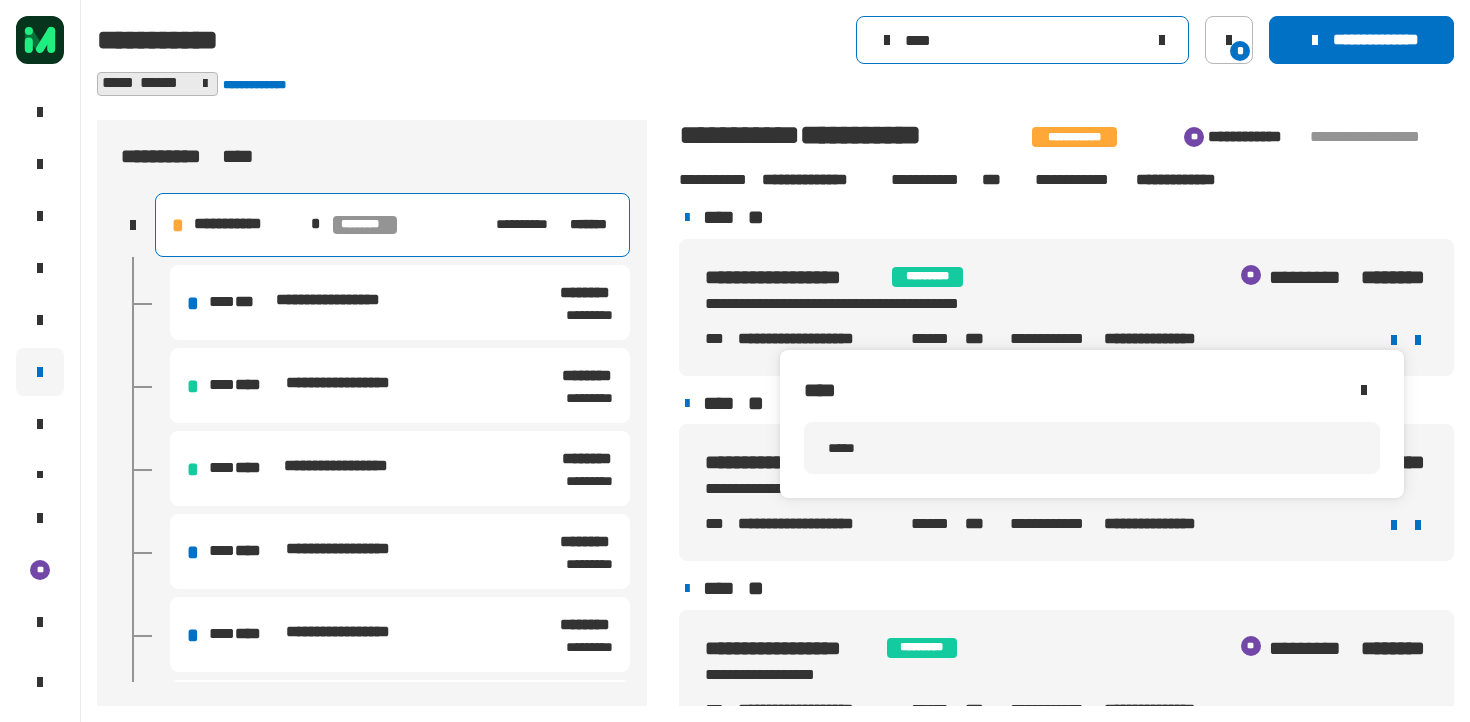 click on "****" 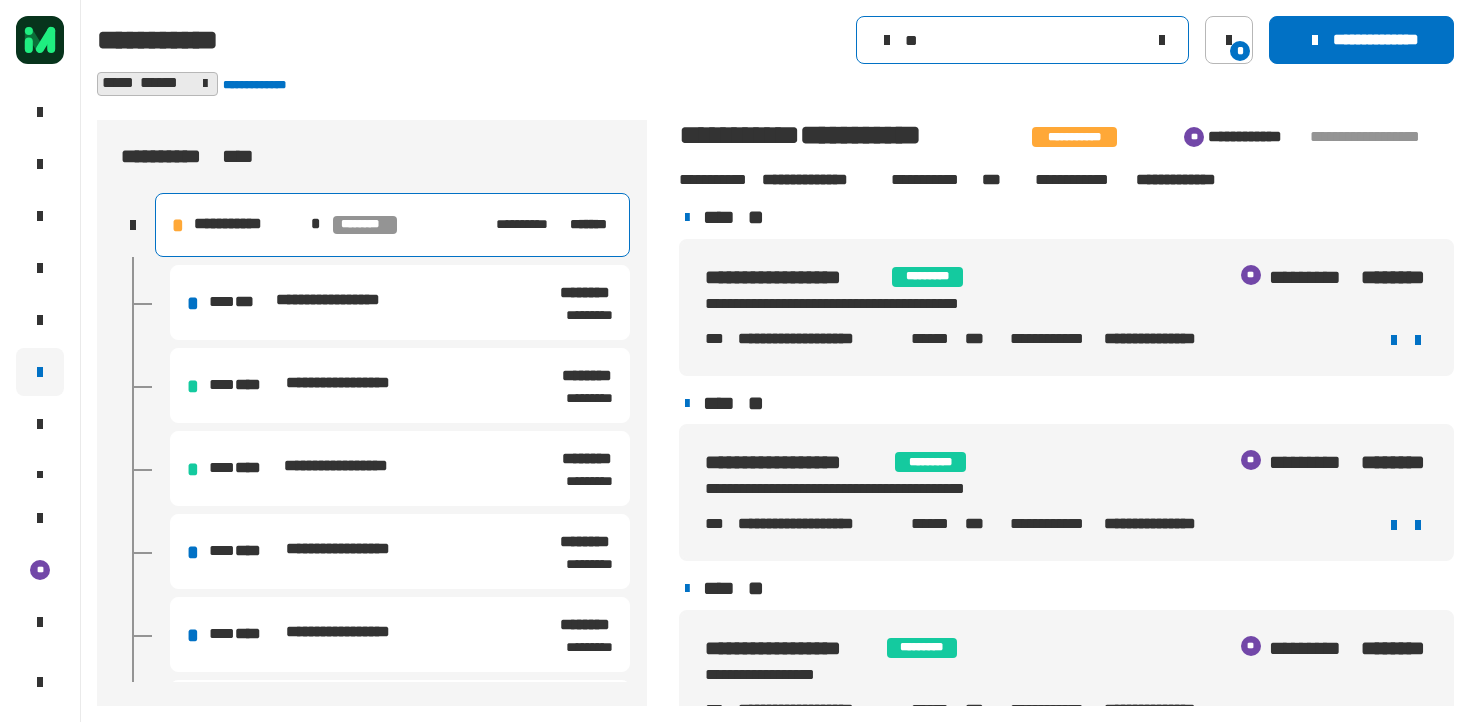 type on "*" 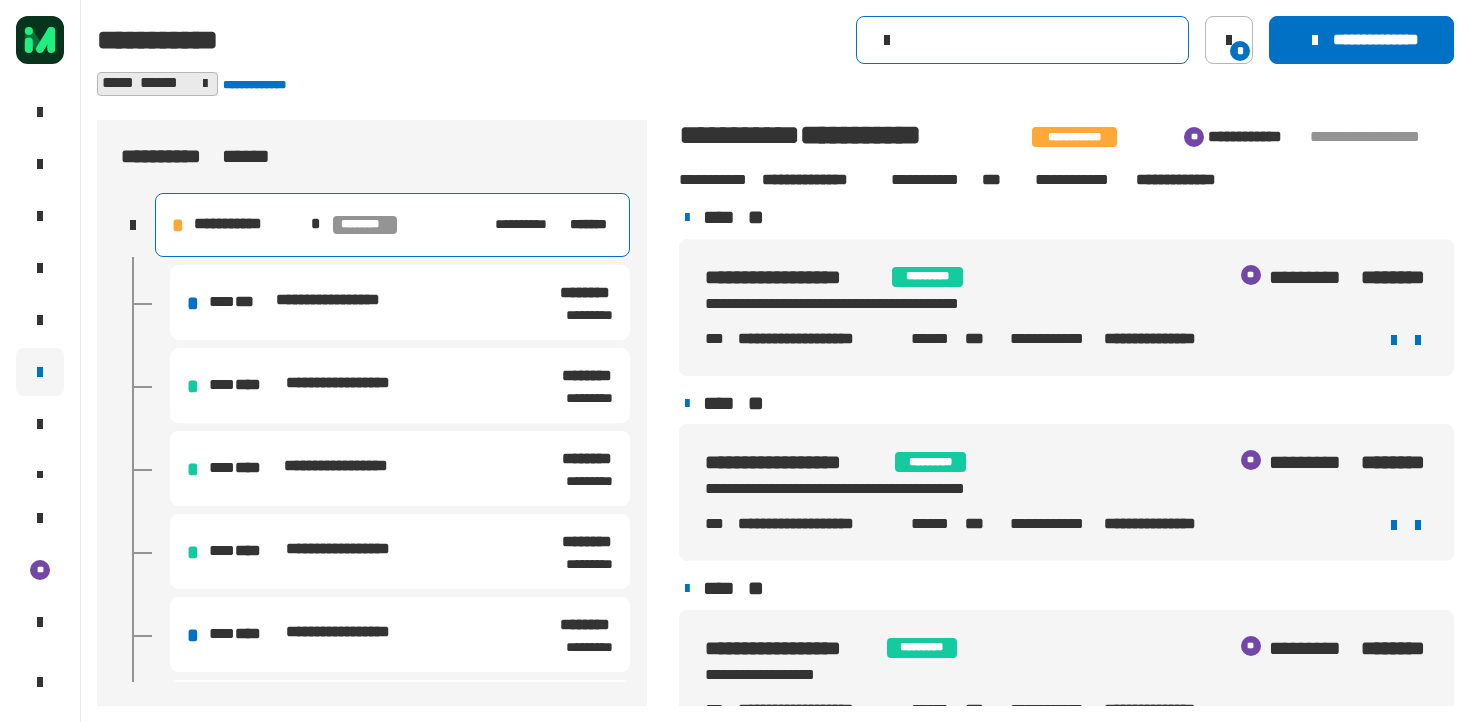 paste on "**********" 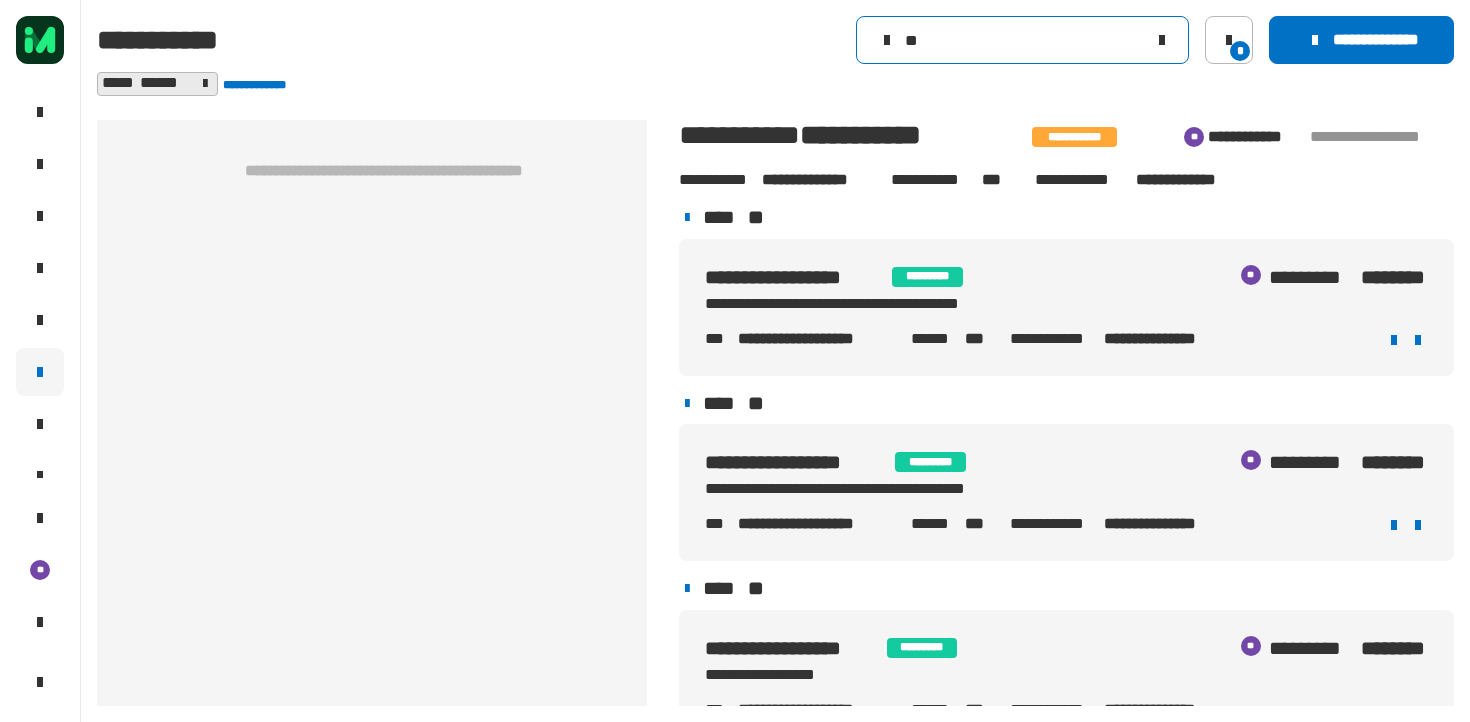 type on "*" 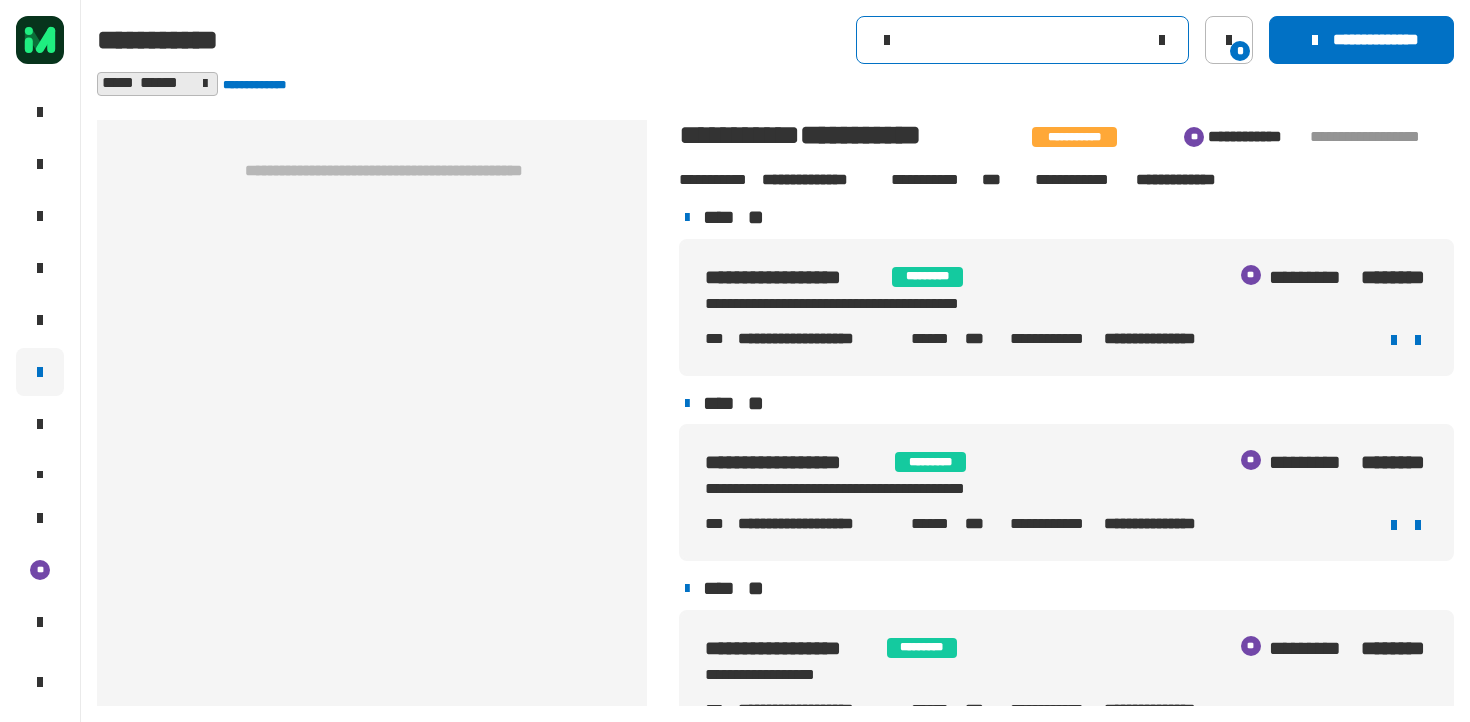 type on "*" 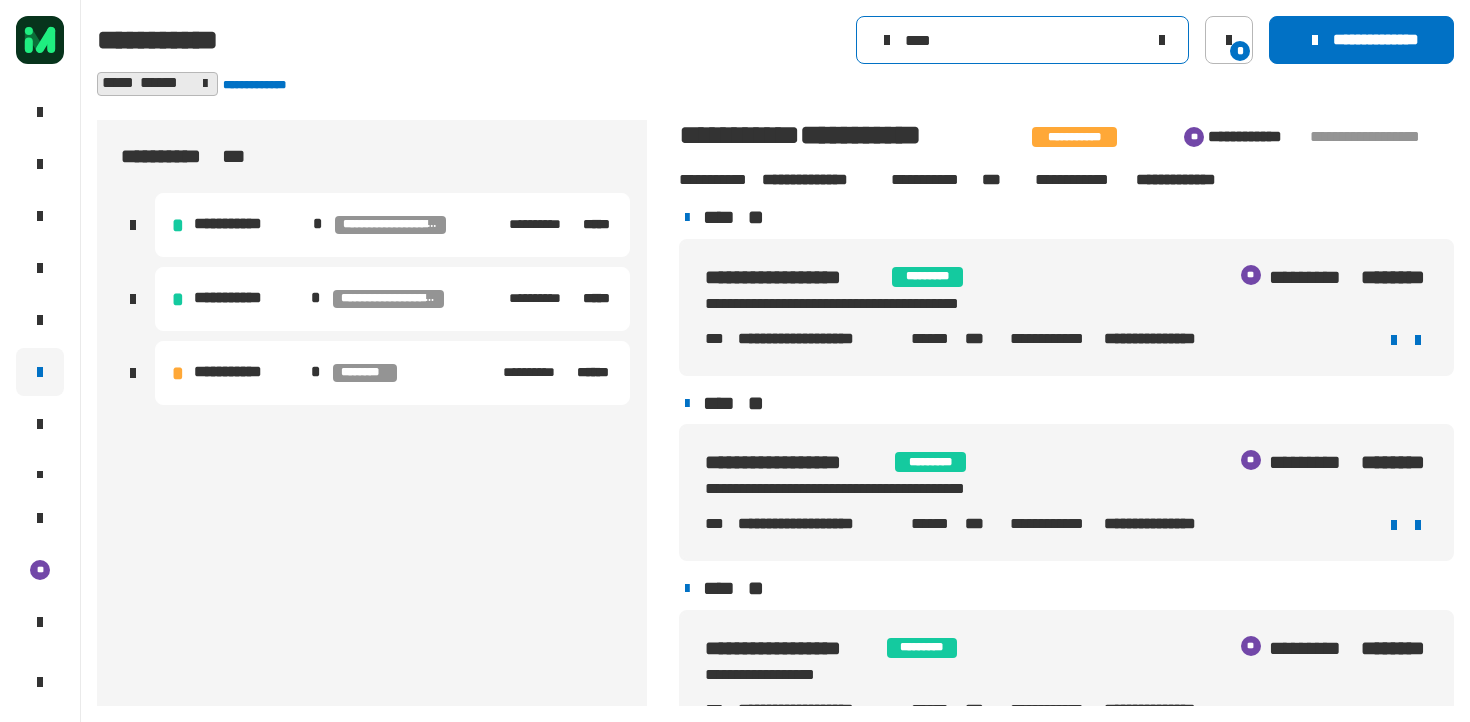 type on "****" 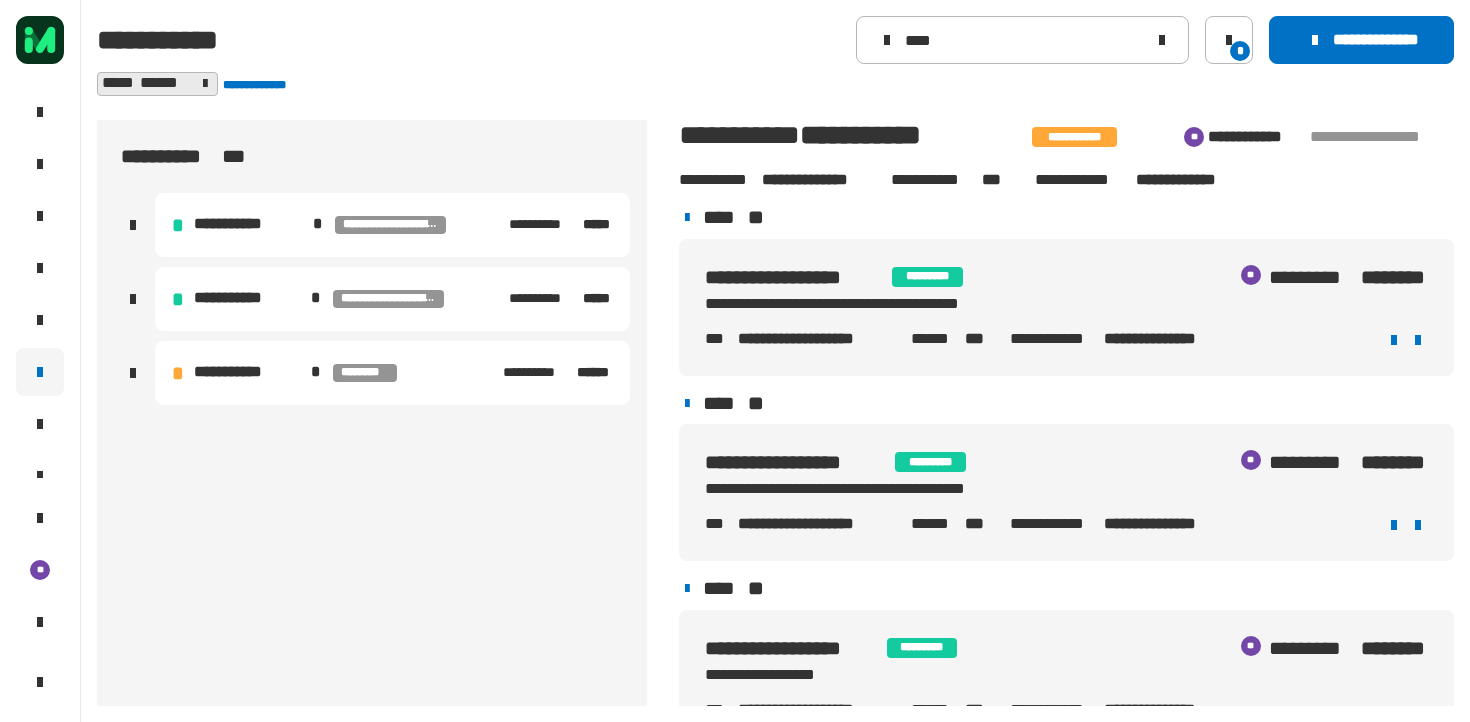 click on "**********" at bounding box center [392, 373] 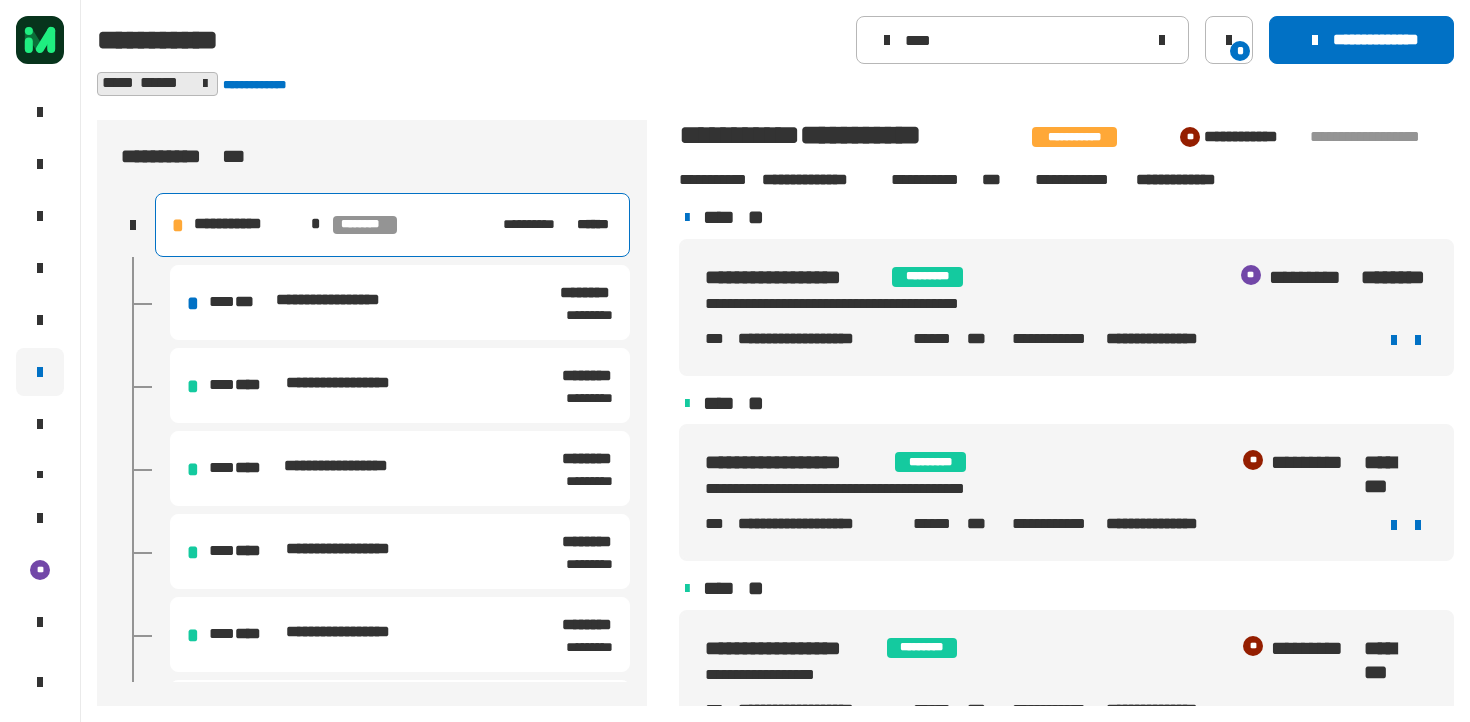 click 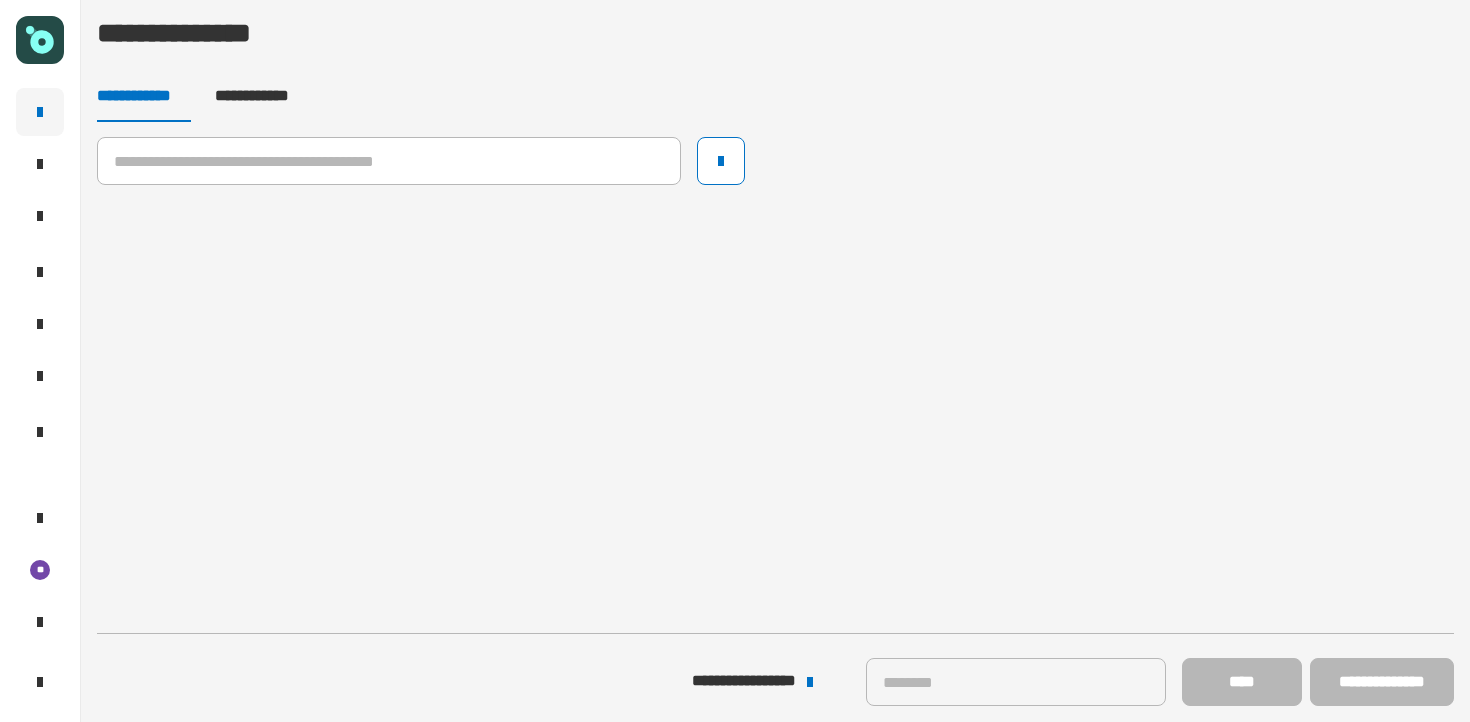 scroll, scrollTop: 0, scrollLeft: 0, axis: both 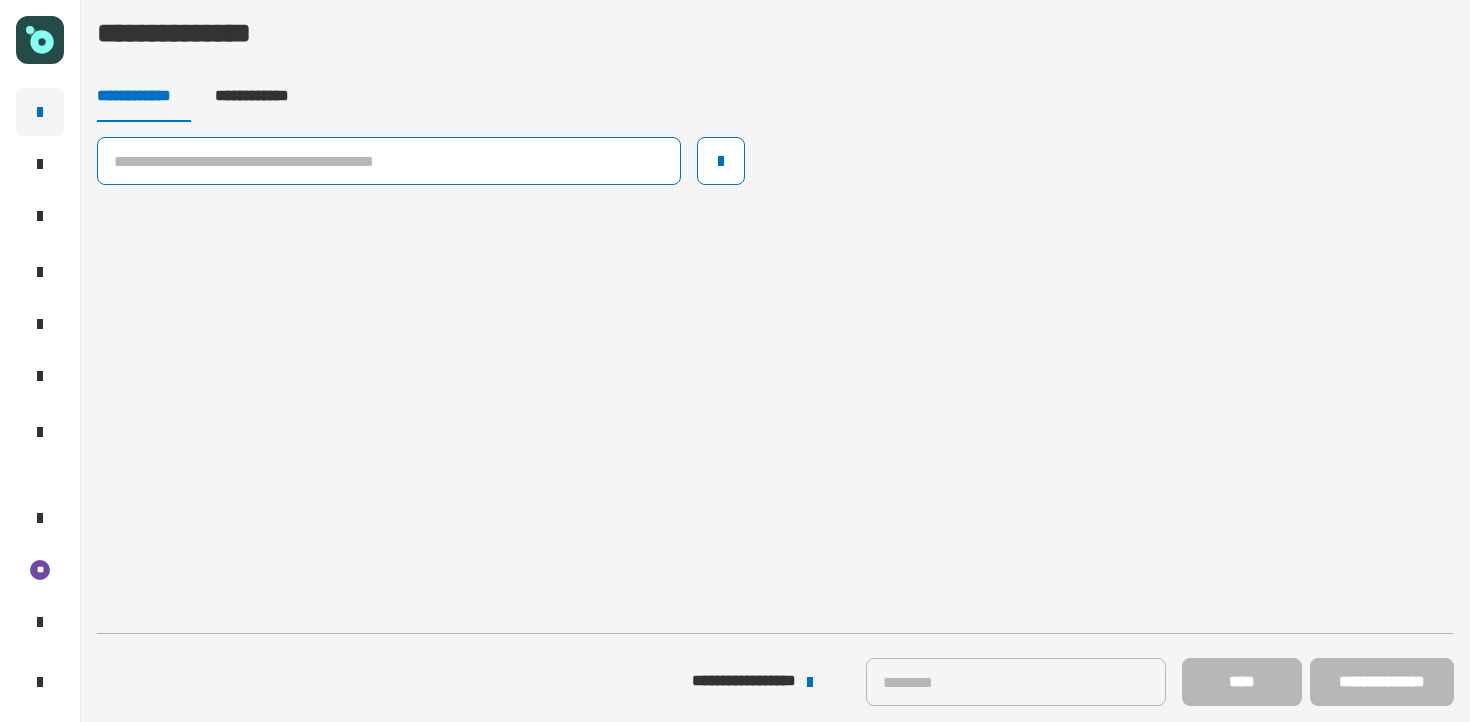click 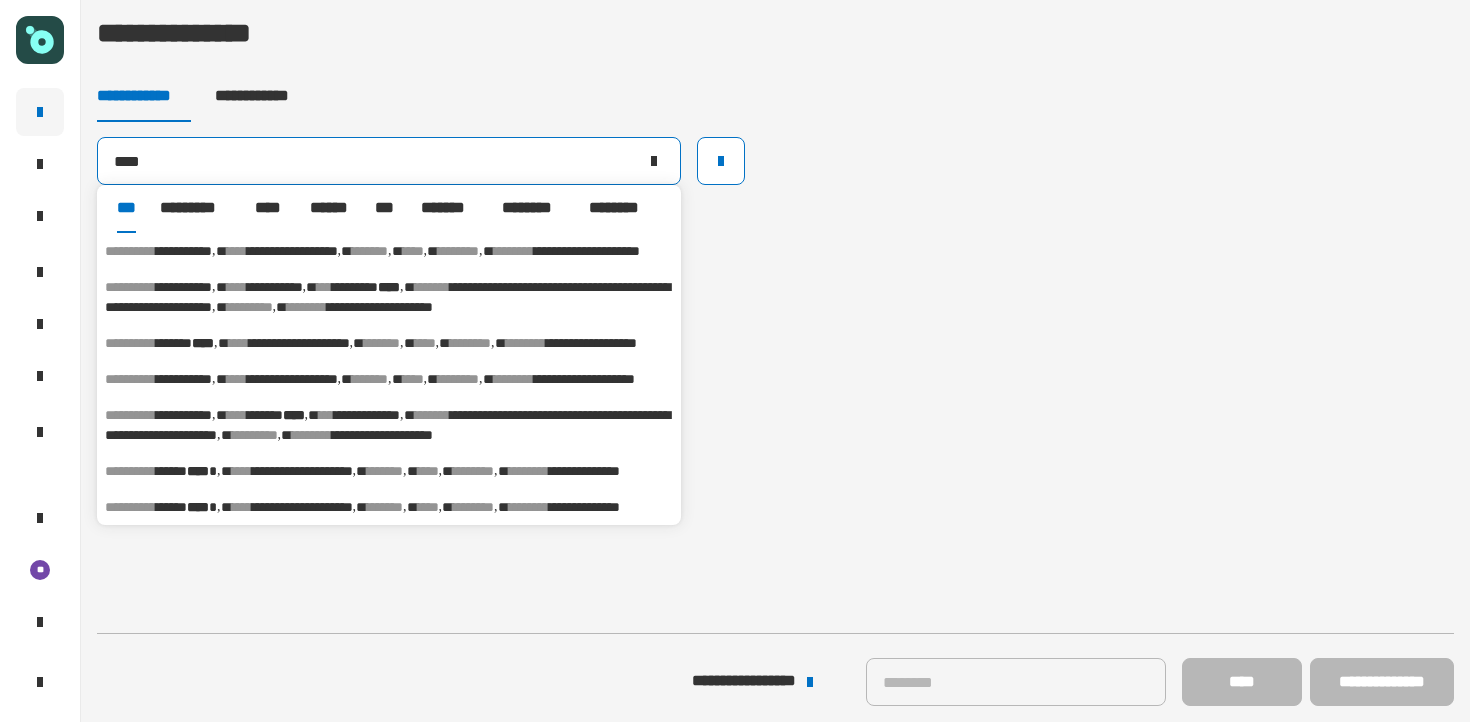 type on "****" 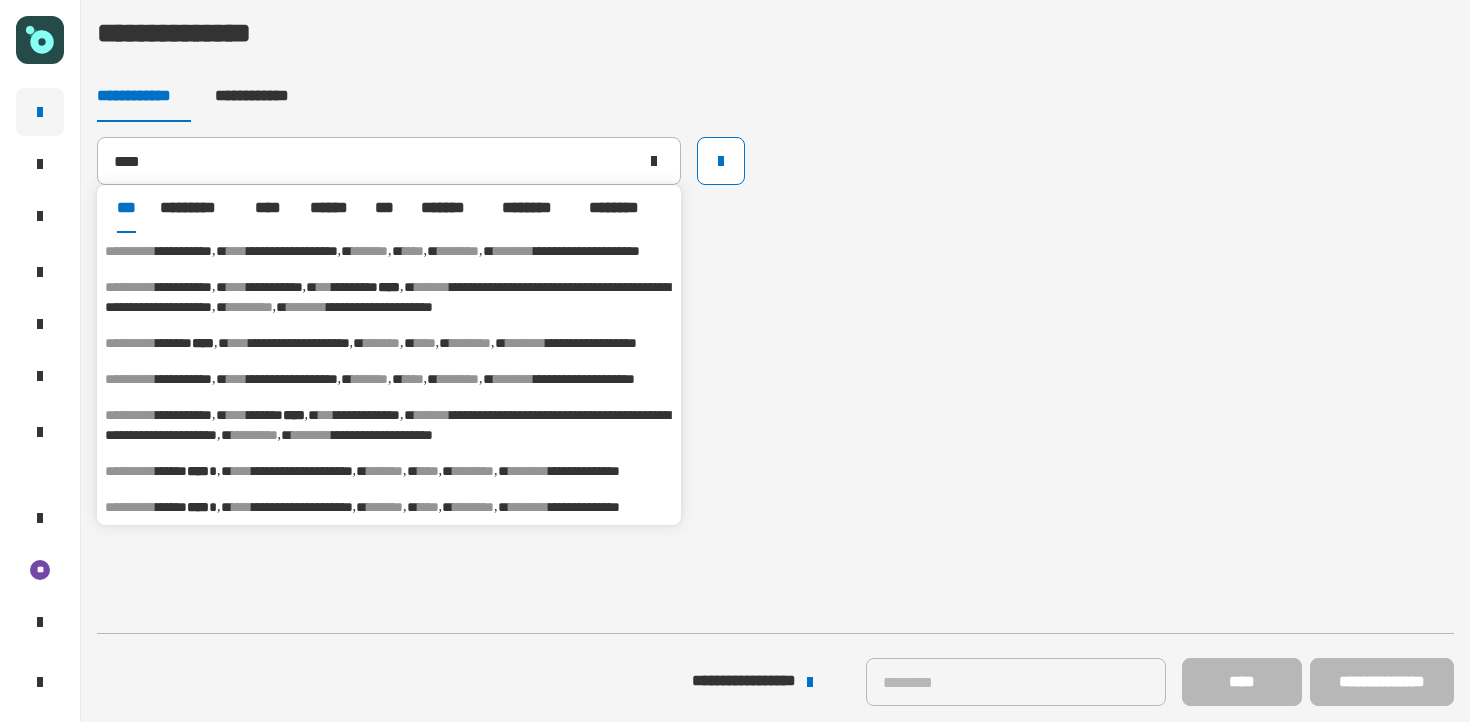 click on "**********" at bounding box center [275, 287] 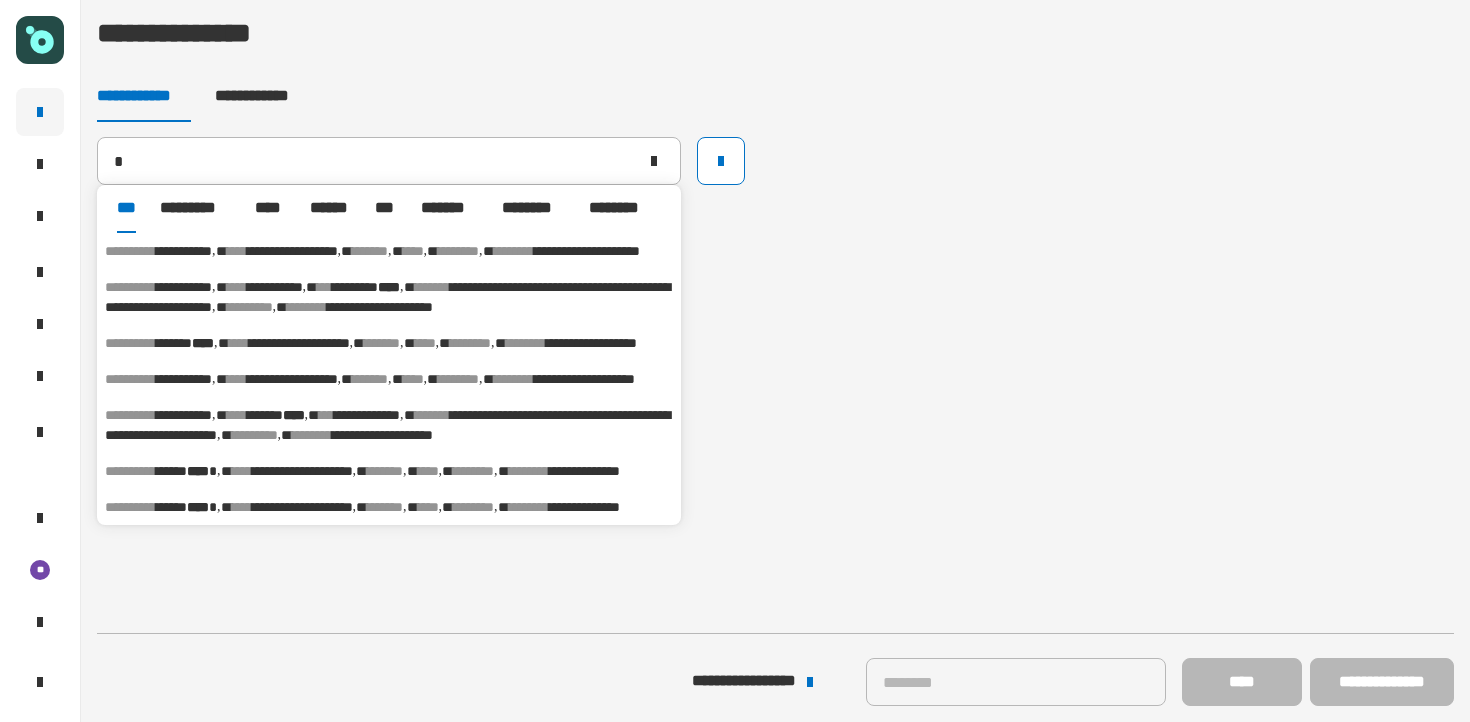 type on "**********" 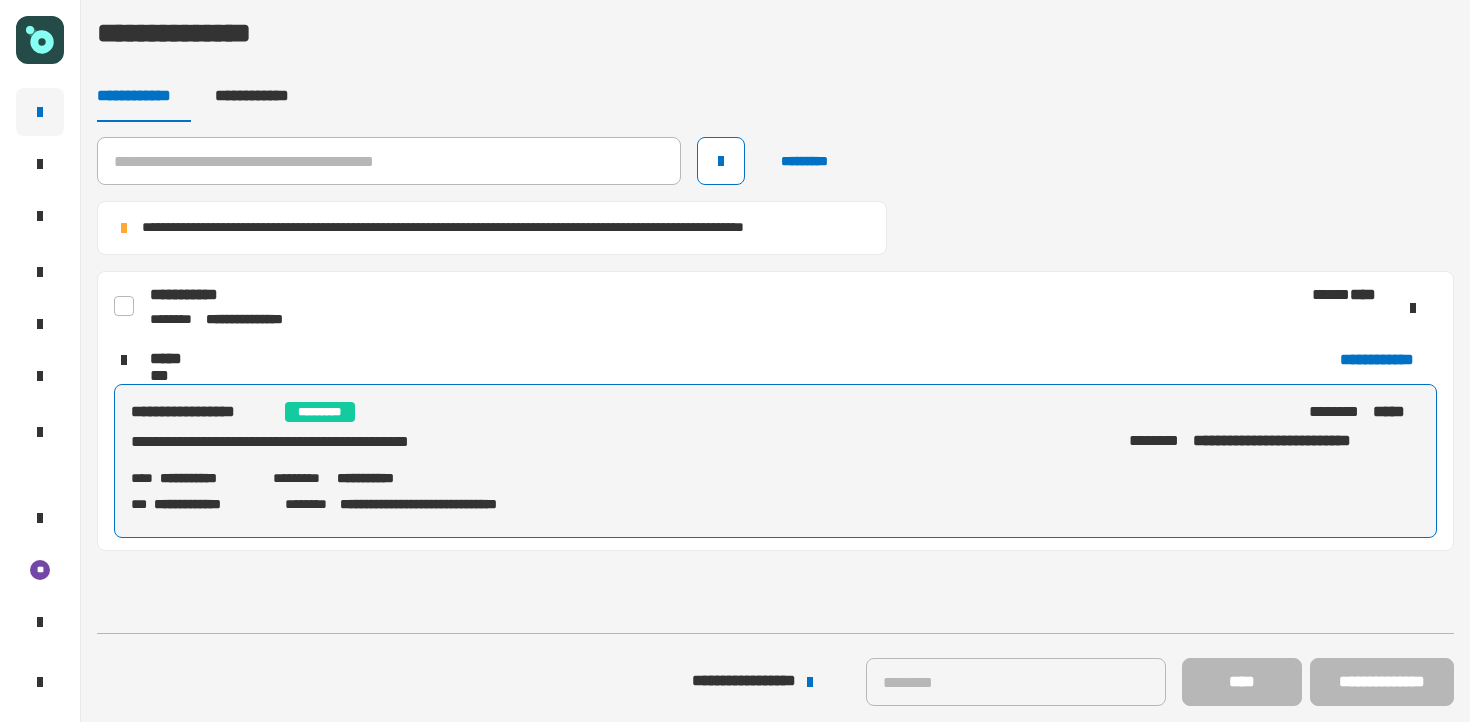click on "**********" 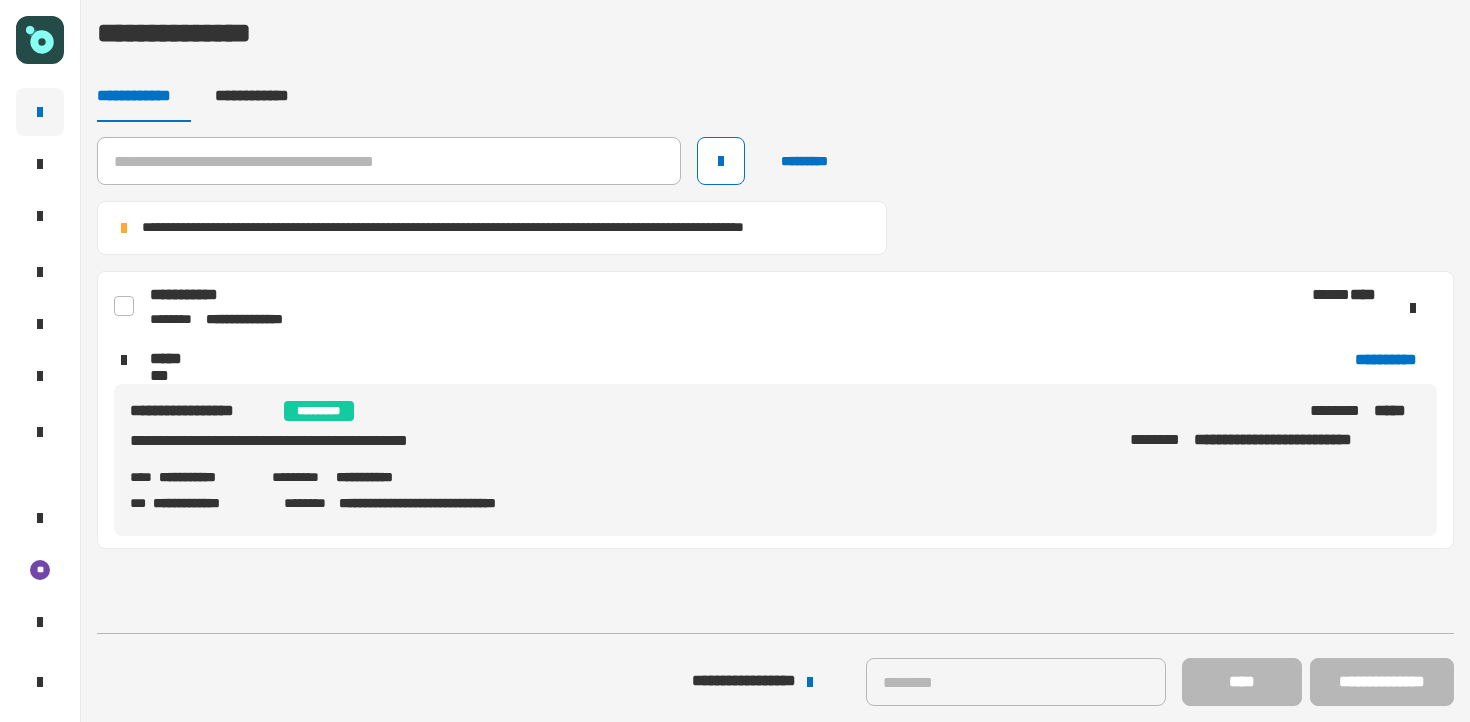 click on "**********" 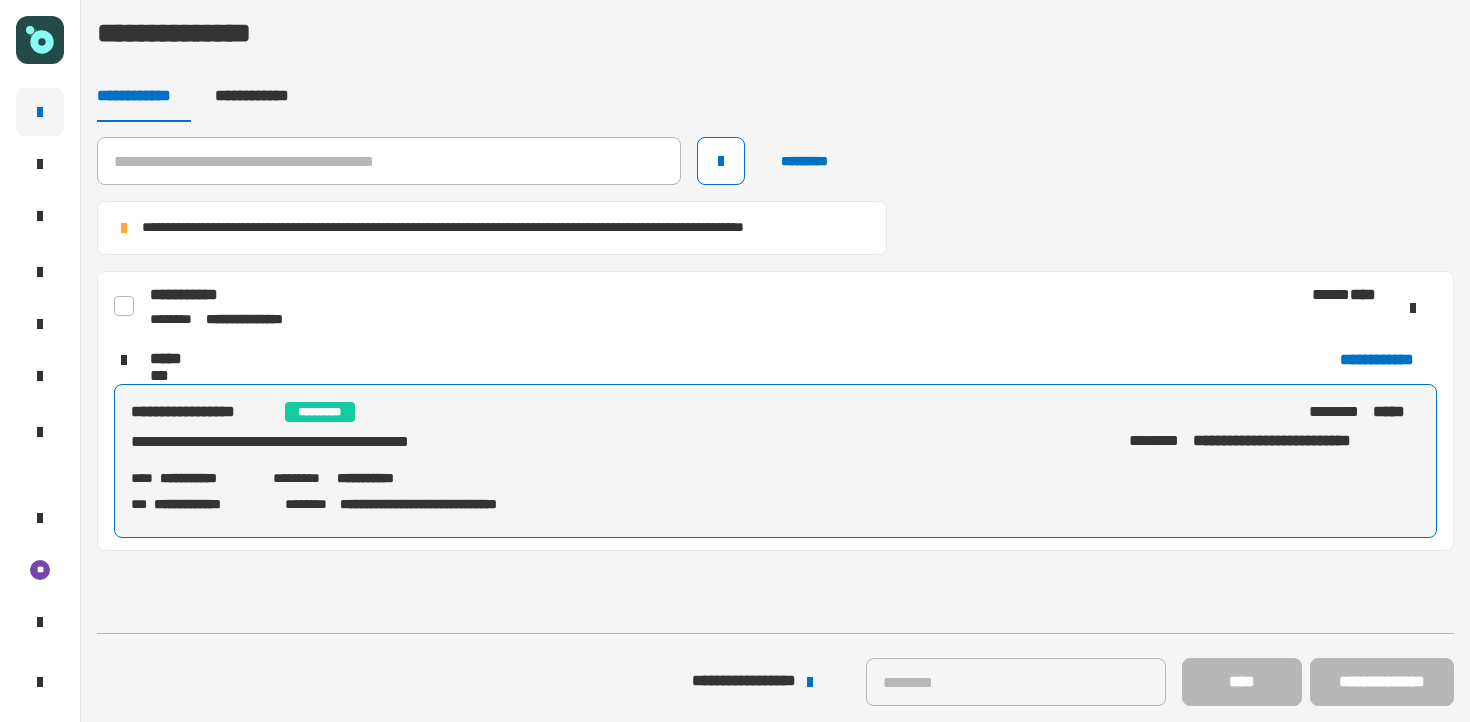 click 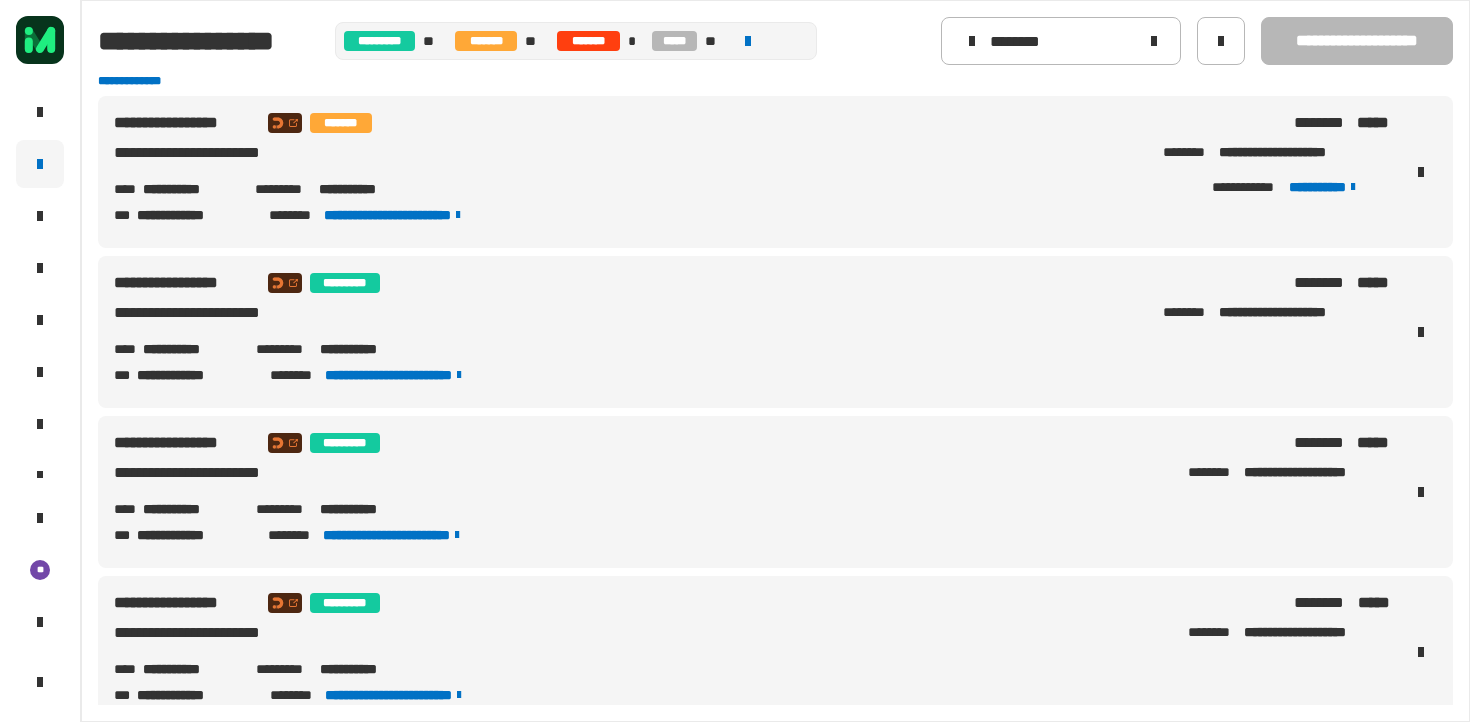 scroll, scrollTop: 0, scrollLeft: 0, axis: both 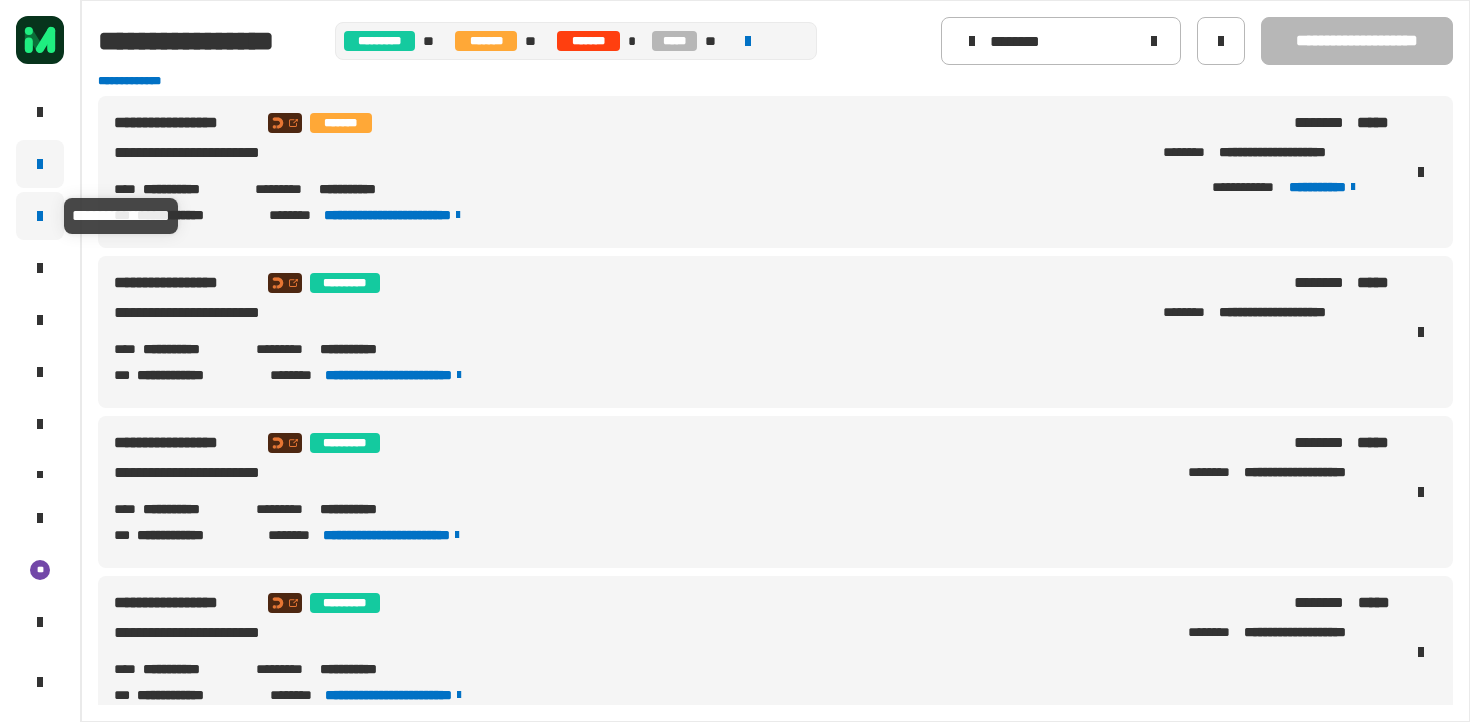 click 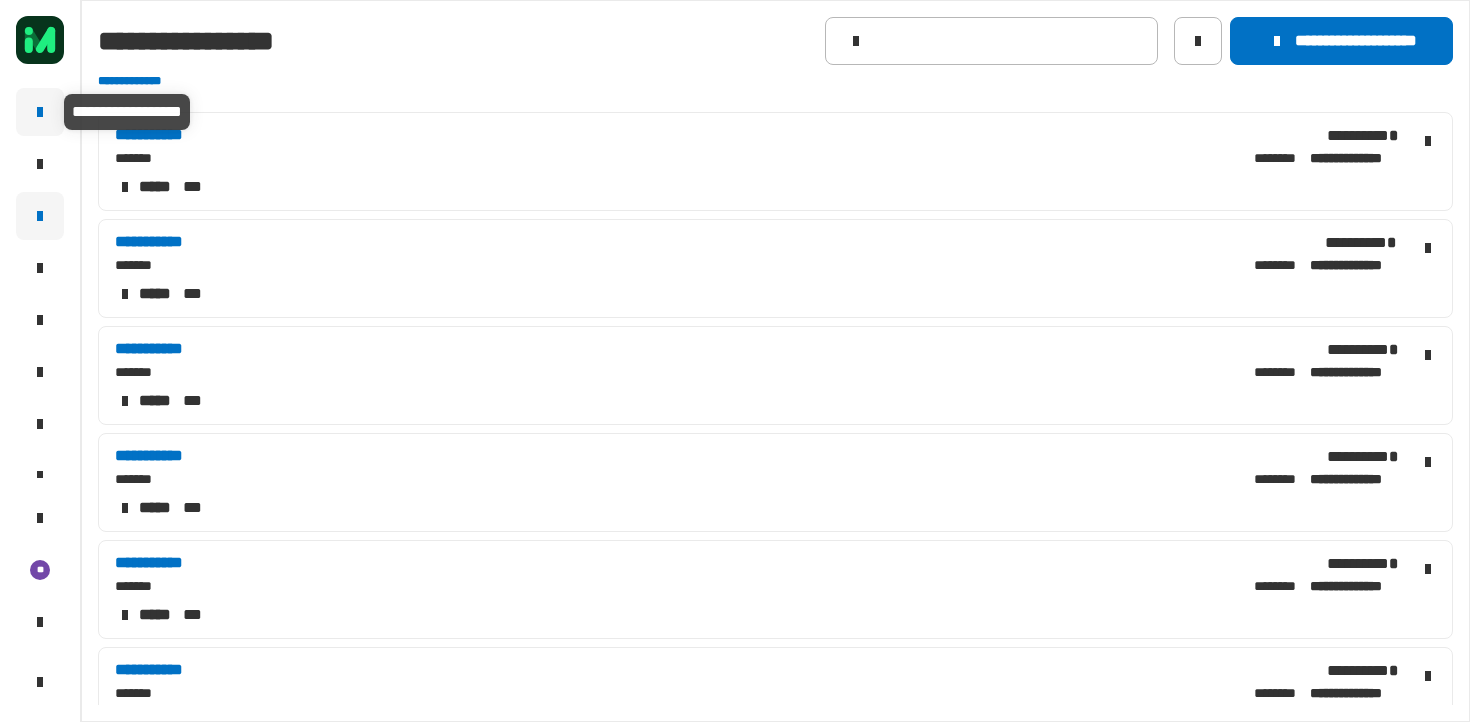 click 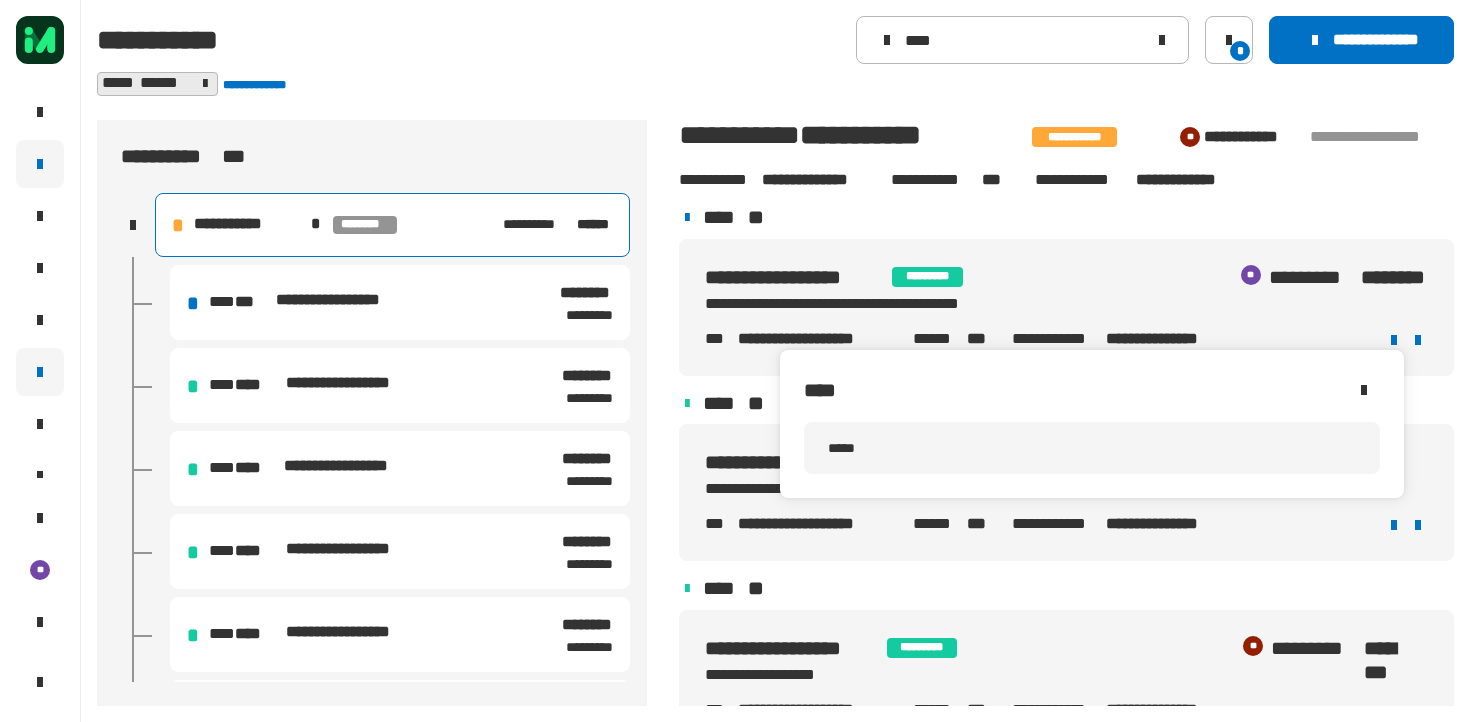 scroll, scrollTop: 0, scrollLeft: 0, axis: both 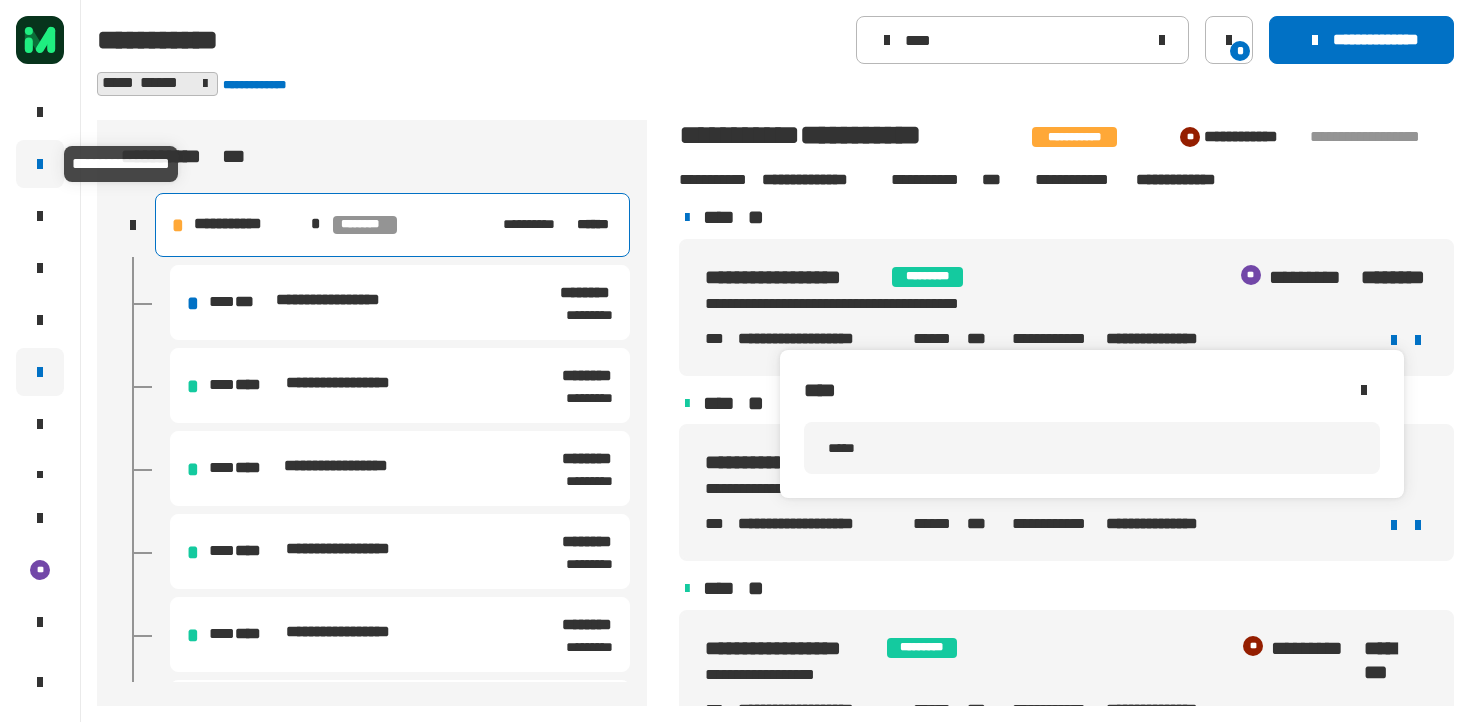 click 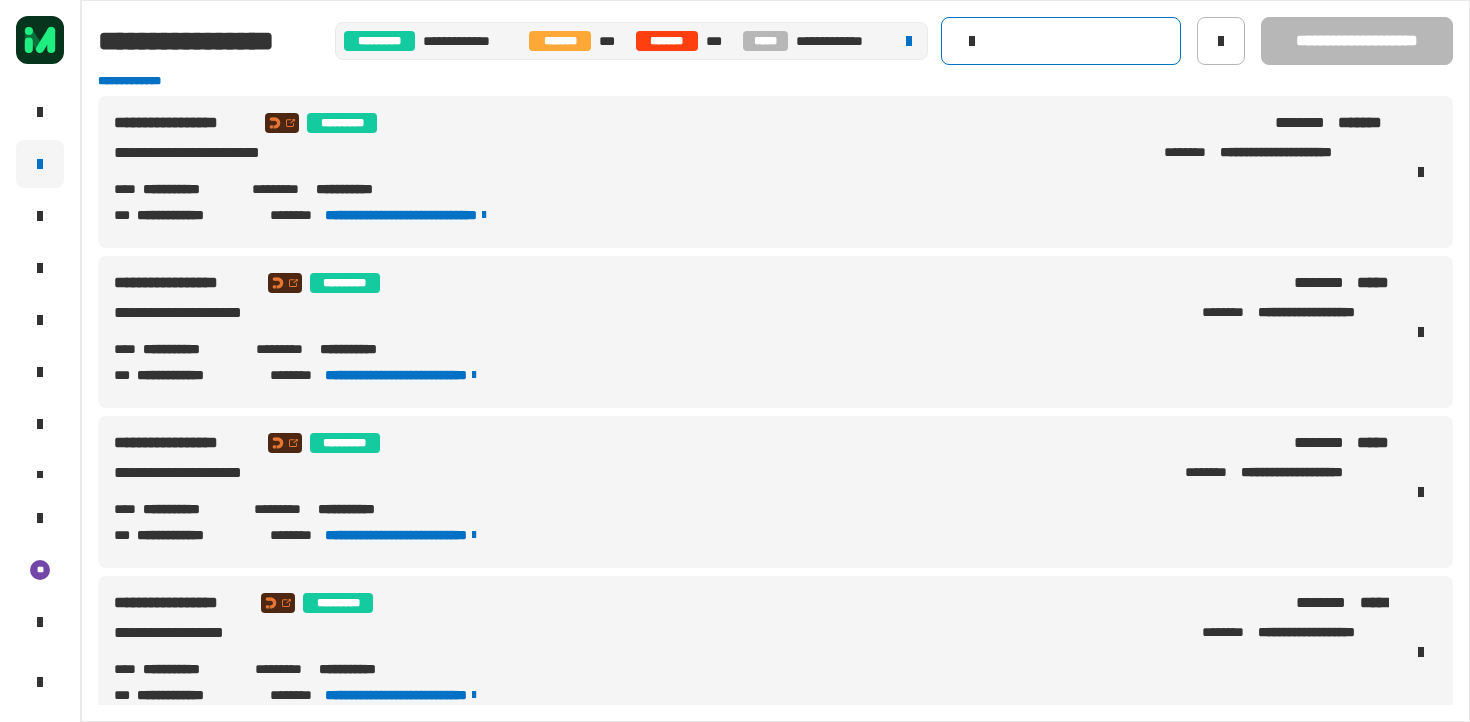 click 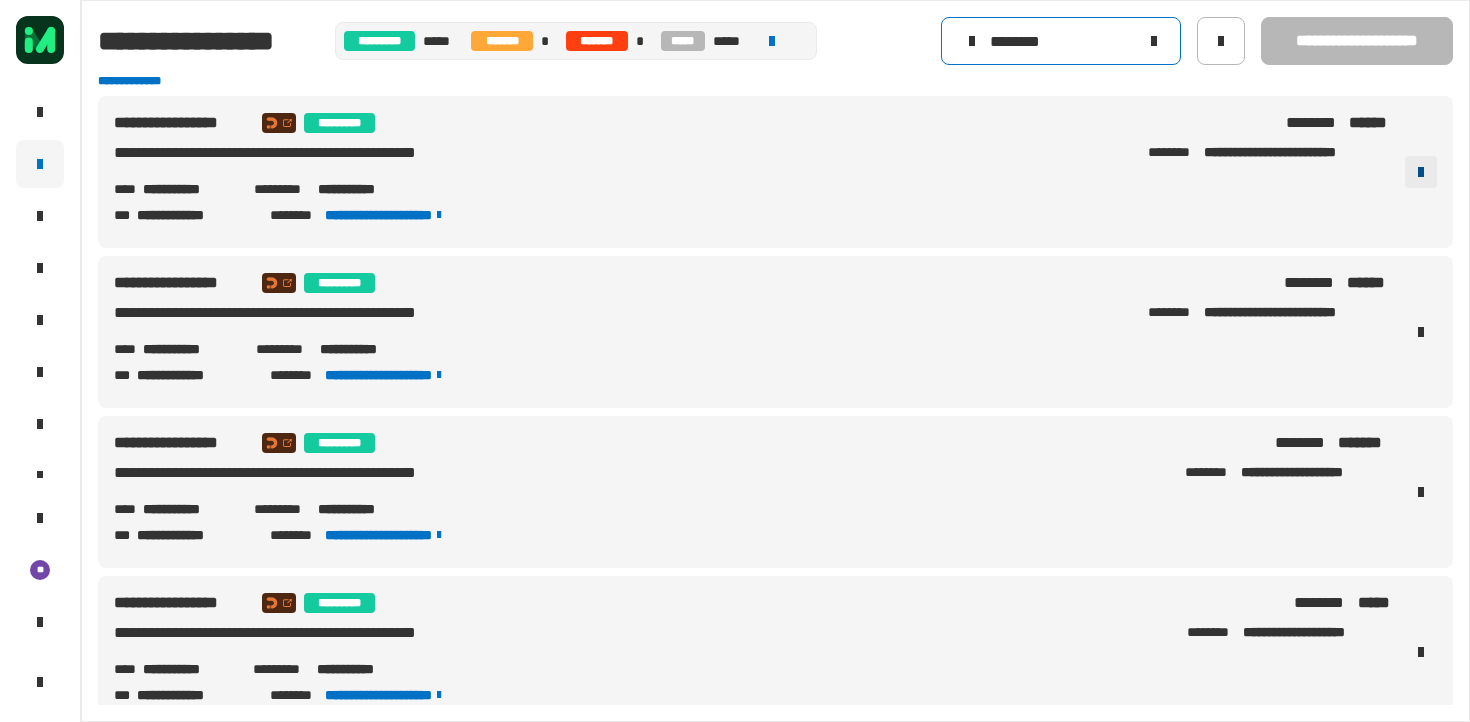 type on "********" 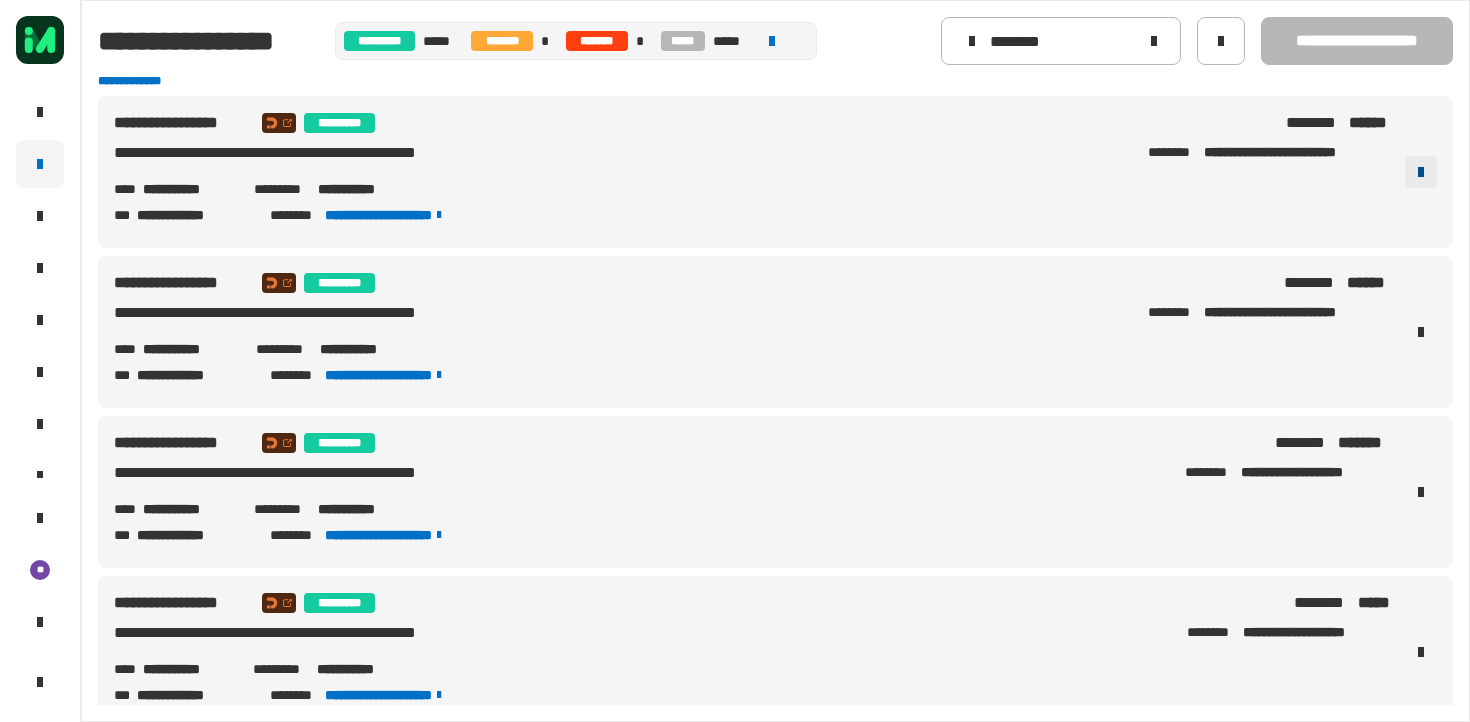 click at bounding box center [1421, 172] 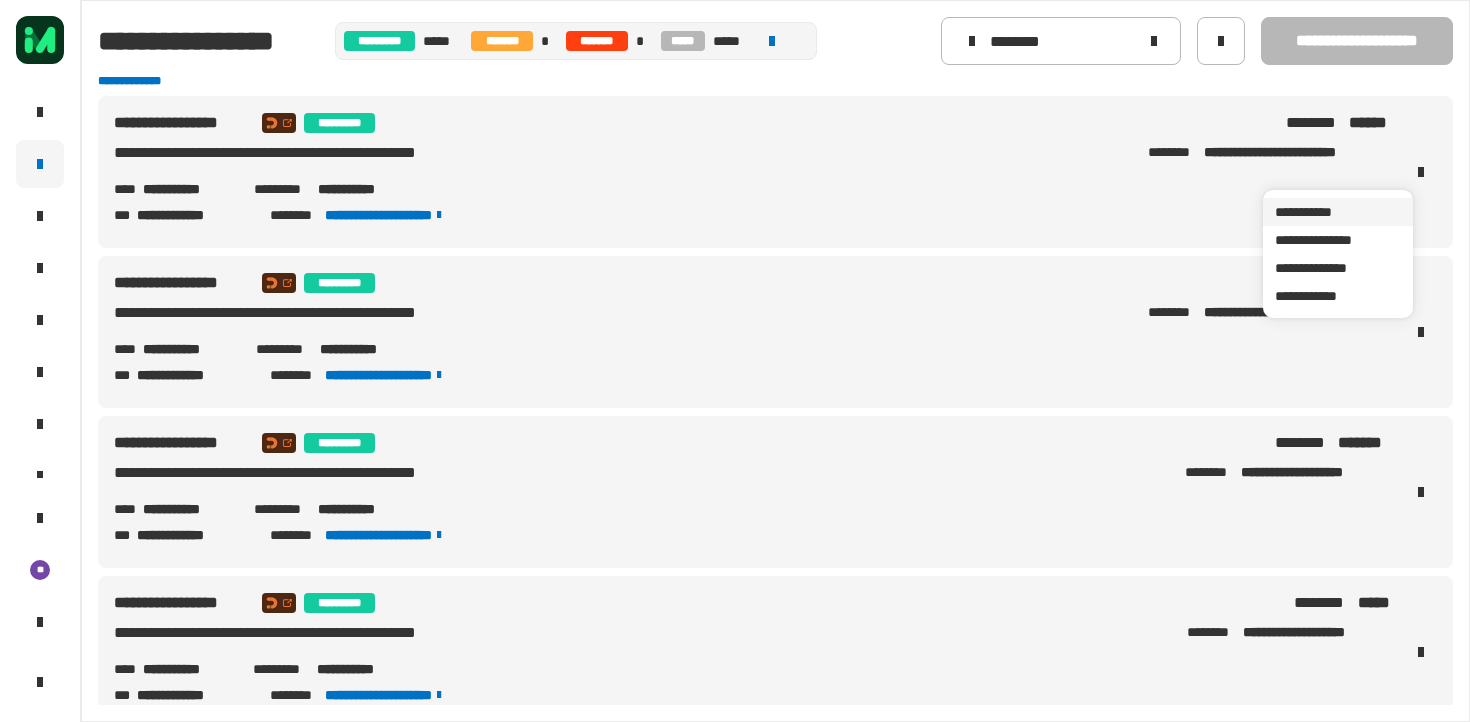 click on "**********" at bounding box center (1338, 212) 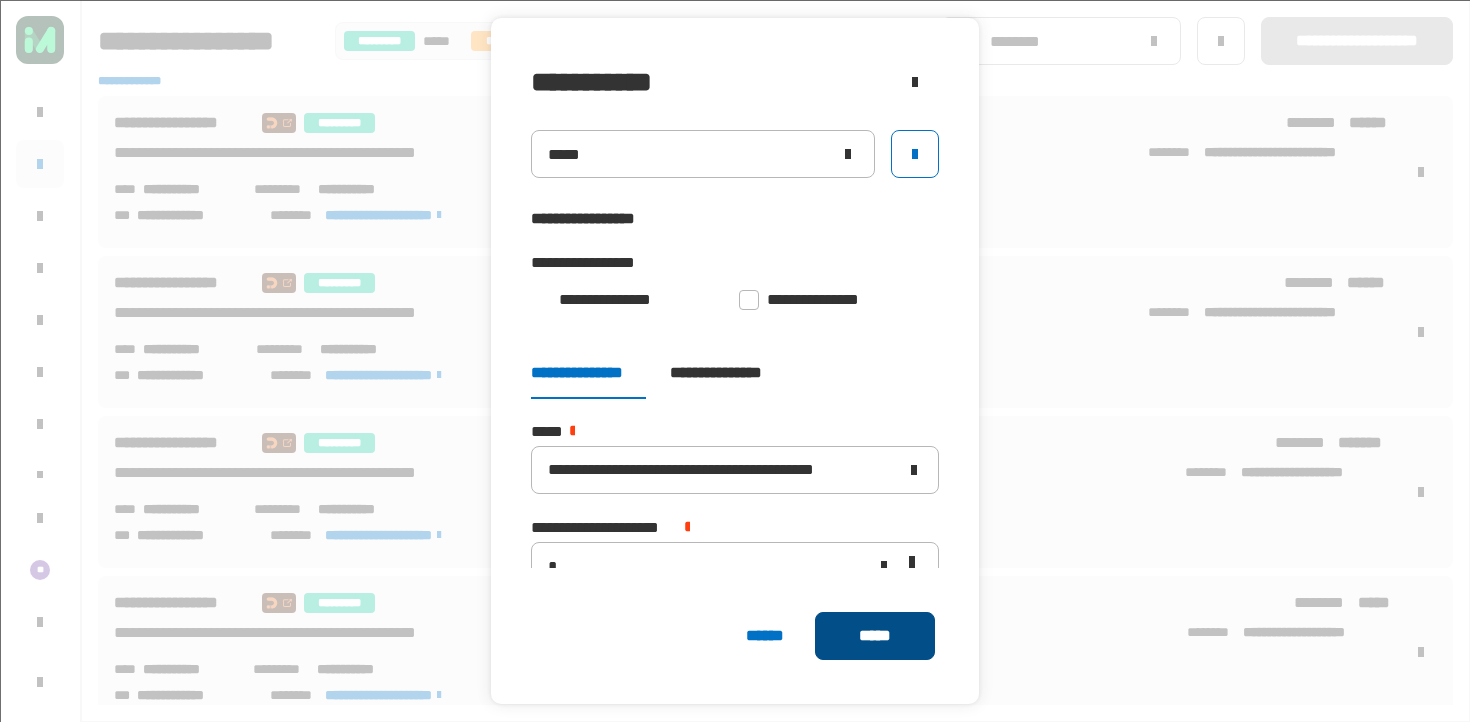 click on "*****" 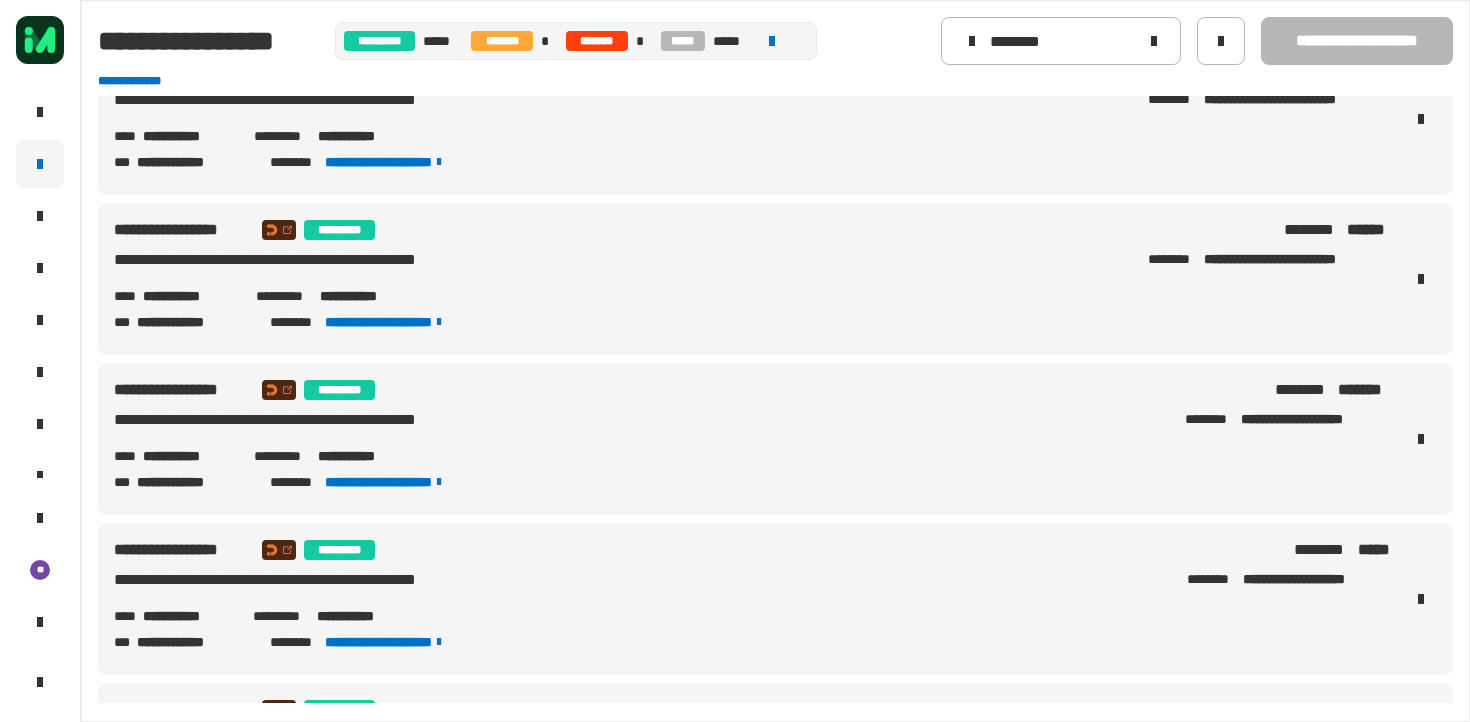 scroll, scrollTop: 71, scrollLeft: 0, axis: vertical 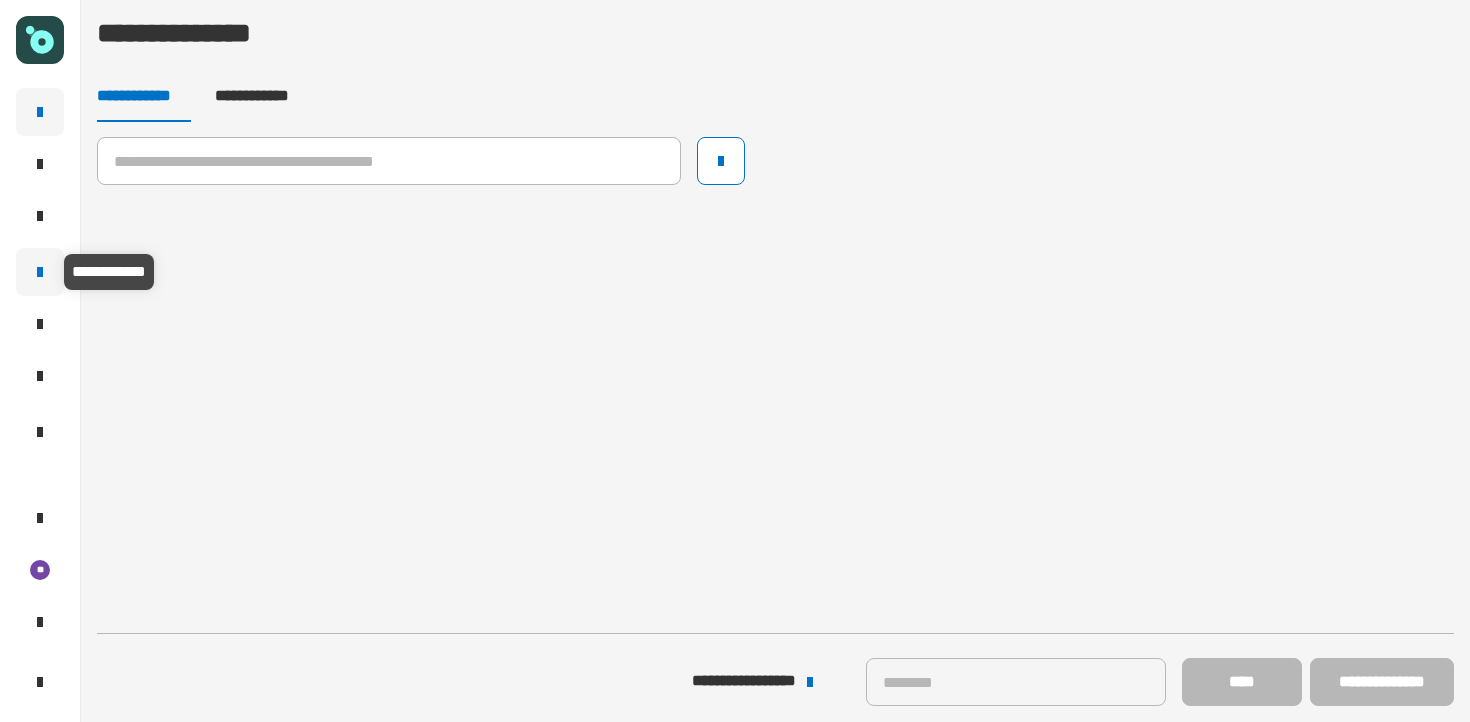 click 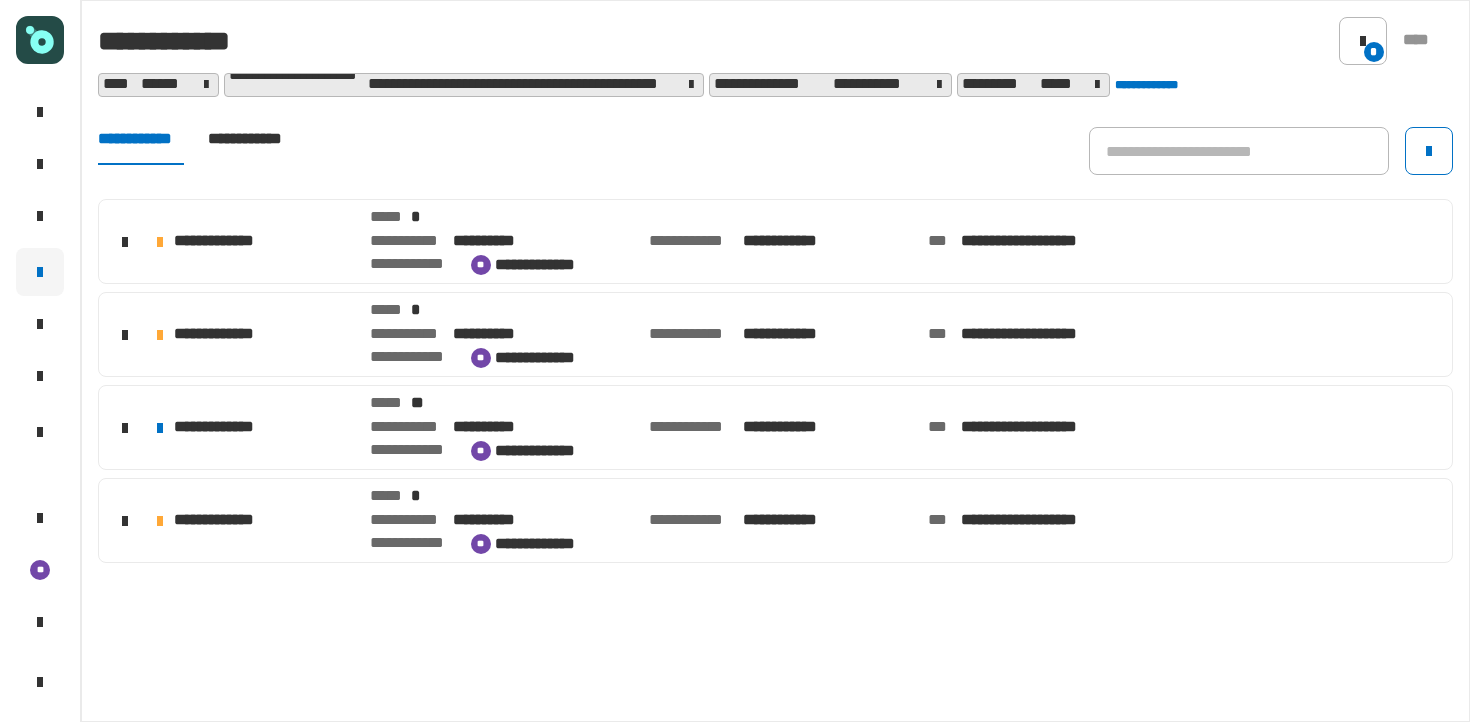 click on "**********" 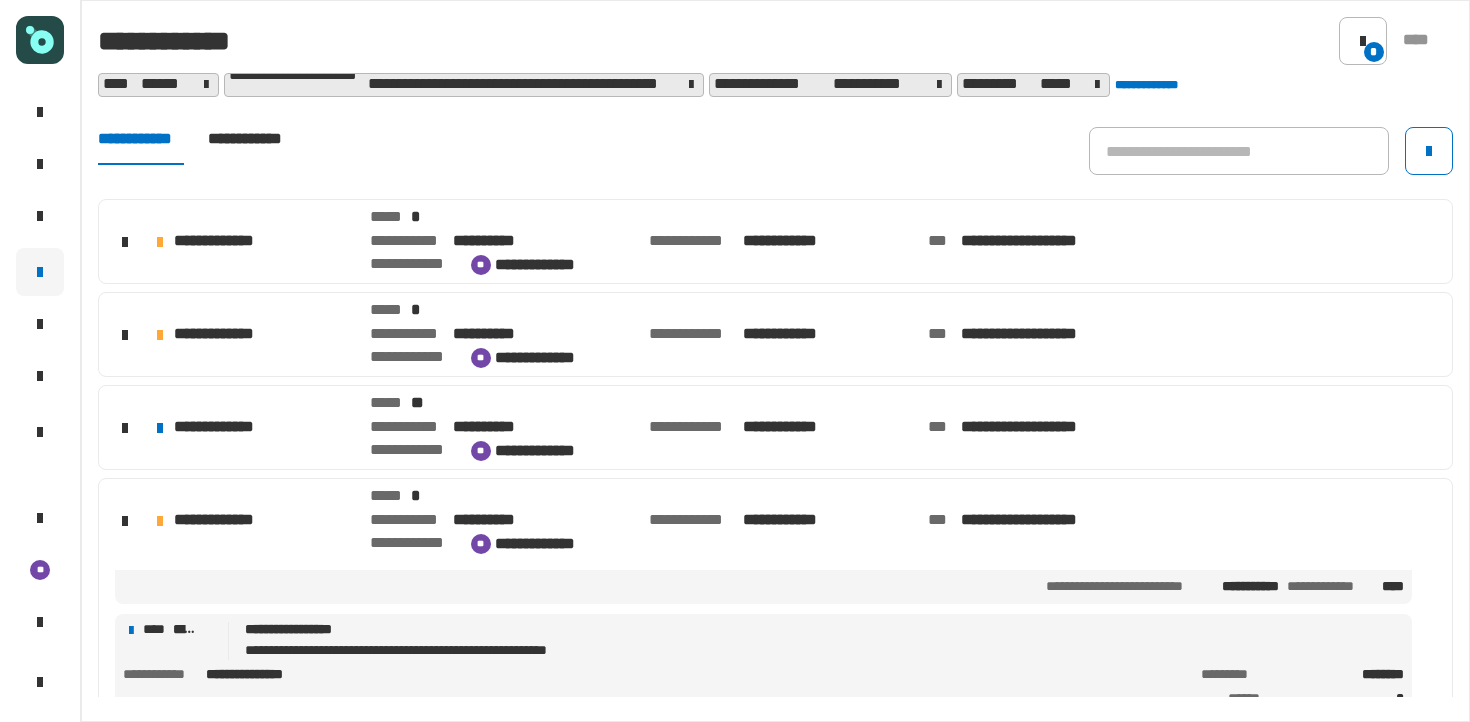 scroll, scrollTop: 128, scrollLeft: 0, axis: vertical 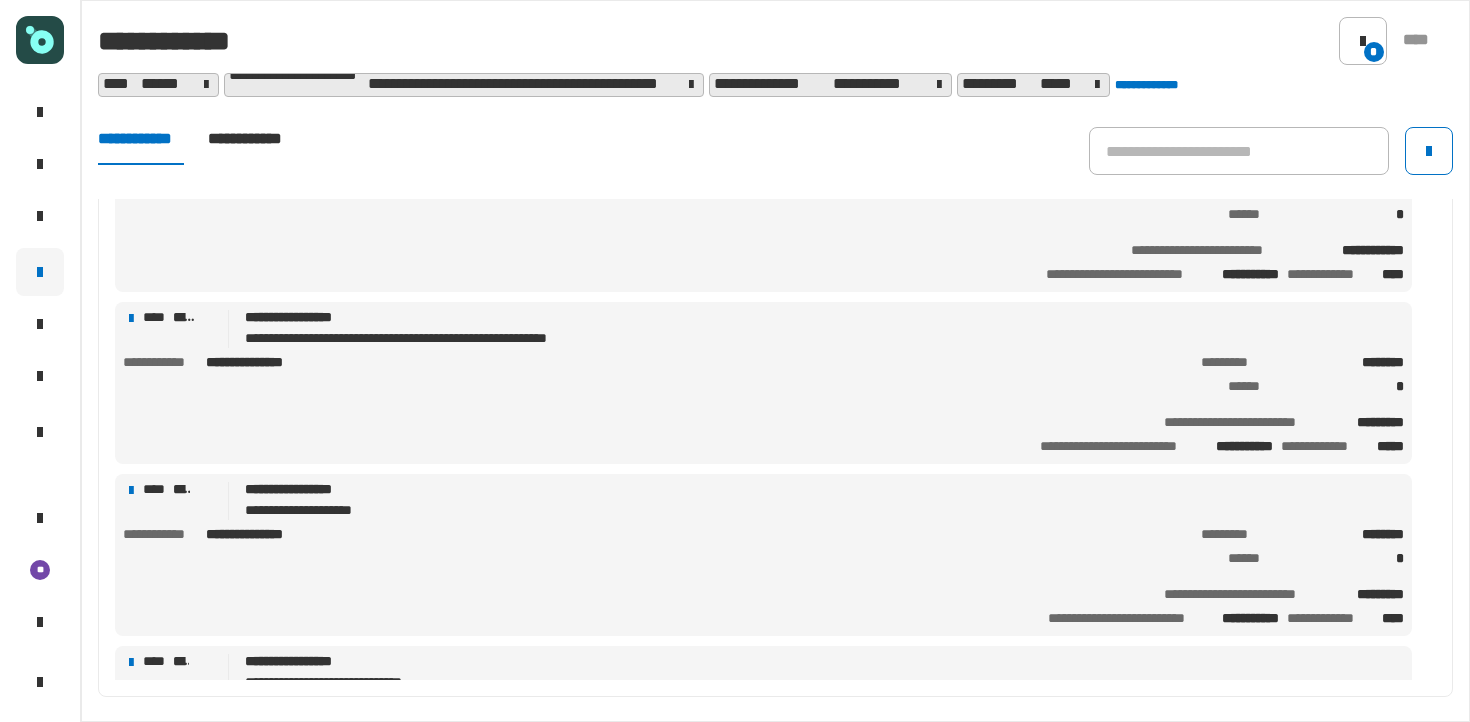 click on "**********" 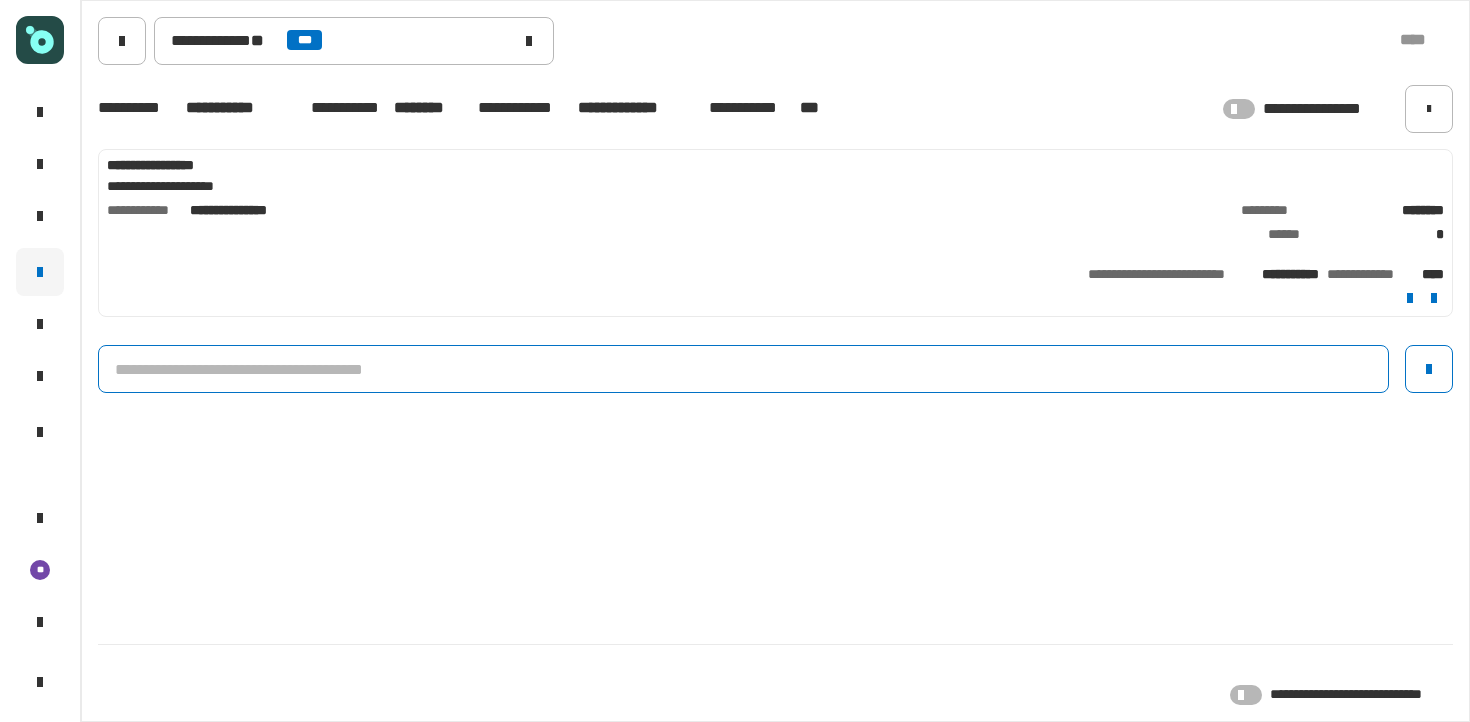 click 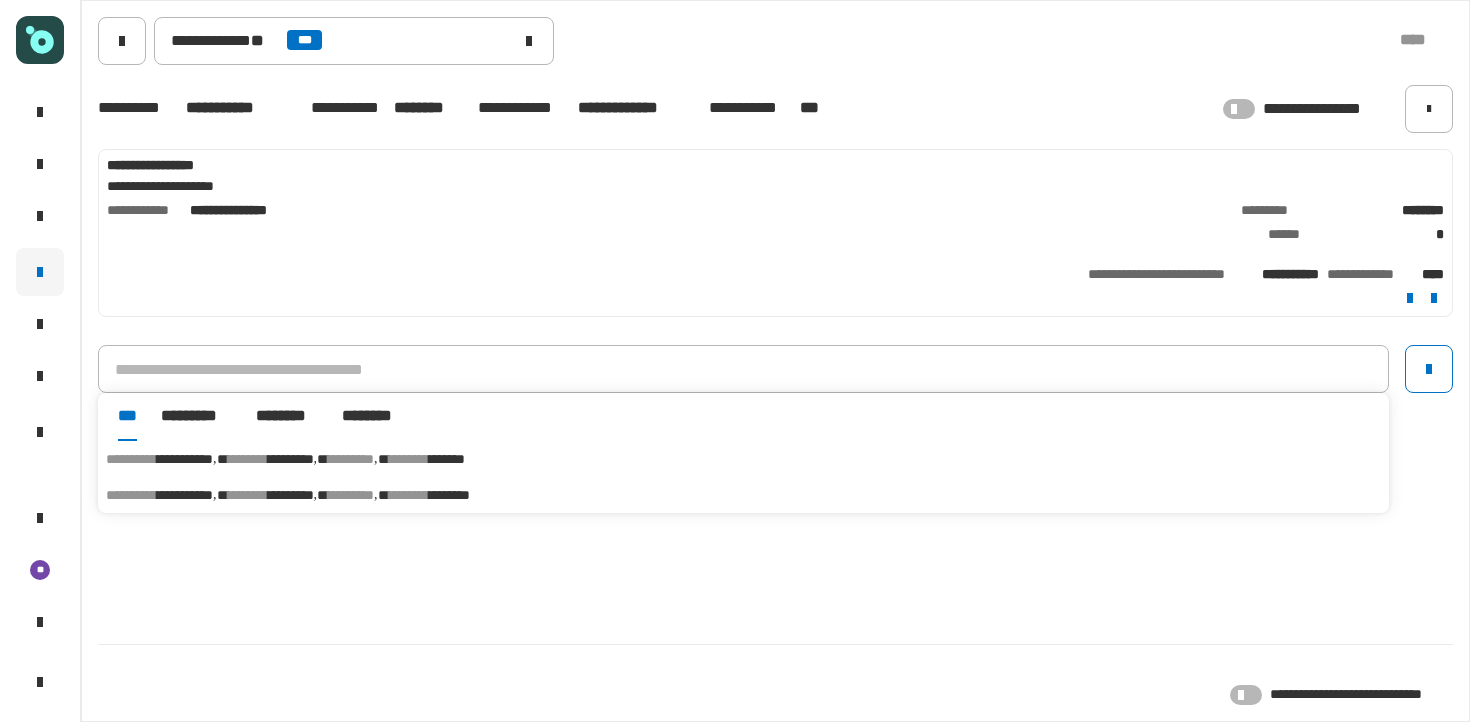 click on "********" at bounding box center [409, 459] 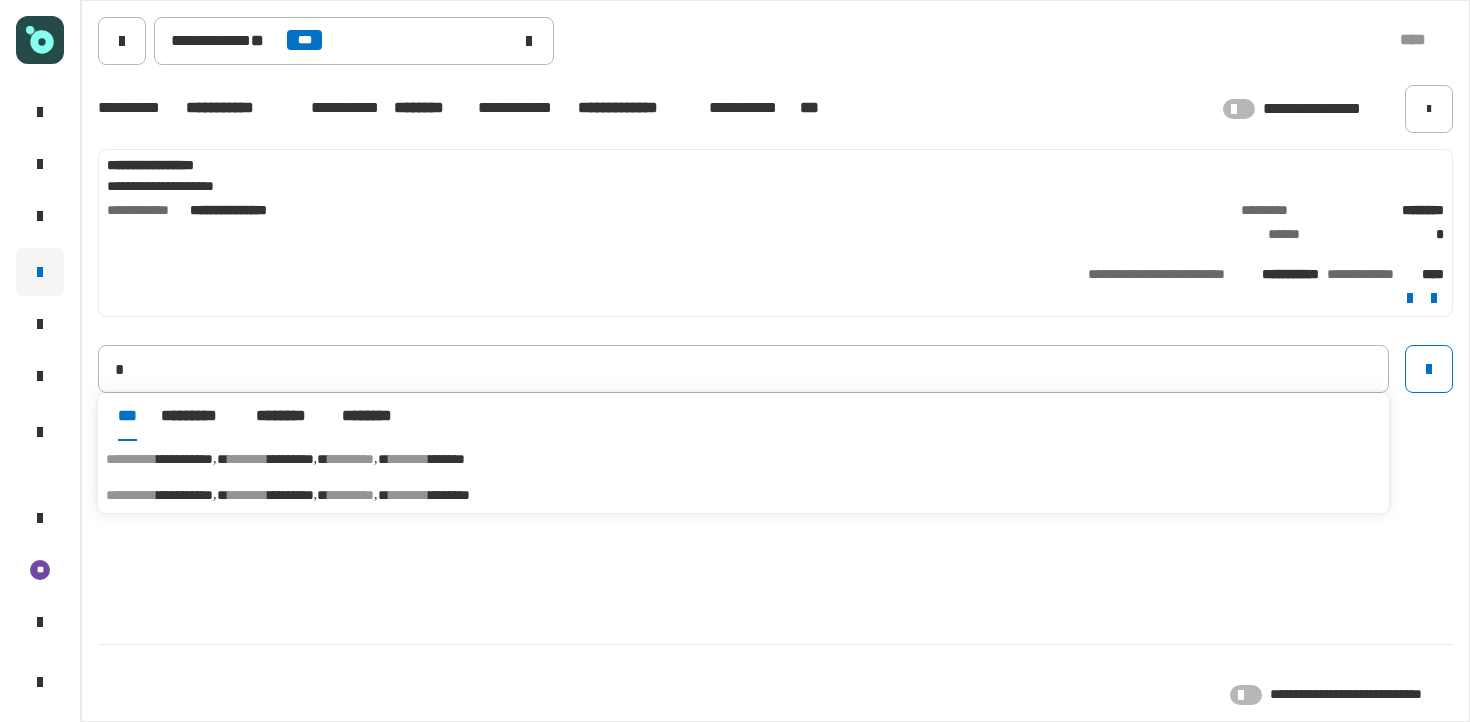 type on "**********" 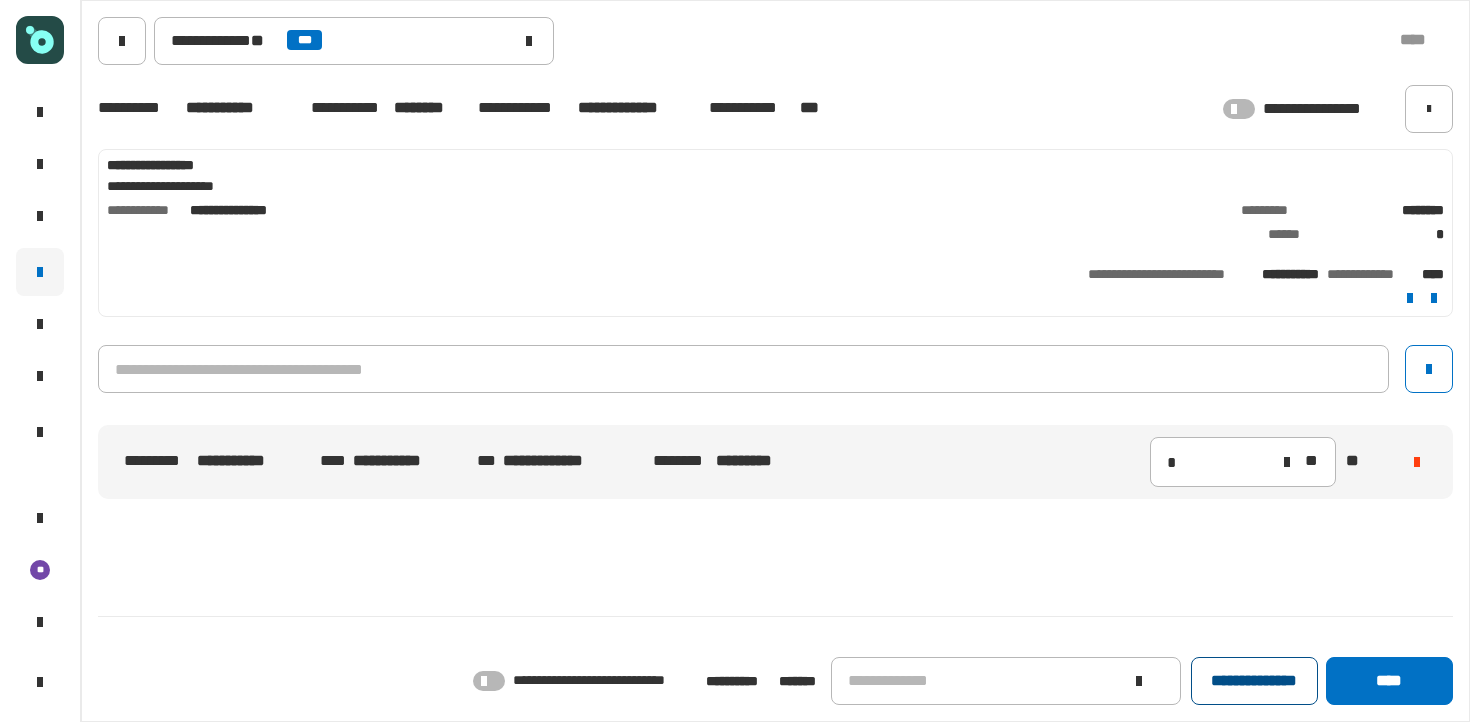 click on "**********" 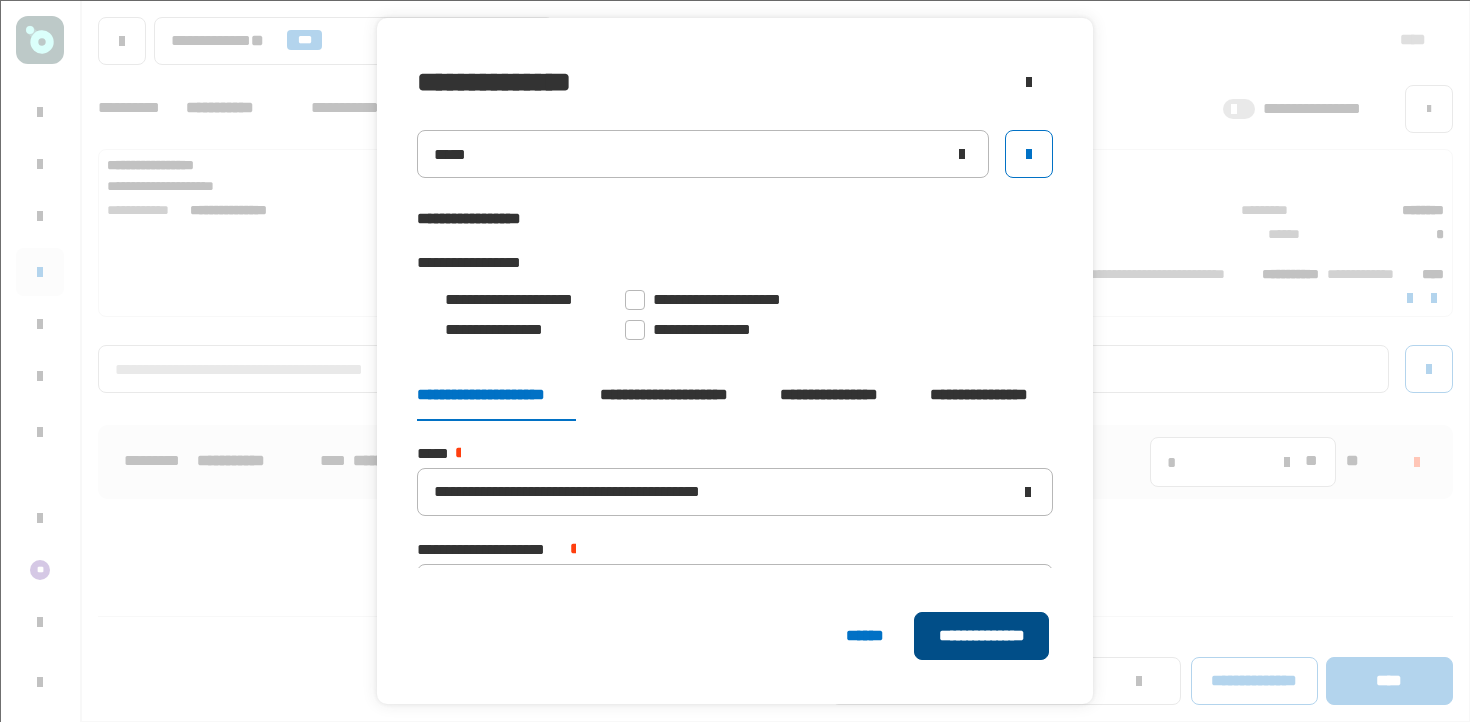 click on "**********" 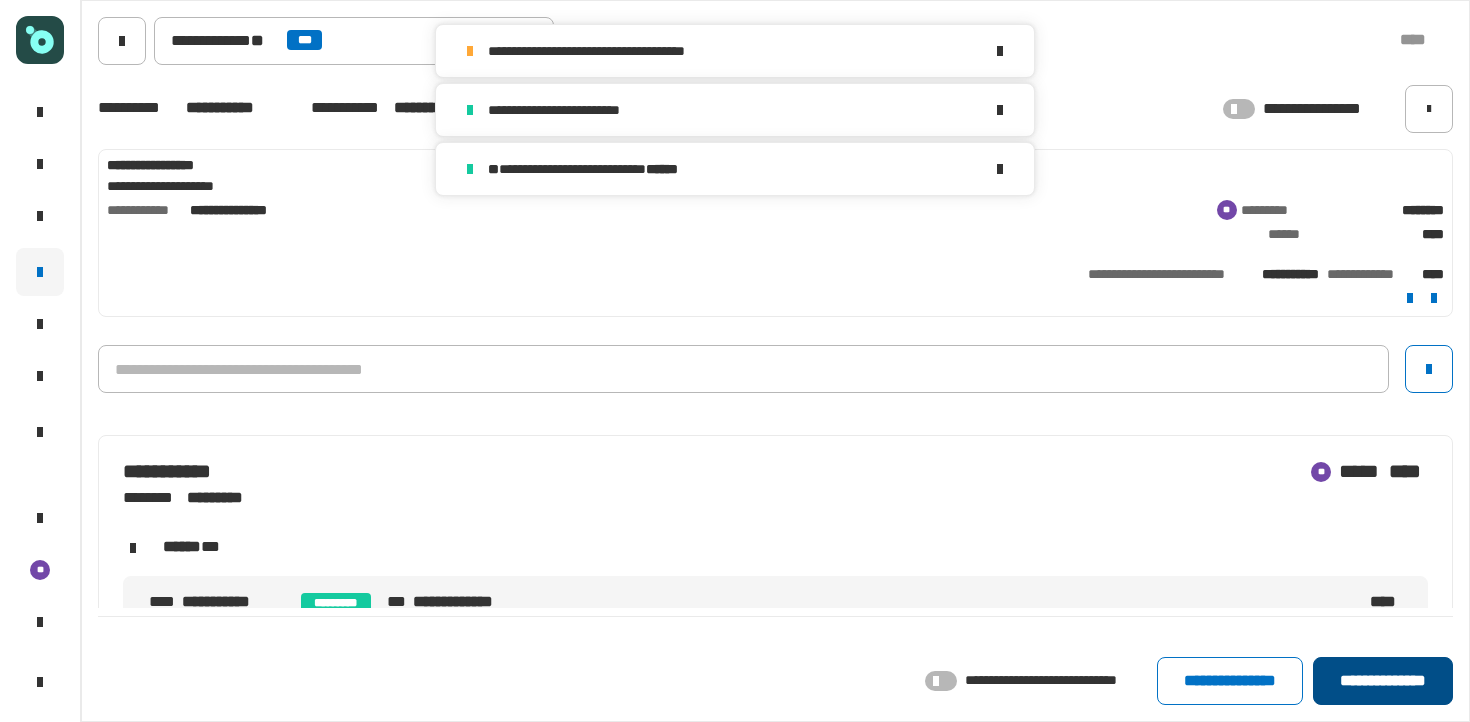 click on "**********" 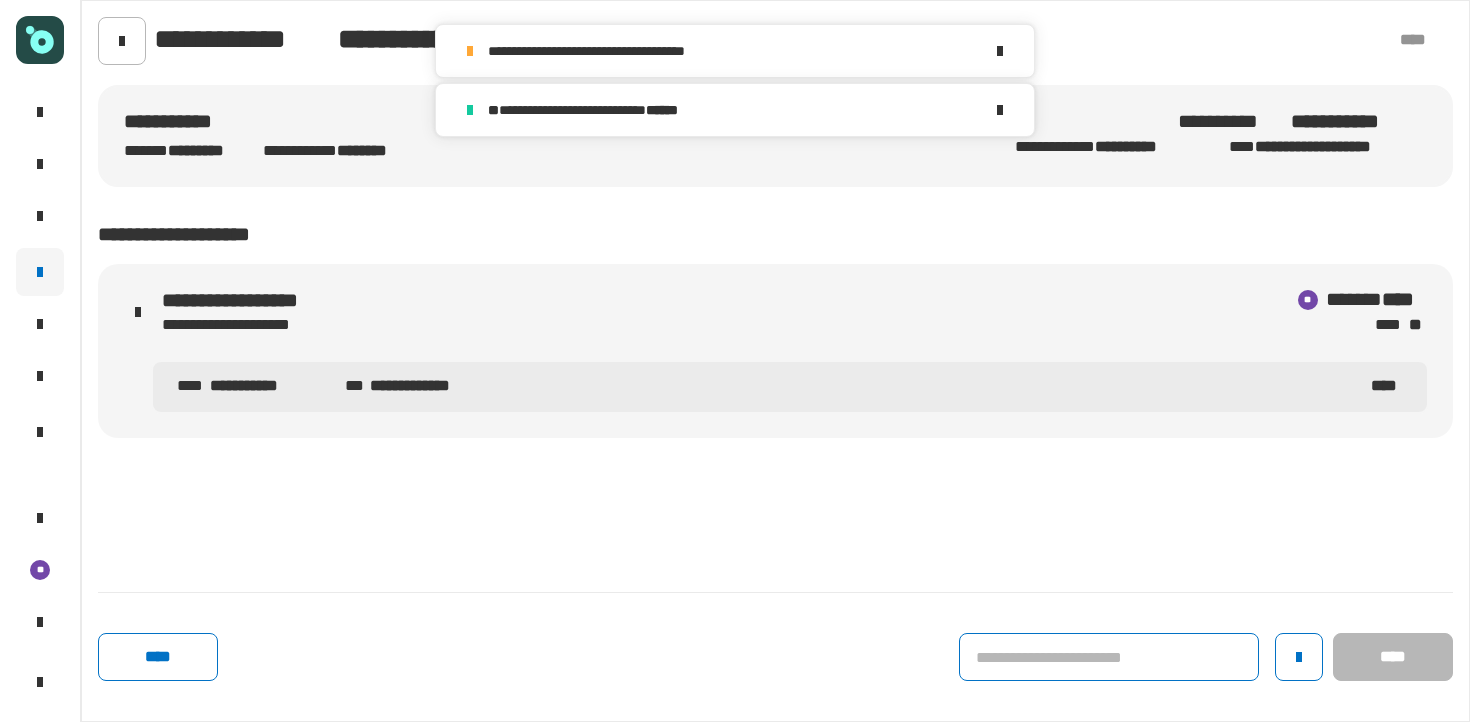 click 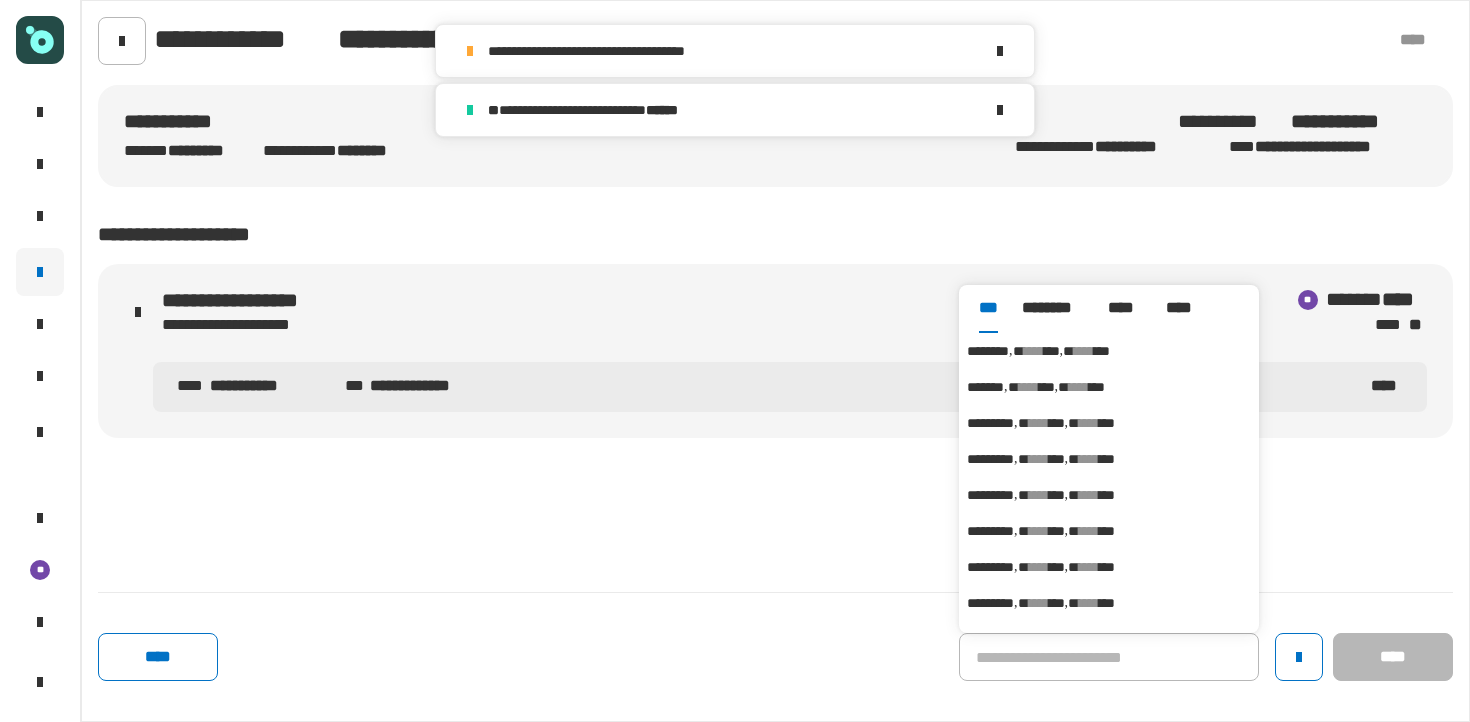 click on "****" at bounding box center (1034, 351) 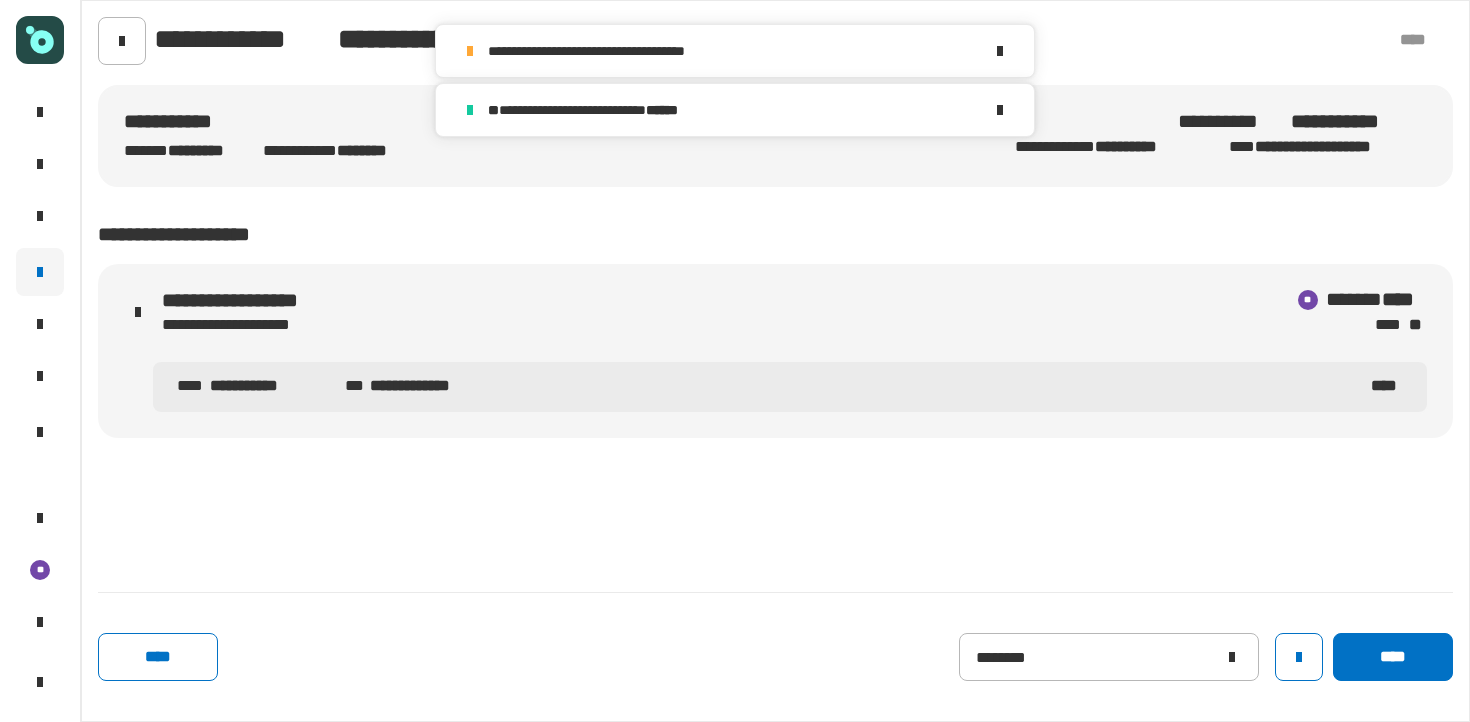 click on "[LAST] [LAST] [LAST] [LAST] [LAST] [LAST] [LAST] [LAST] [LAST] [LAST] [LAST] [LAST] [LAST] [LAST] [LAST] [LAST] [LAST] [LAST] [LAST] [LAST] [LAST] [LAST] [LAST] [LAST] [LAST] [LAST] [LAST] [LAST] [LAST] [LAST] [LAST] [LAST] [LAST] [LAST] [LAST] [LAST] [LAST] [LAST] [LAST] [LAST] [LAST] [LAST] [LAST] [LAST] [LAST] [LAST] [LAST] [LAST] [LAST] [LAST] [LAST] [LAST] [LAST] [LAST] [LAST] [LAST] [LAST] [LAST] [LAST]" 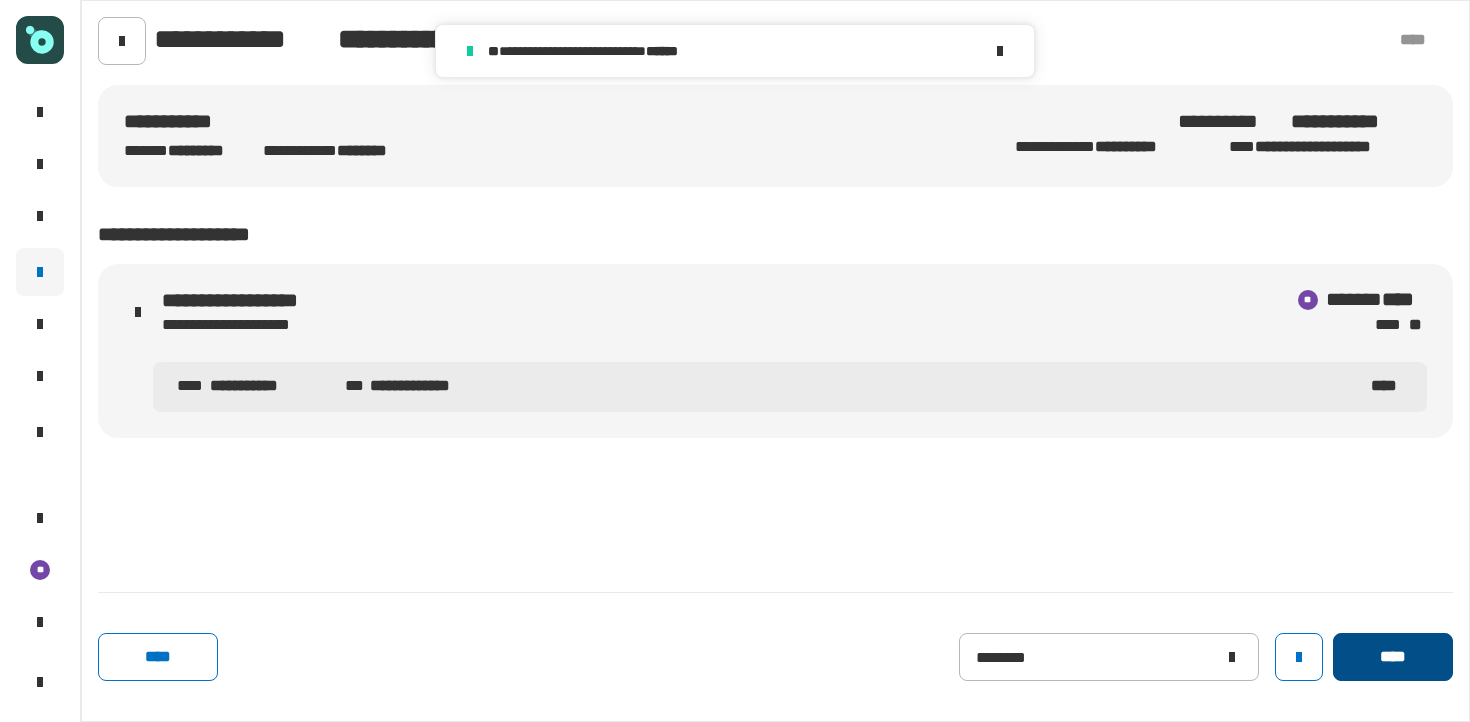 click on "****" 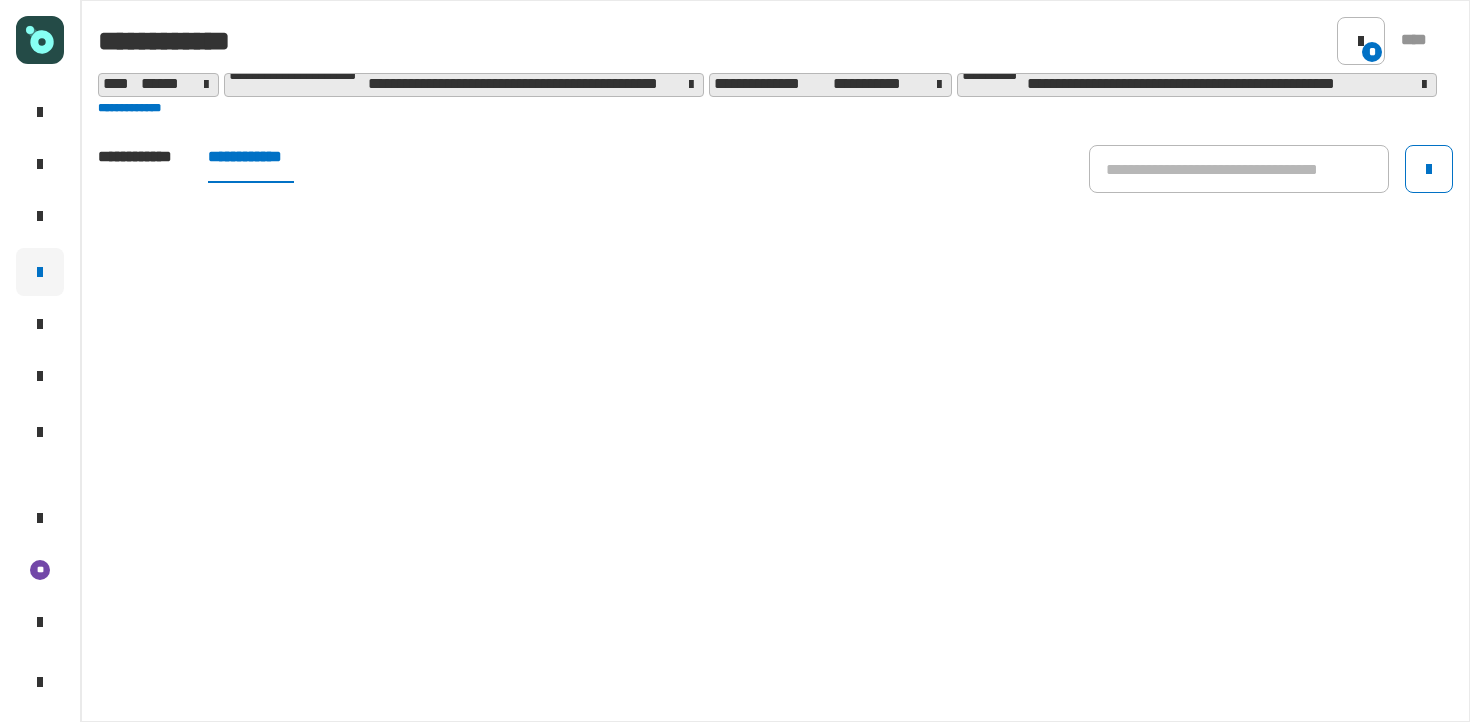 click on "**********" 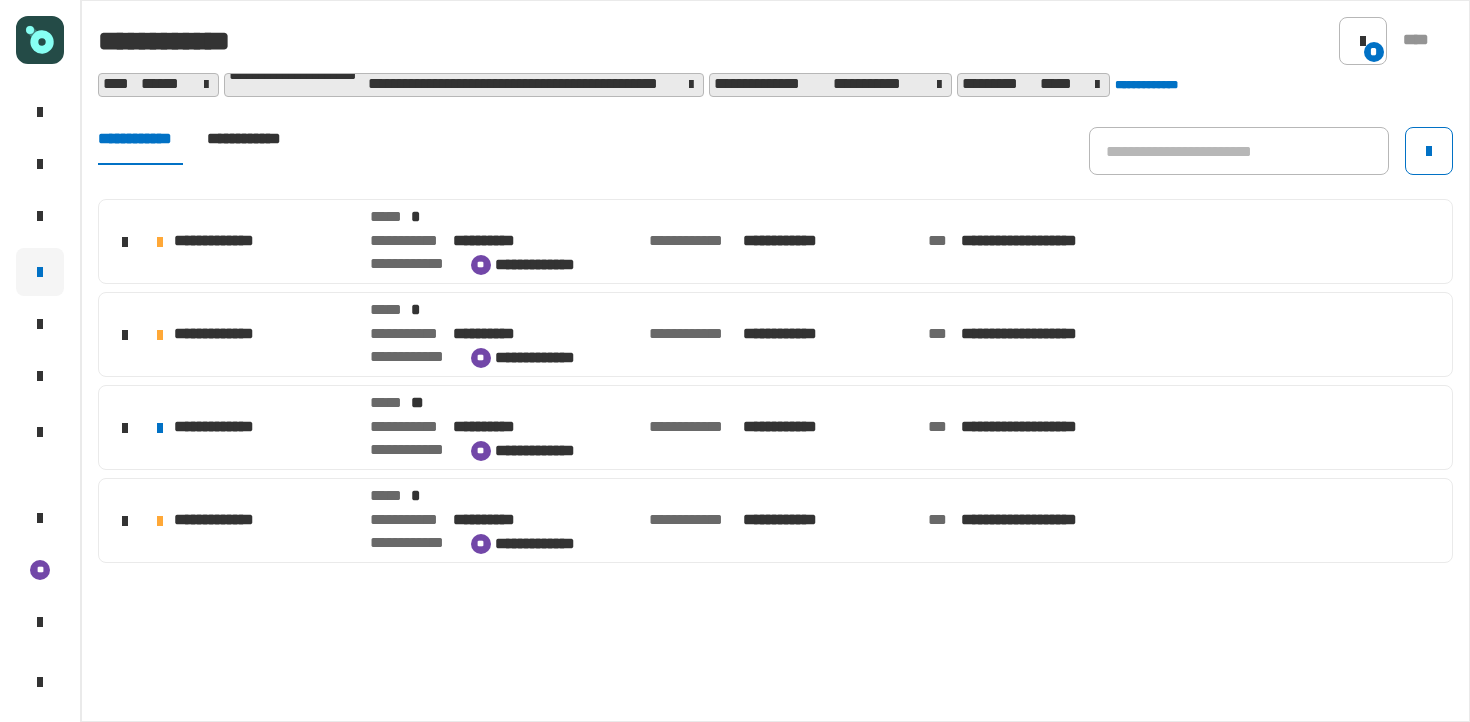 click on "**********" 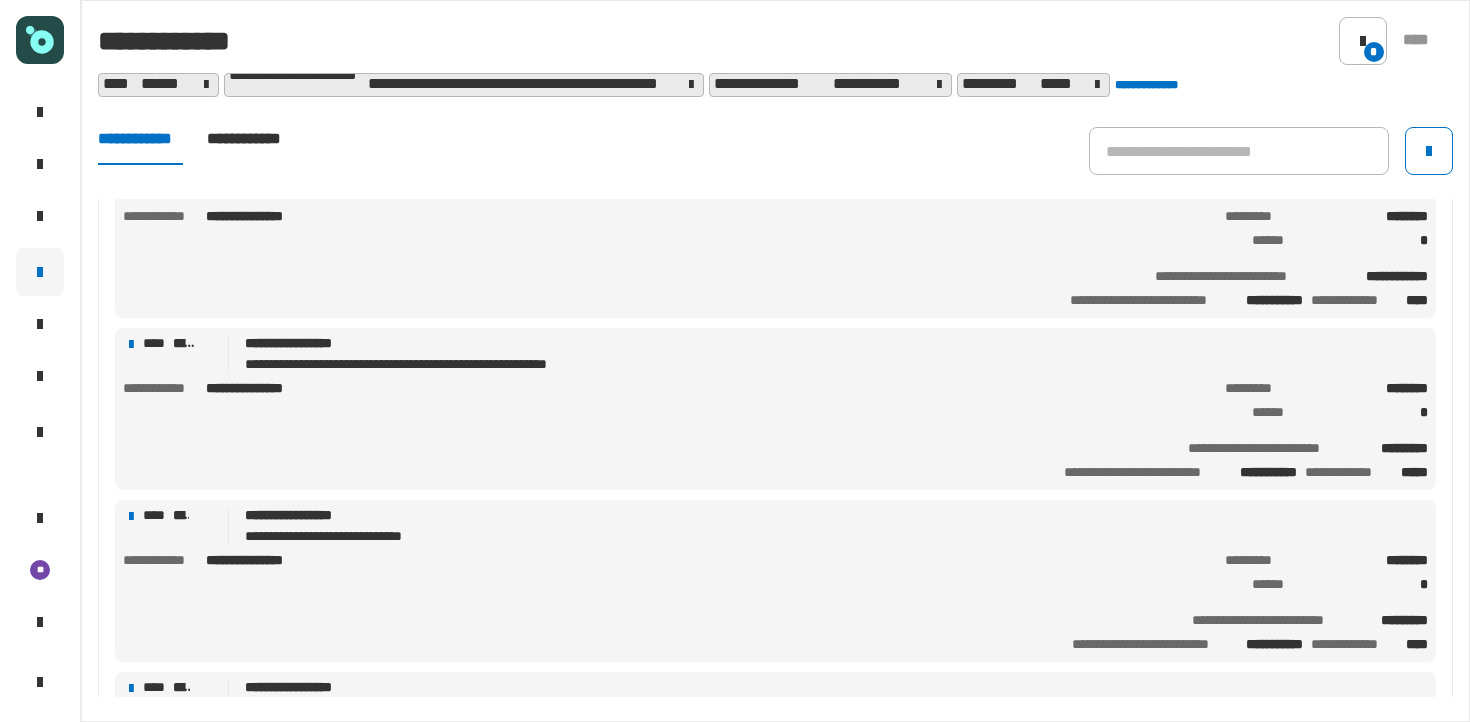 scroll, scrollTop: 440, scrollLeft: 0, axis: vertical 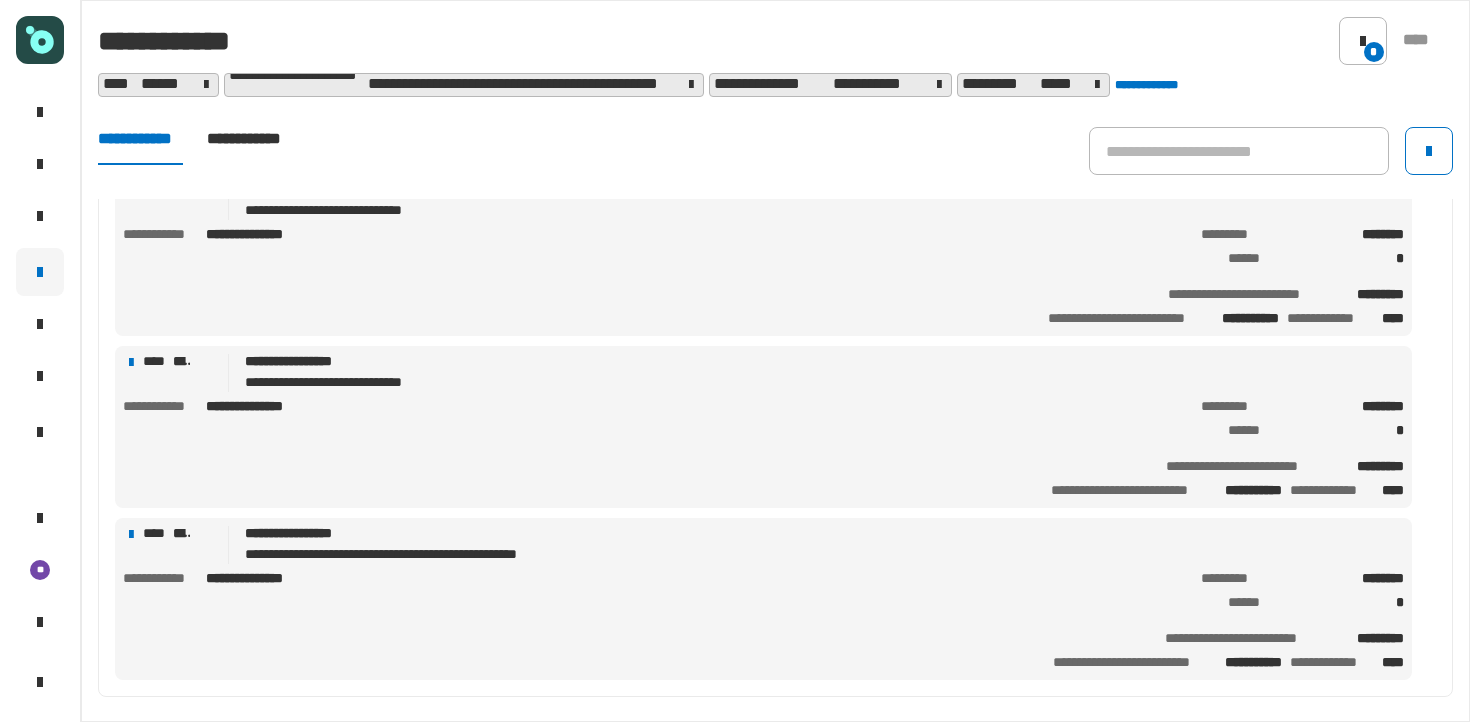 click on "********* ********" 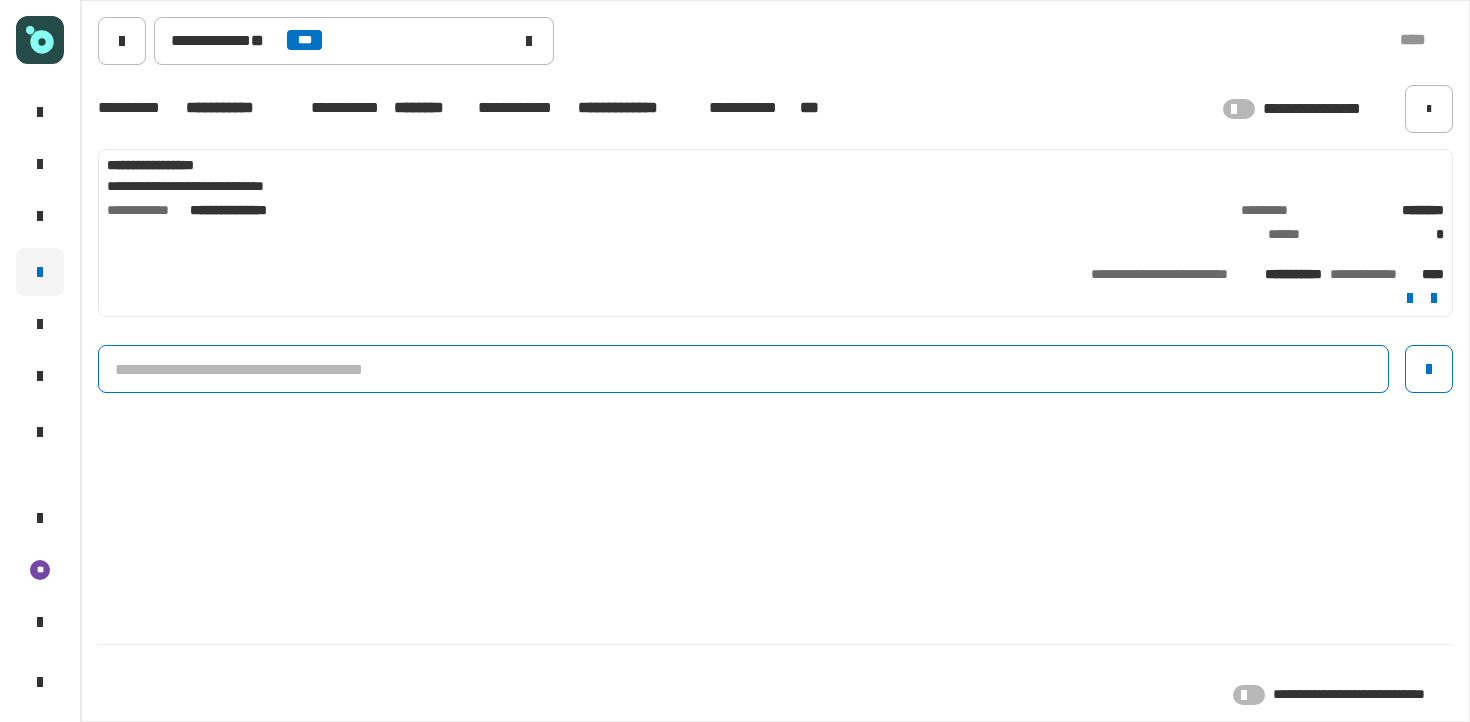 click 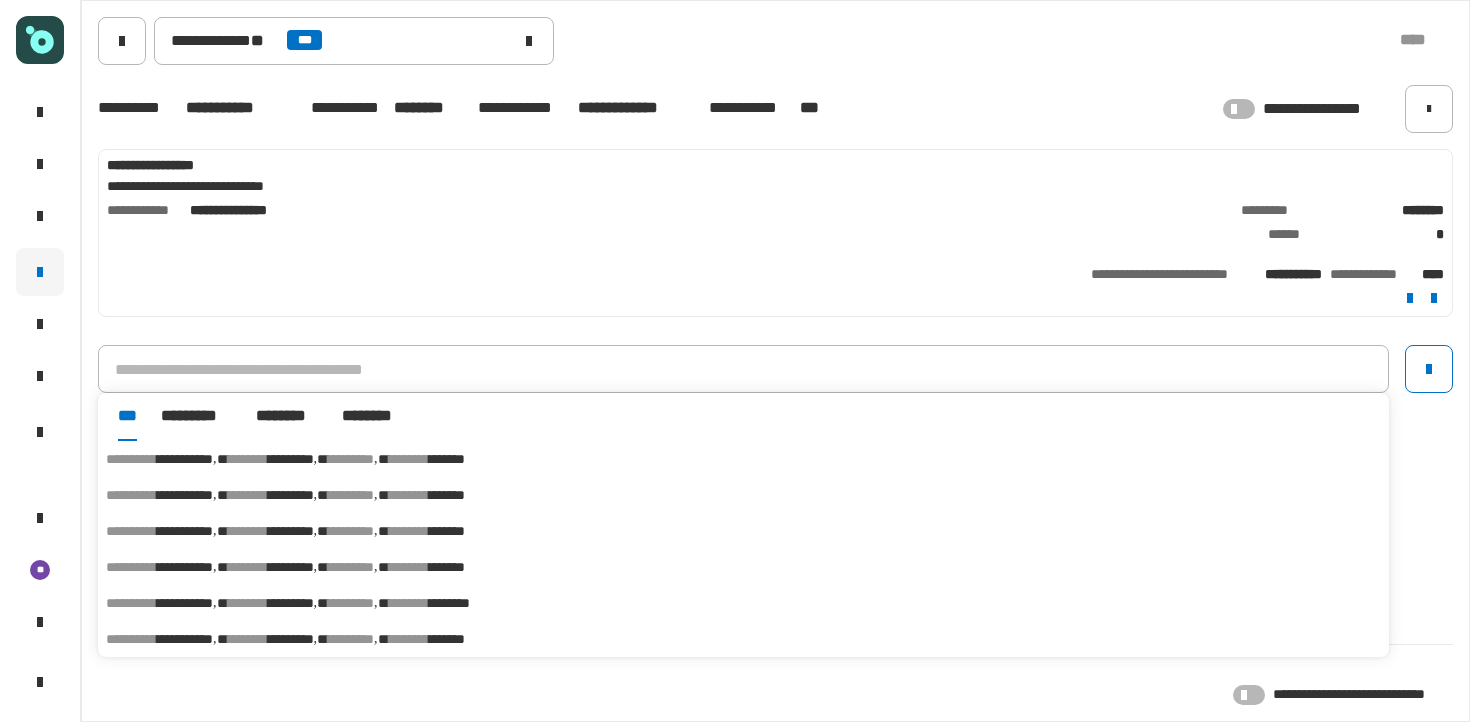 click on "*******" at bounding box center (447, 459) 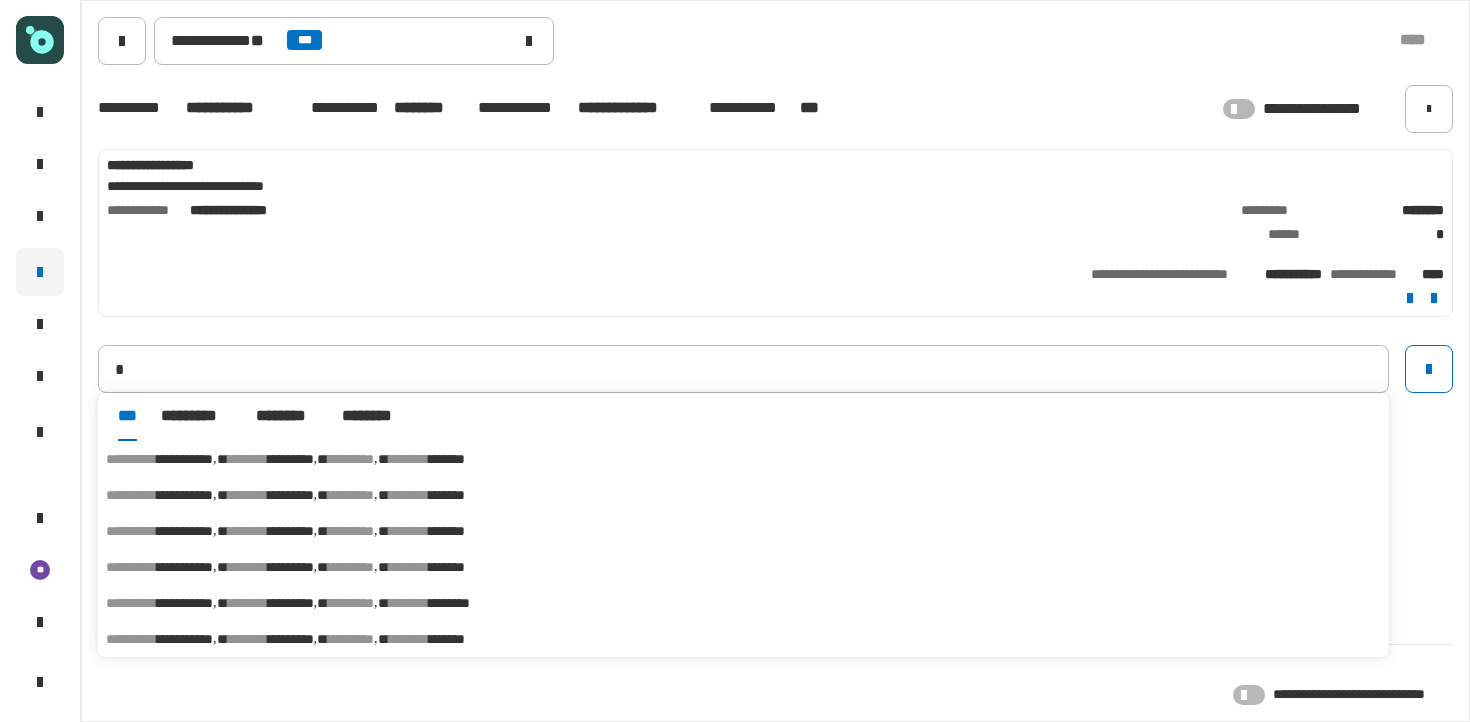 type on "**********" 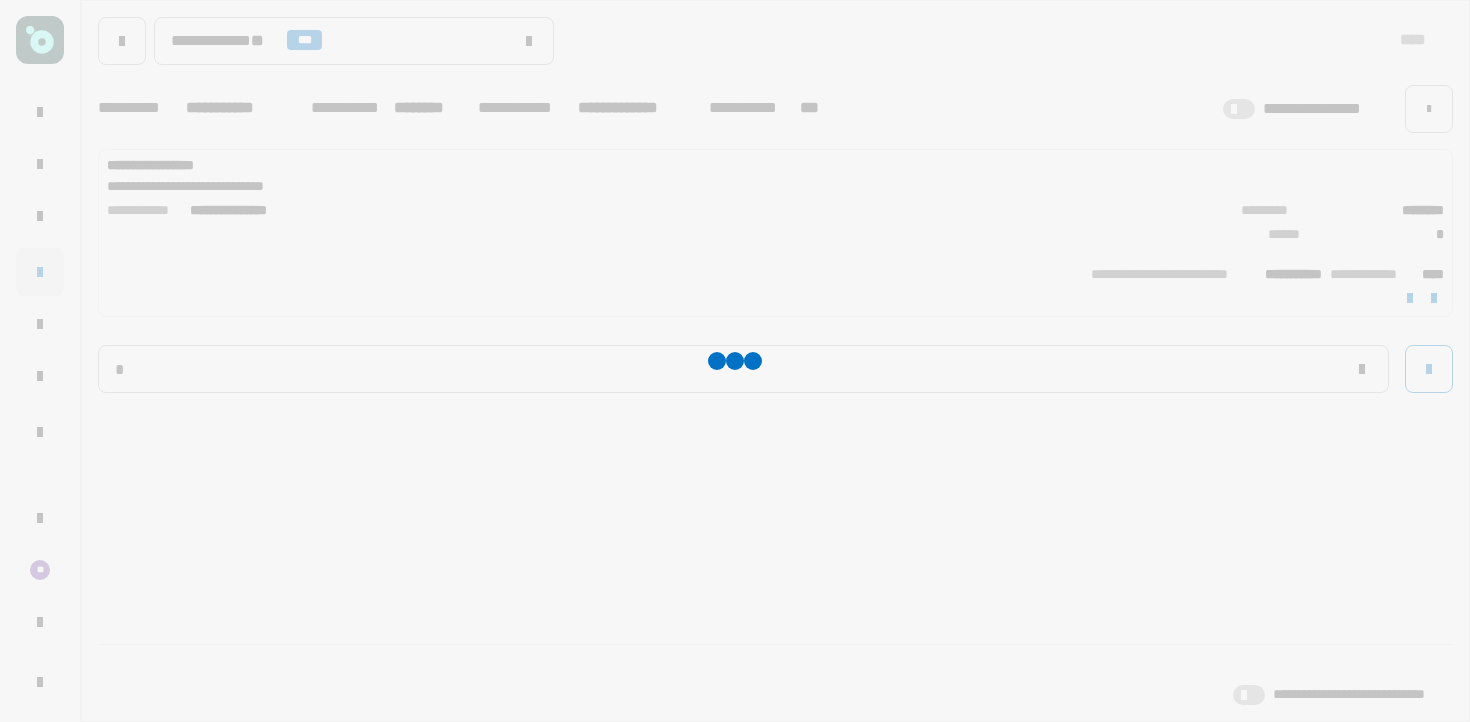 type 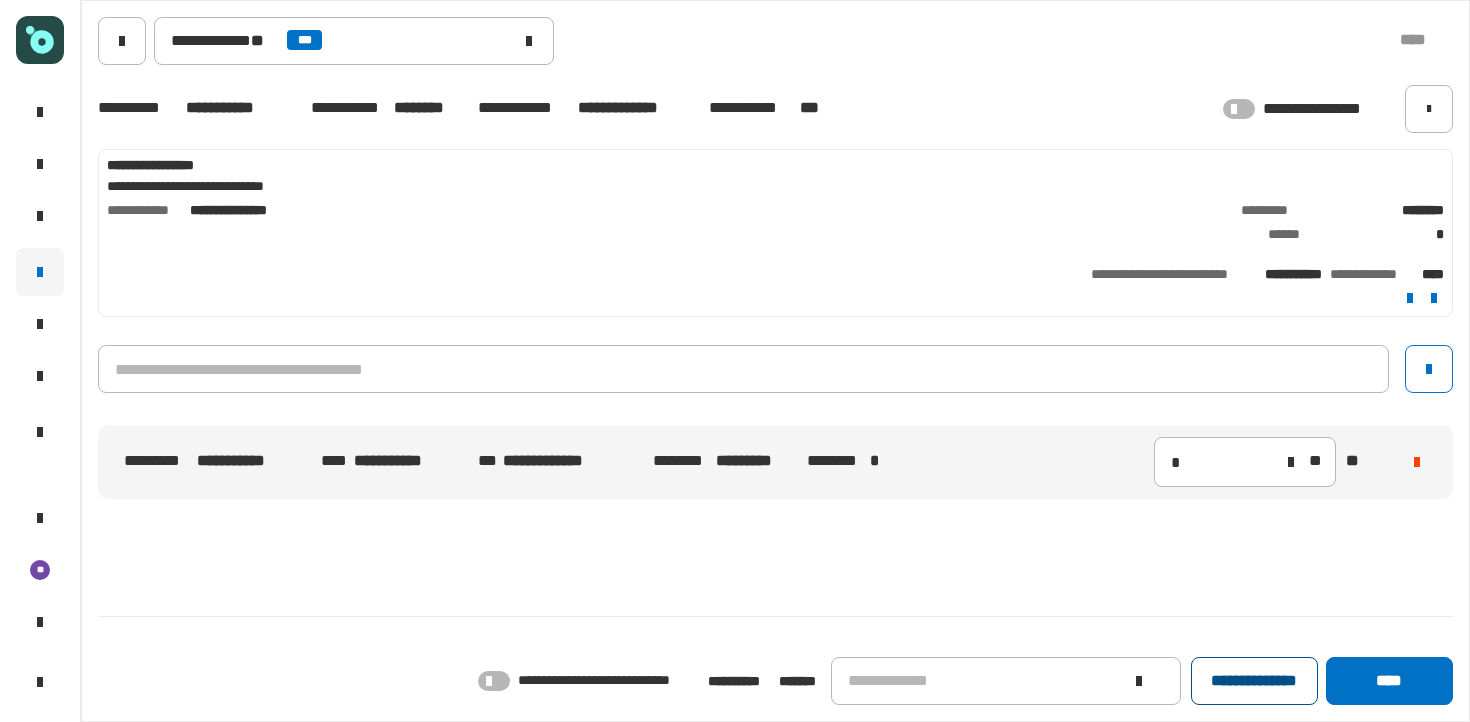 click on "**********" 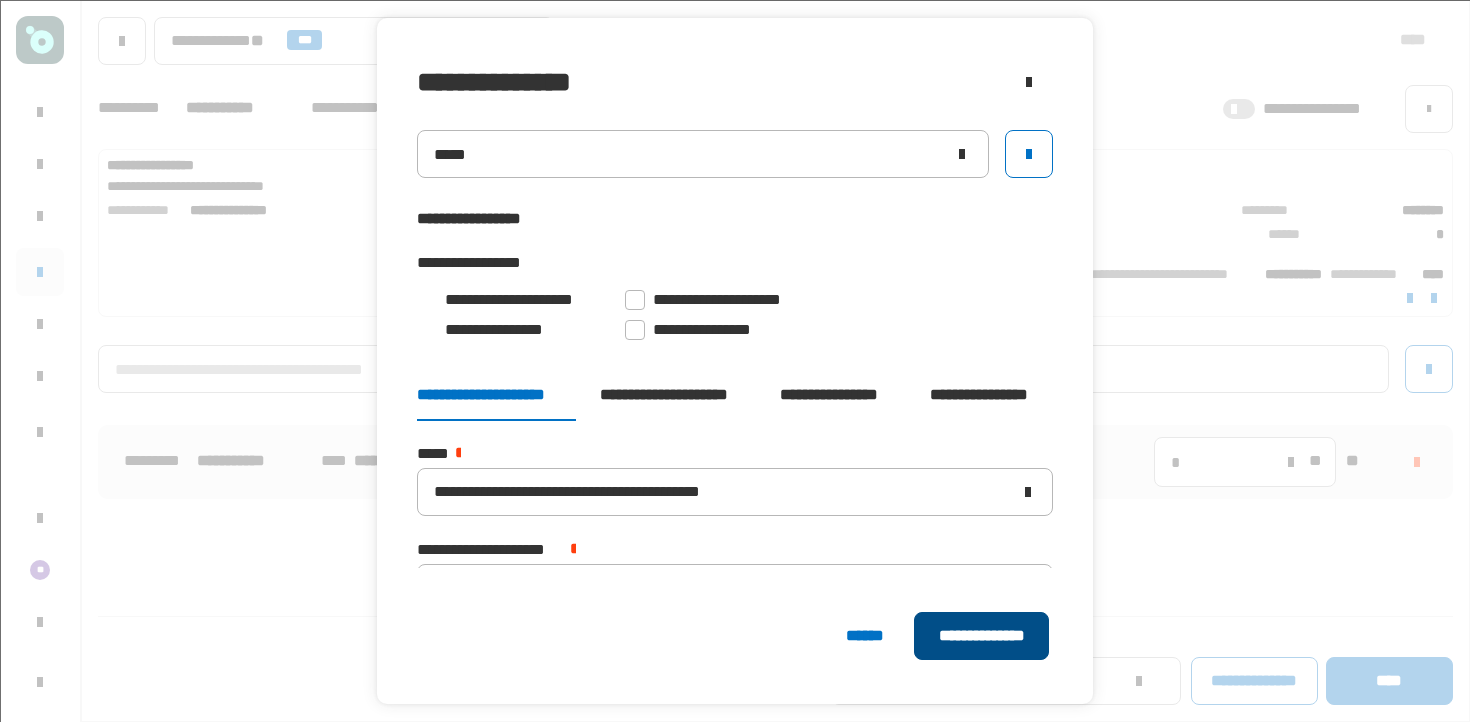 click on "**********" 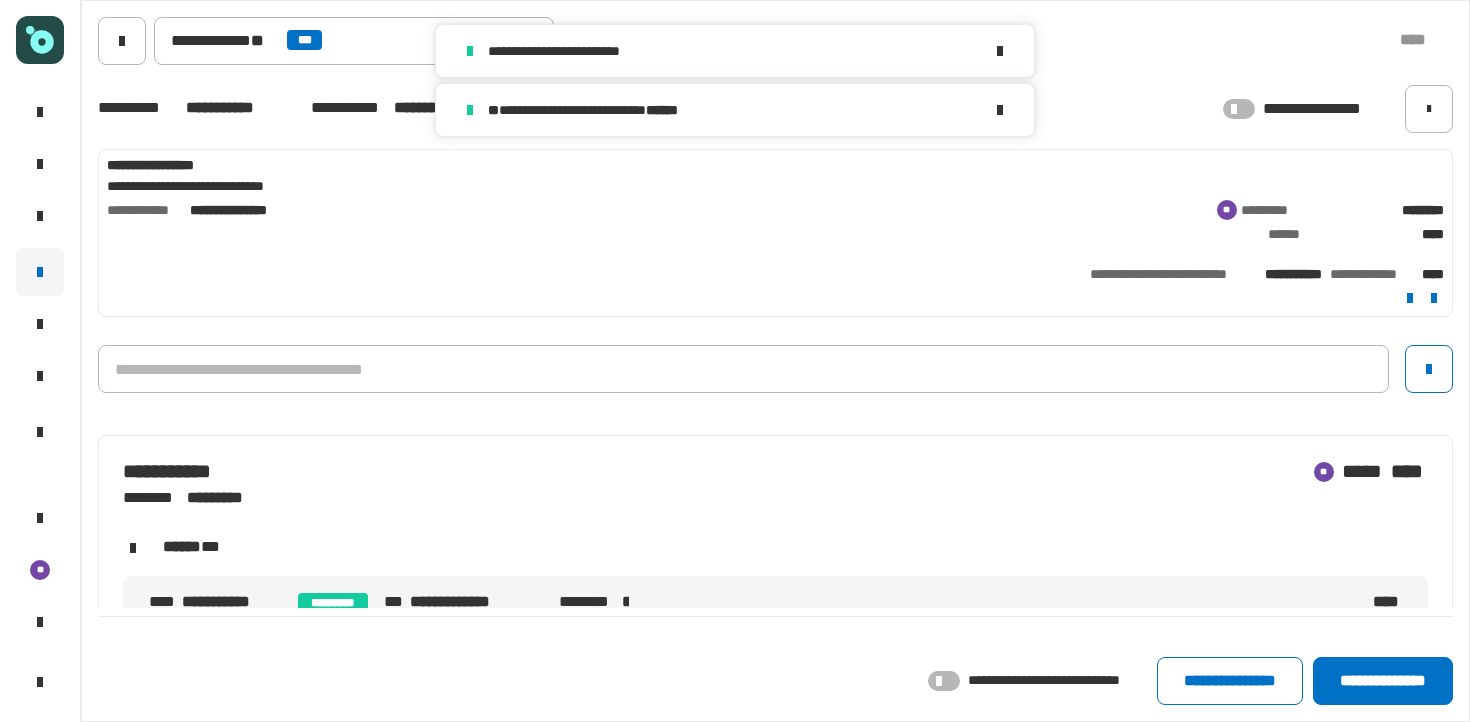 click on "[LAST] [LAST] [LAST] [LAST] [LAST] [LAST] [LAST] [LAST] [LAST] [LAST] [LAST] [LAST] [LAST] [LAST] [LAST] [LAST] [LAST] [LAST] [LAST] [LAST] [LAST] [LAST] [LAST] [LAST] [LAST] [LAST] [LAST] [LAST] [LAST] [LAST] [LAST] [LAST] [LAST] [LAST] [LAST] [LAST] [LAST] [LAST] [LAST] [LAST] [LAST] [LAST] [LAST] [LAST] [LAST] [LAST] [LAST] [LAST] [LAST] [LAST] [LAST] [LAST] [LAST] [LAST] [LAST] [LAST] [LAST] [LAST] [LAST]" 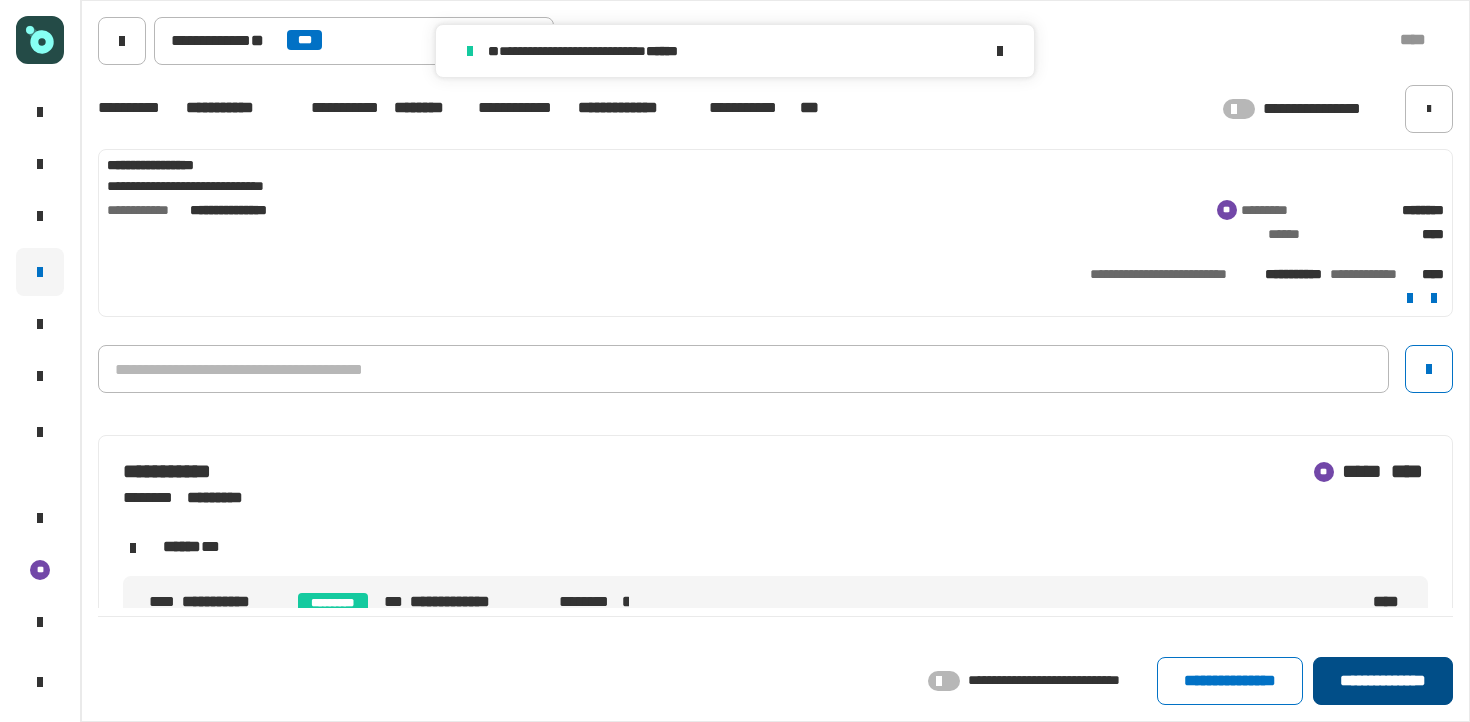 click on "**********" 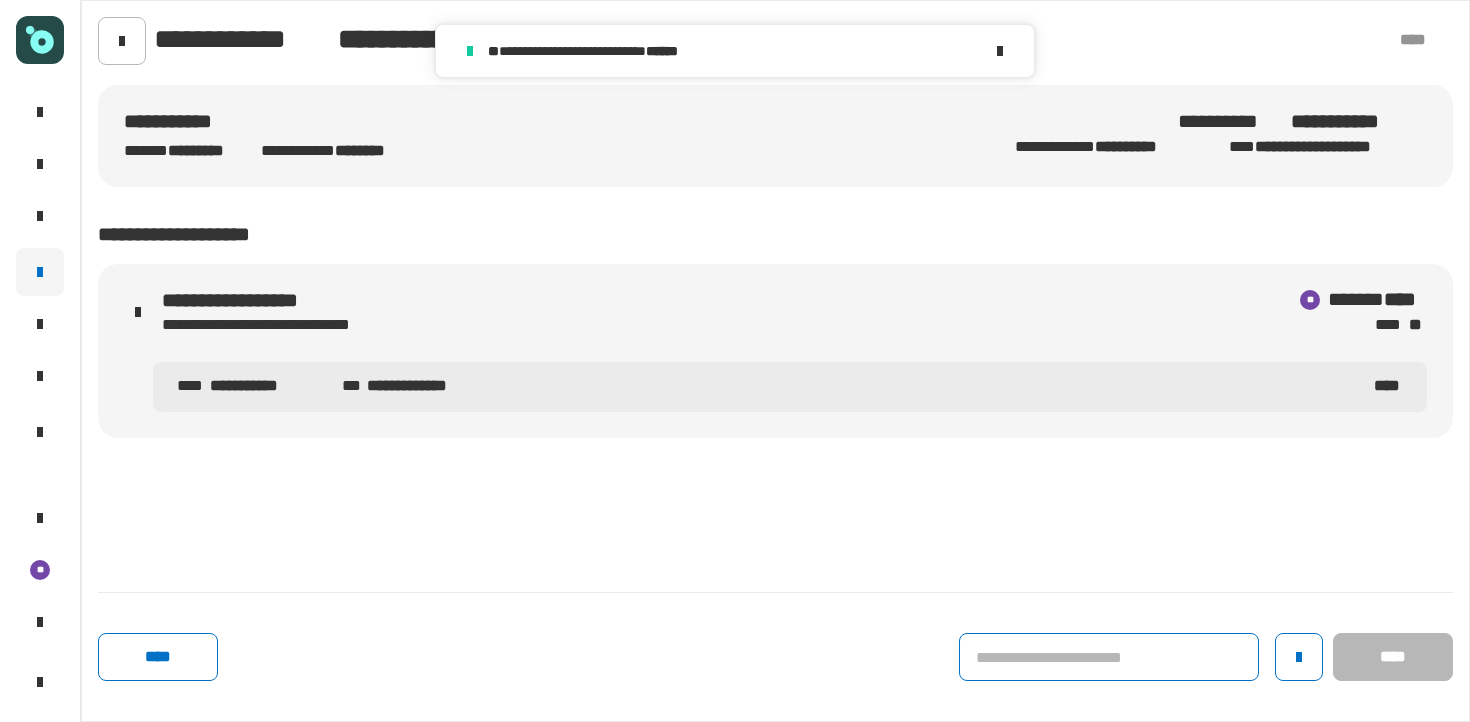click 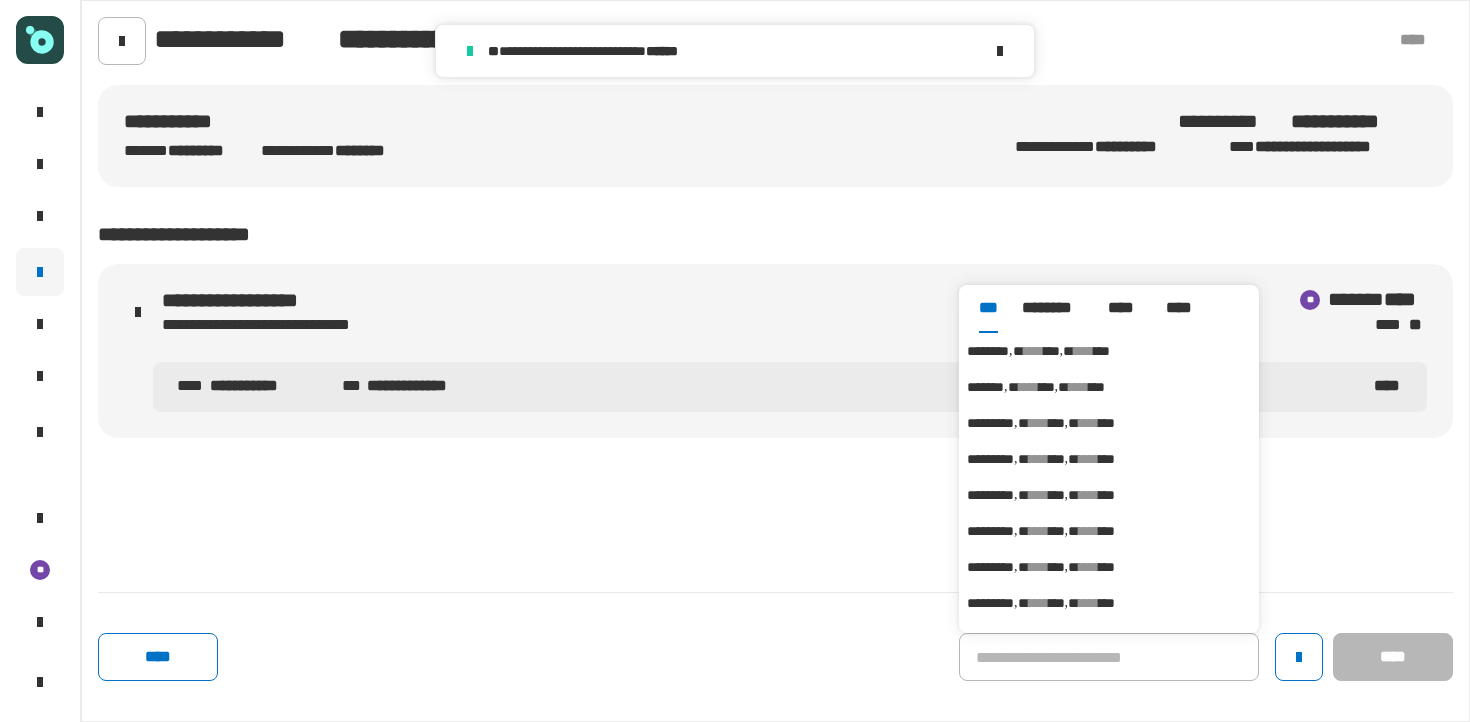 click on "******** **** *** **** ***" at bounding box center [1109, 351] 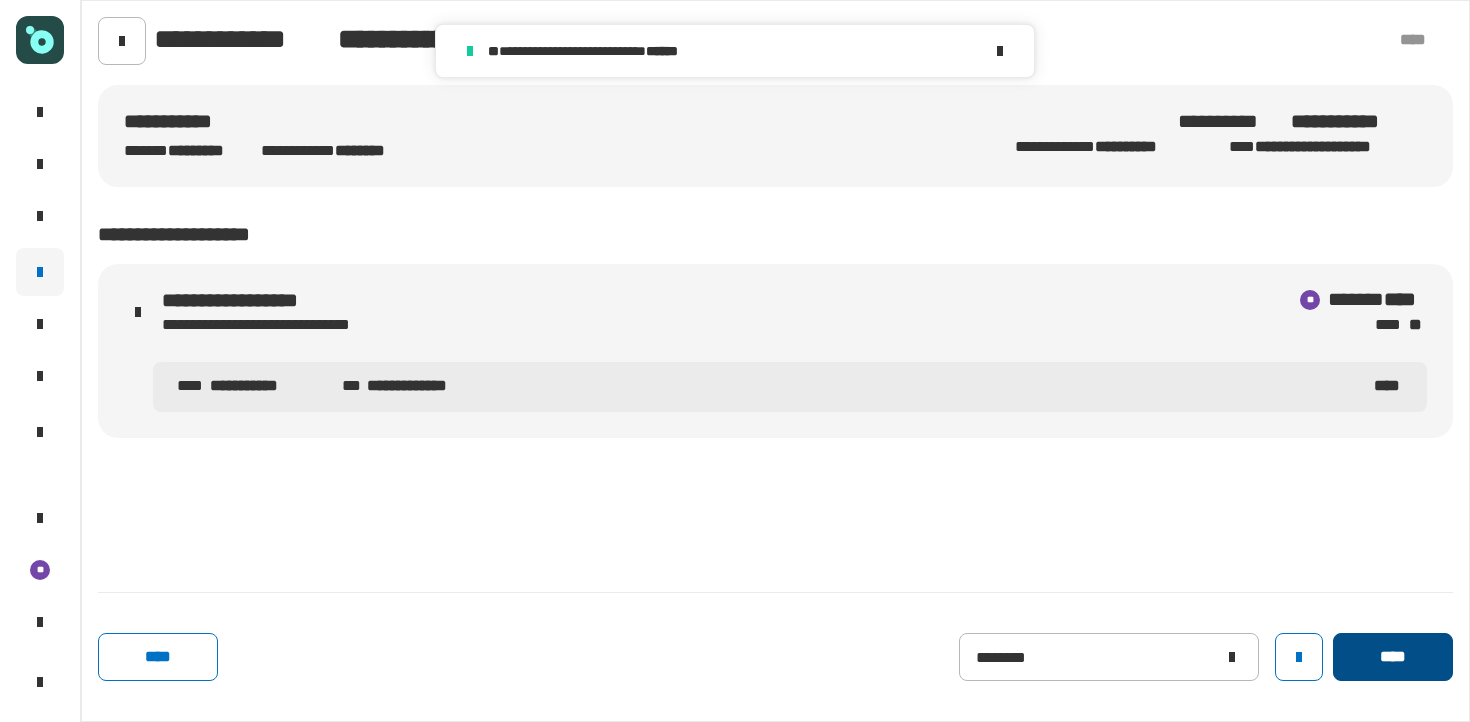 click on "****" 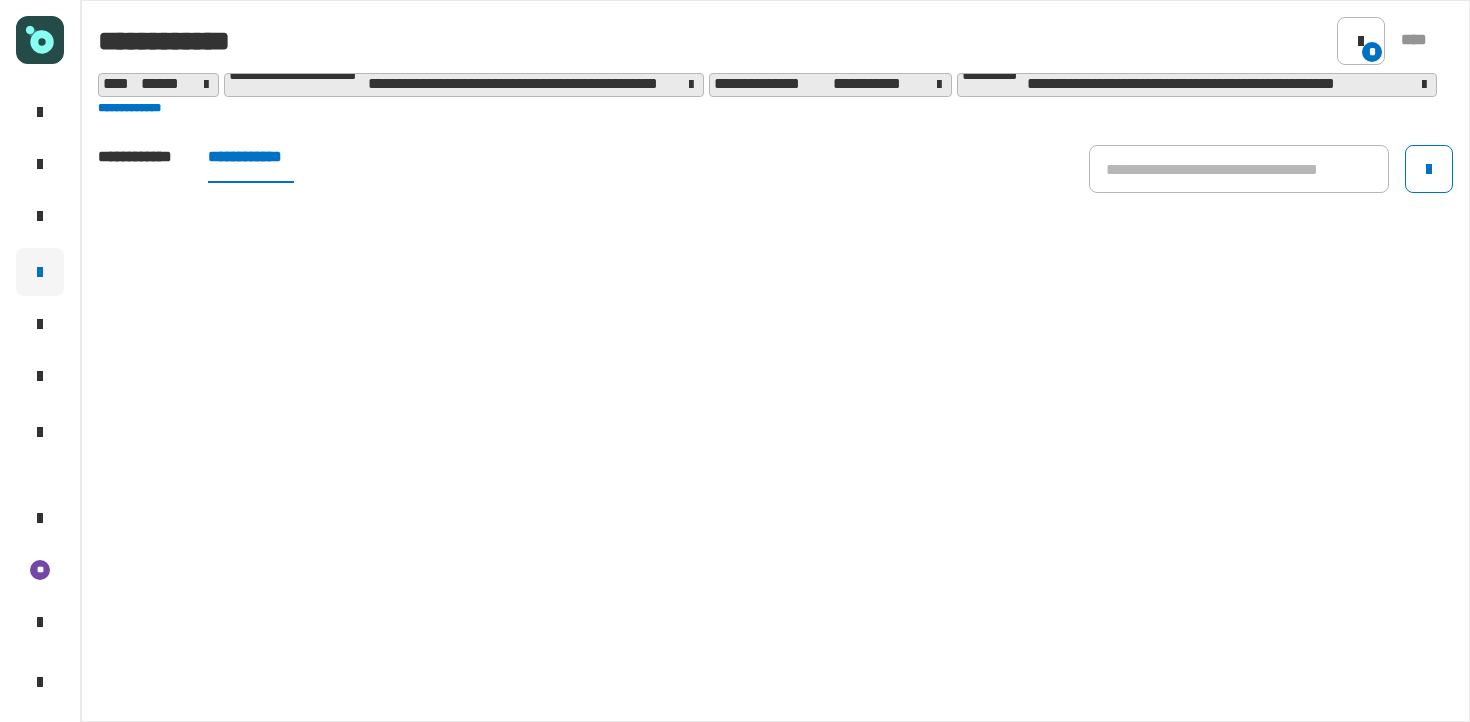 click on "**********" 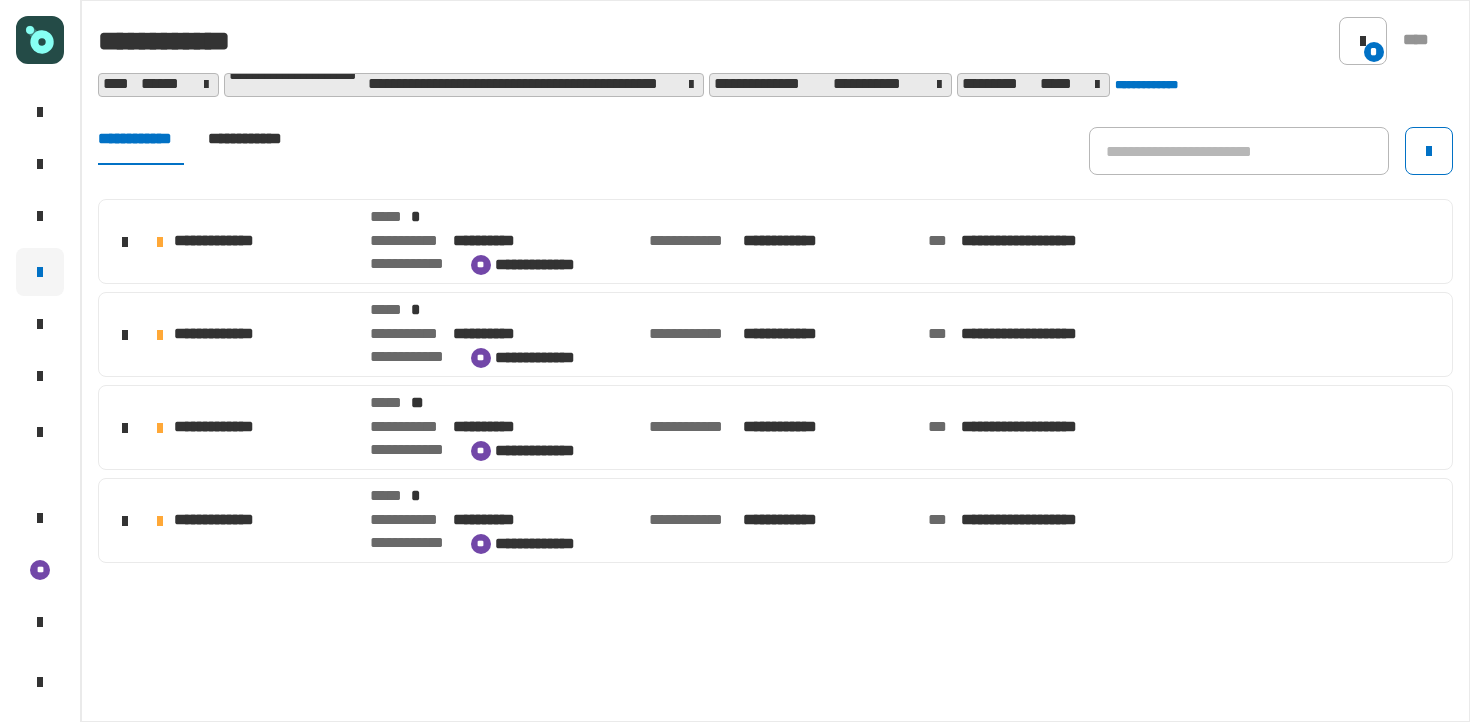click on "[LAST] [LAST] [LAST] [LAST] [LAST] [LAST] [LAST] [LAST] [LAST] [LAST] [LAST] [LAST] [LAST] [LAST] [LAST] [LAST] [LAST] [LAST] [LAST] [LAST] [LAST] [LAST]" 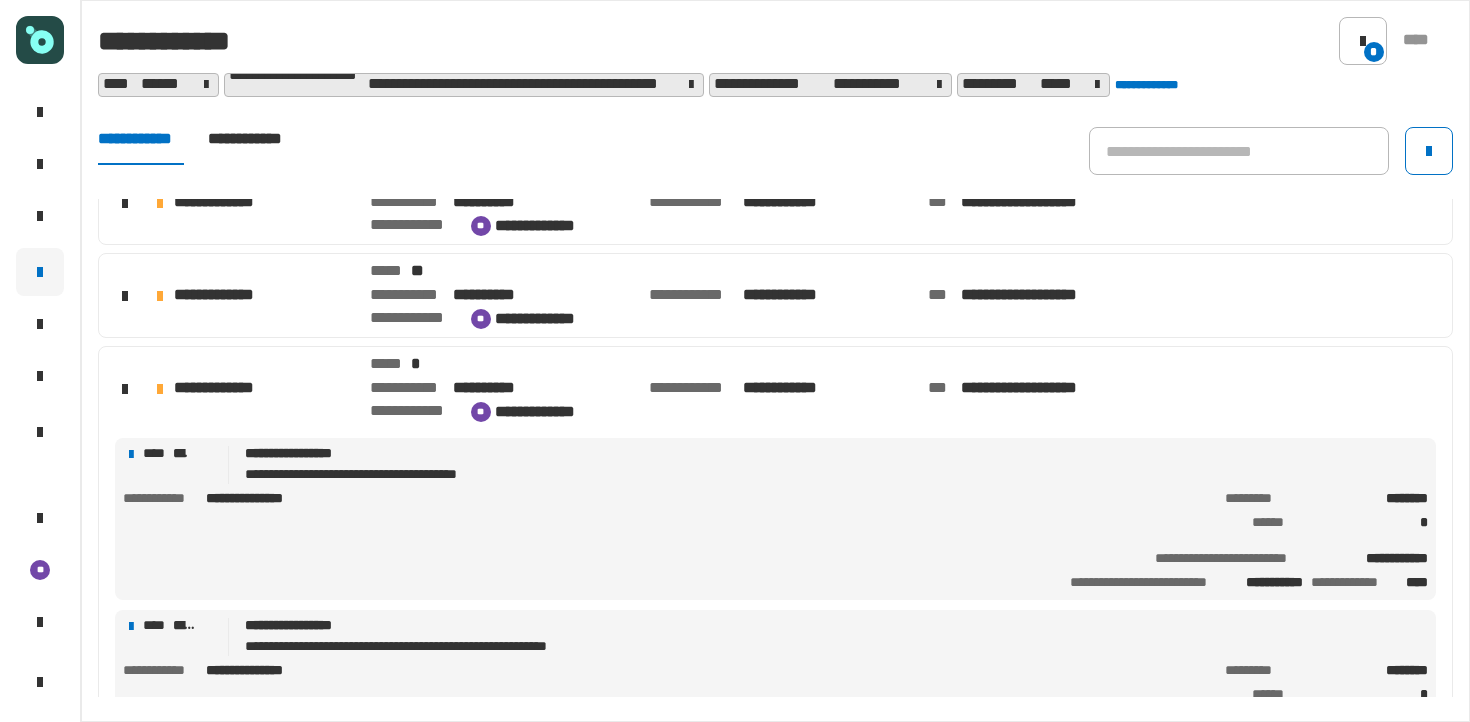 scroll, scrollTop: 190, scrollLeft: 0, axis: vertical 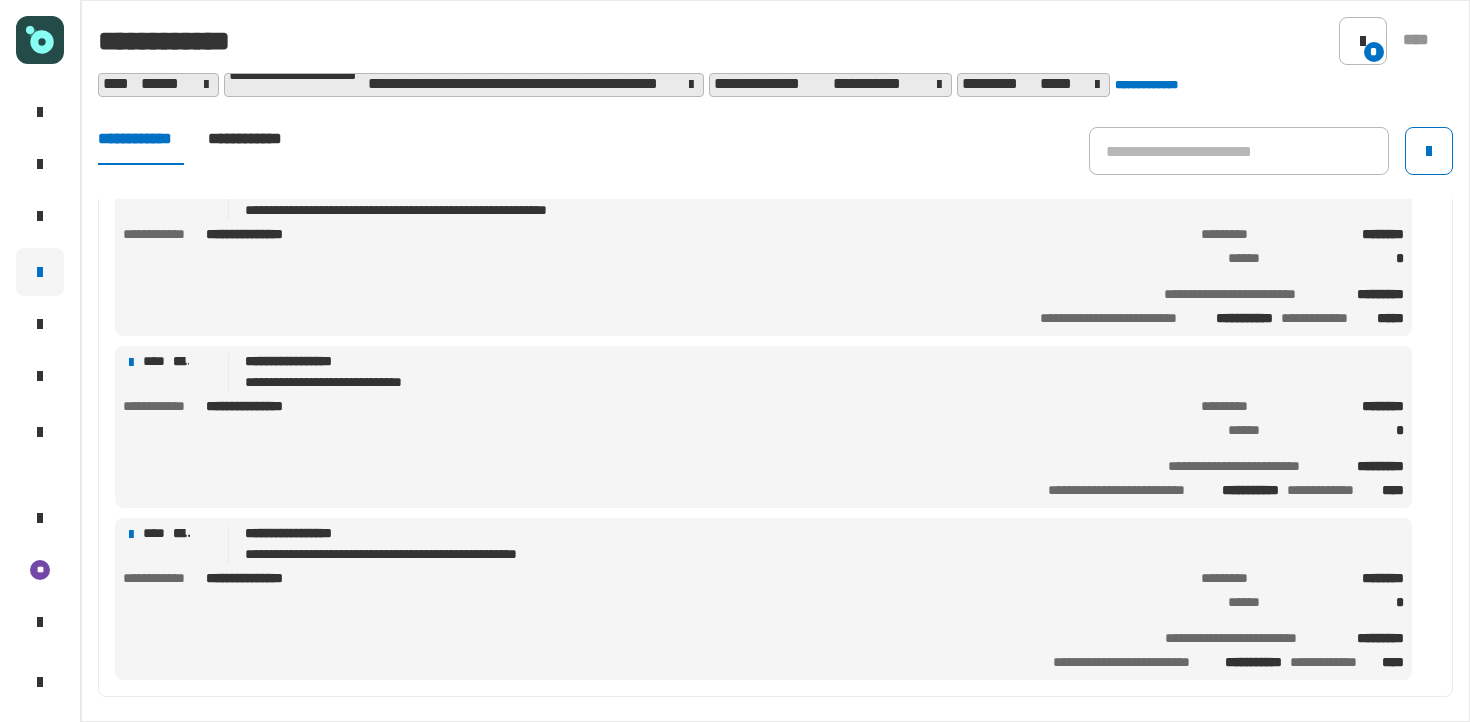 click on "**********" 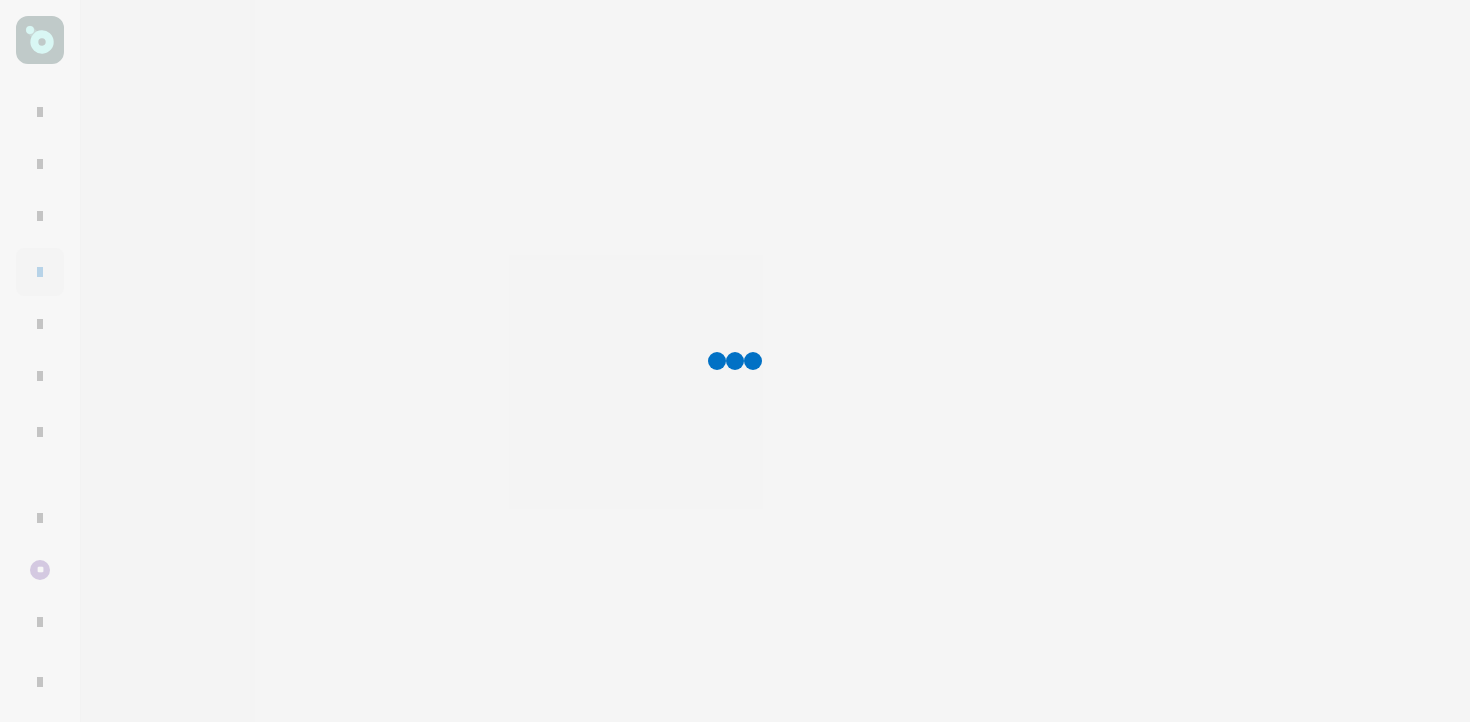 click 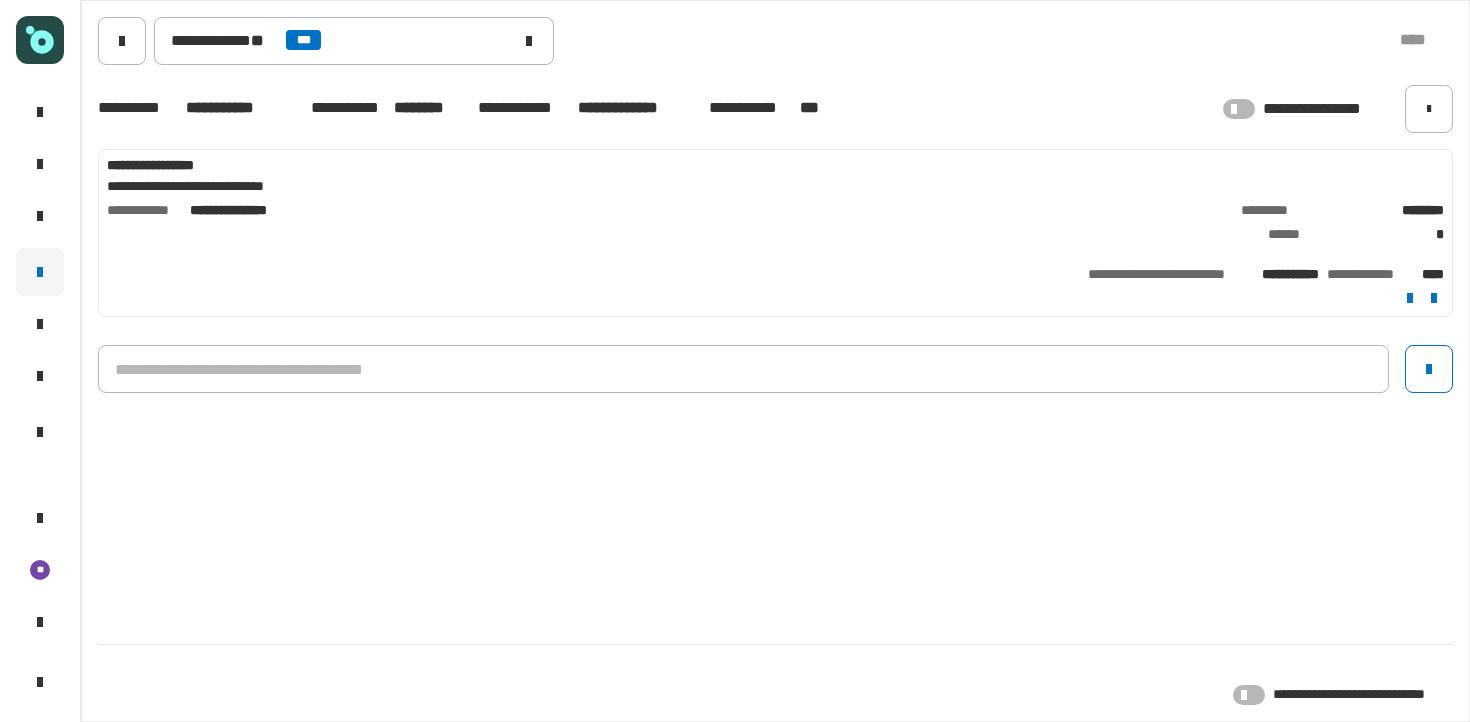 click 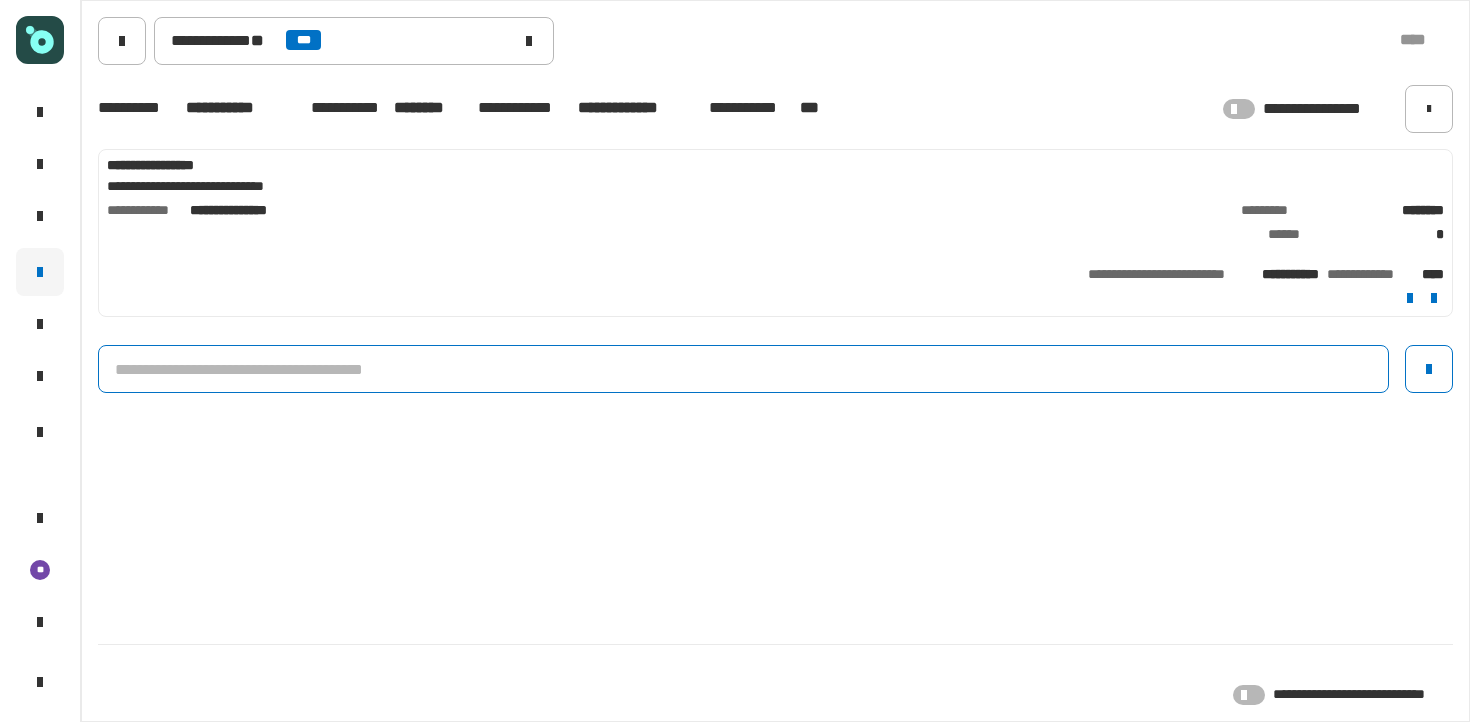 click 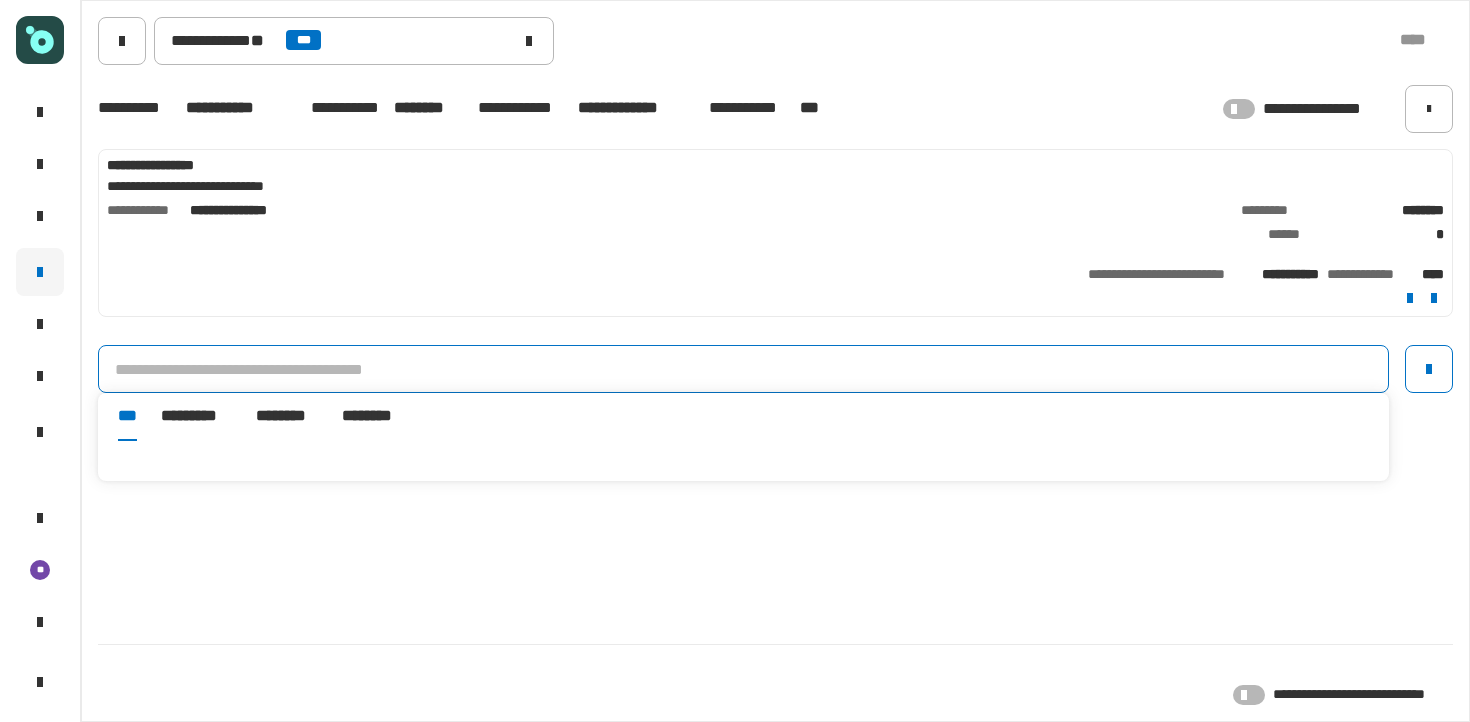 click 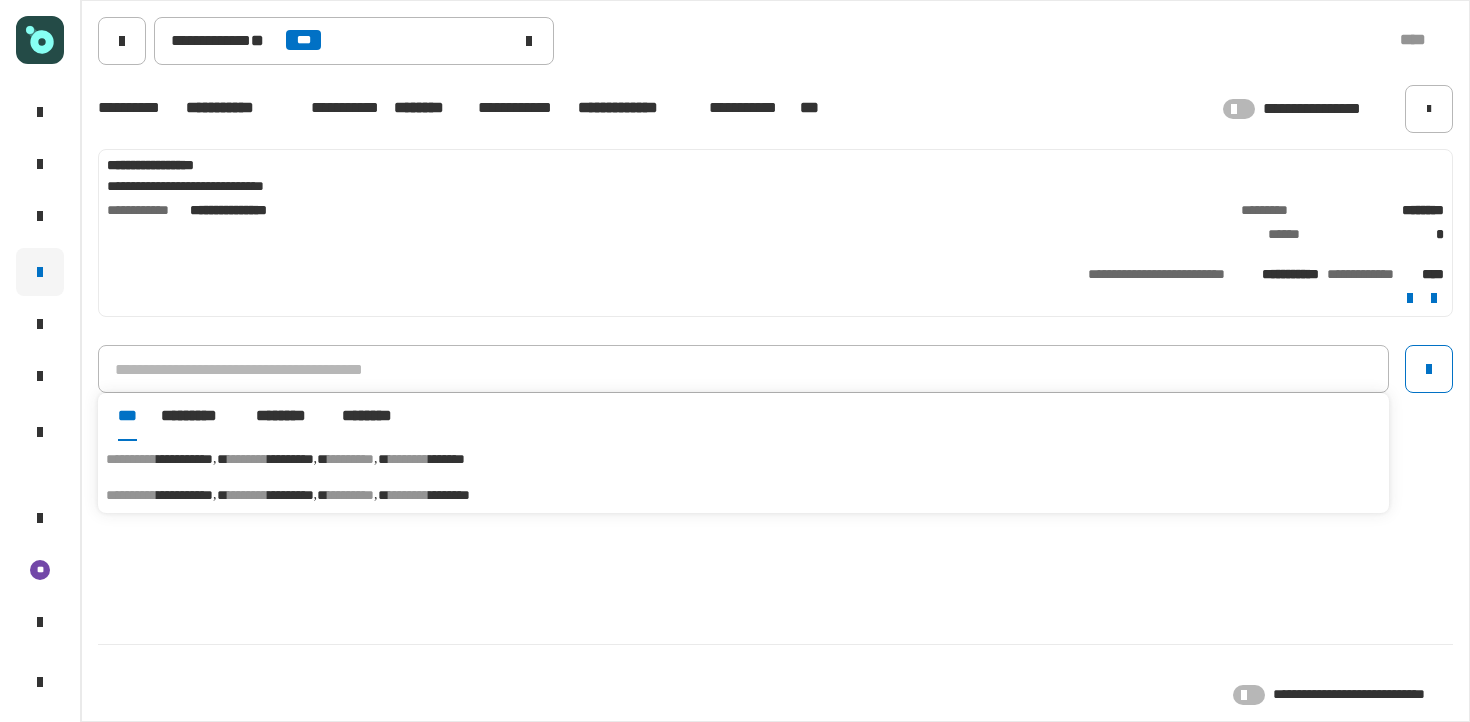 click on "******** *" at bounding box center (358, 459) 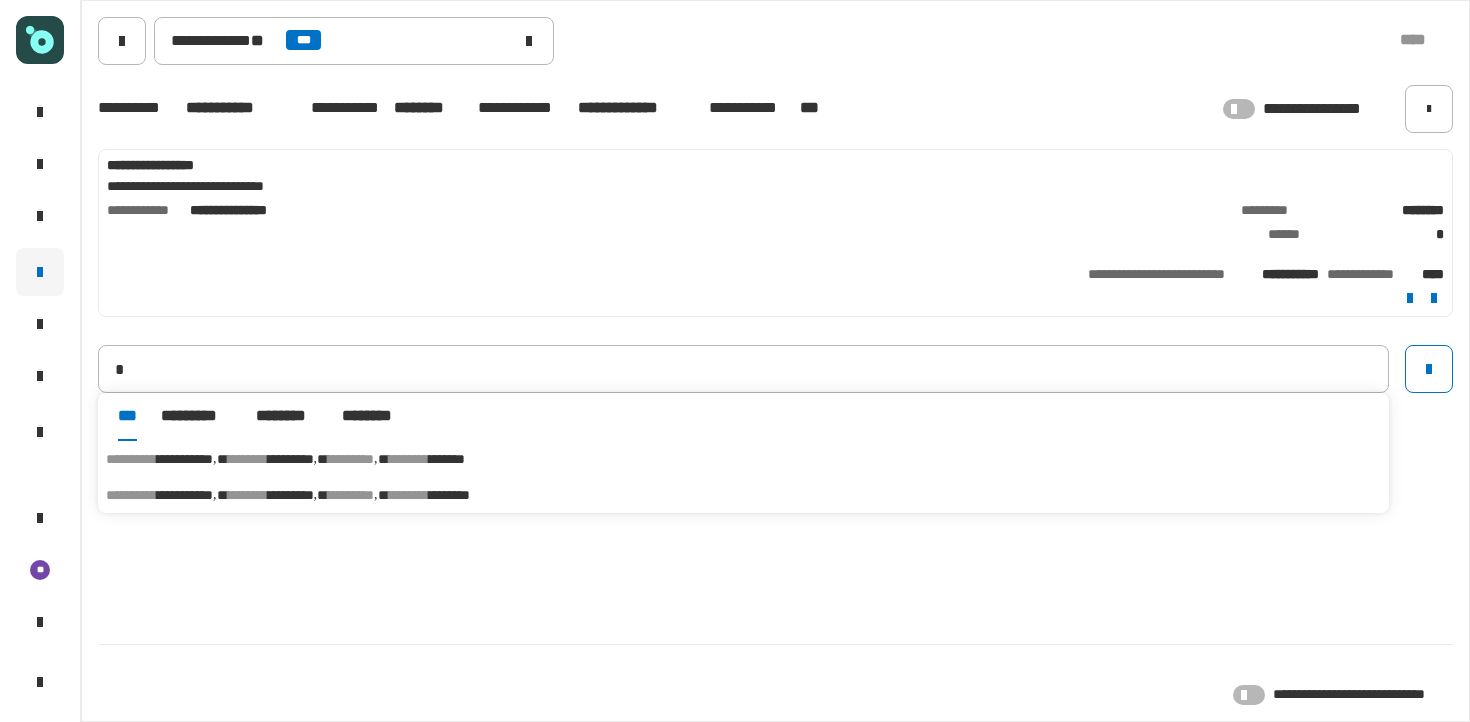 type on "**********" 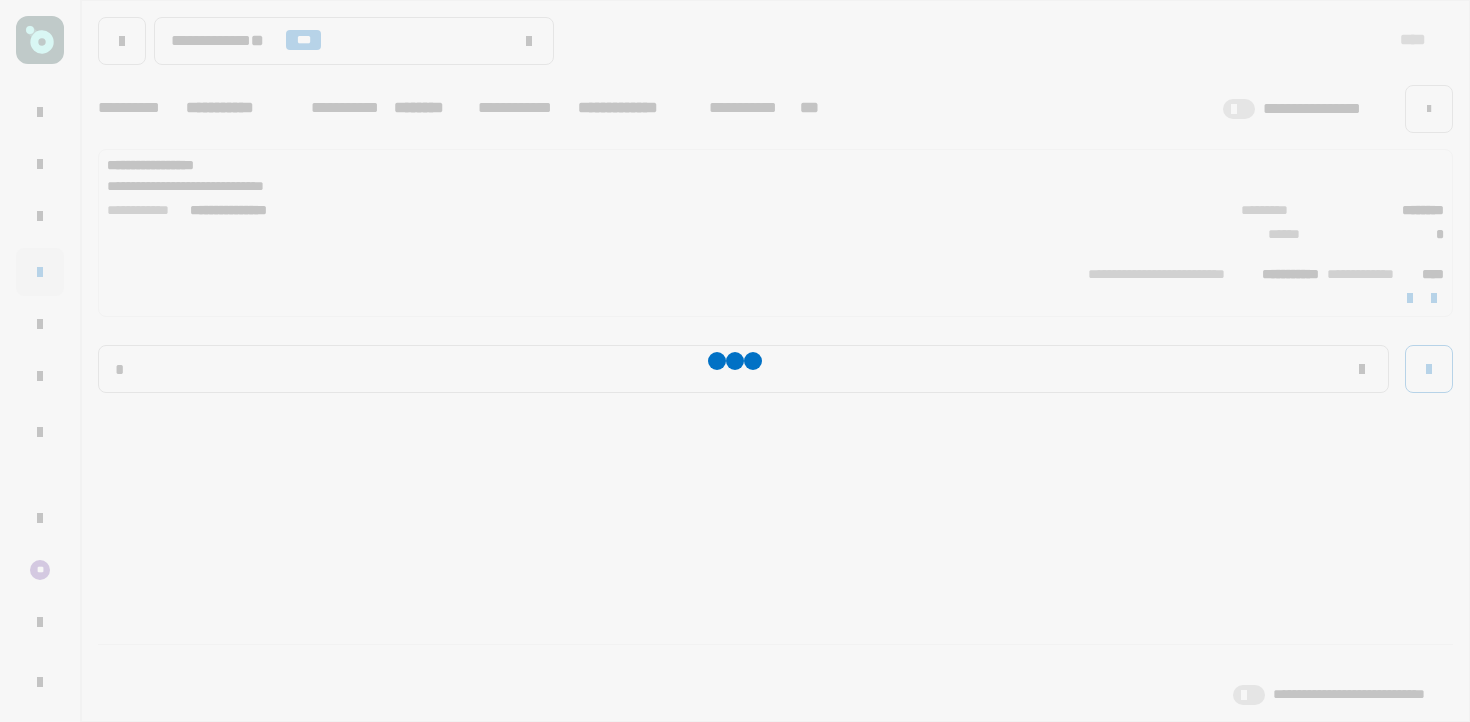 type 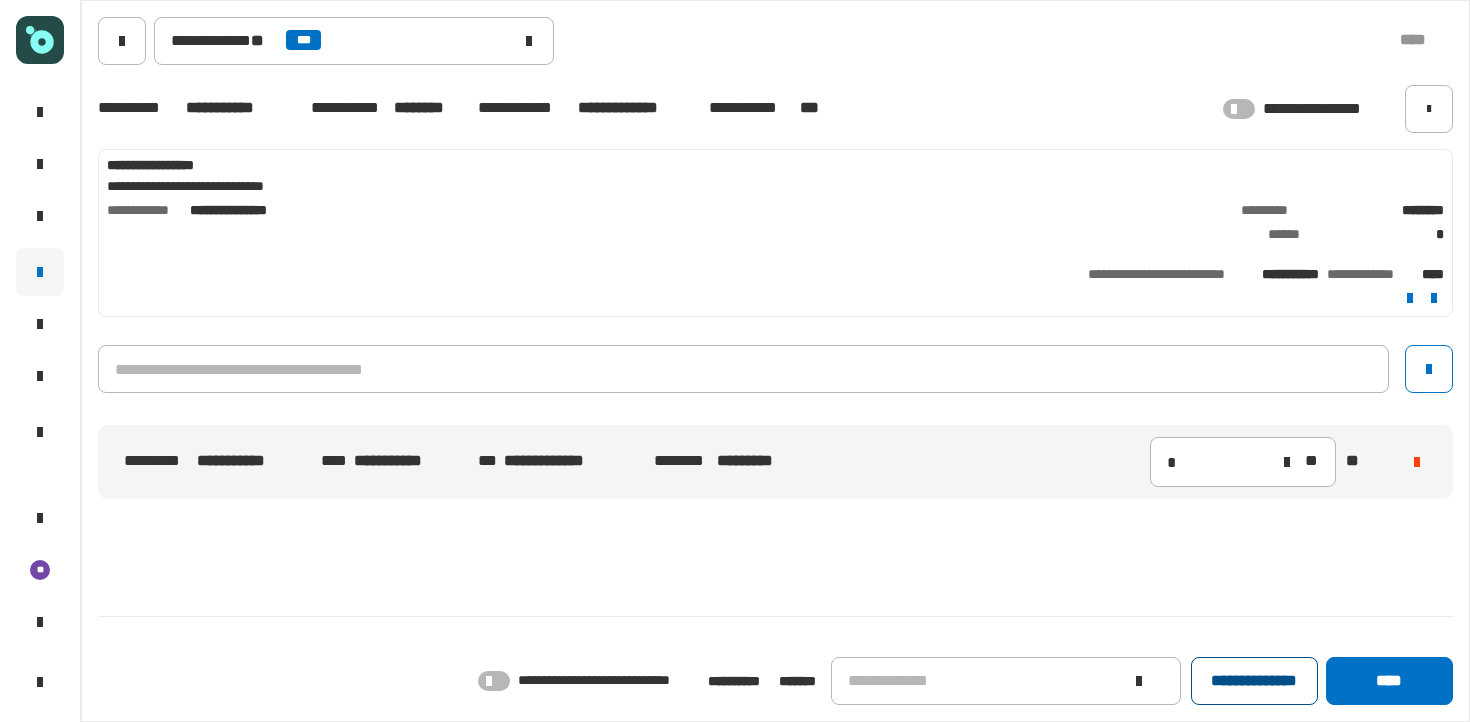 click on "**********" 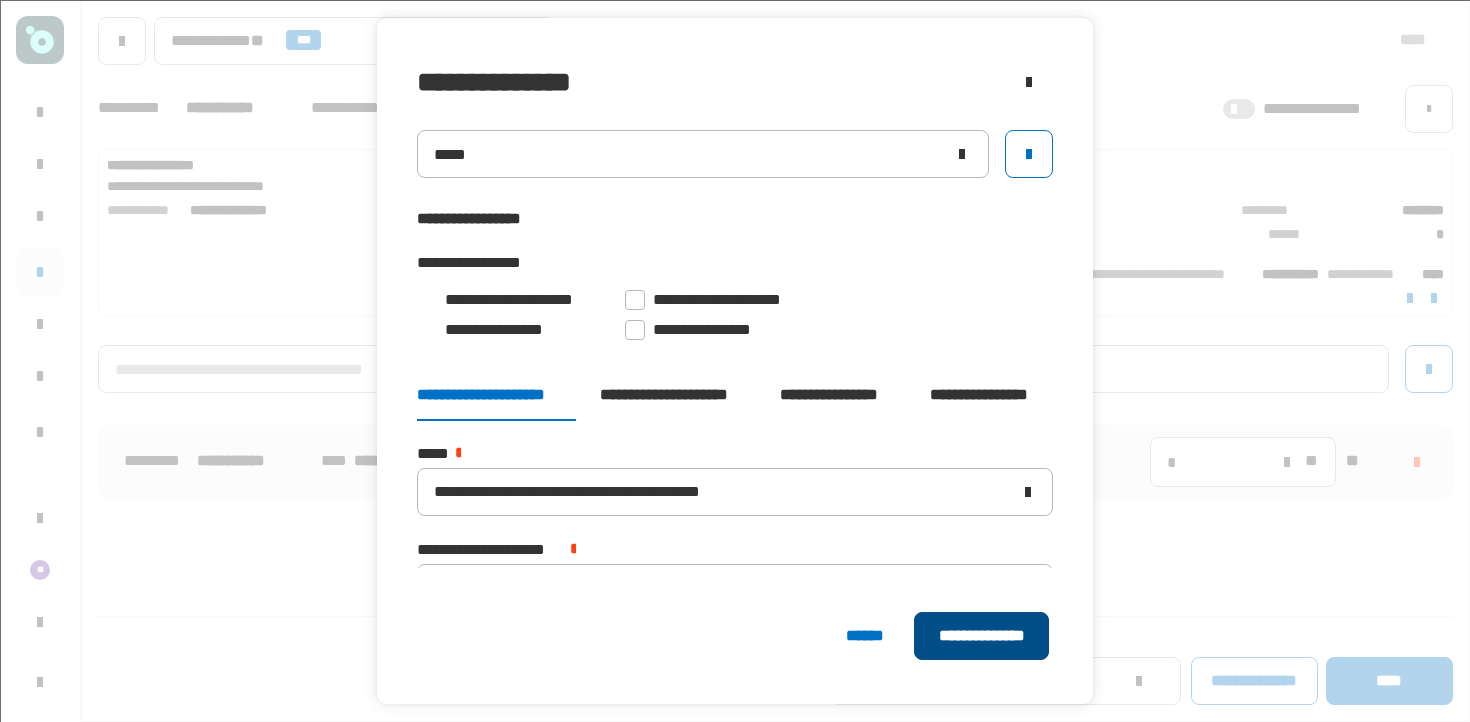 click on "**********" 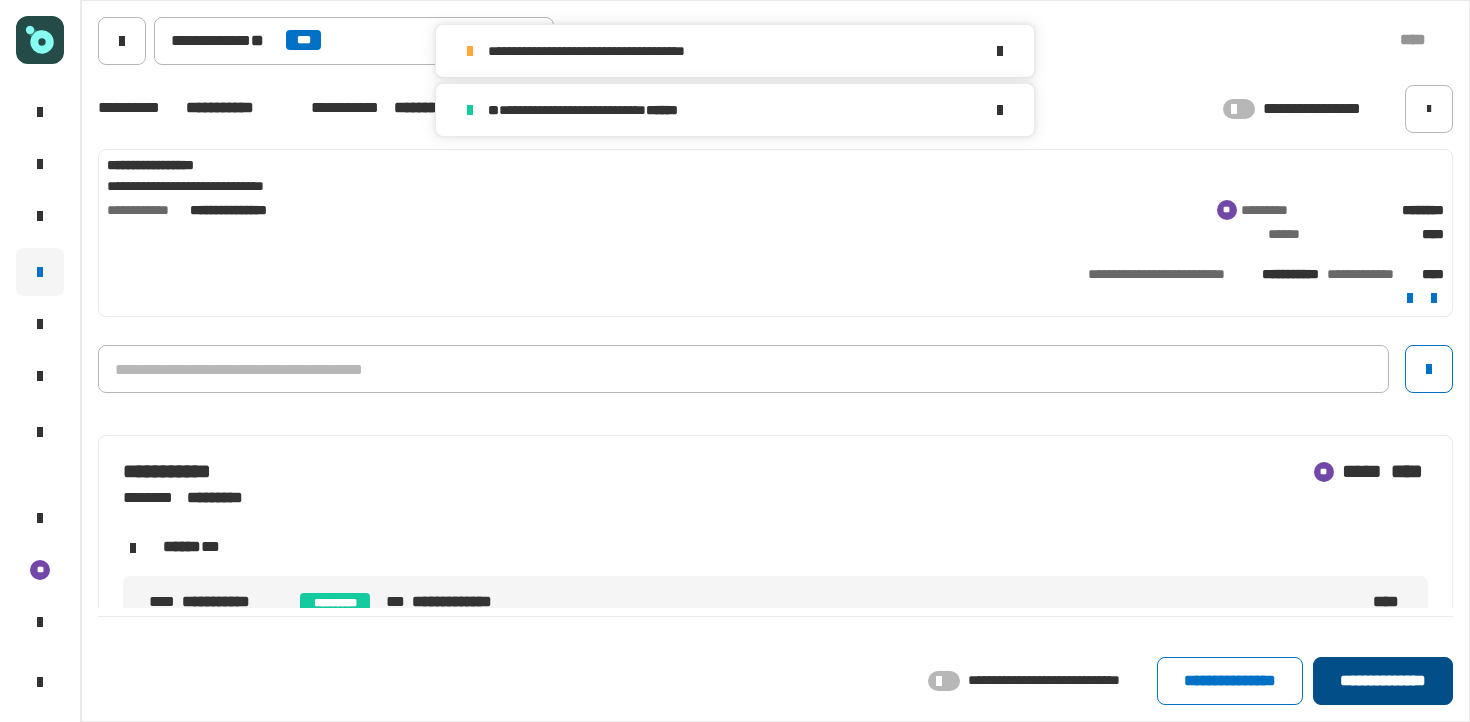 click on "**********" 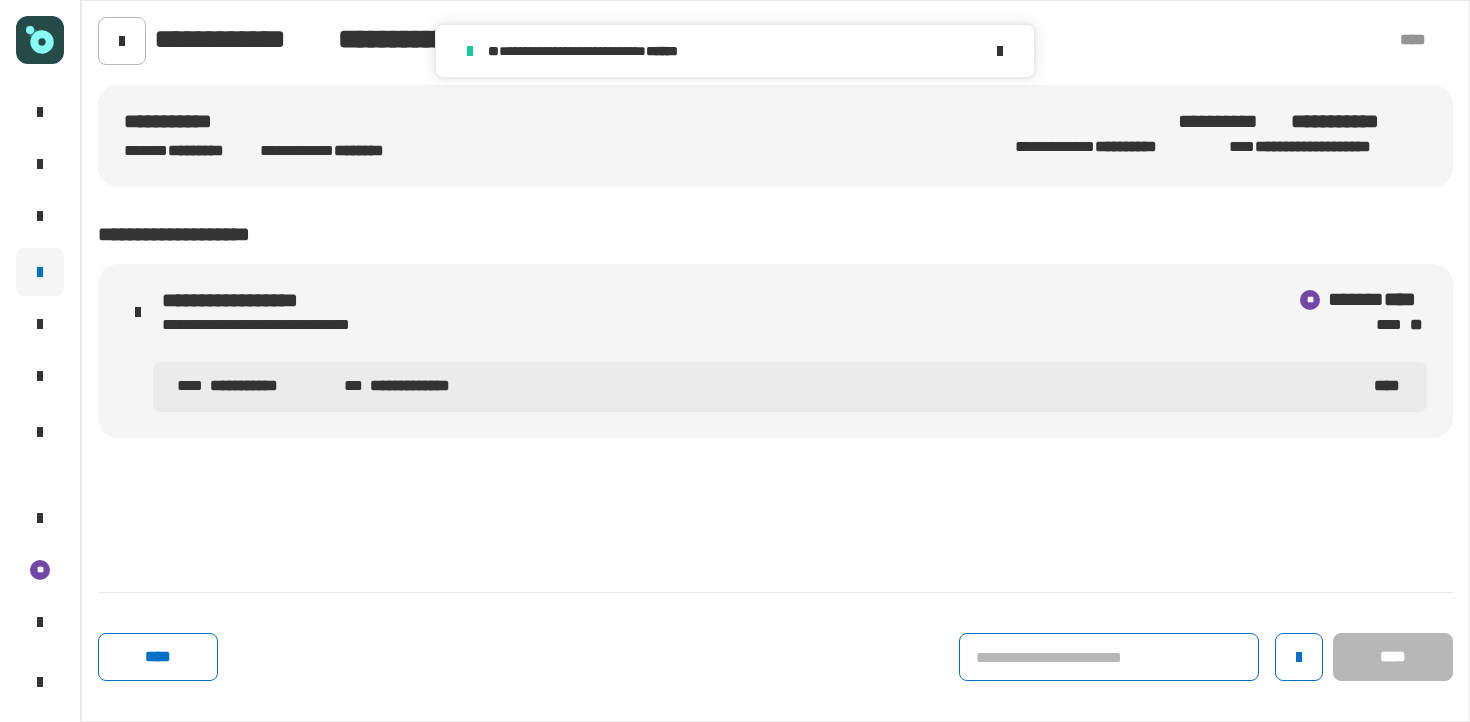click 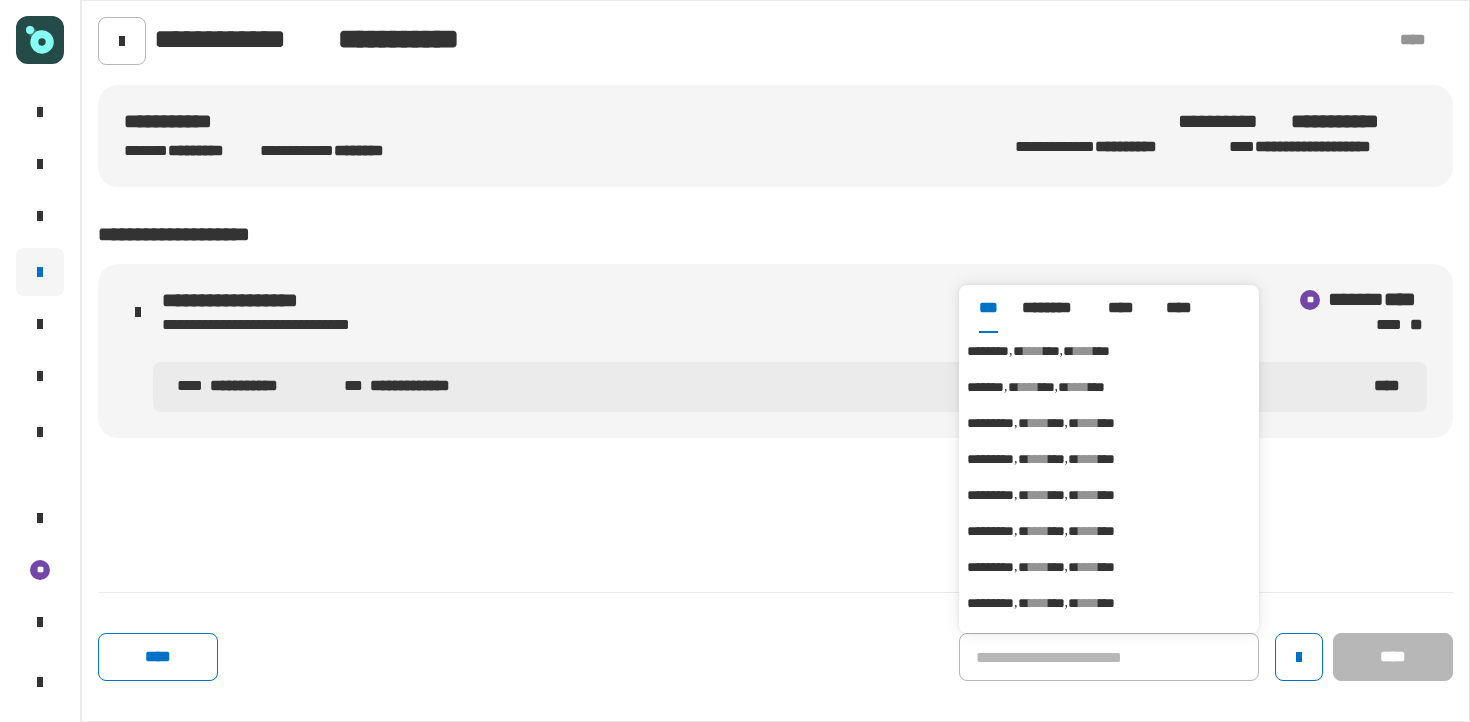 click on "****" at bounding box center (1084, 351) 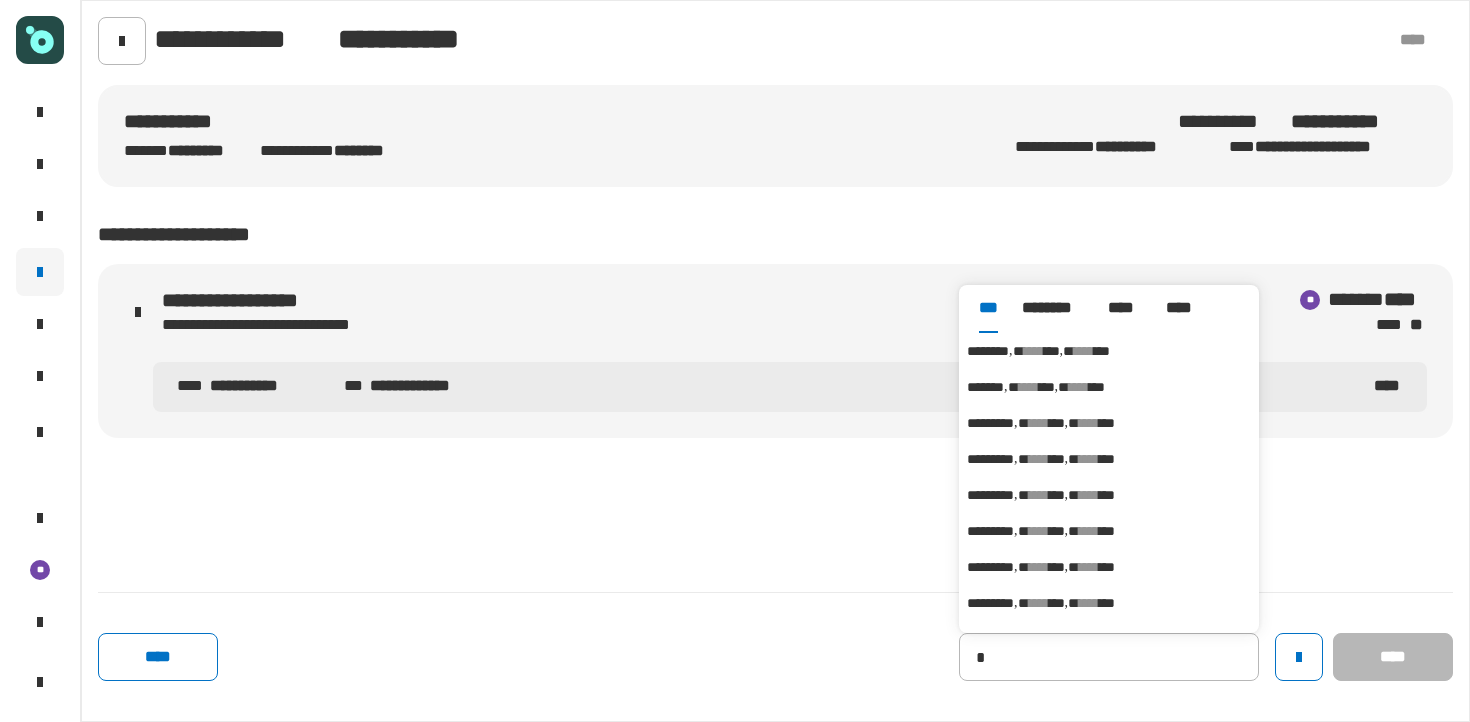 type on "********" 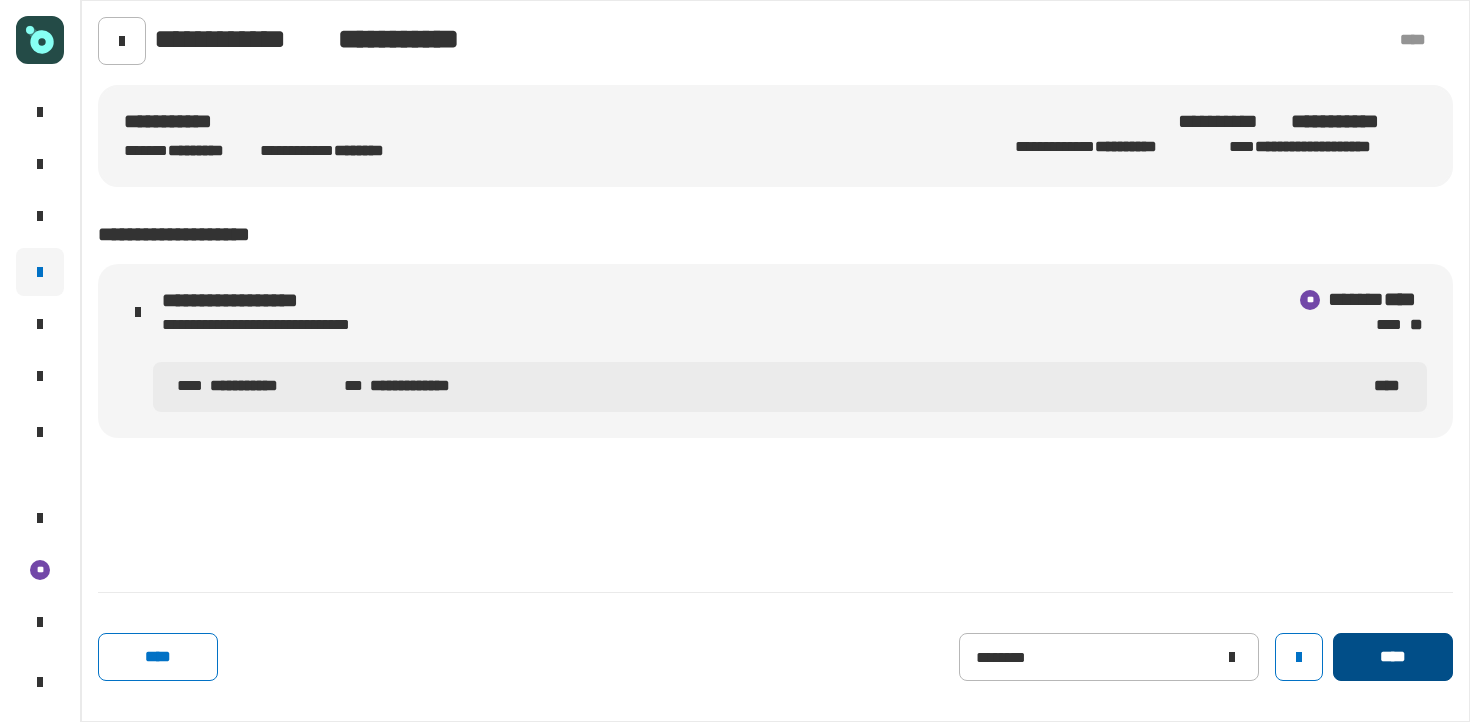 click on "****" 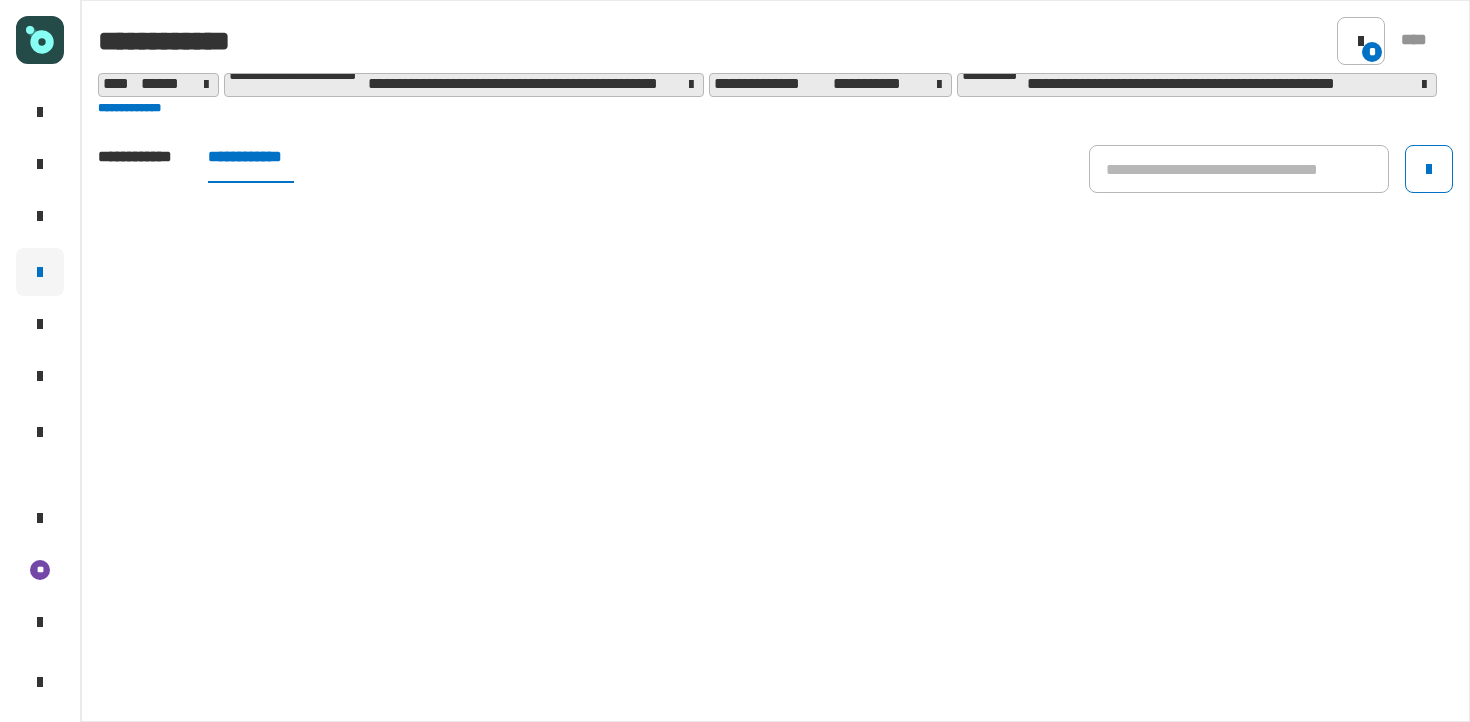 click on "**********" 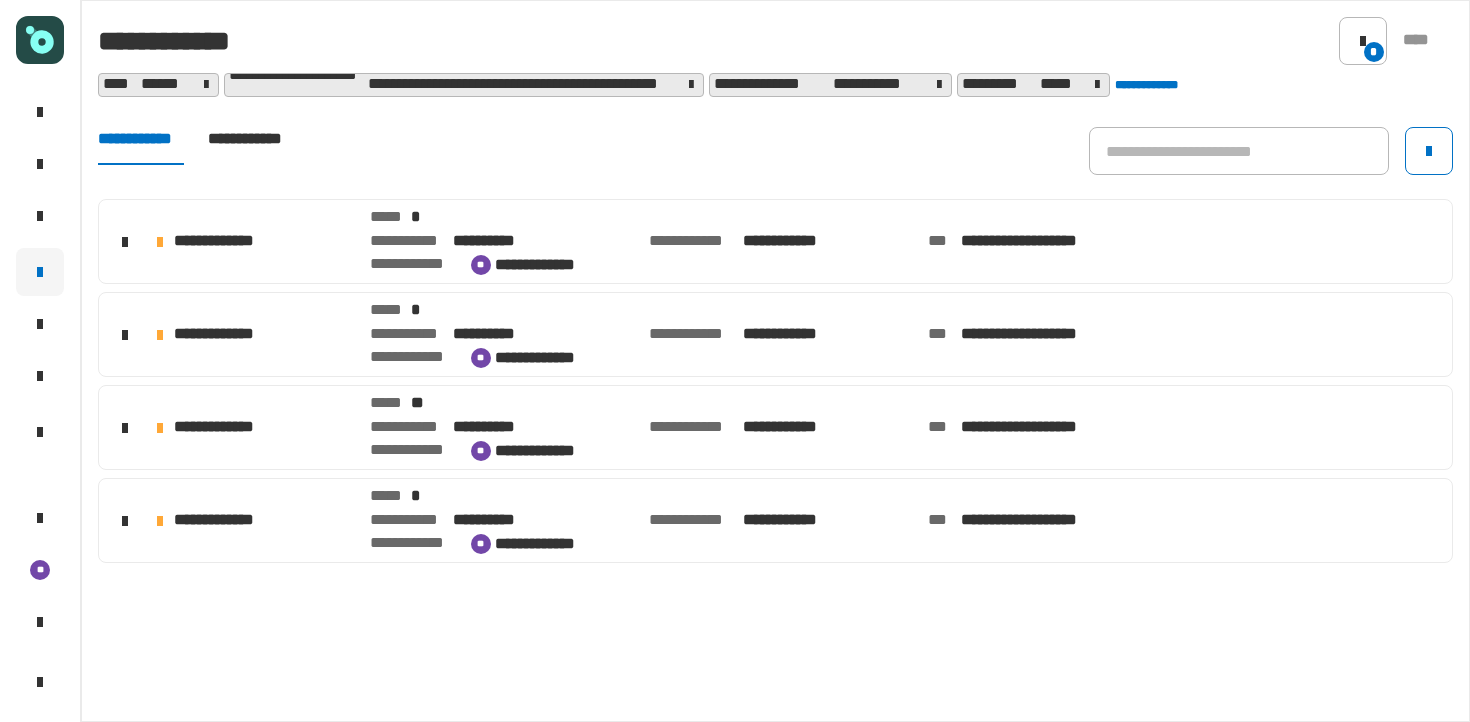 click on "[LAST] [LAST] [LAST] [LAST] [LAST] [LAST] [LAST] [LAST] [LAST] [LAST] [LAST] [LAST] [LAST] [LAST] [LAST] [LAST] [LAST] [LAST] [LAST] [LAST] [LAST] [LAST]" 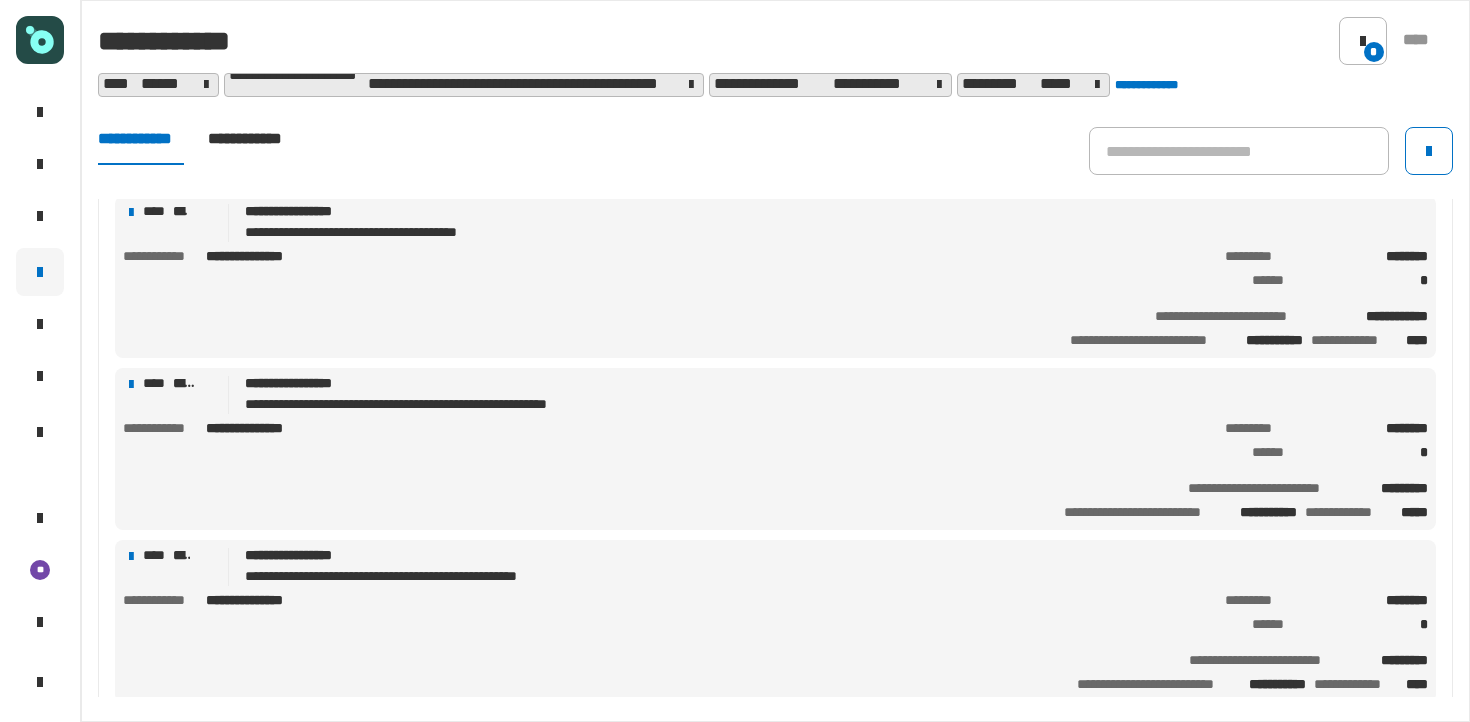 scroll, scrollTop: 396, scrollLeft: 0, axis: vertical 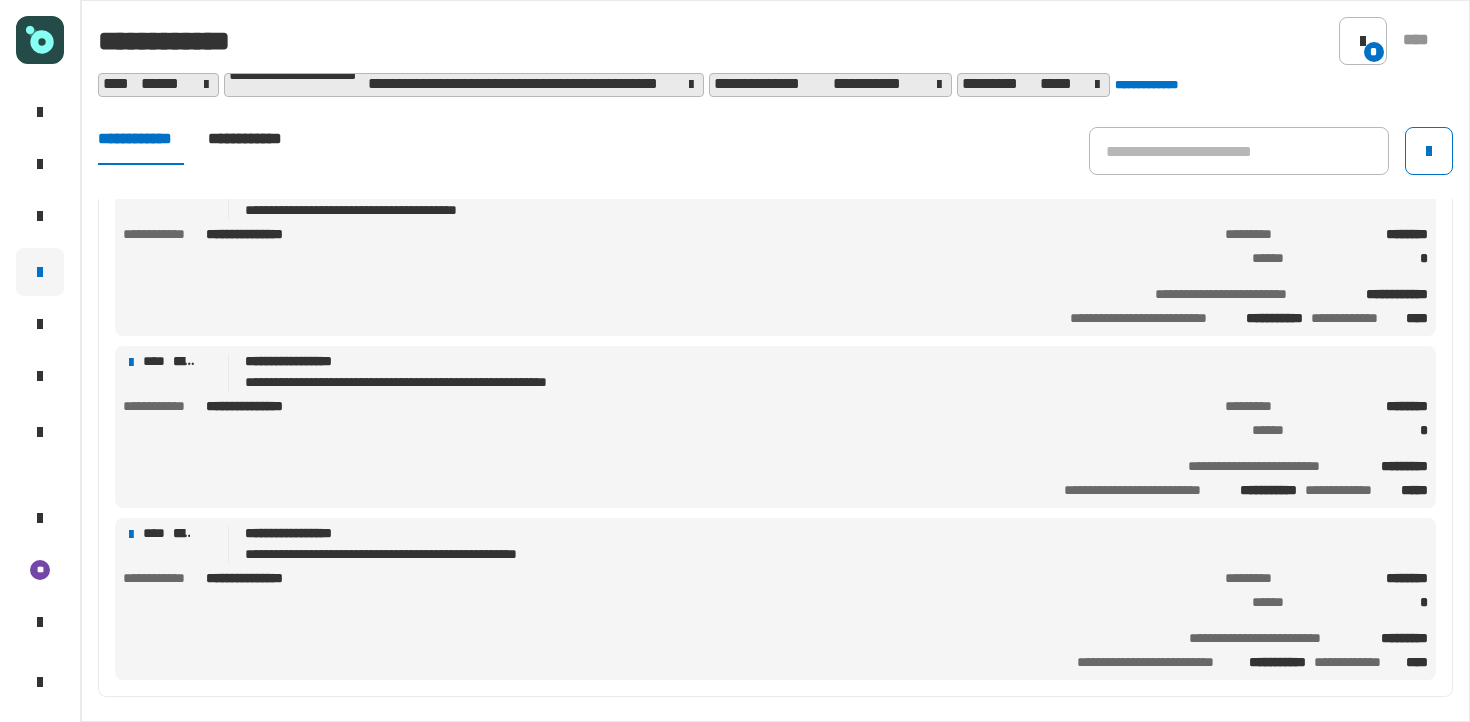 click on "**********" 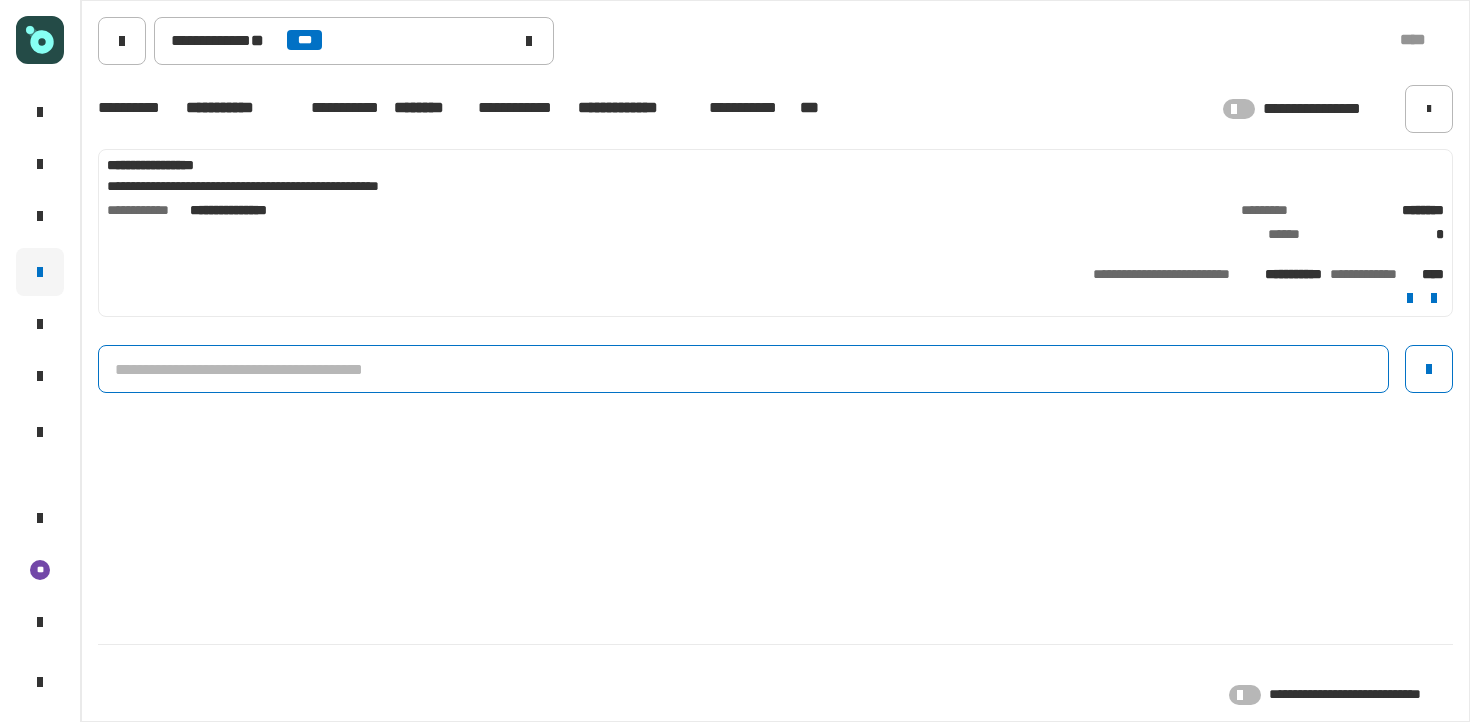 click 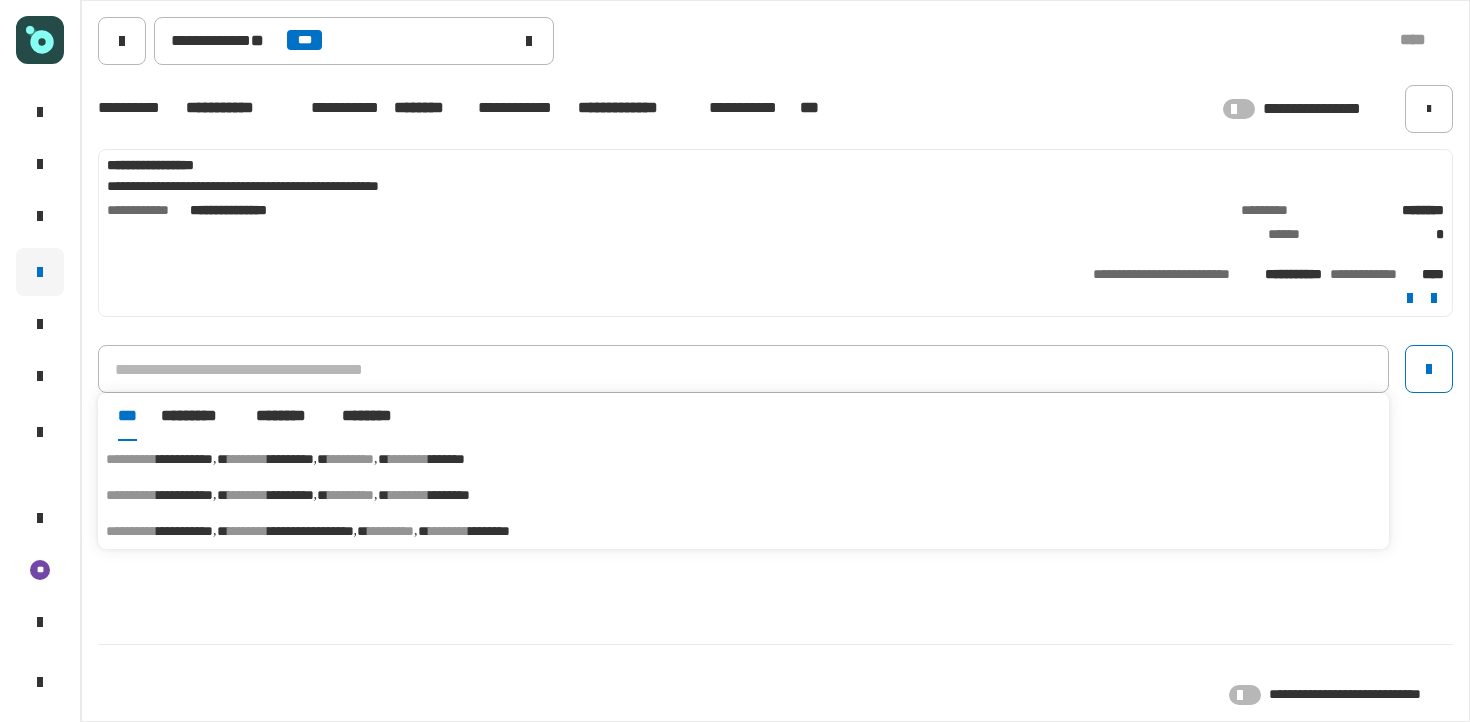 click on "*********" at bounding box center [291, 459] 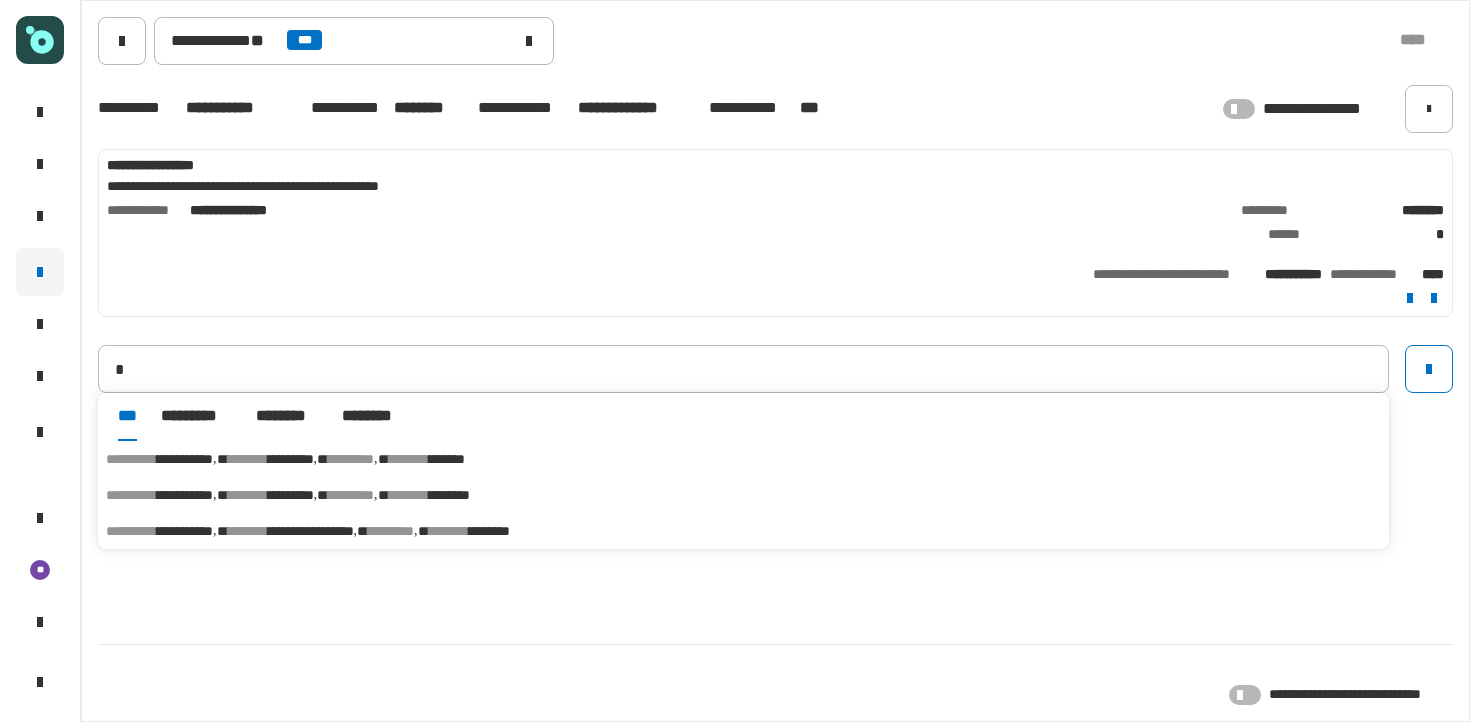 type on "**********" 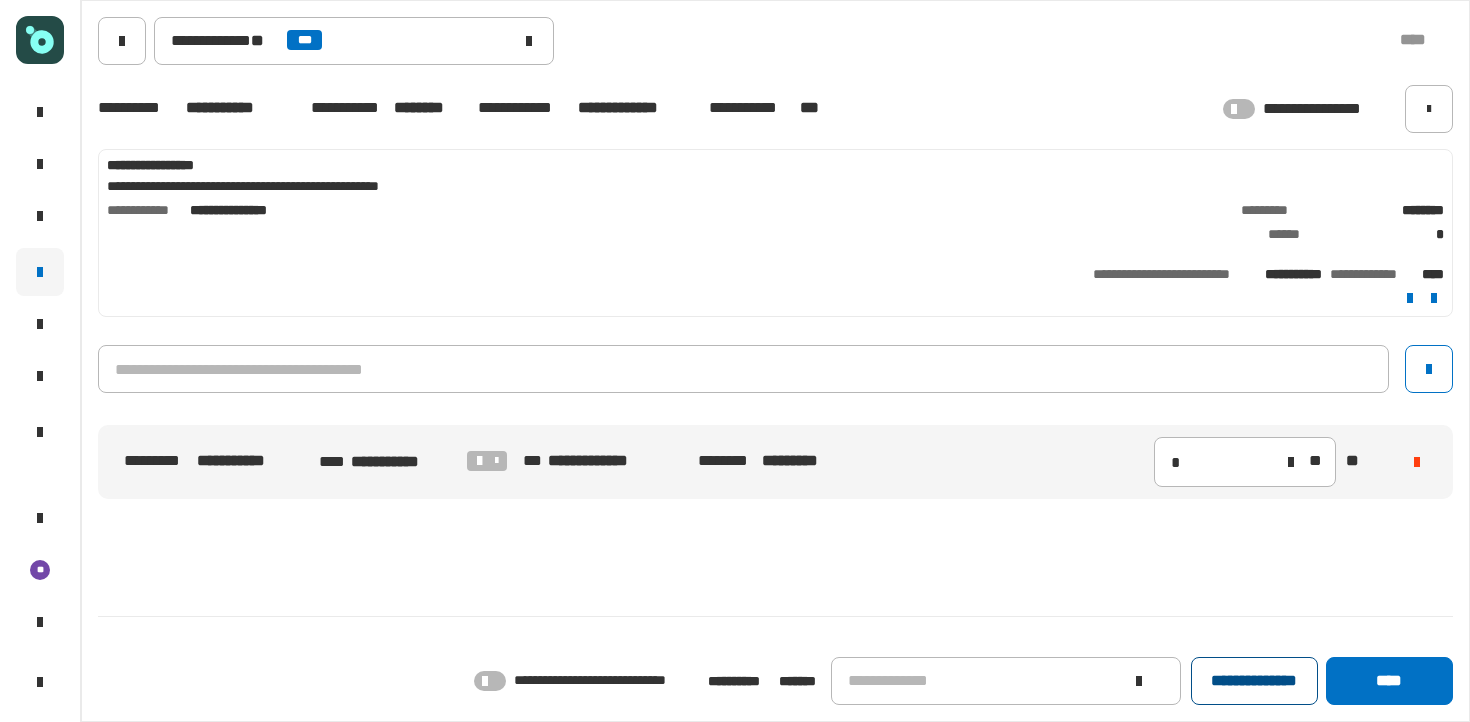 click on "**********" 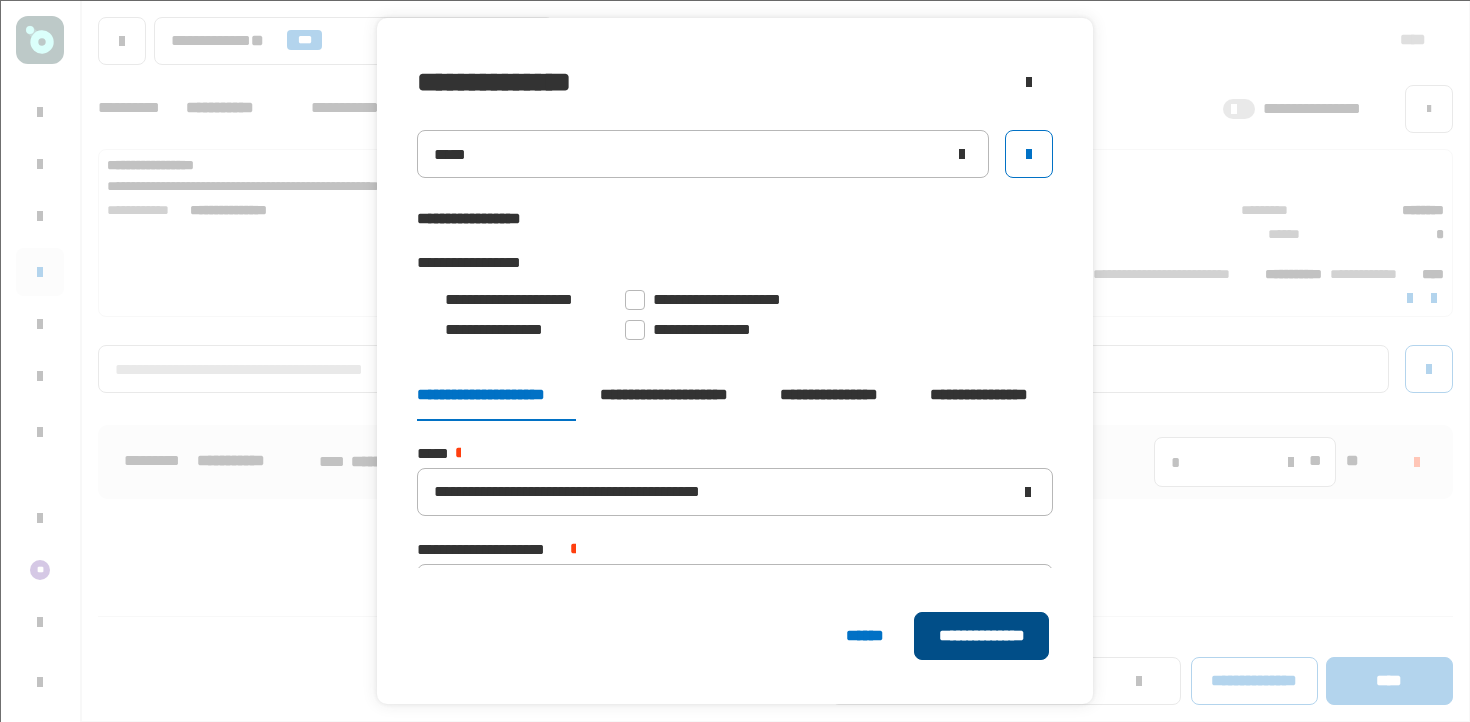 click on "**********" 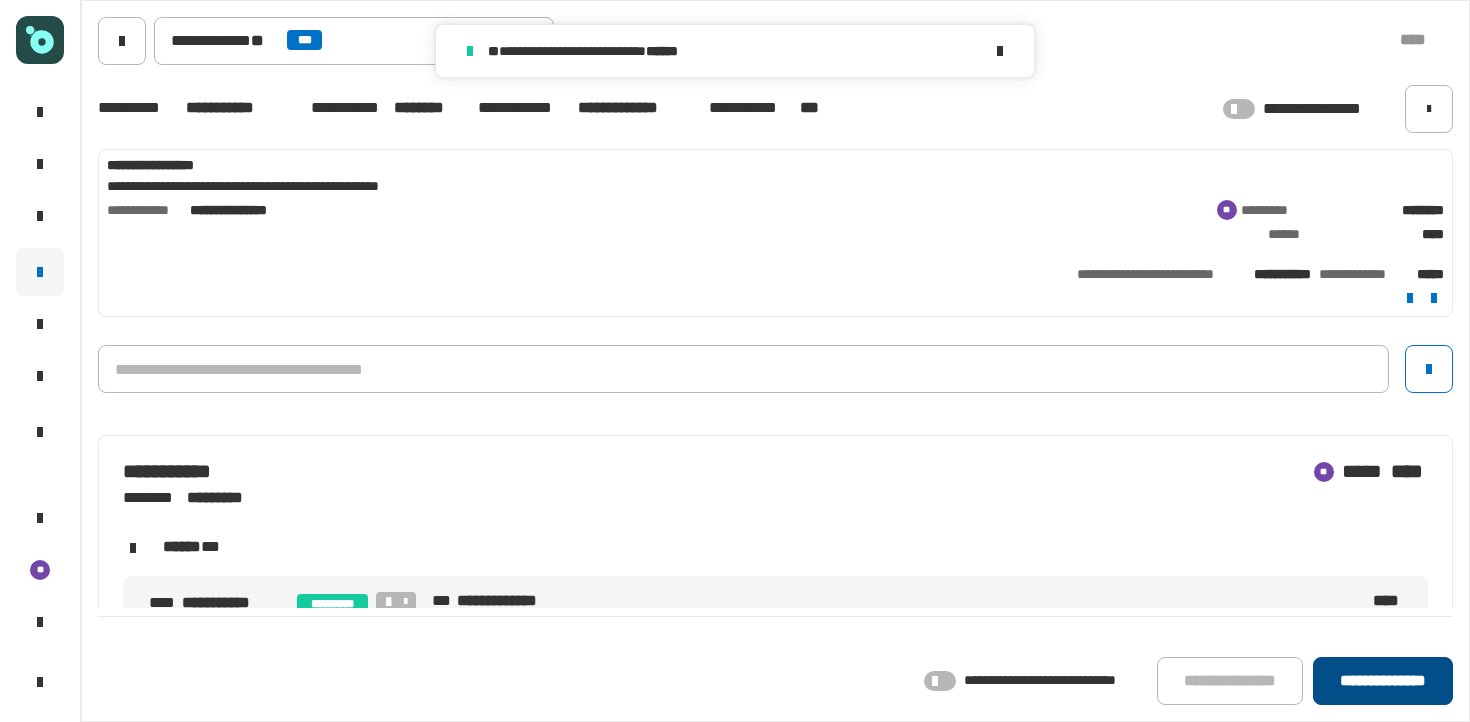 click on "**********" 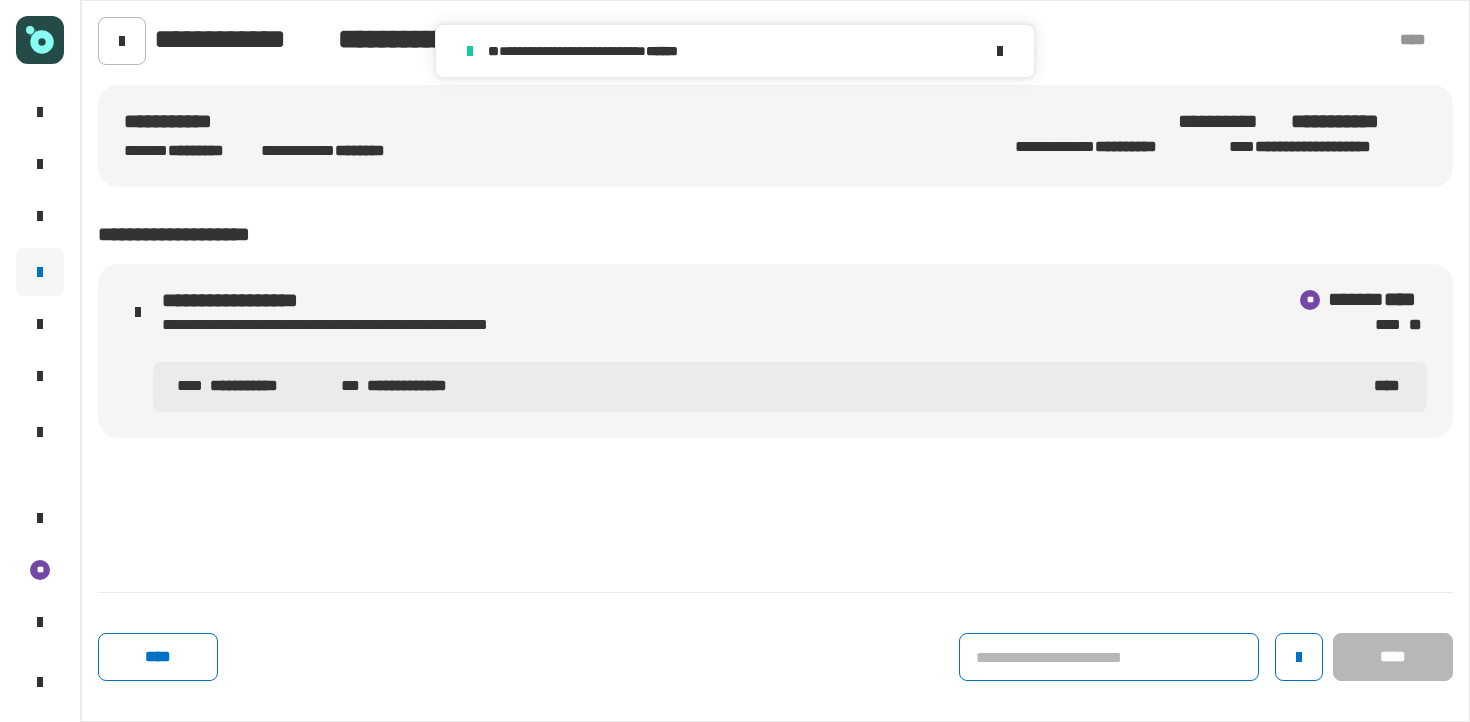 click 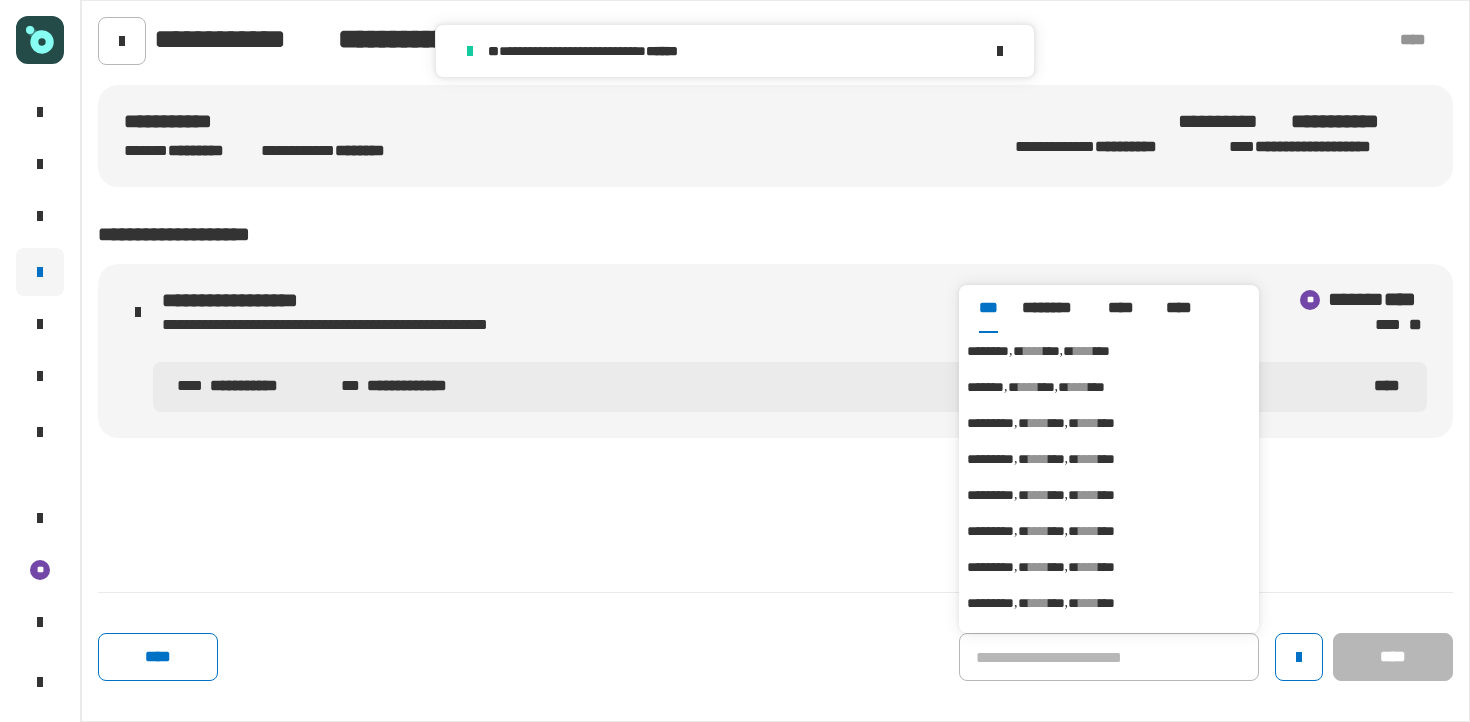 click on "****" at bounding box center [1084, 351] 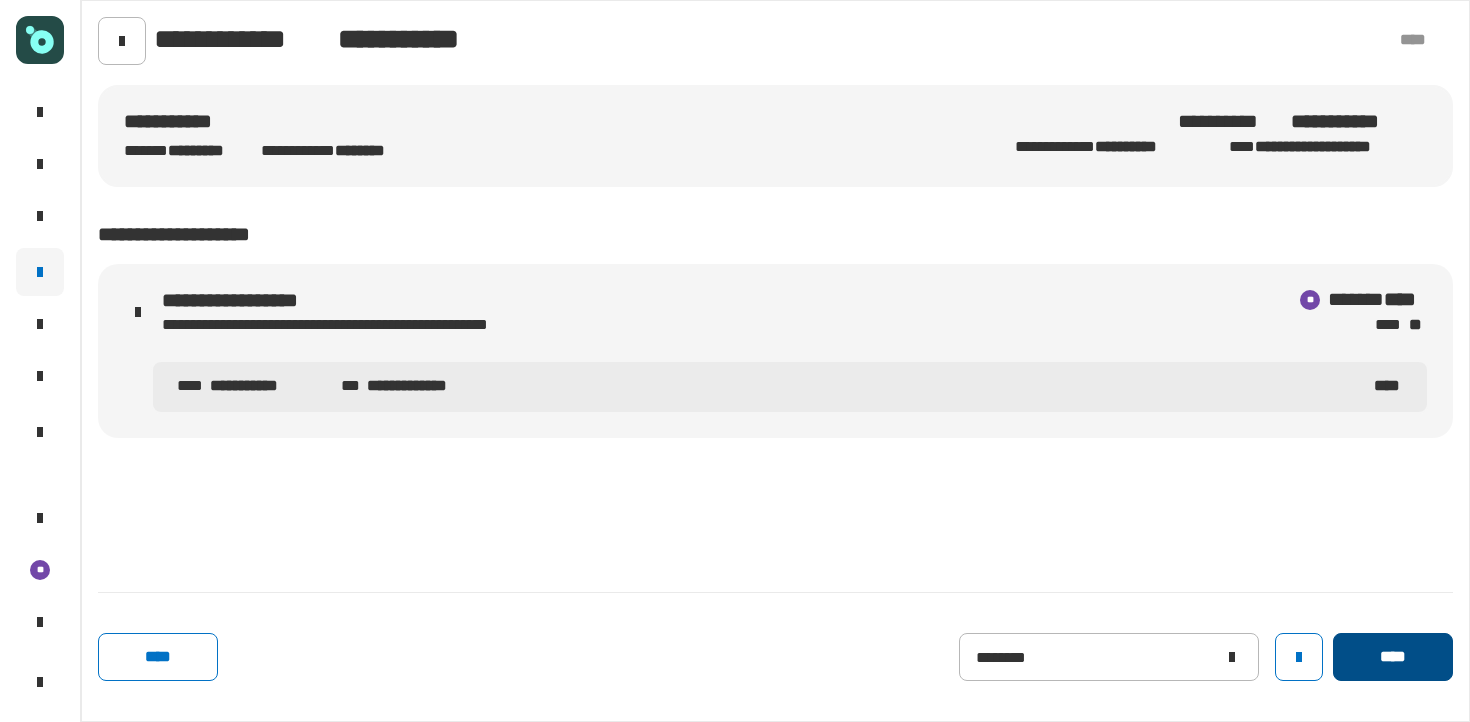 click on "****" 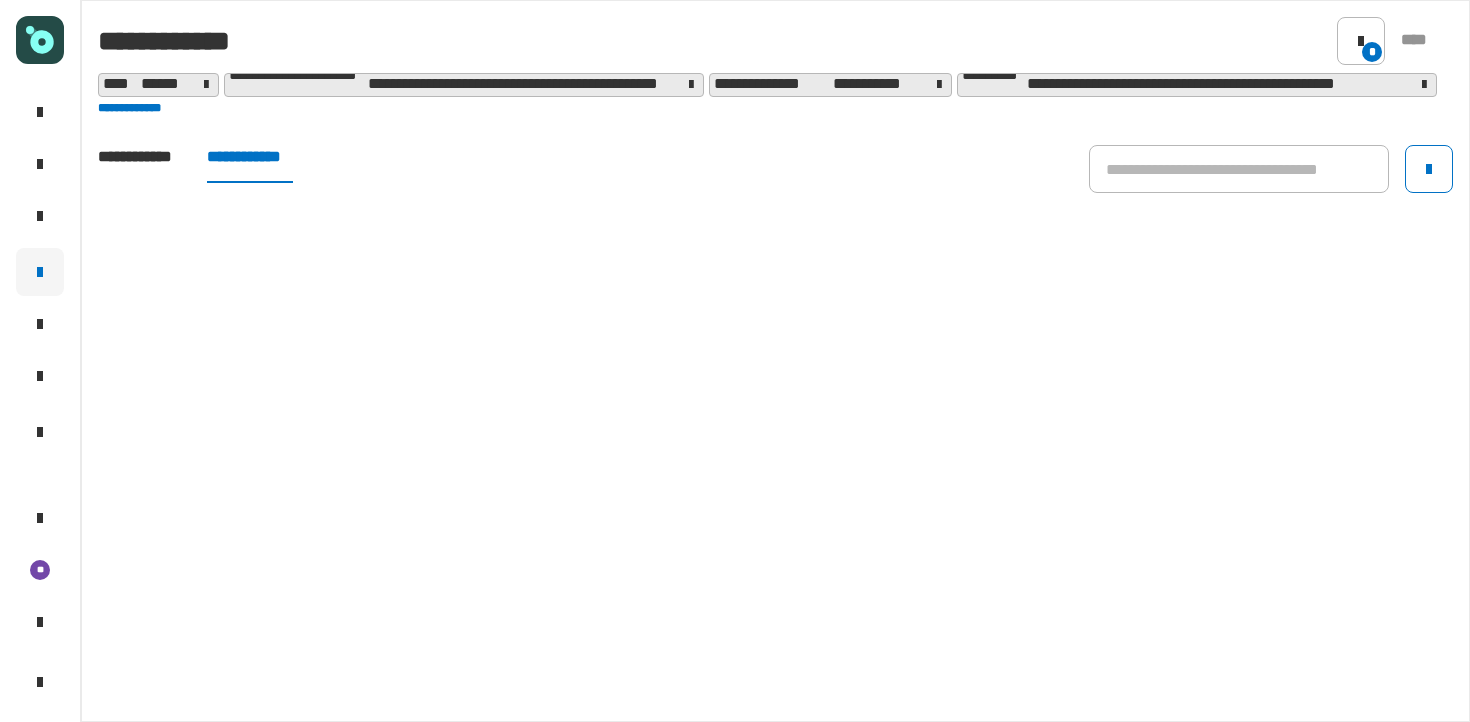 click on "**********" 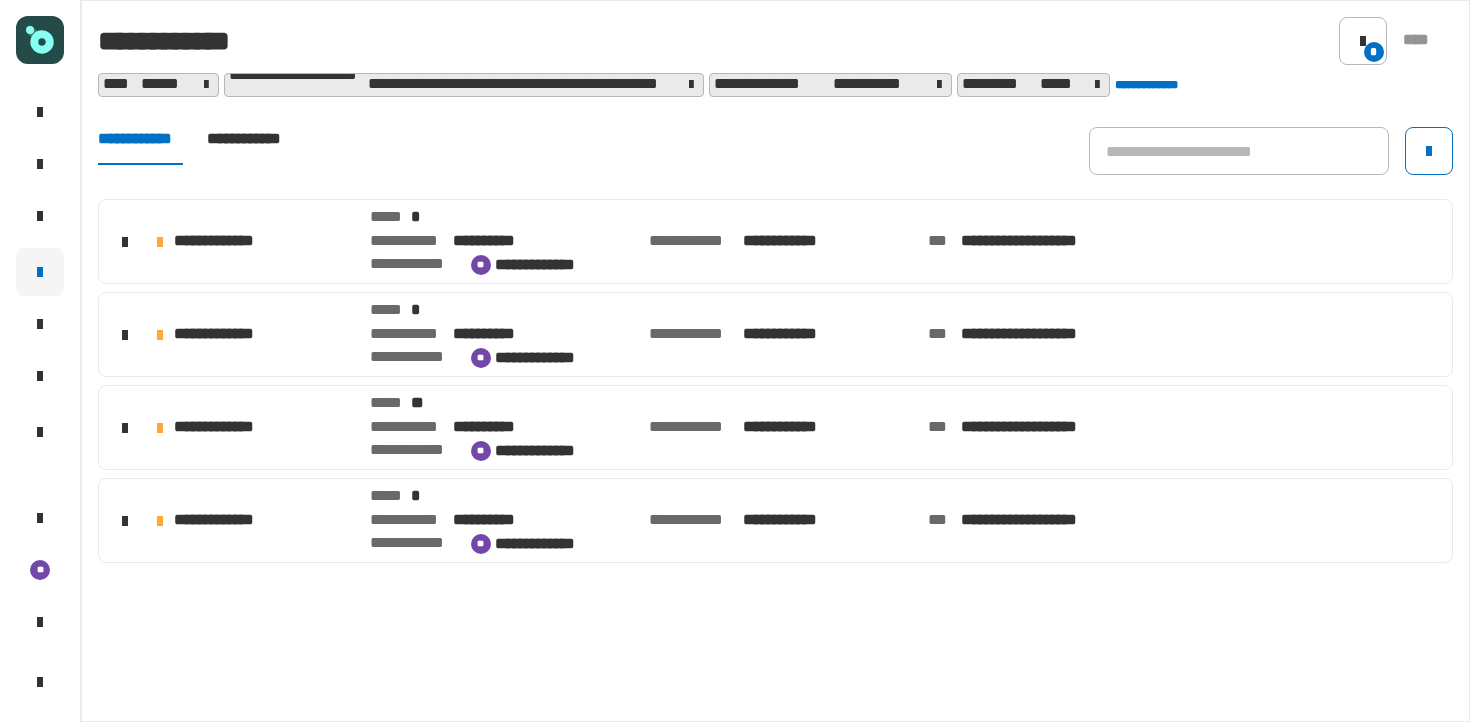 click on "[LAST] [LAST] [LAST] [LAST] [LAST] [LAST] [LAST] [LAST] [LAST] [LAST] [LAST] [LAST] [LAST] [LAST] [LAST] [LAST] [LAST] [LAST] [LAST] [LAST] [LAST] [LAST]" 